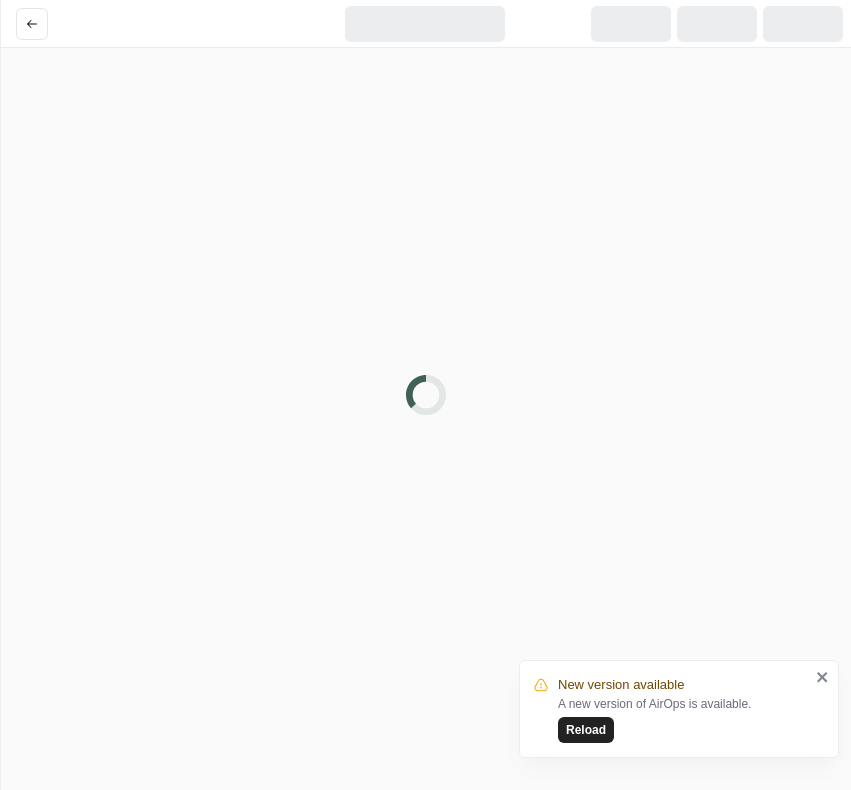 scroll, scrollTop: 0, scrollLeft: 0, axis: both 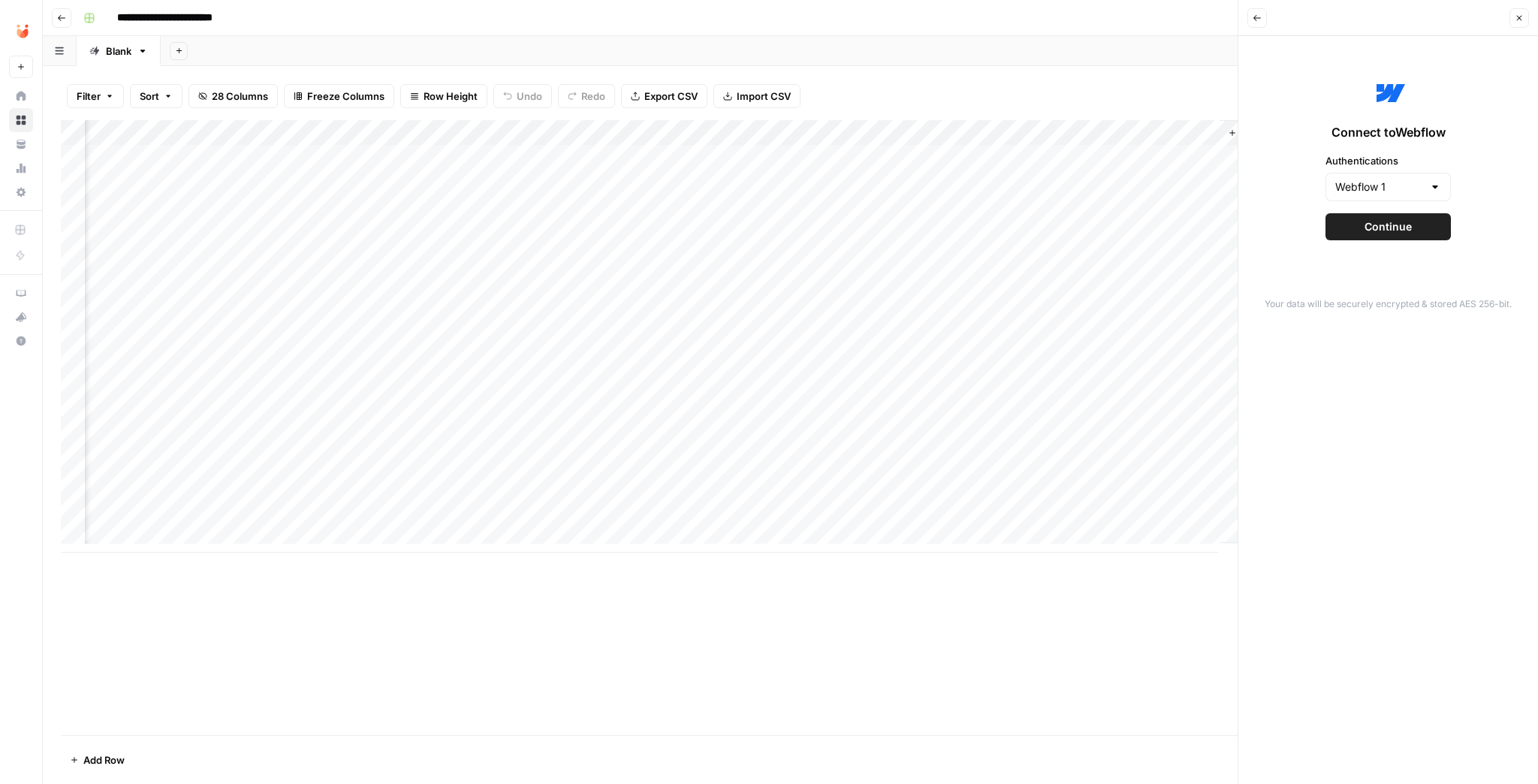 click on "Close" at bounding box center (1519, 18) 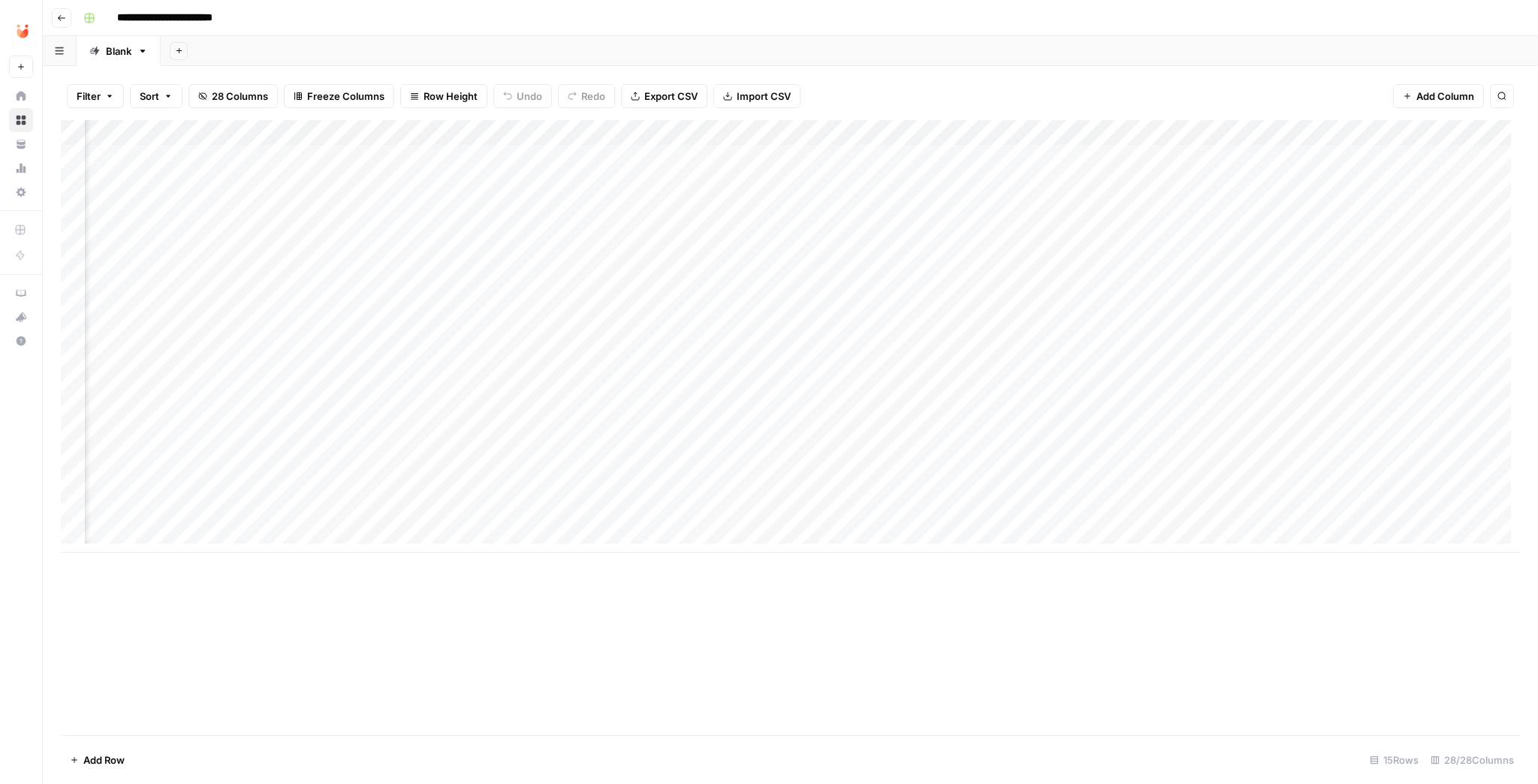 scroll, scrollTop: 0, scrollLeft: 2534, axis: horizontal 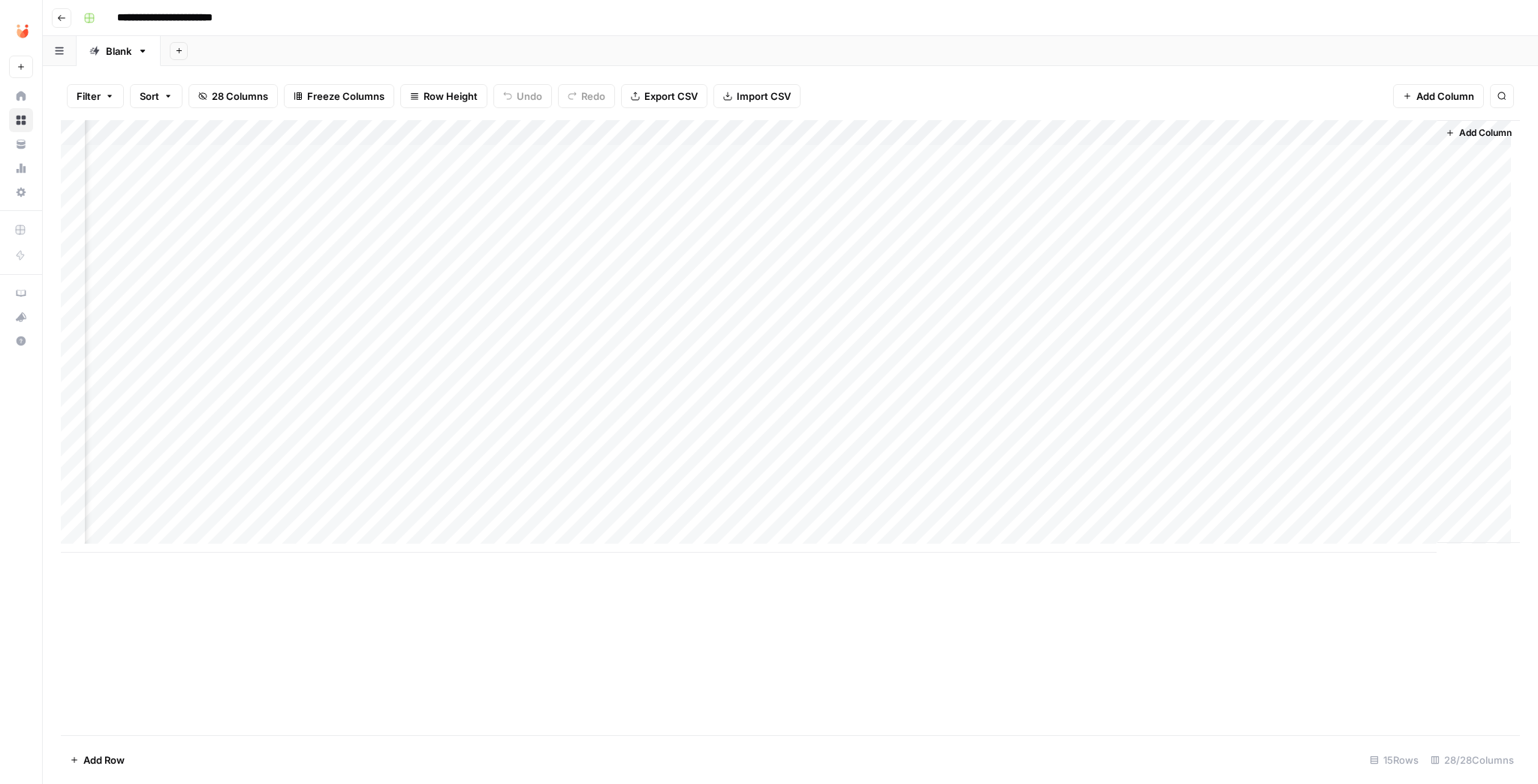 click on "Add Column" at bounding box center [1485, 133] 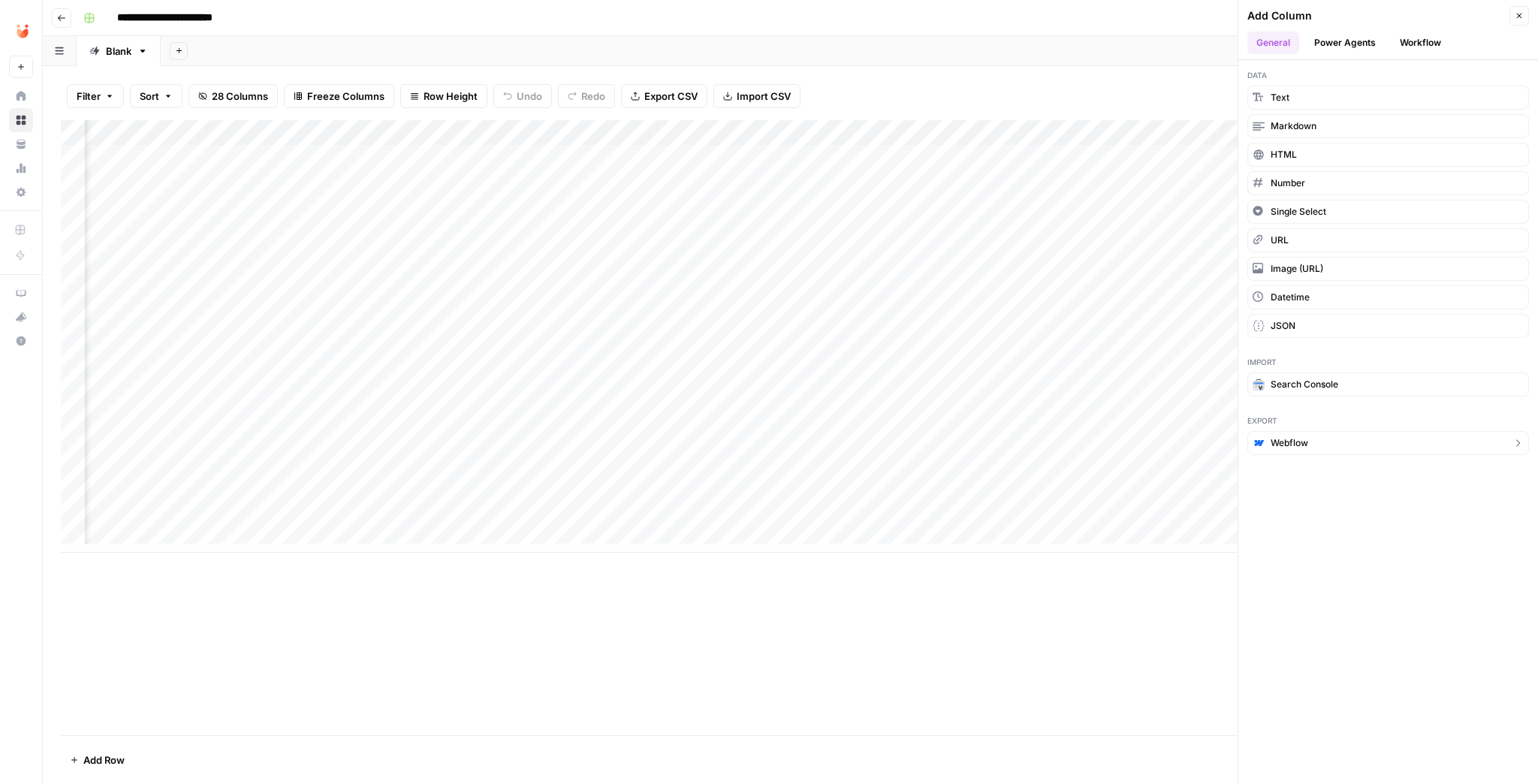 click on "Webflow" at bounding box center (1388, 443) 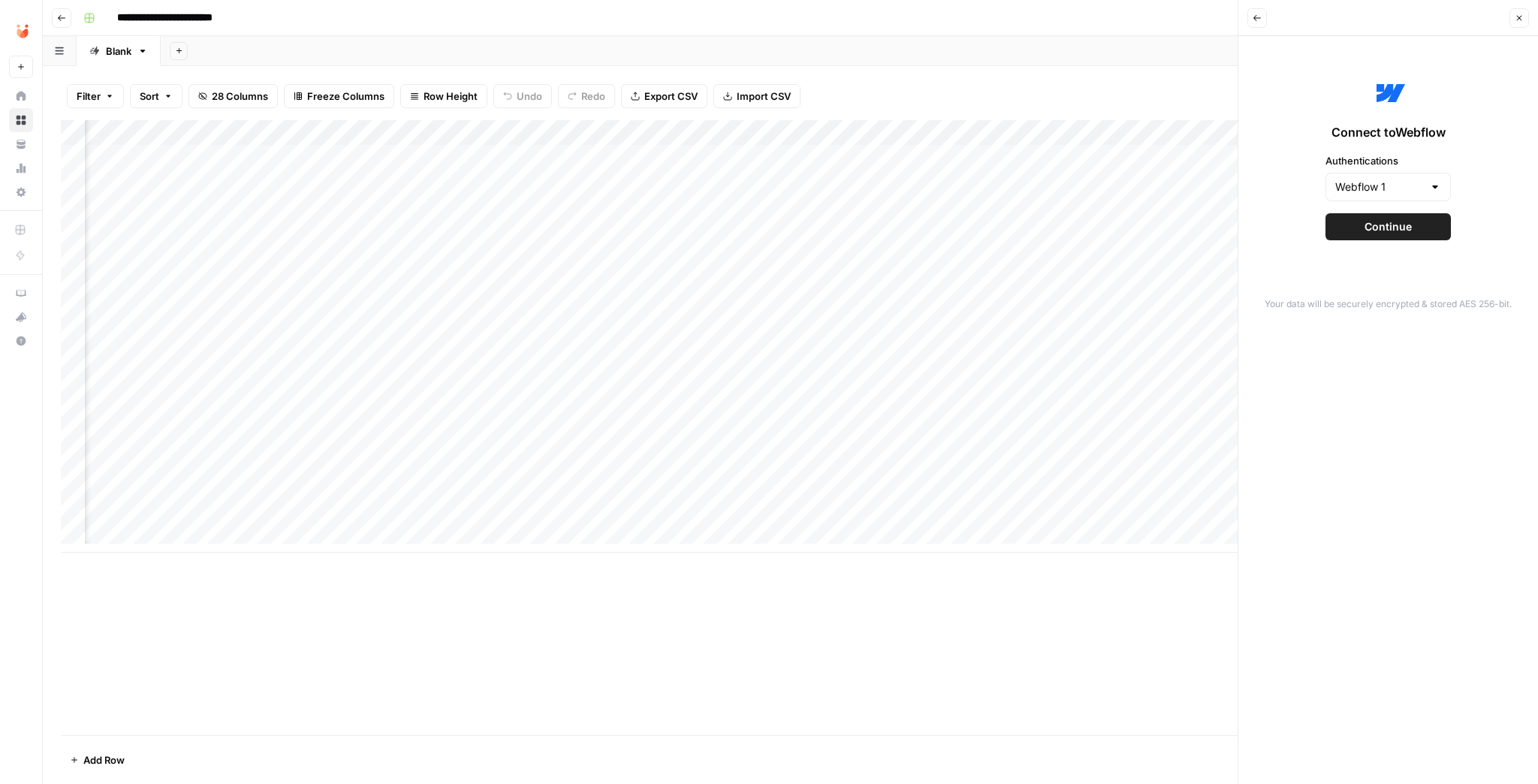 click on "Continue" at bounding box center [1388, 227] 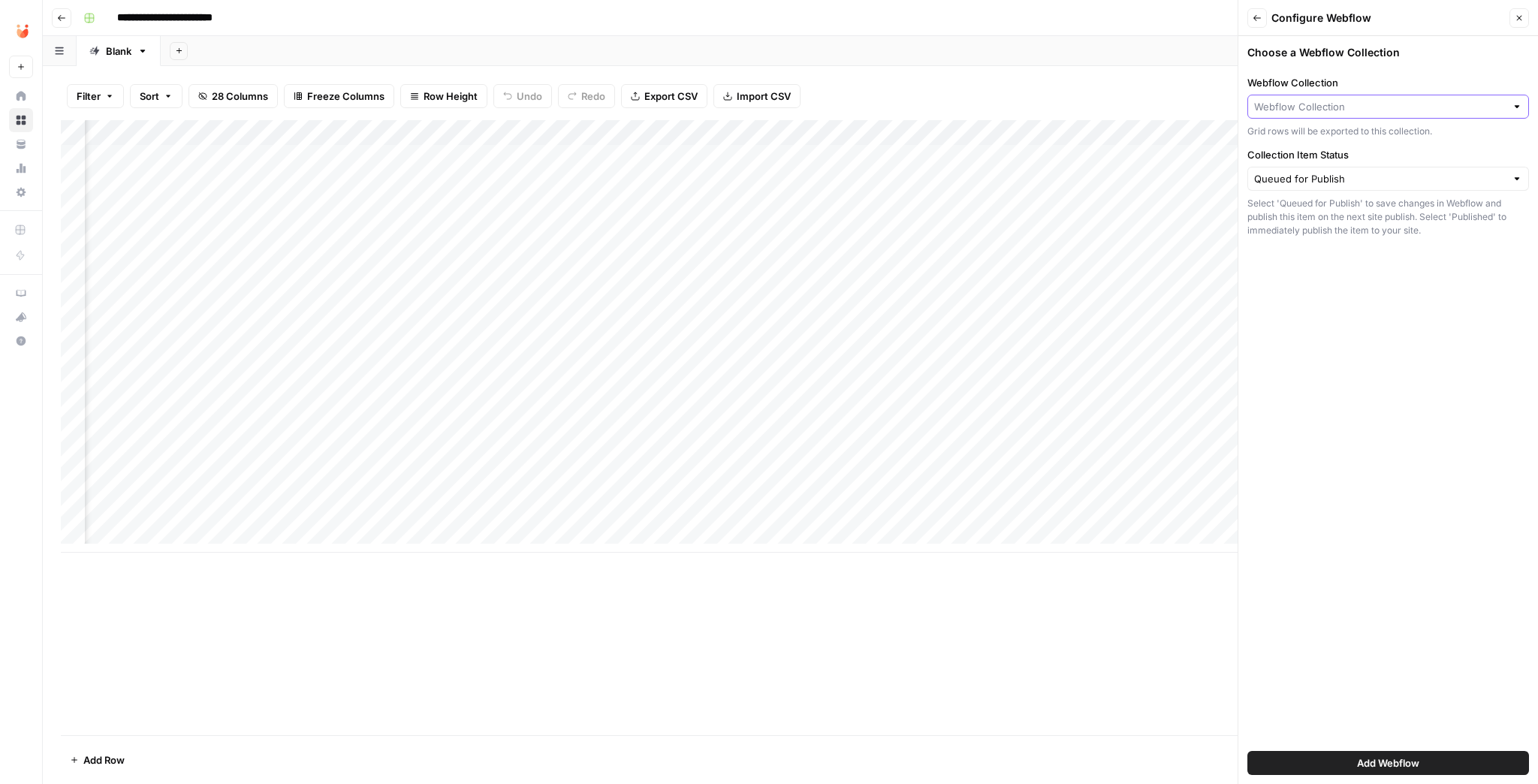click on "Webflow Collection" at bounding box center (1380, 107) 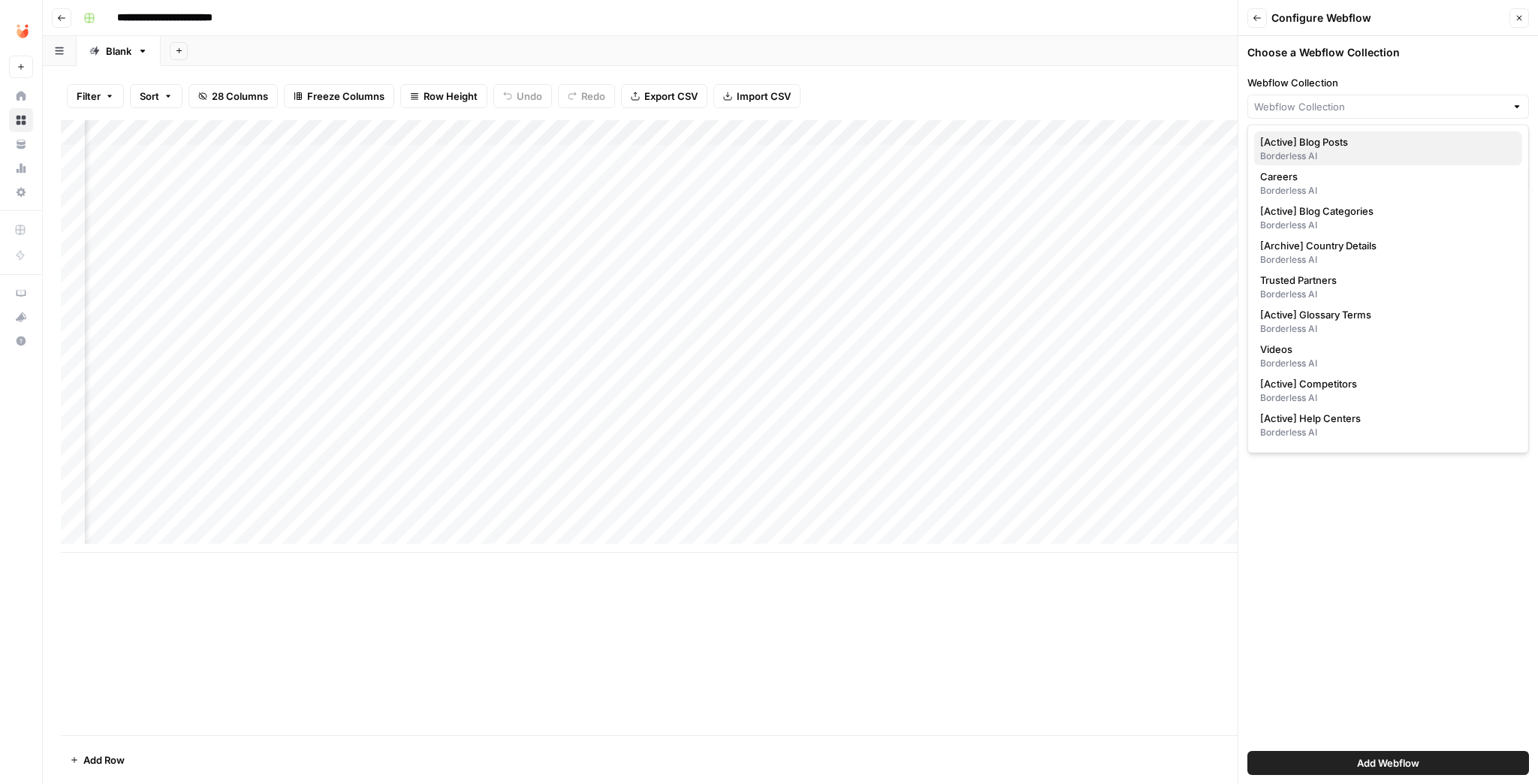 click on "[Active] Blog Posts" at bounding box center [1385, 142] 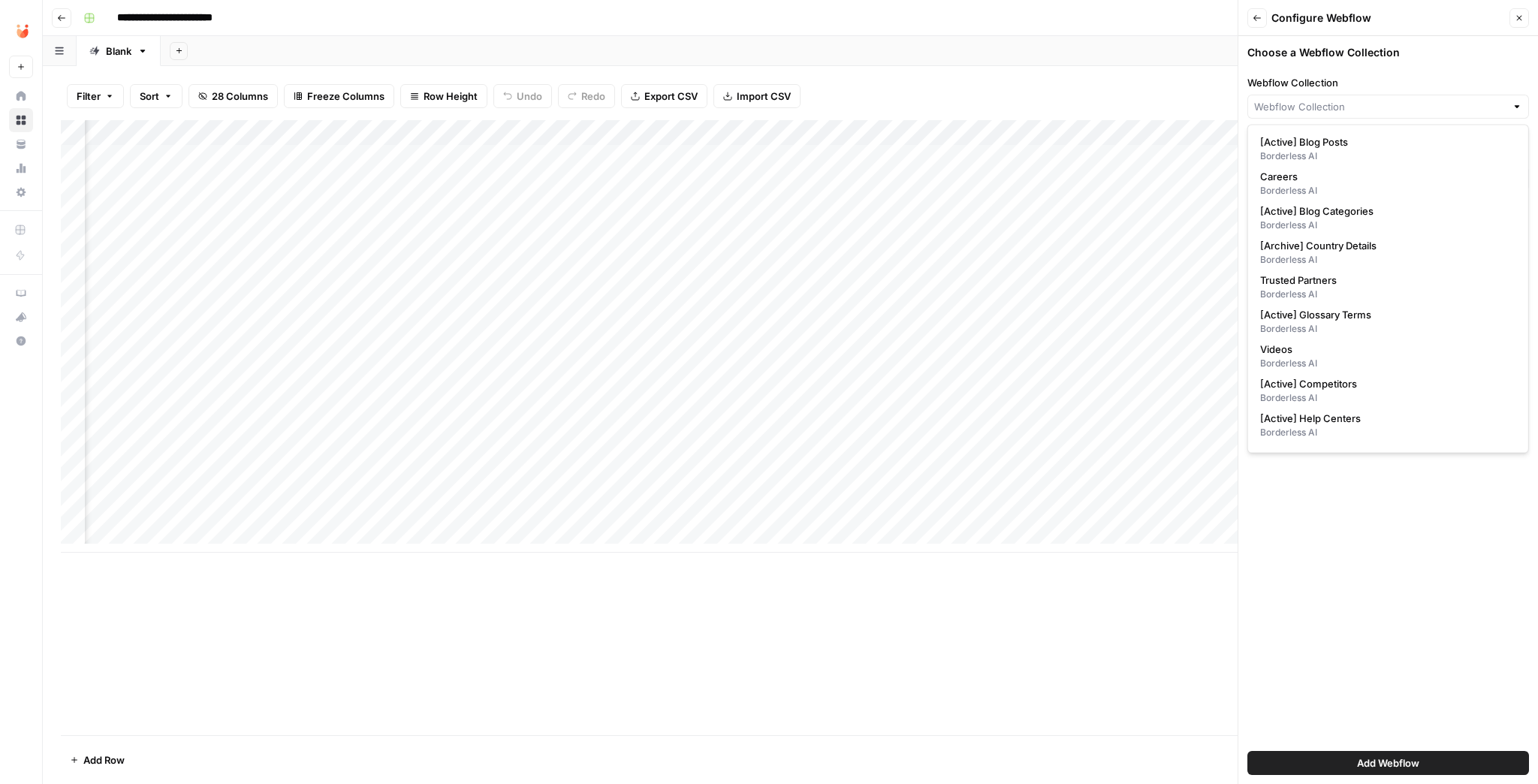 type on "[Active] Blog Posts" 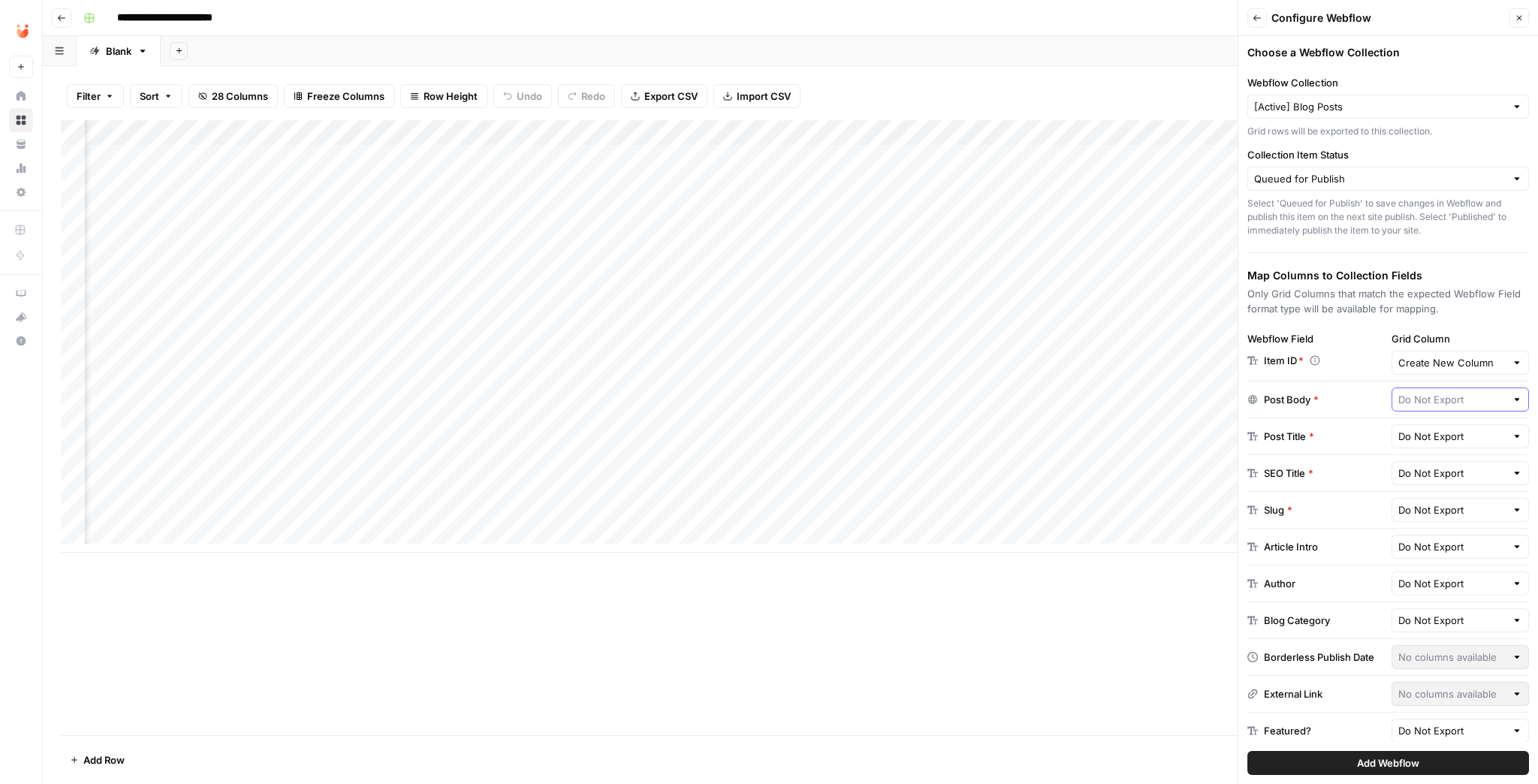 click at bounding box center (1452, 400) 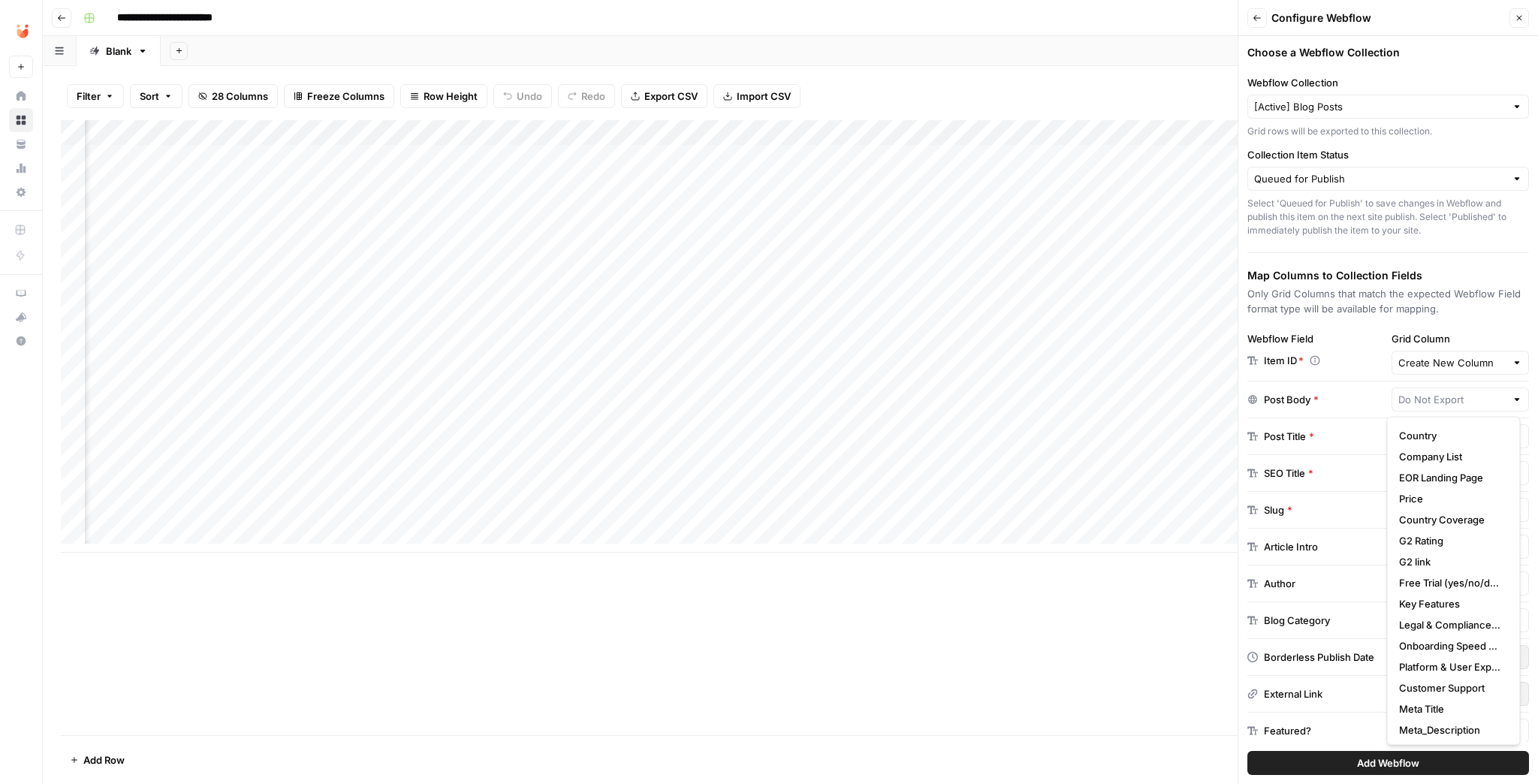 scroll, scrollTop: 42, scrollLeft: 0, axis: vertical 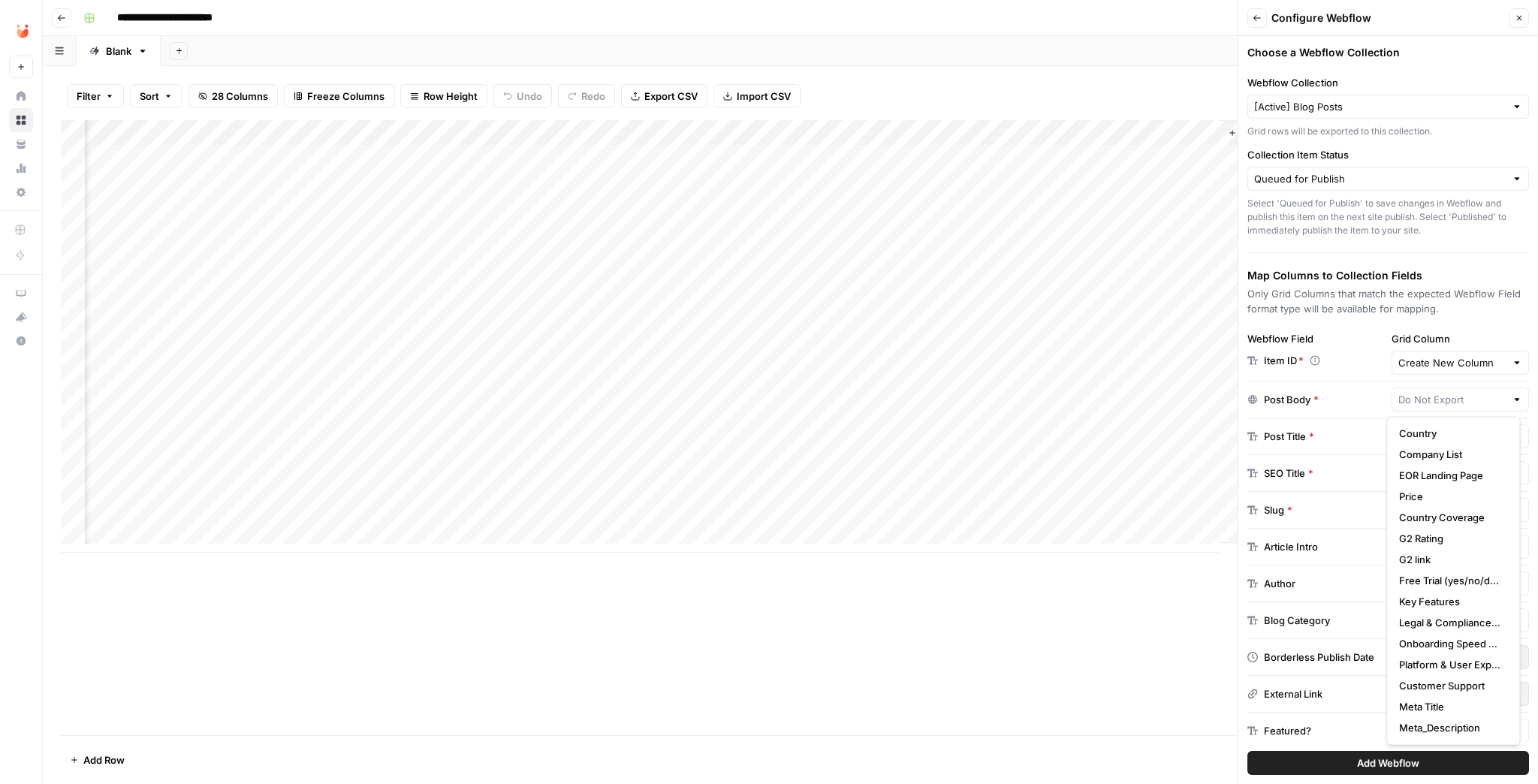 type on "Do Not Export" 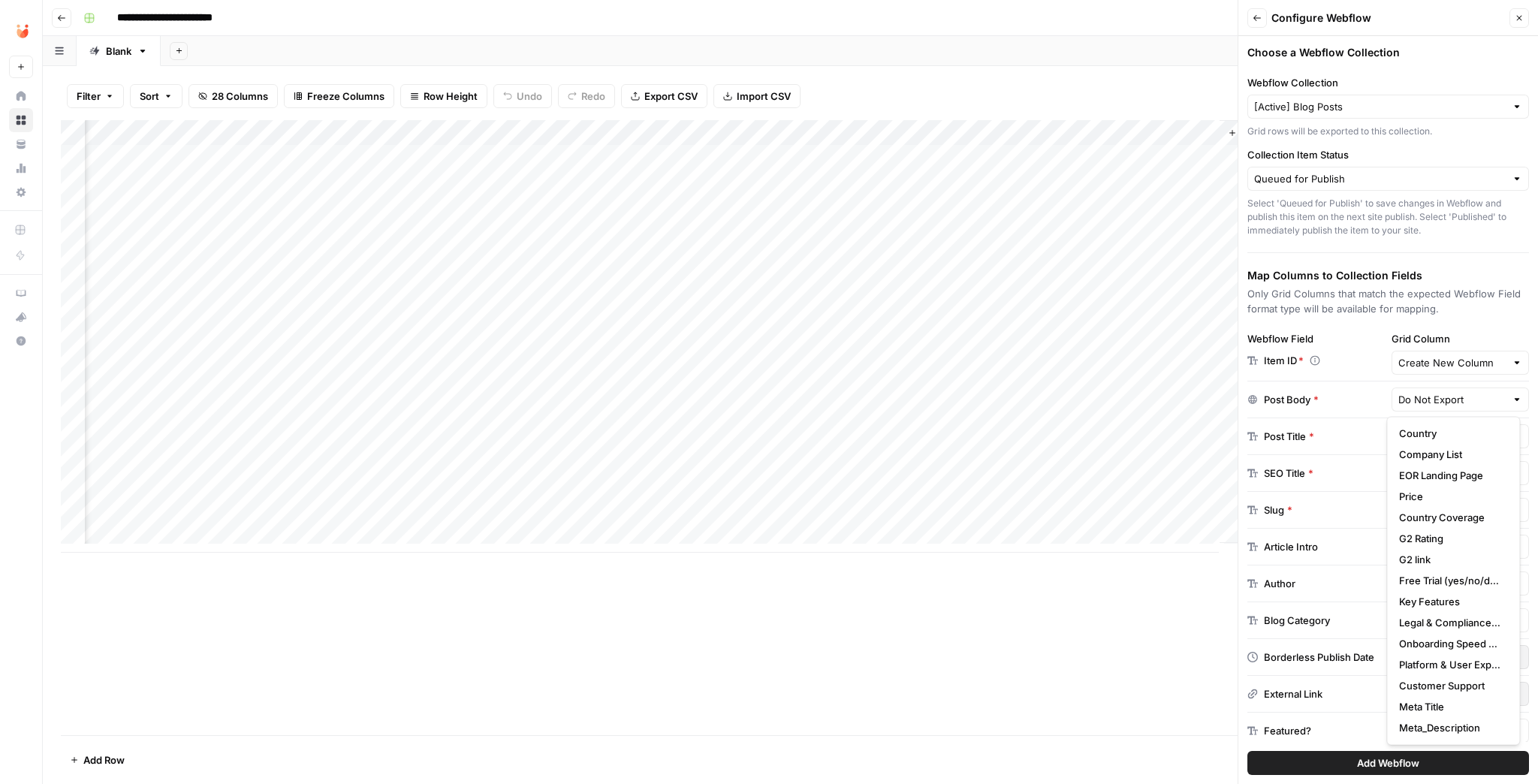 click on "Add Column" at bounding box center [790, 427] 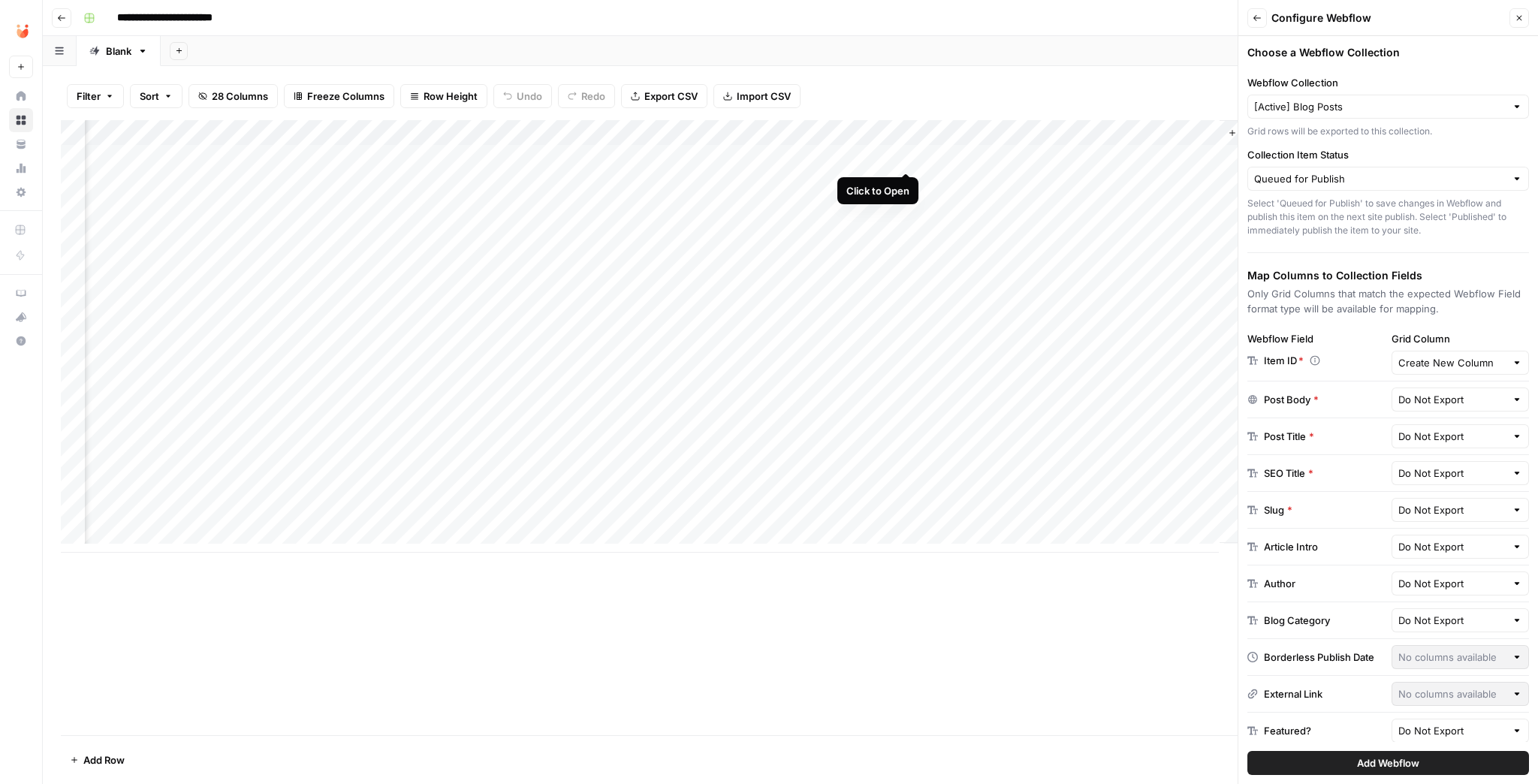 click on "Add Column" at bounding box center (790, 336) 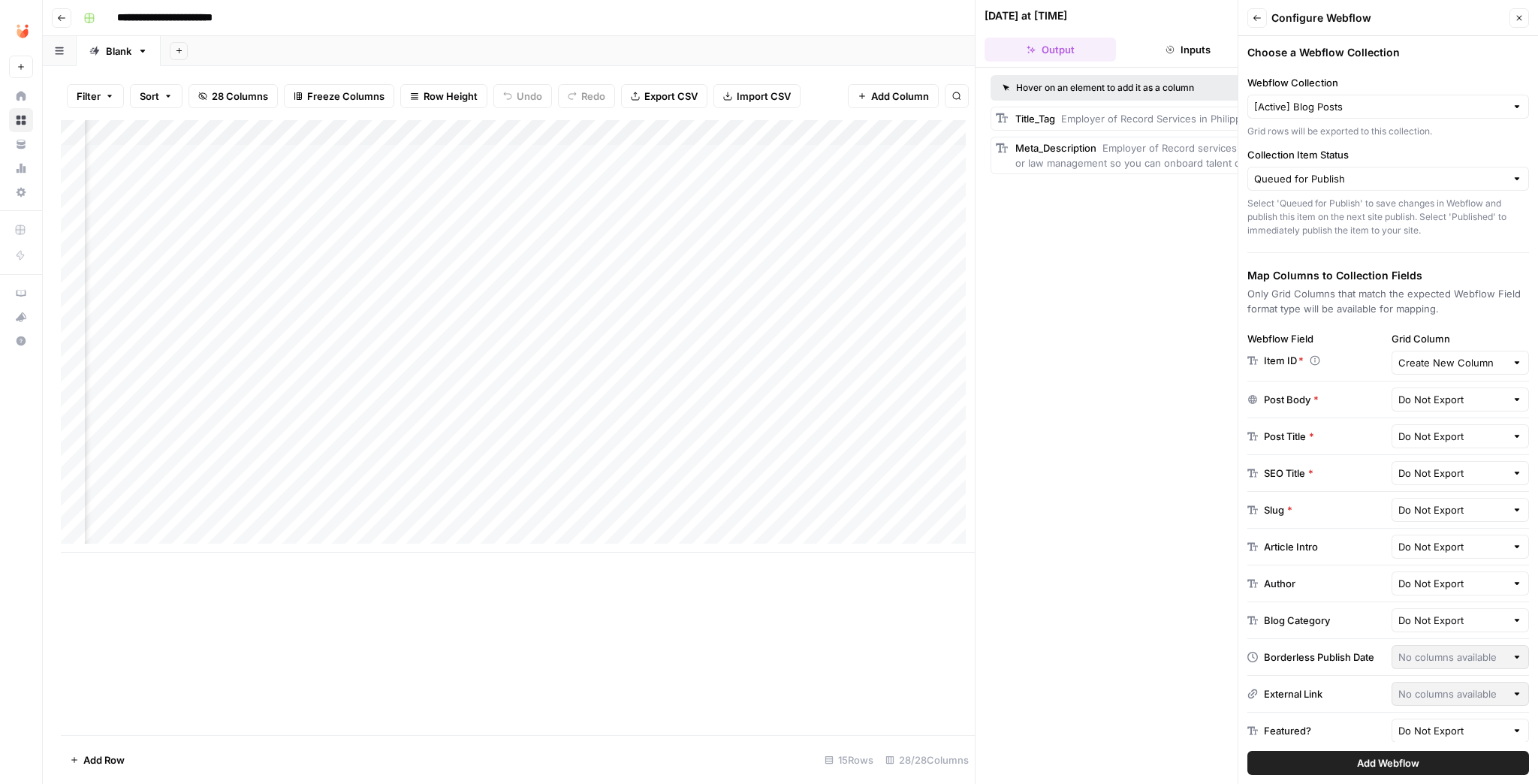 click 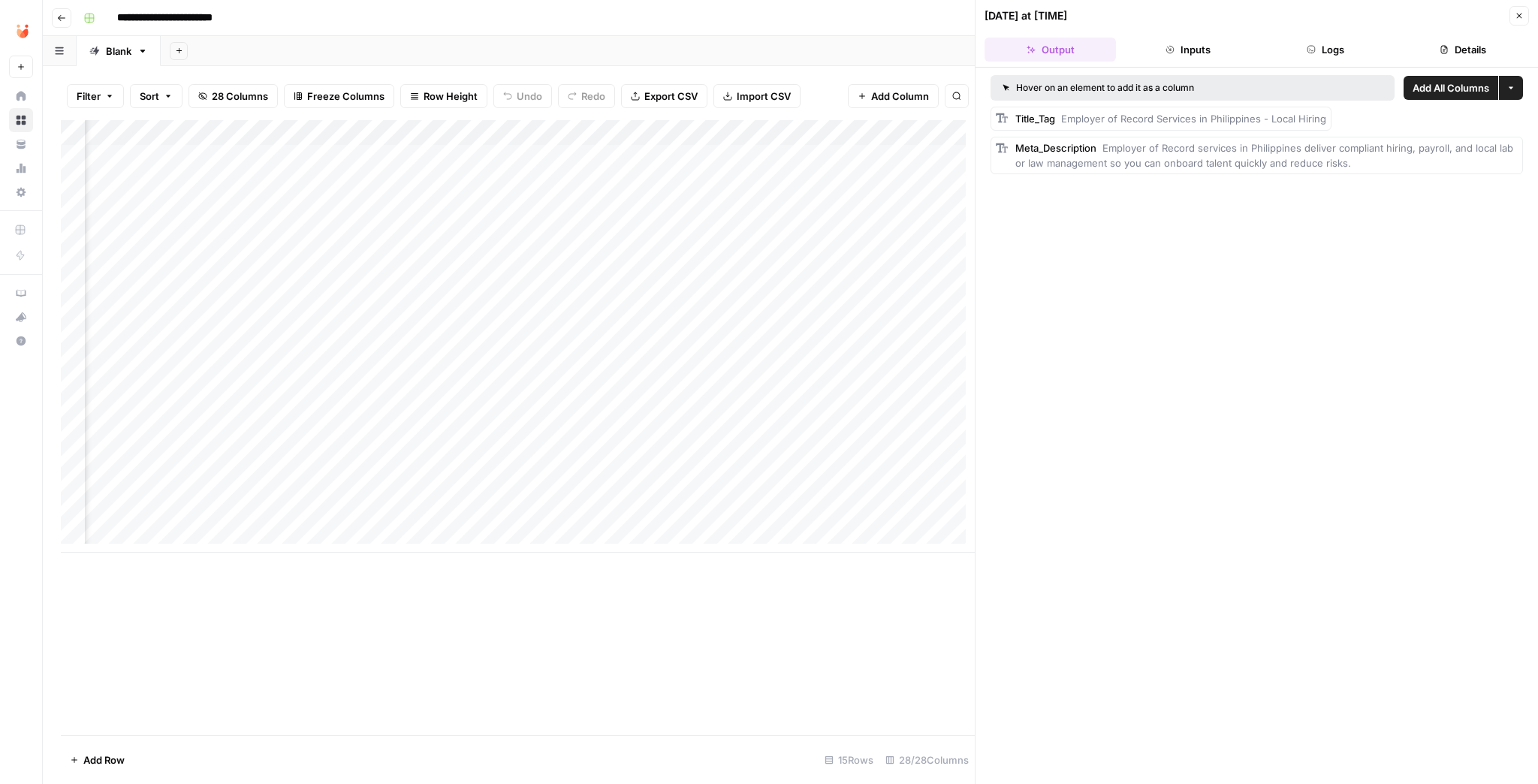 click 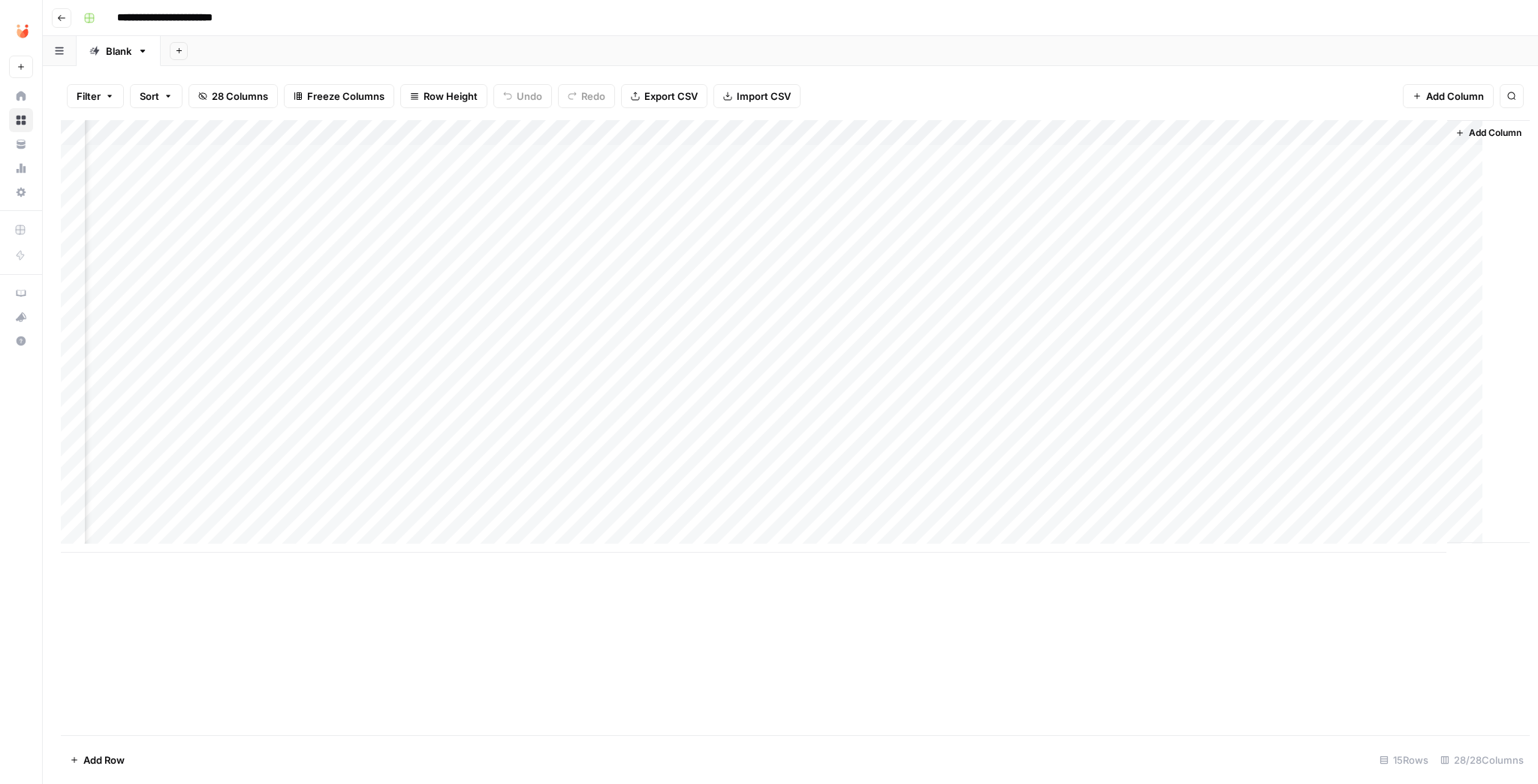 scroll, scrollTop: 0, scrollLeft: 2516, axis: horizontal 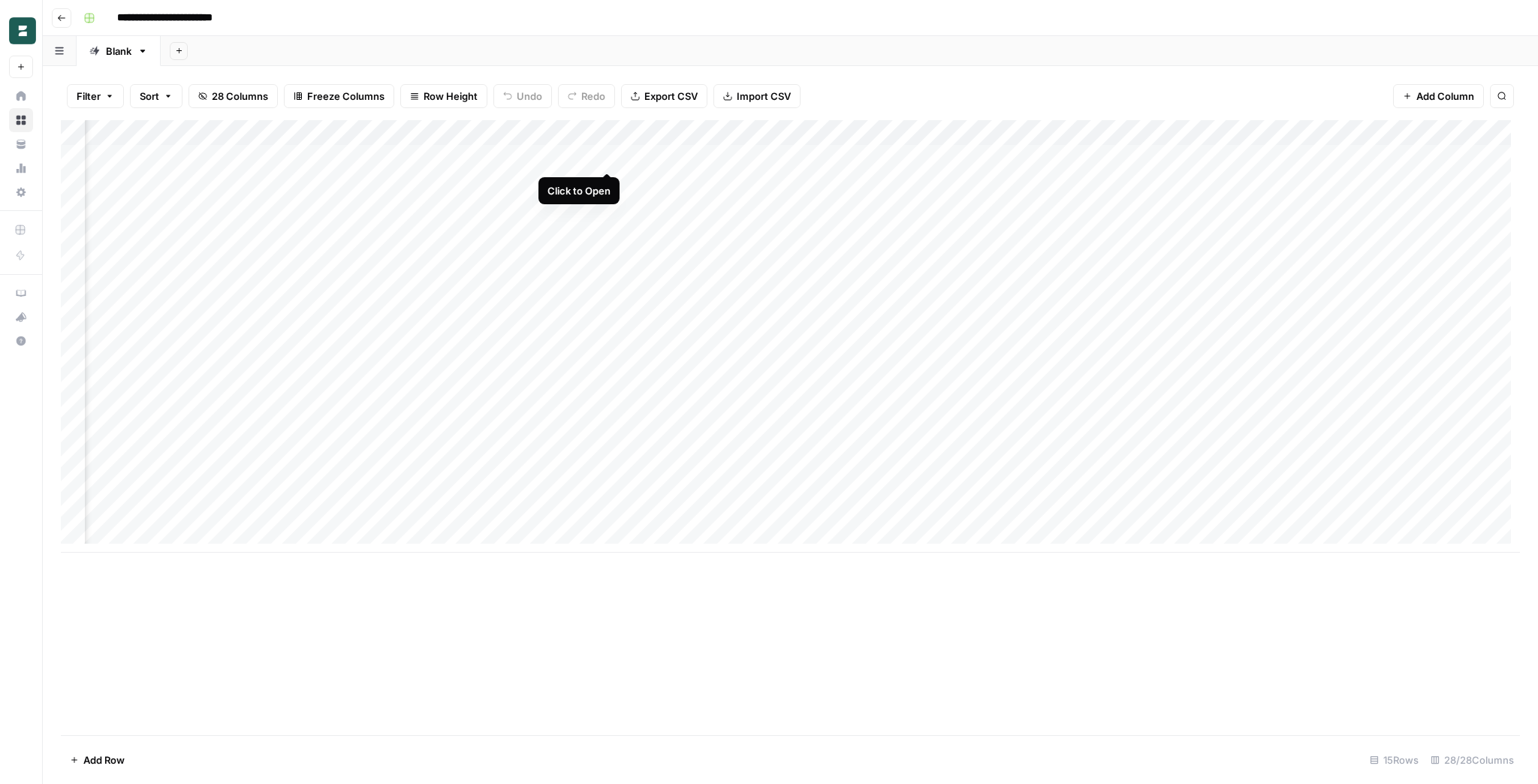 click on "Add Column" at bounding box center [790, 336] 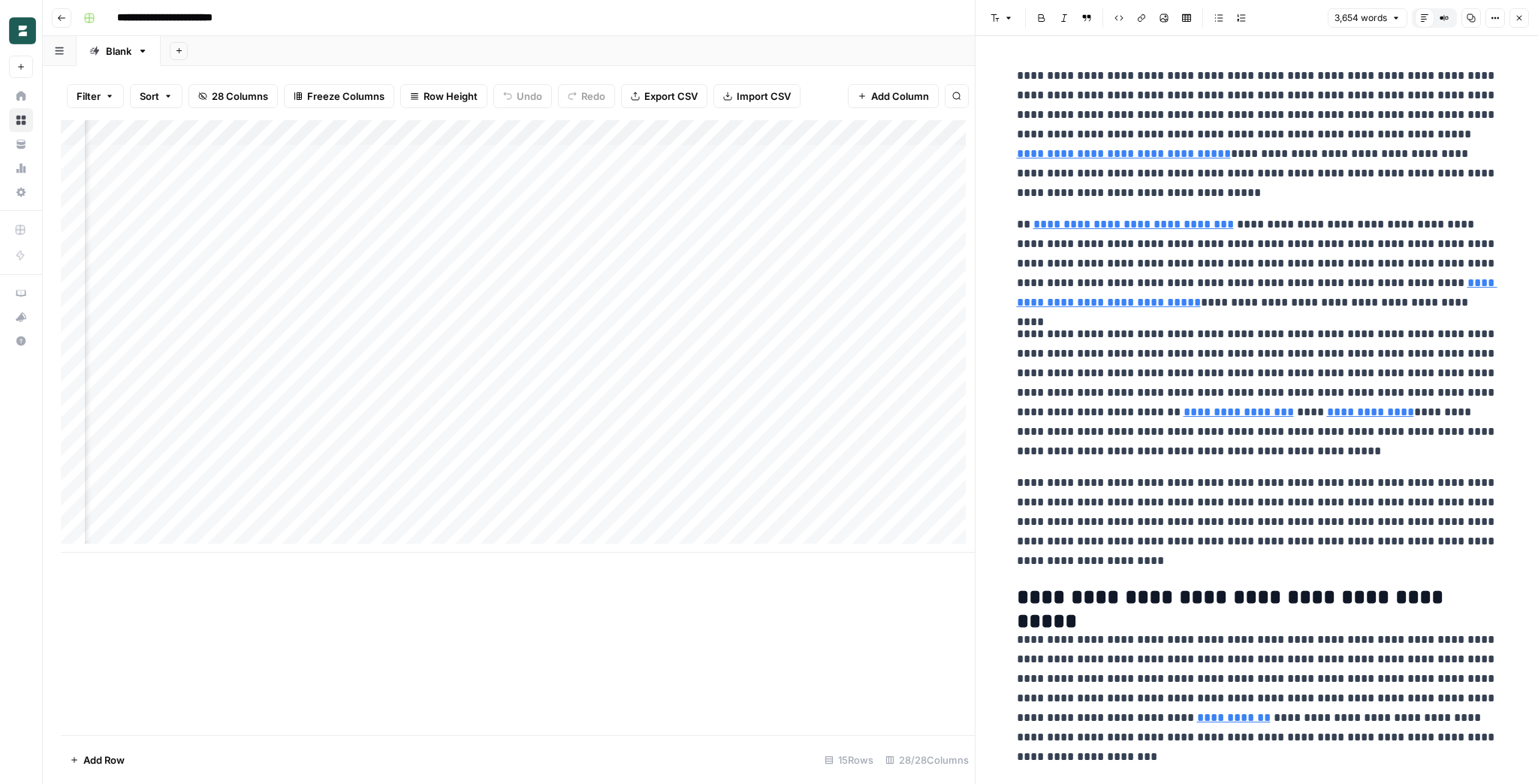 click on "Add Column" at bounding box center (517, 336) 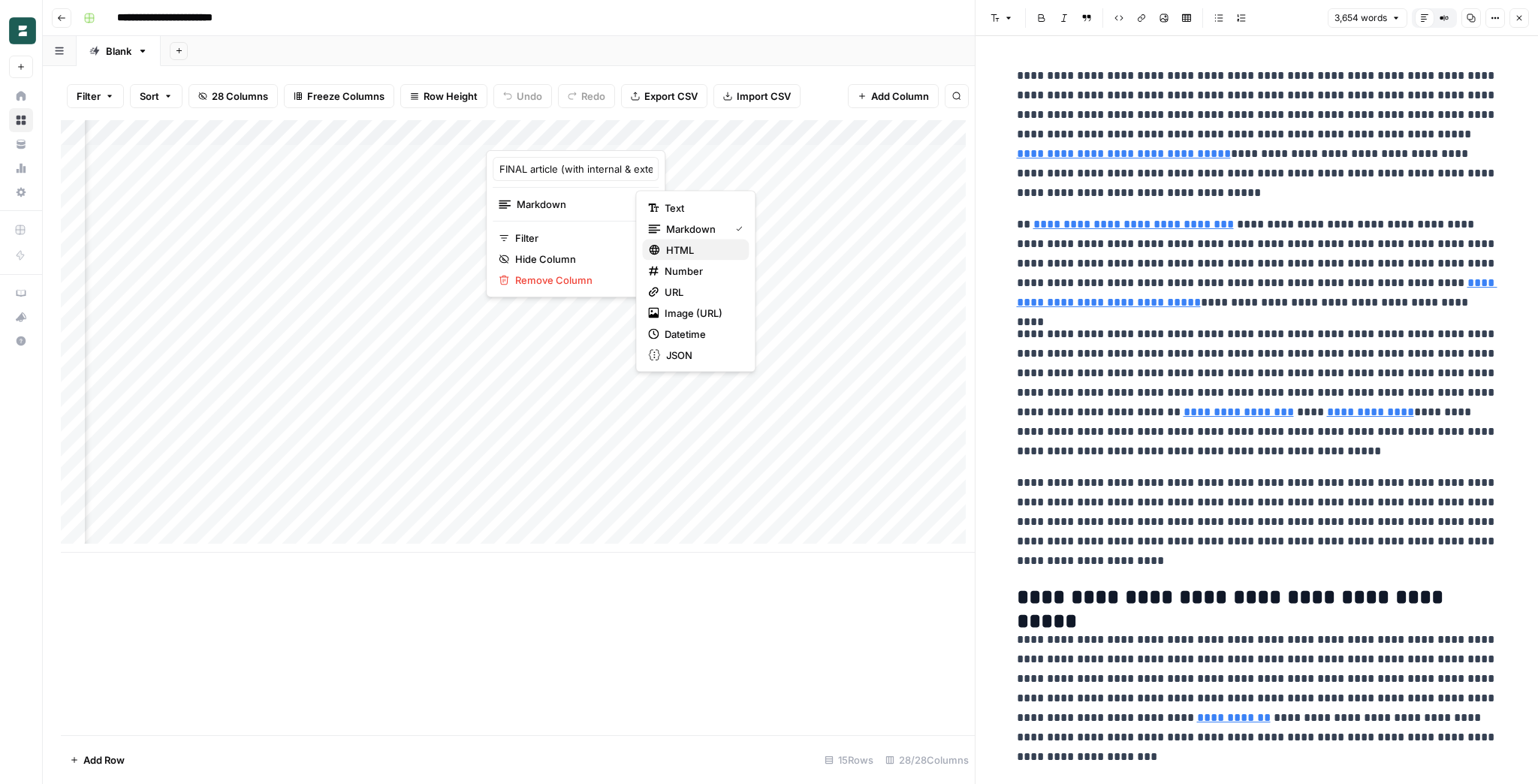 click on "HTML" at bounding box center (701, 250) 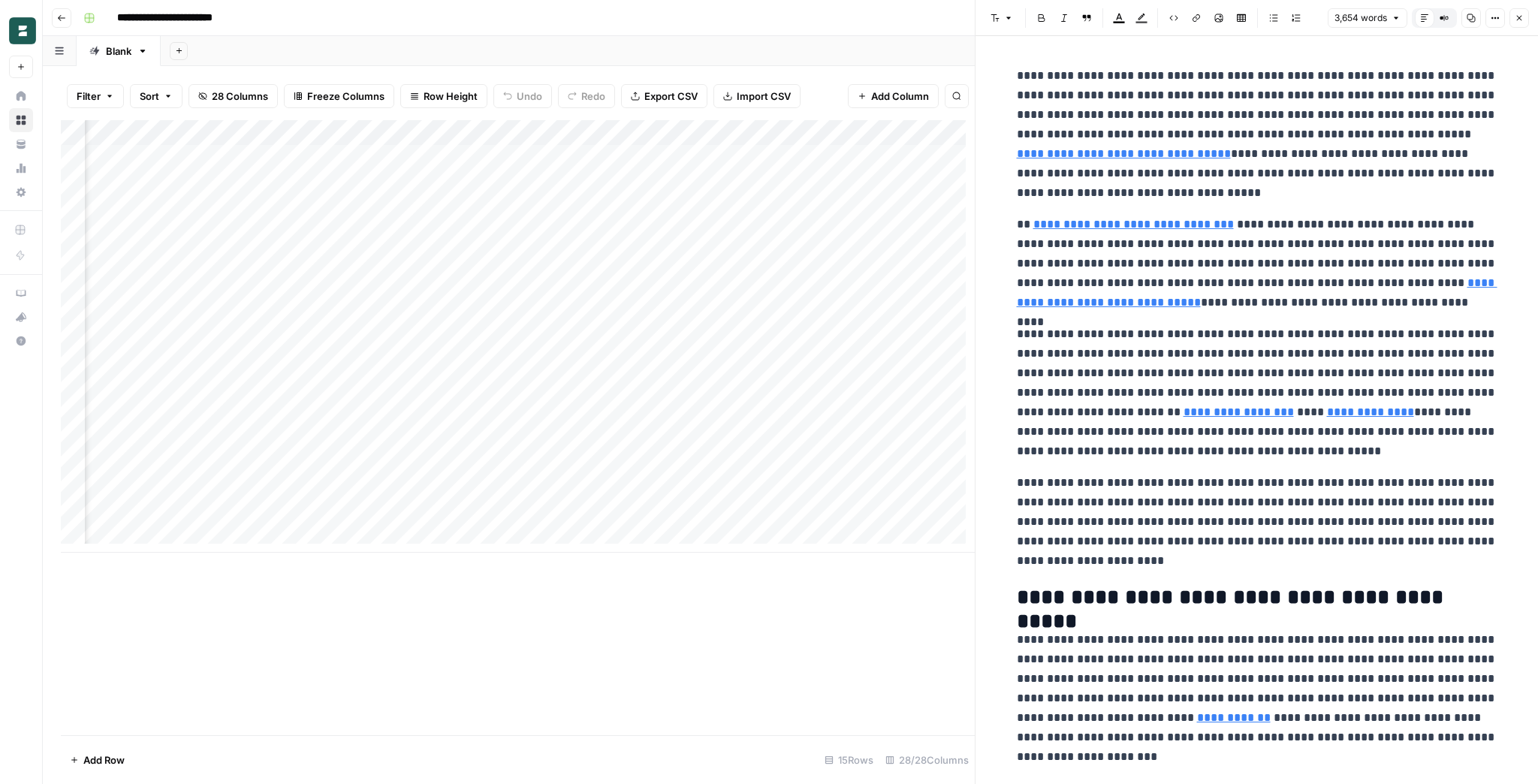 click on "Add Column" at bounding box center [517, 427] 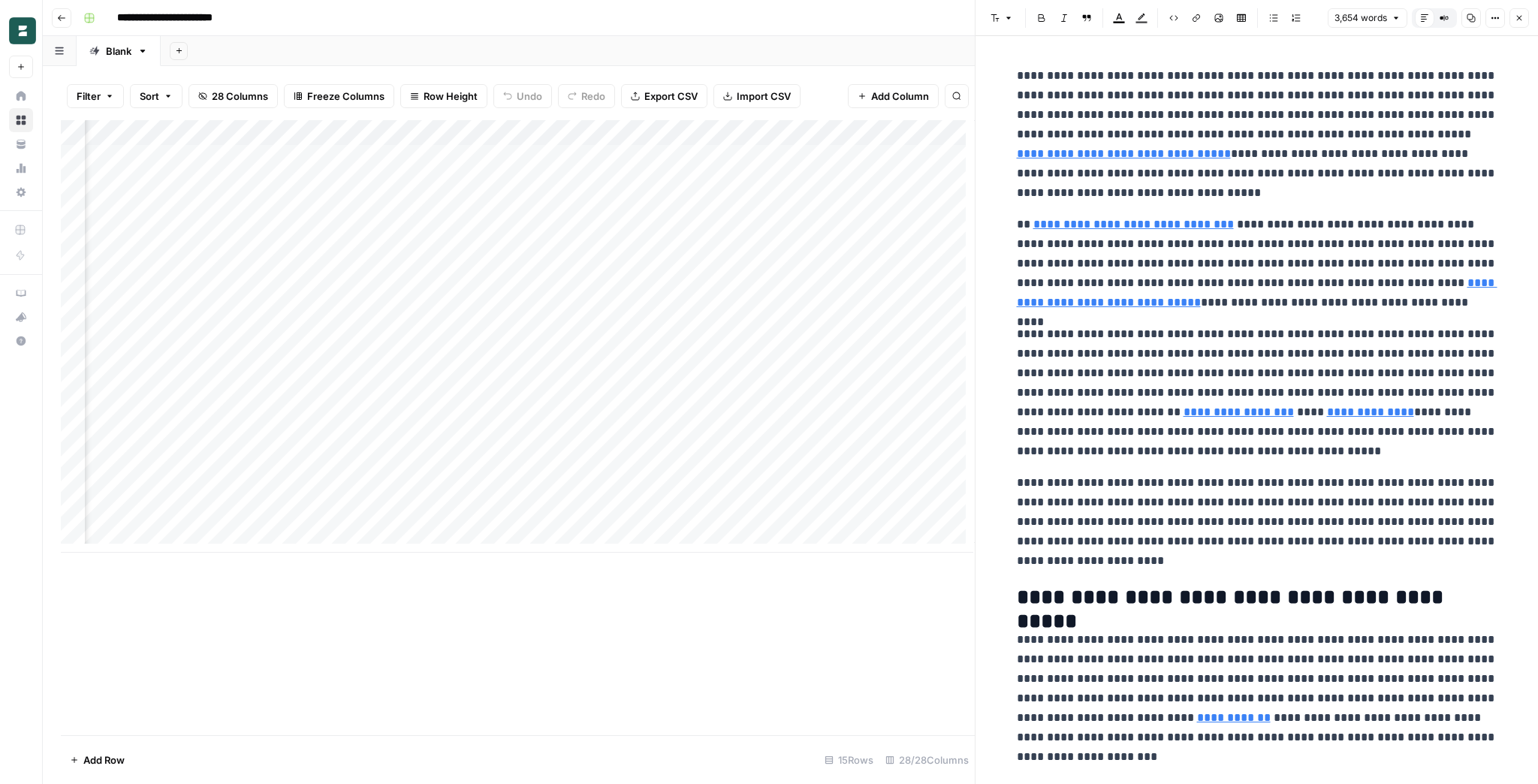 scroll, scrollTop: 0, scrollLeft: 3079, axis: horizontal 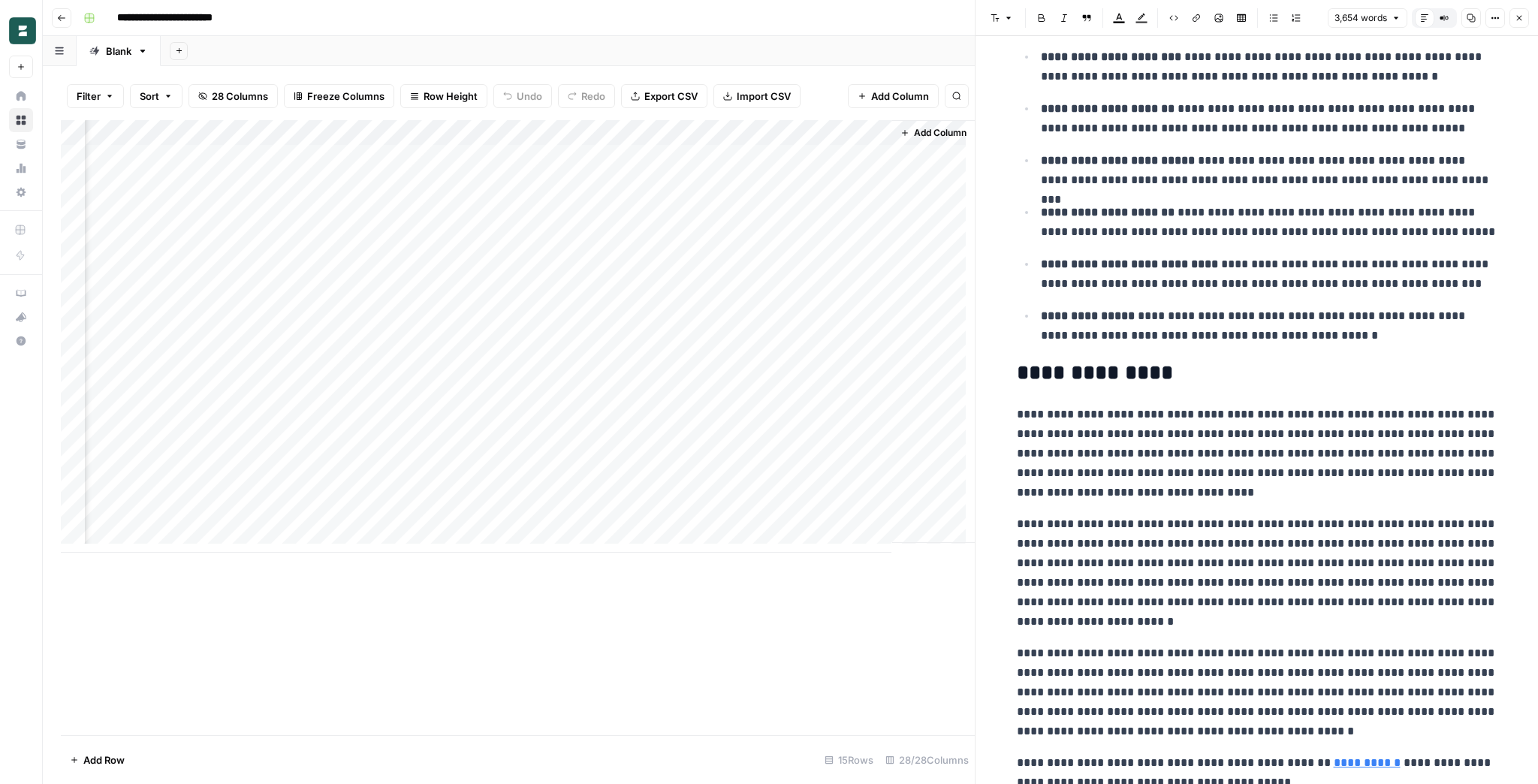 click on "Add Column" at bounding box center [940, 133] 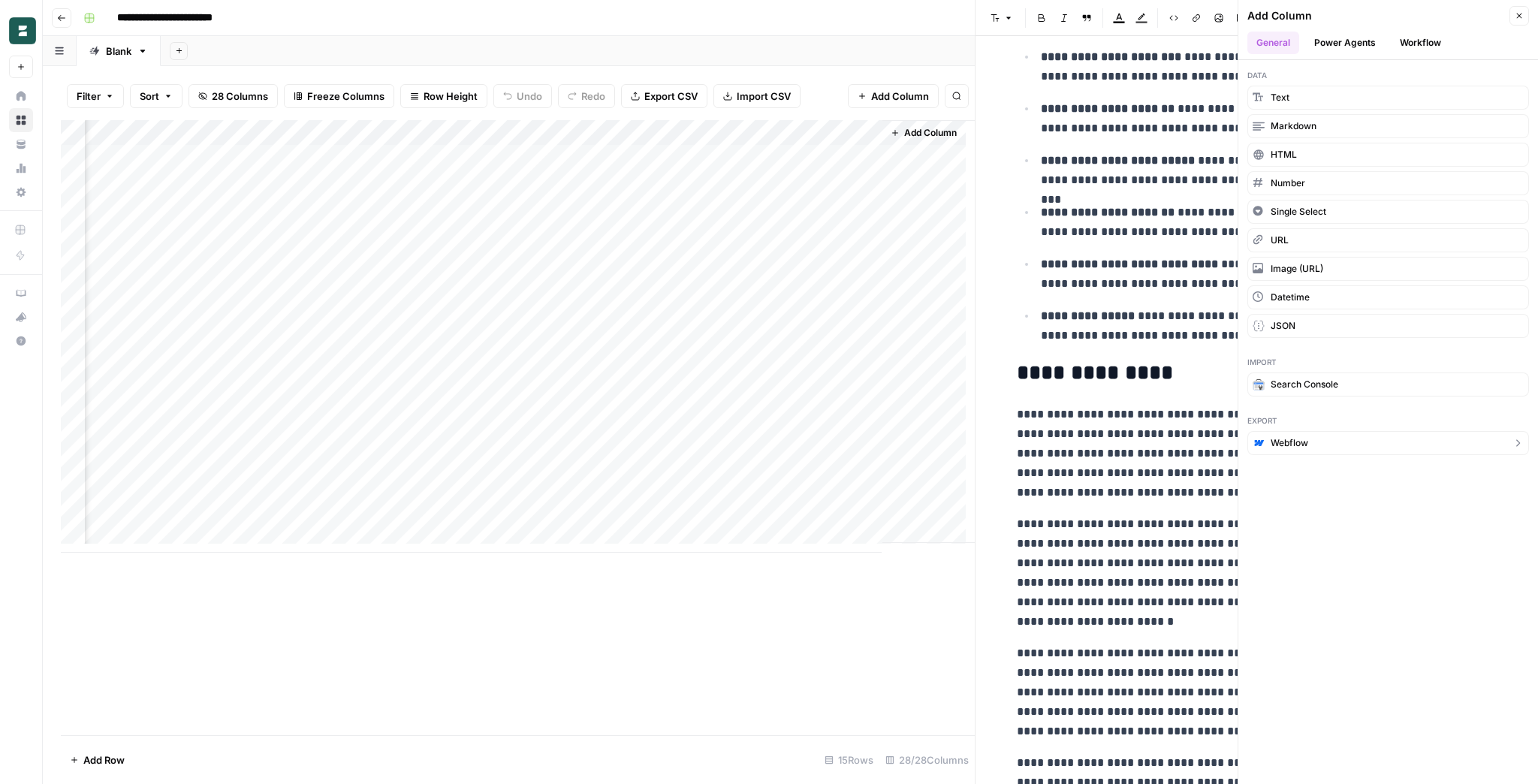 click on "Webflow" at bounding box center [1388, 443] 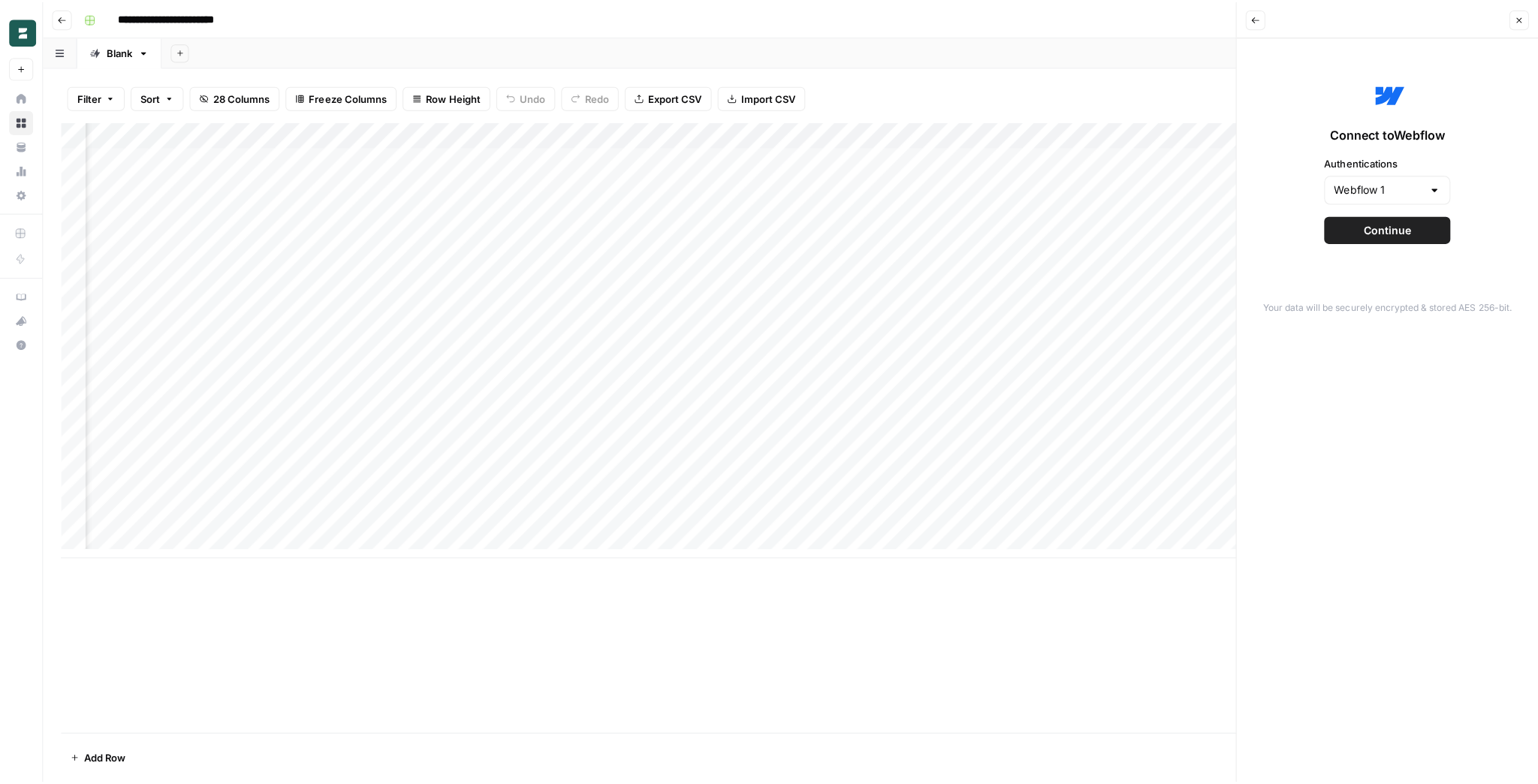 scroll, scrollTop: 0, scrollLeft: 2733, axis: horizontal 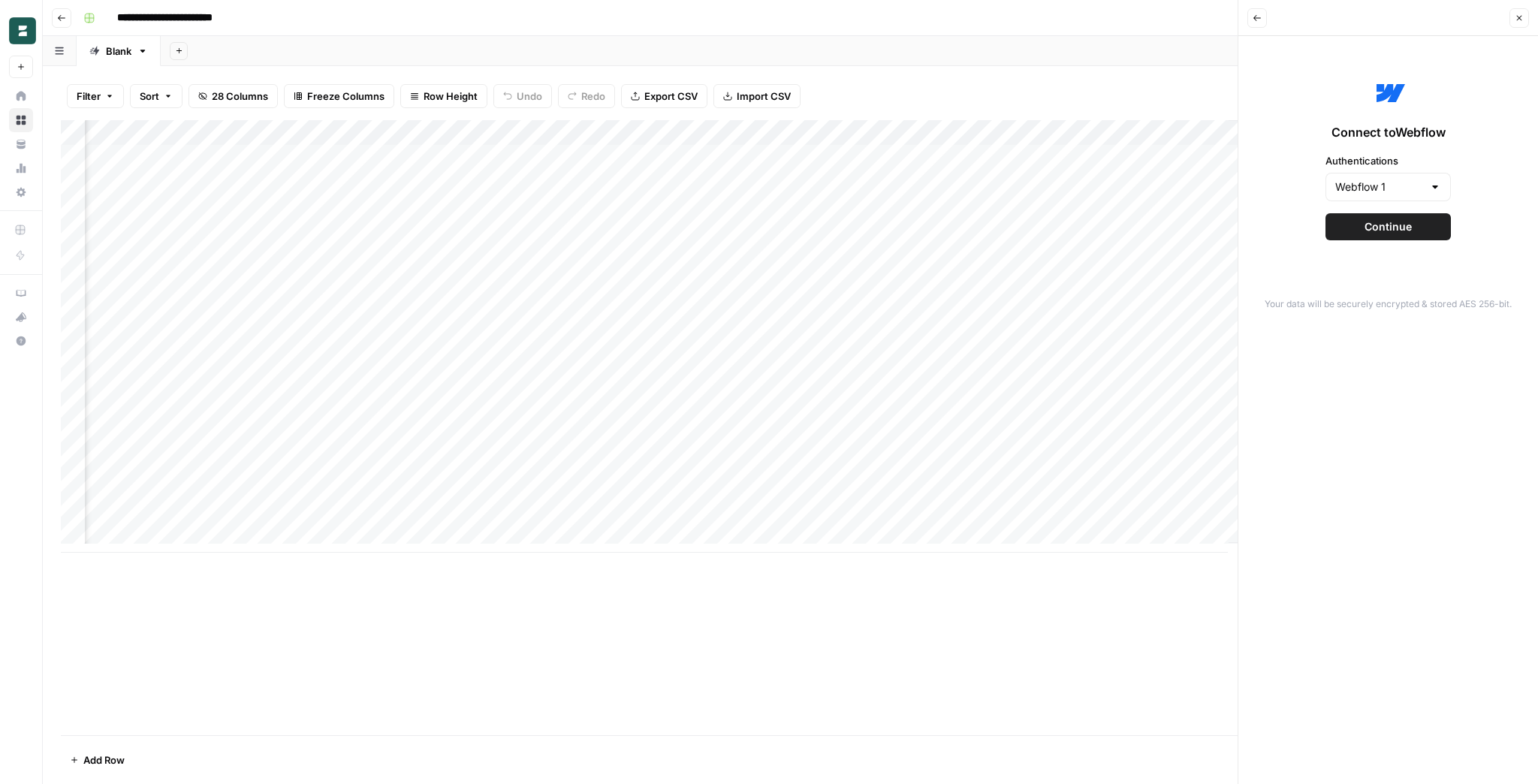 click on "Continue" at bounding box center [1388, 227] 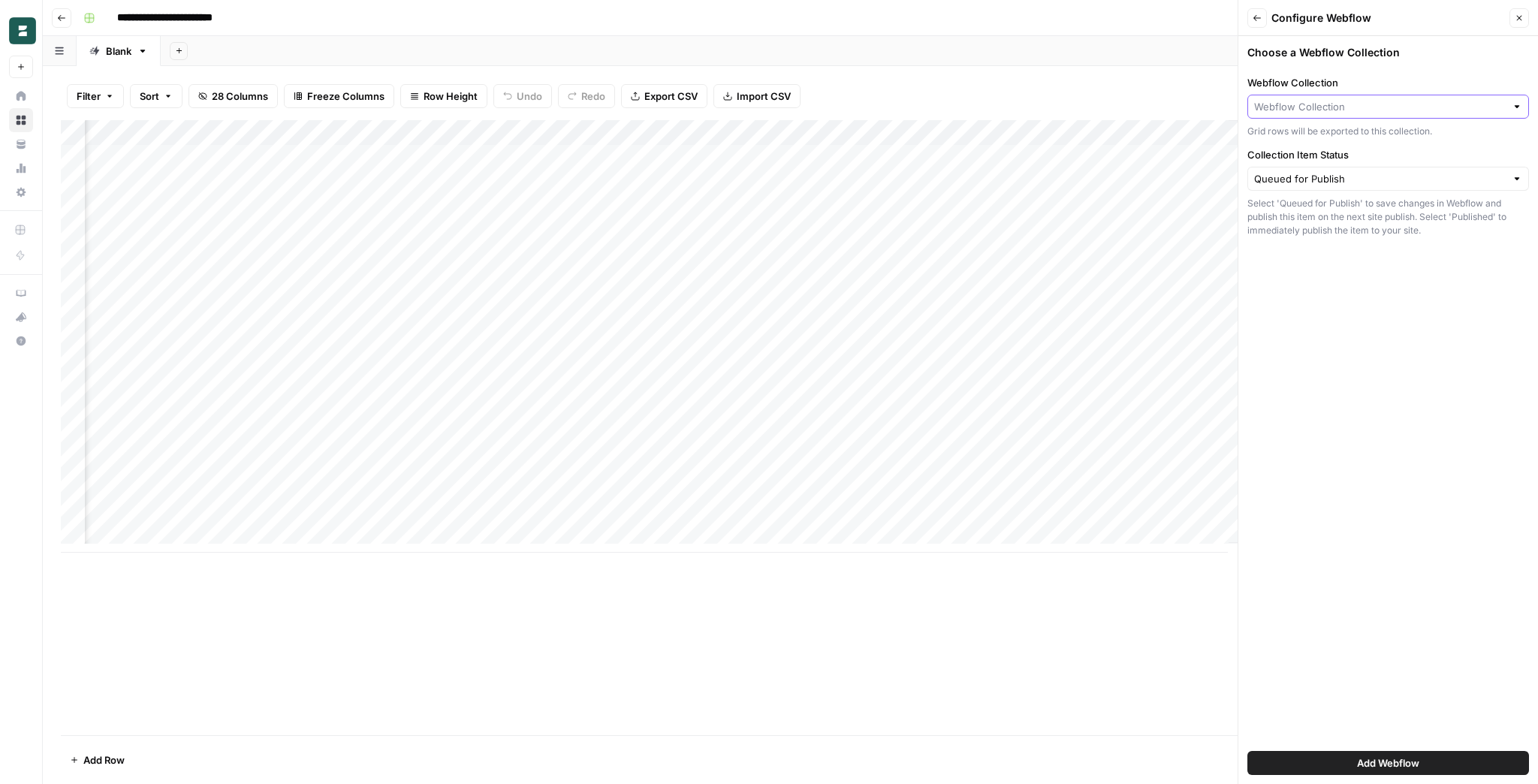 click on "Webflow Collection" at bounding box center (1380, 107) 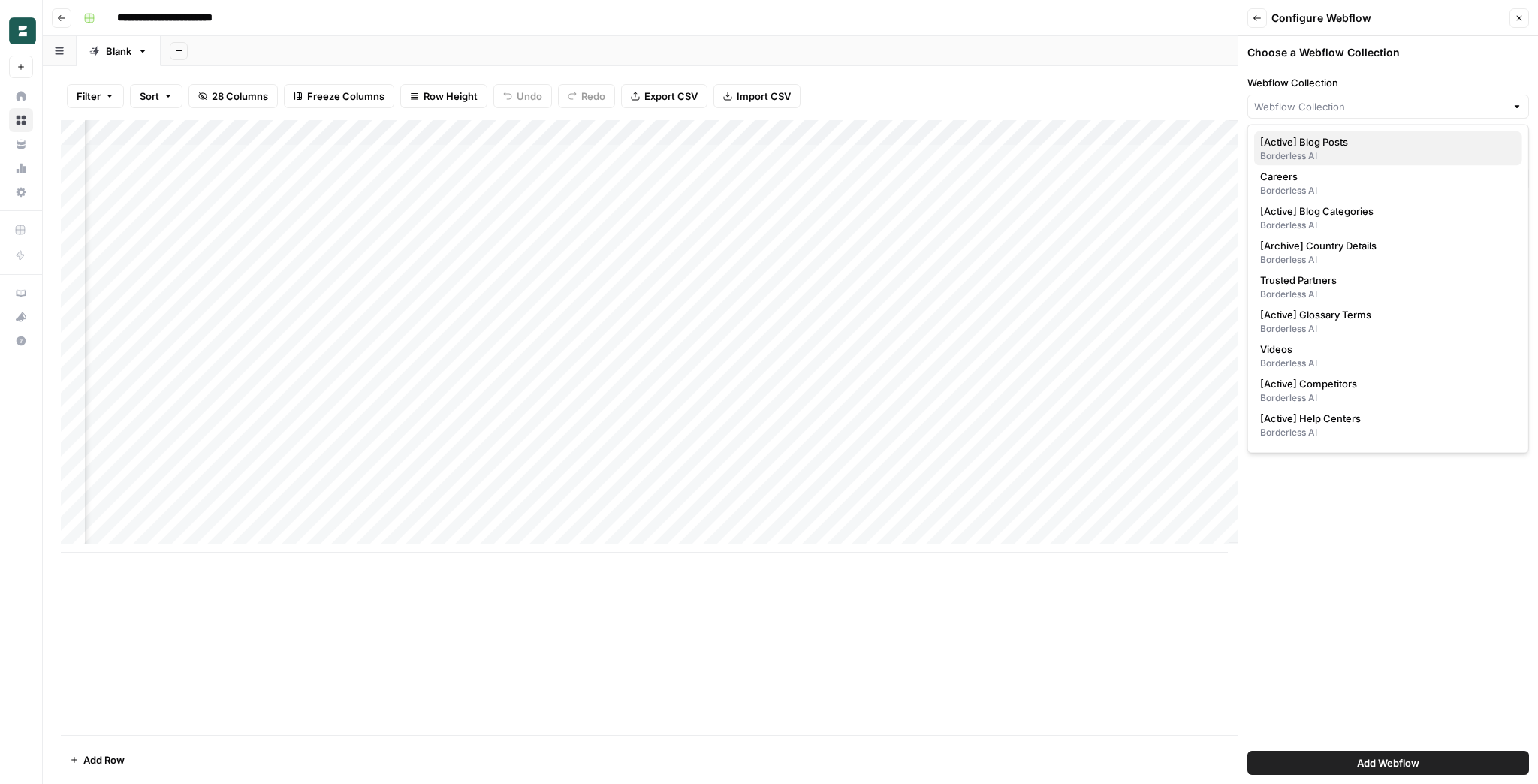 click on "Borderless AI" at bounding box center (1388, 156) 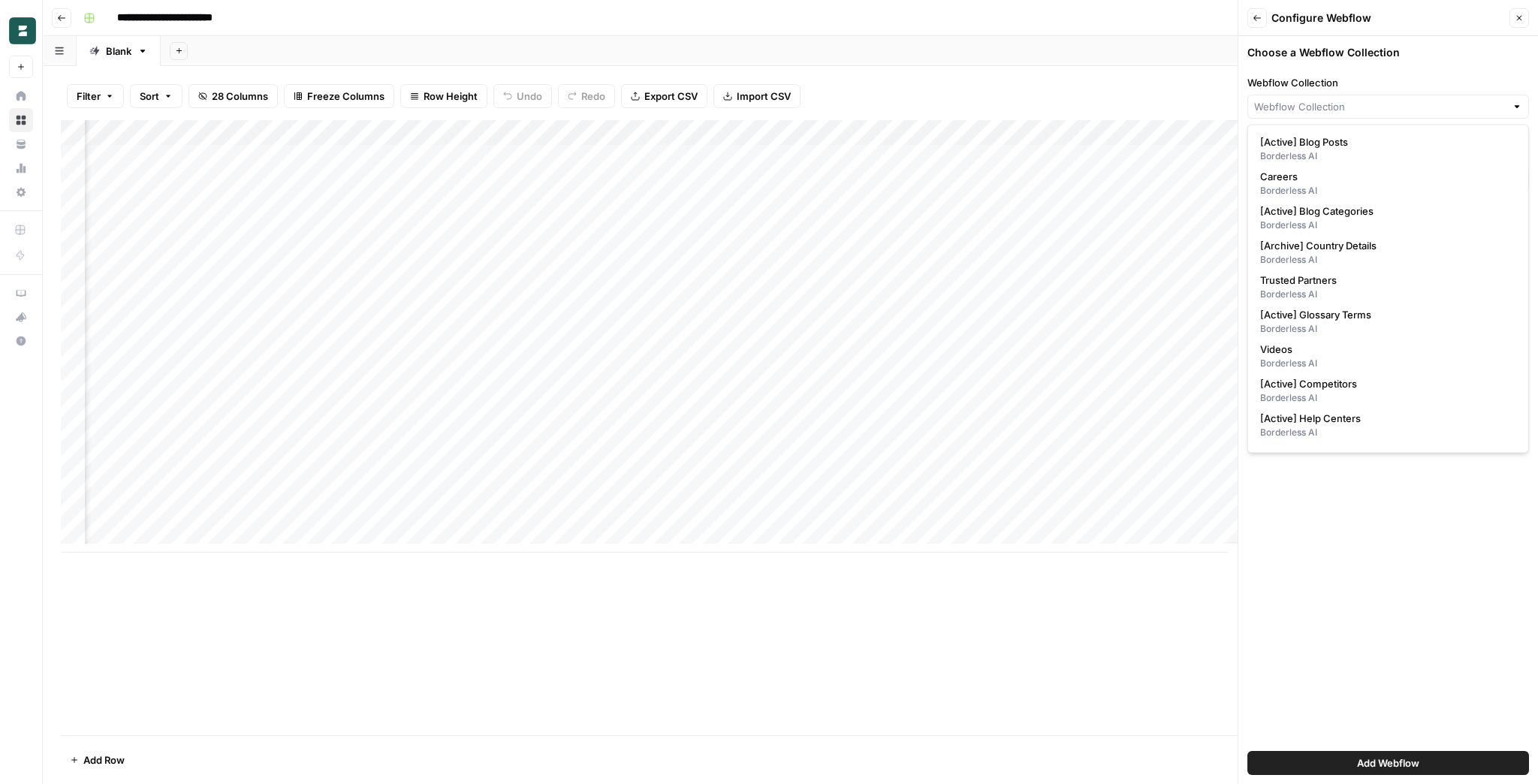 type on "[Active] Blog Posts" 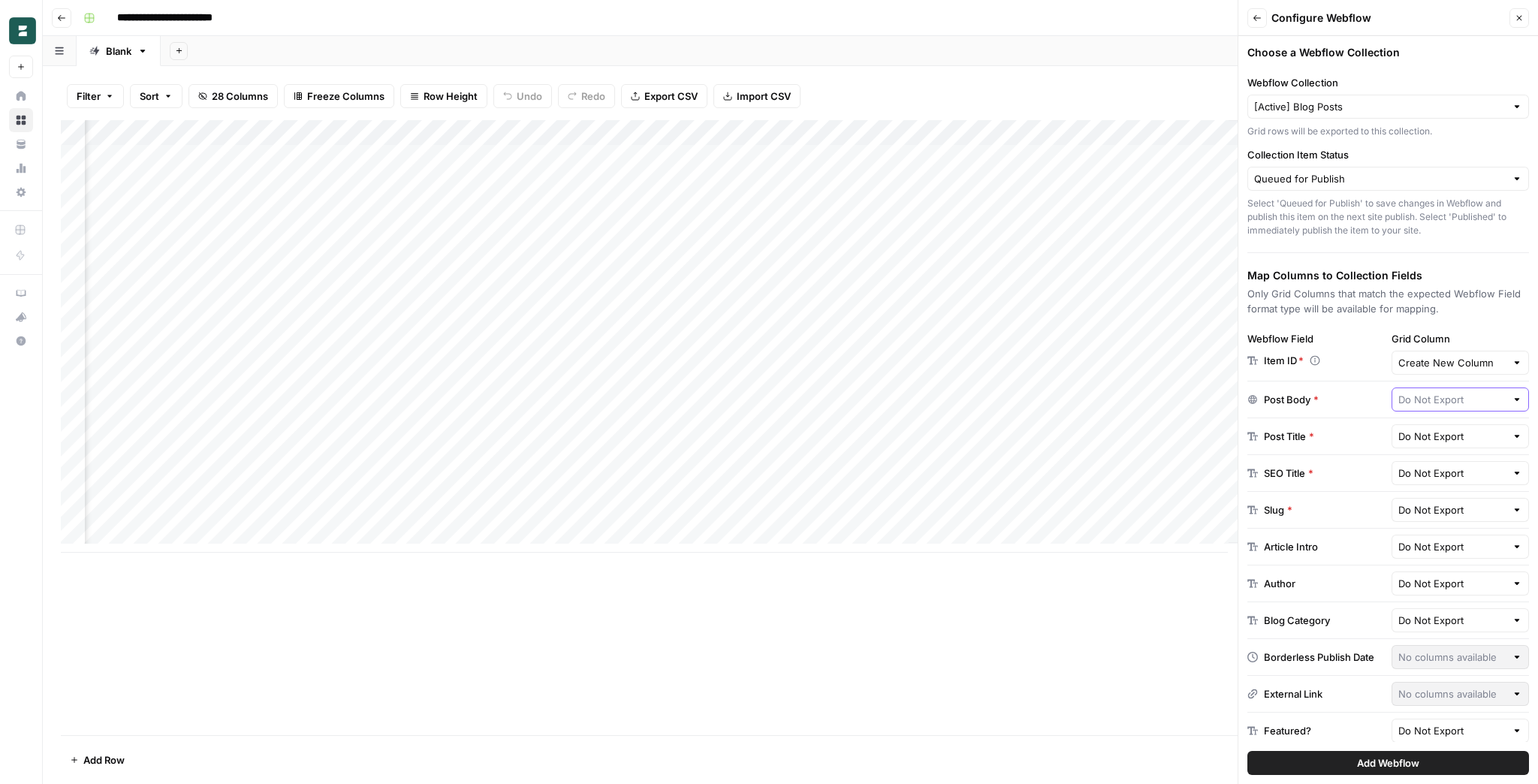 click at bounding box center [1452, 400] 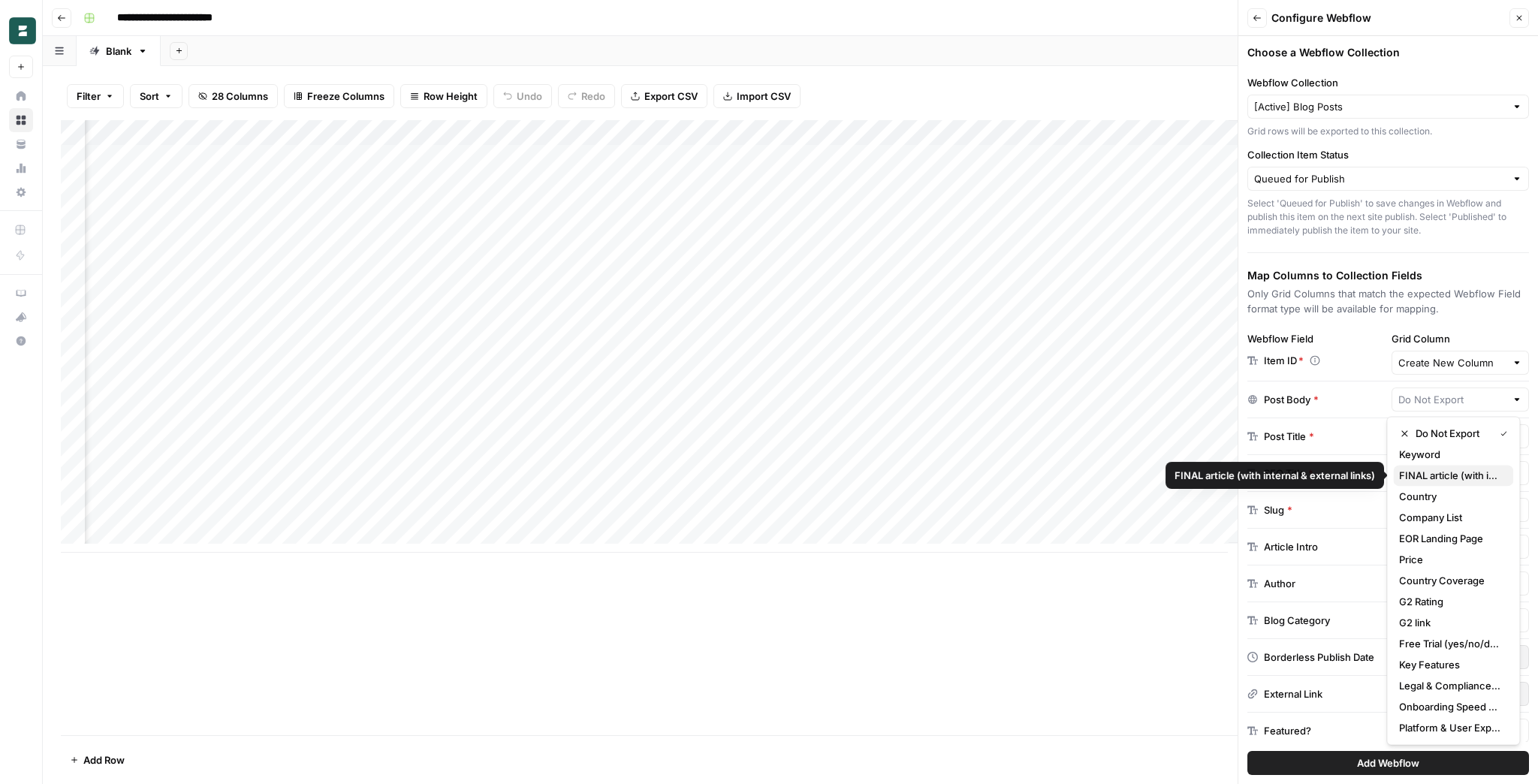 click on "FINAL article (with internal & external links)" at bounding box center [1450, 475] 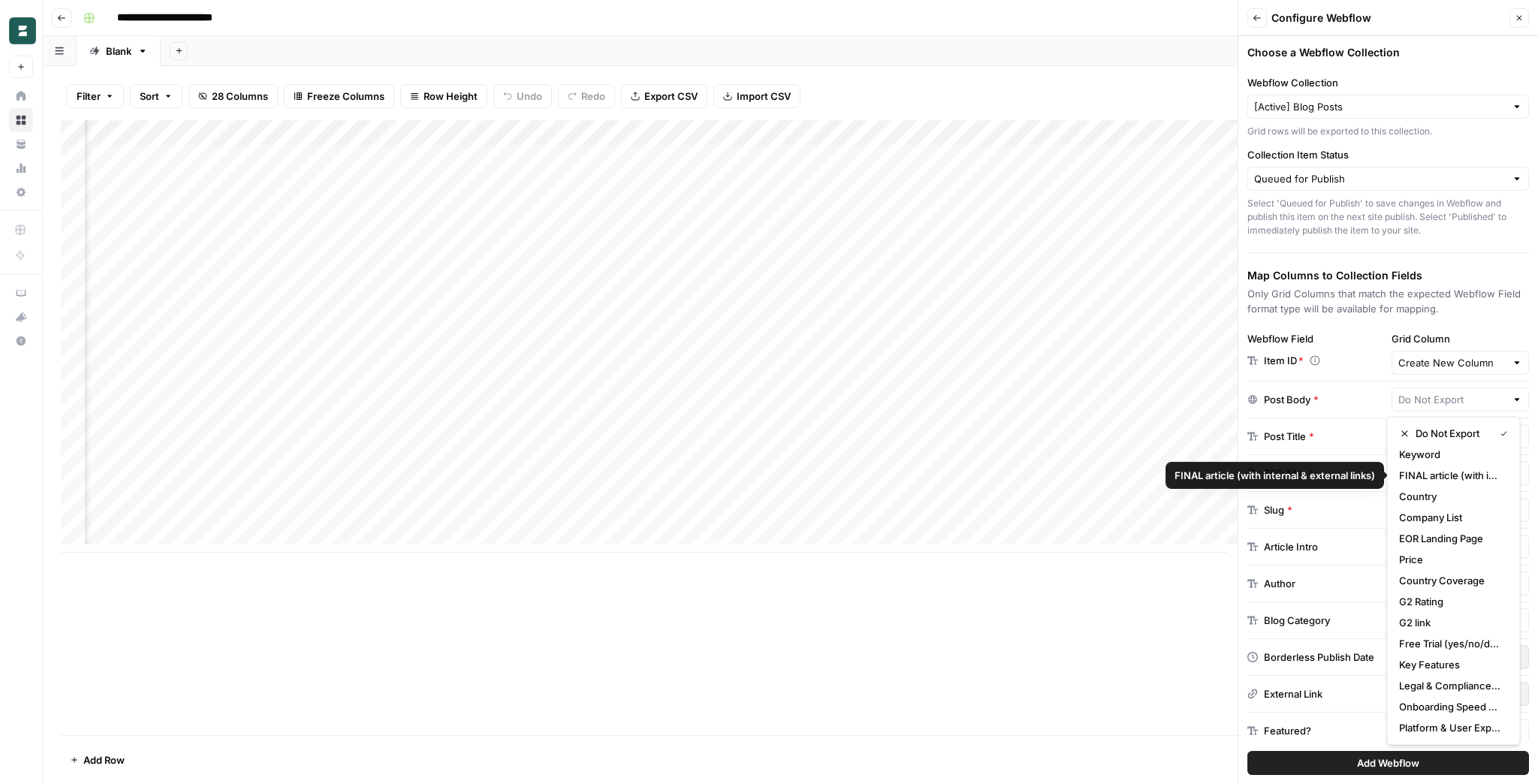 type on "FINAL article (with internal & external links)" 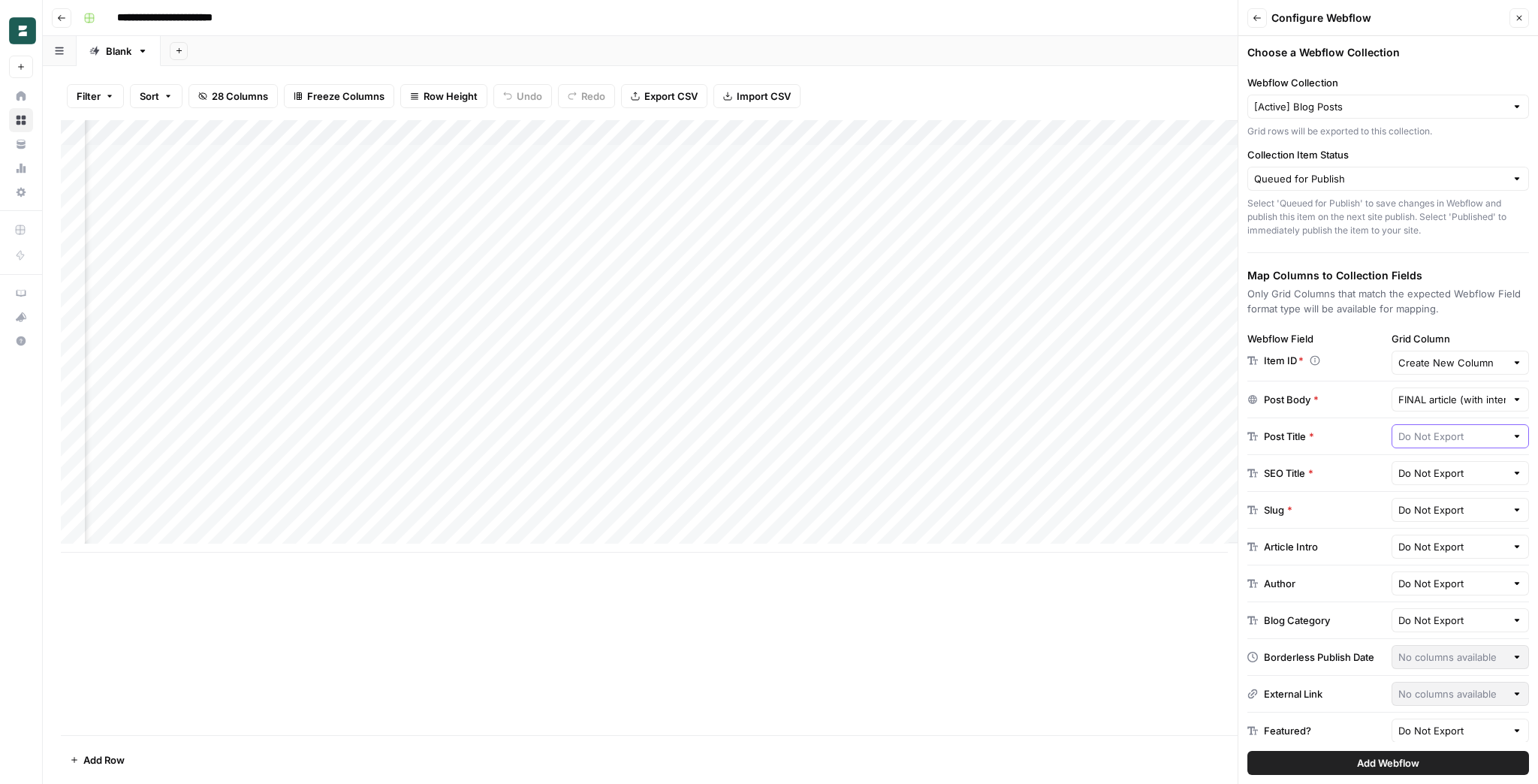 click at bounding box center (1452, 436) 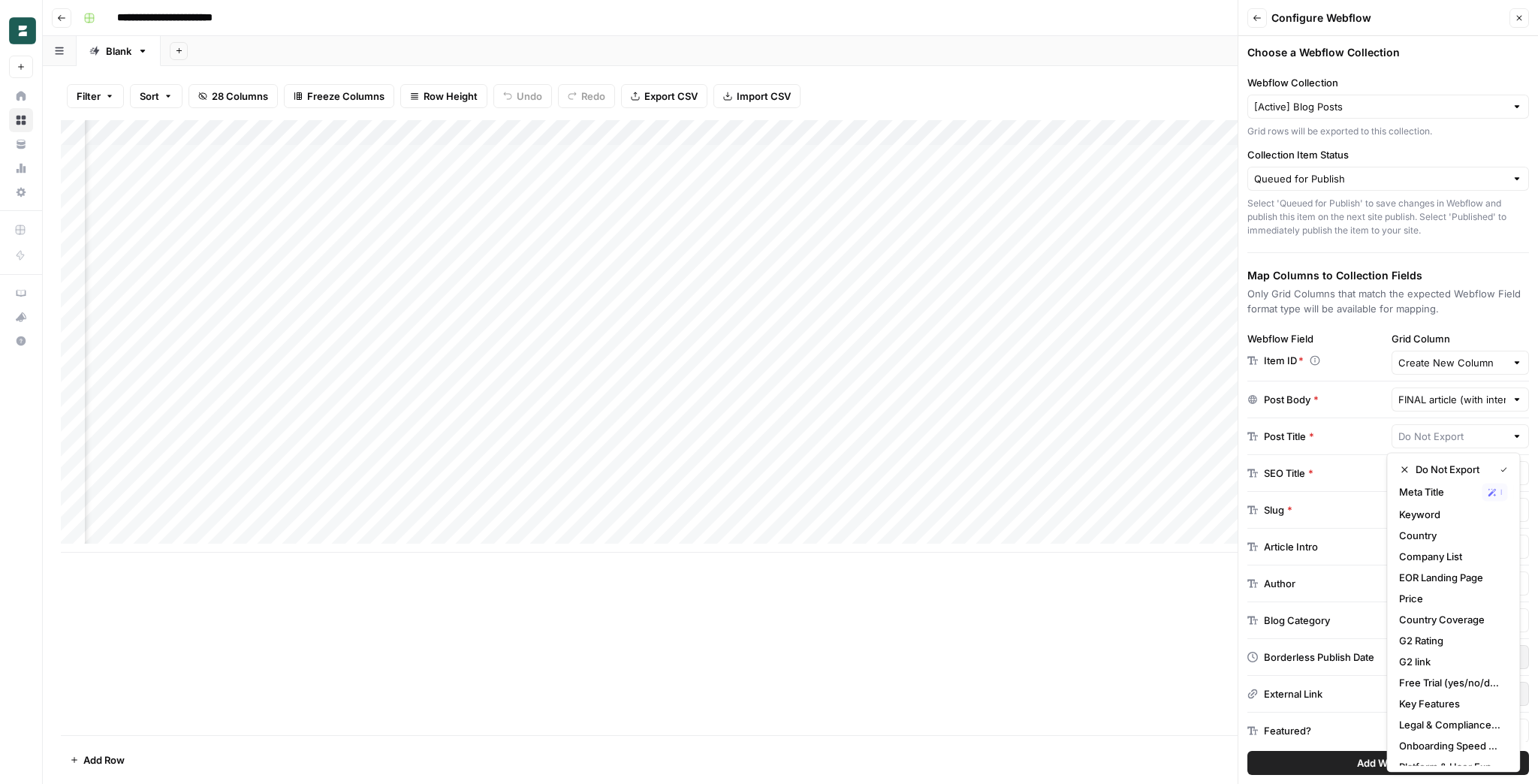 scroll, scrollTop: 0, scrollLeft: 406, axis: horizontal 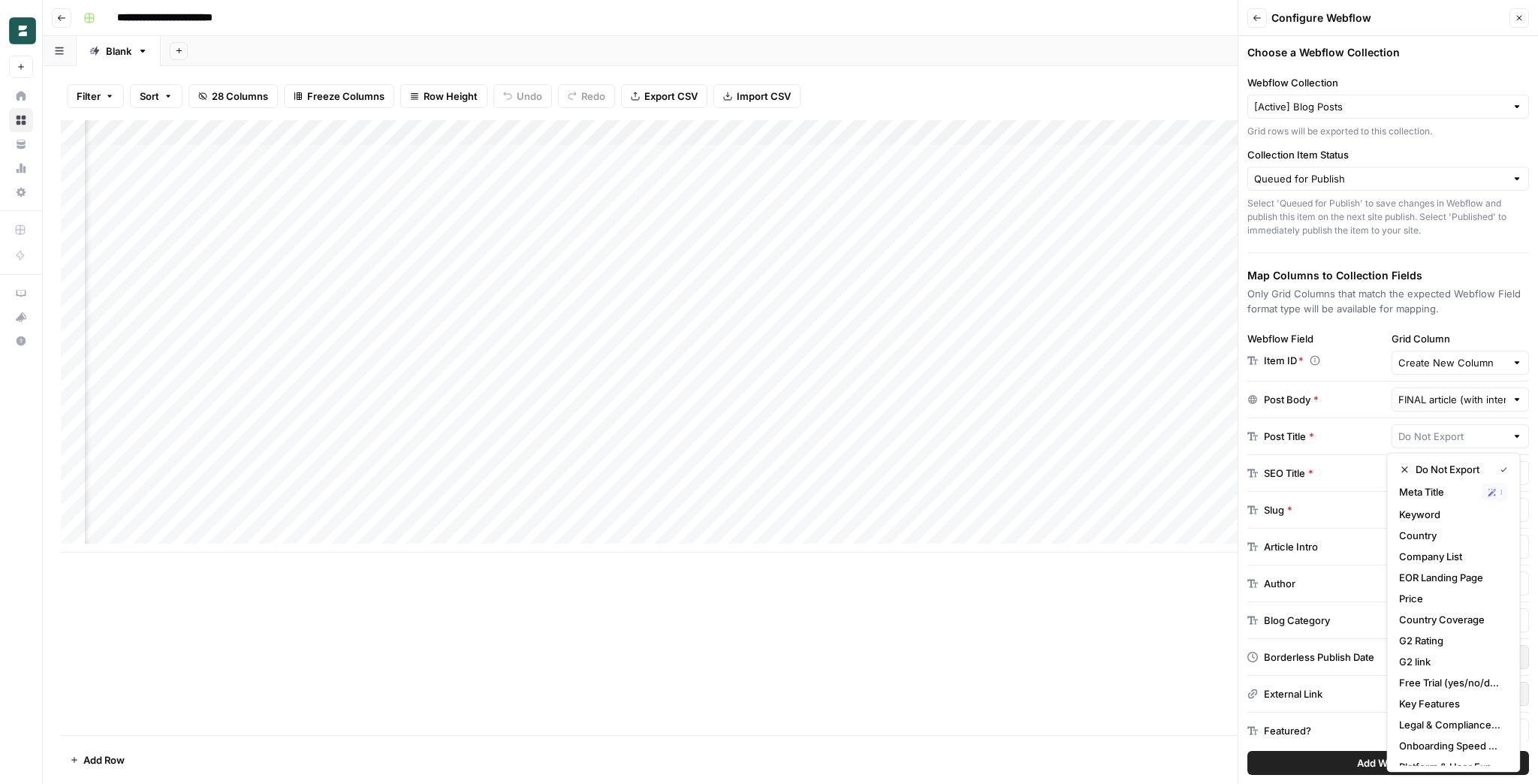 type on "Do Not Export" 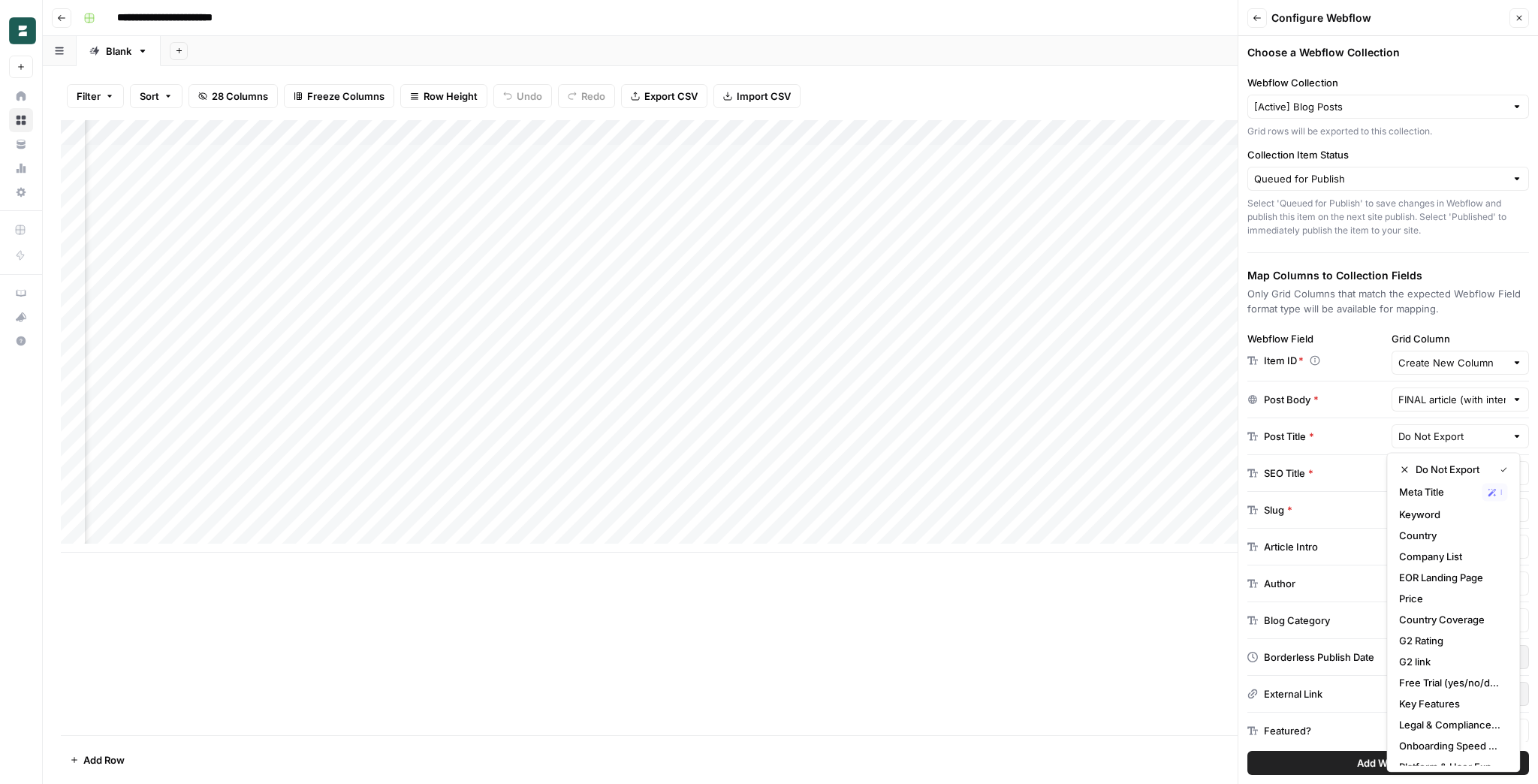 click on "Add Column" at bounding box center [790, 336] 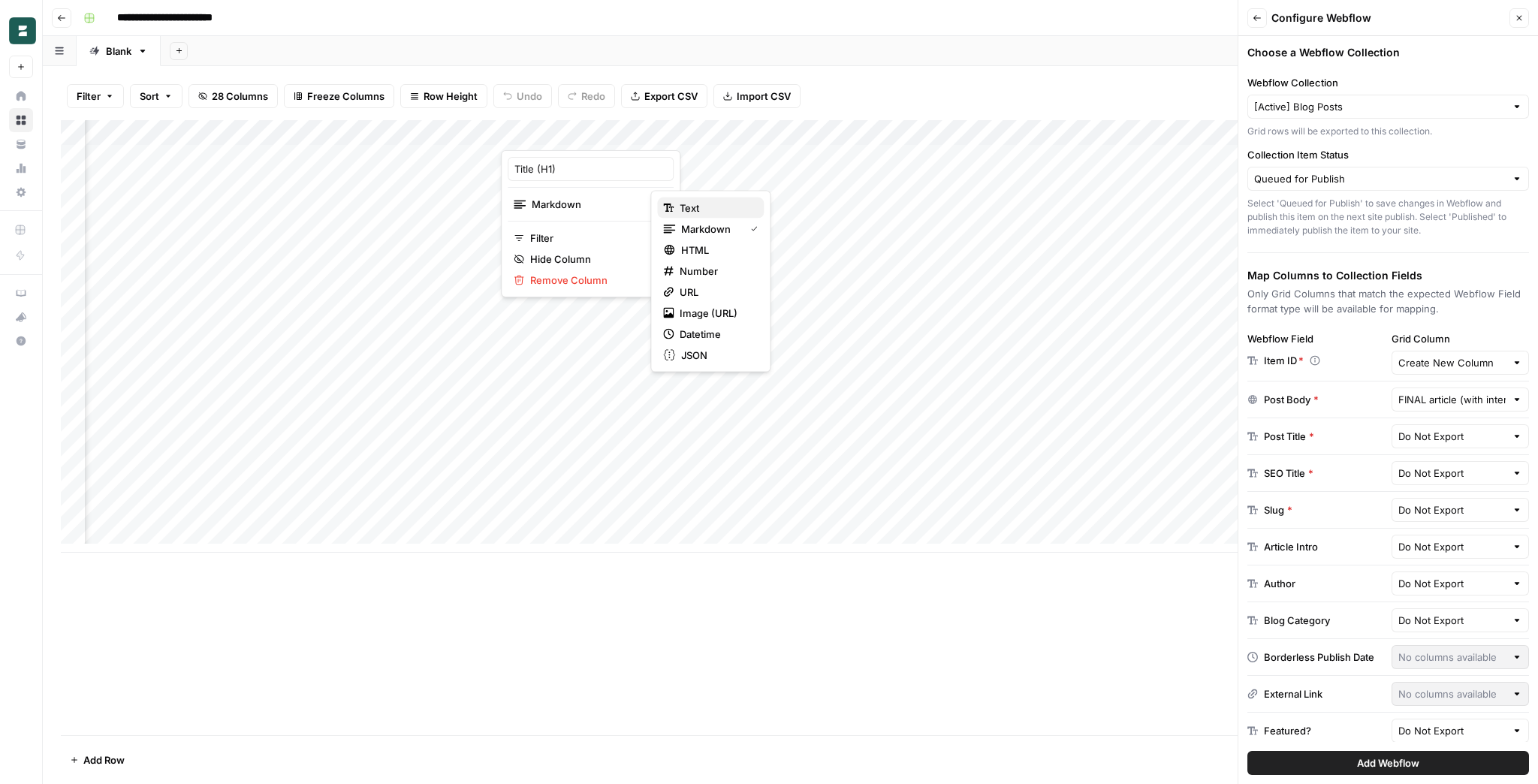 click on "Text" at bounding box center (710, 208) 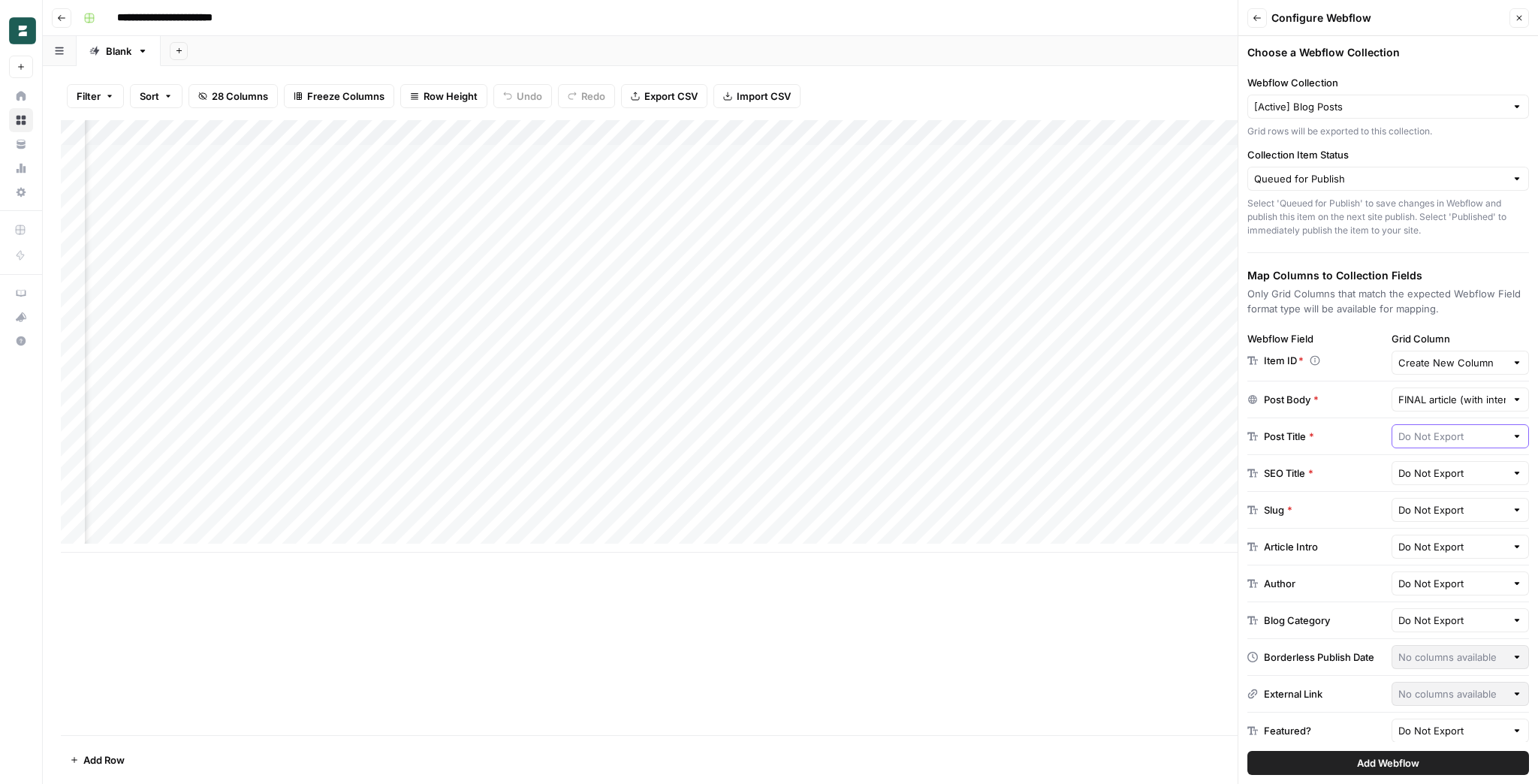 click at bounding box center [1452, 436] 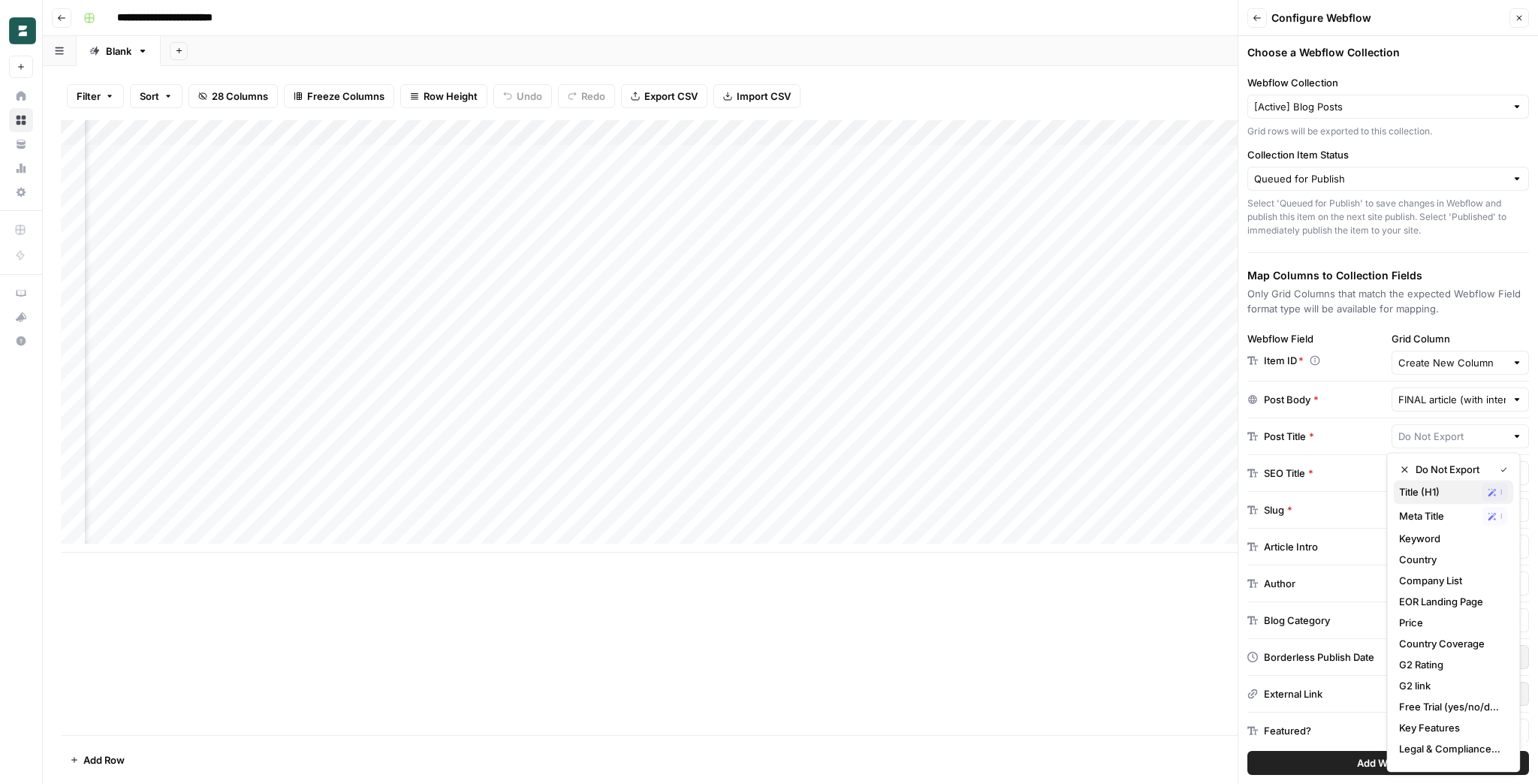 click on "Title (H1)" at bounding box center (1437, 492) 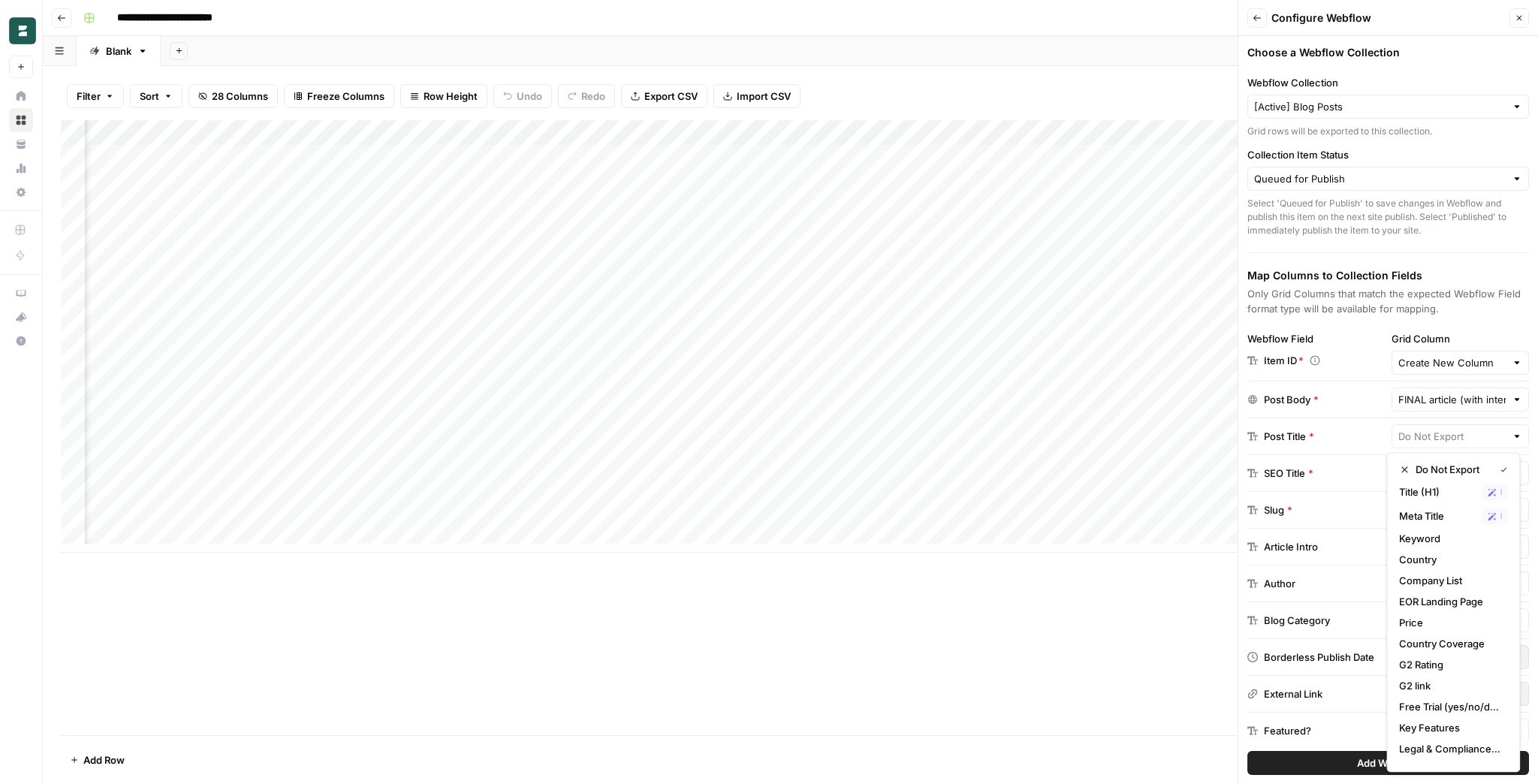 type on "Title (H1)" 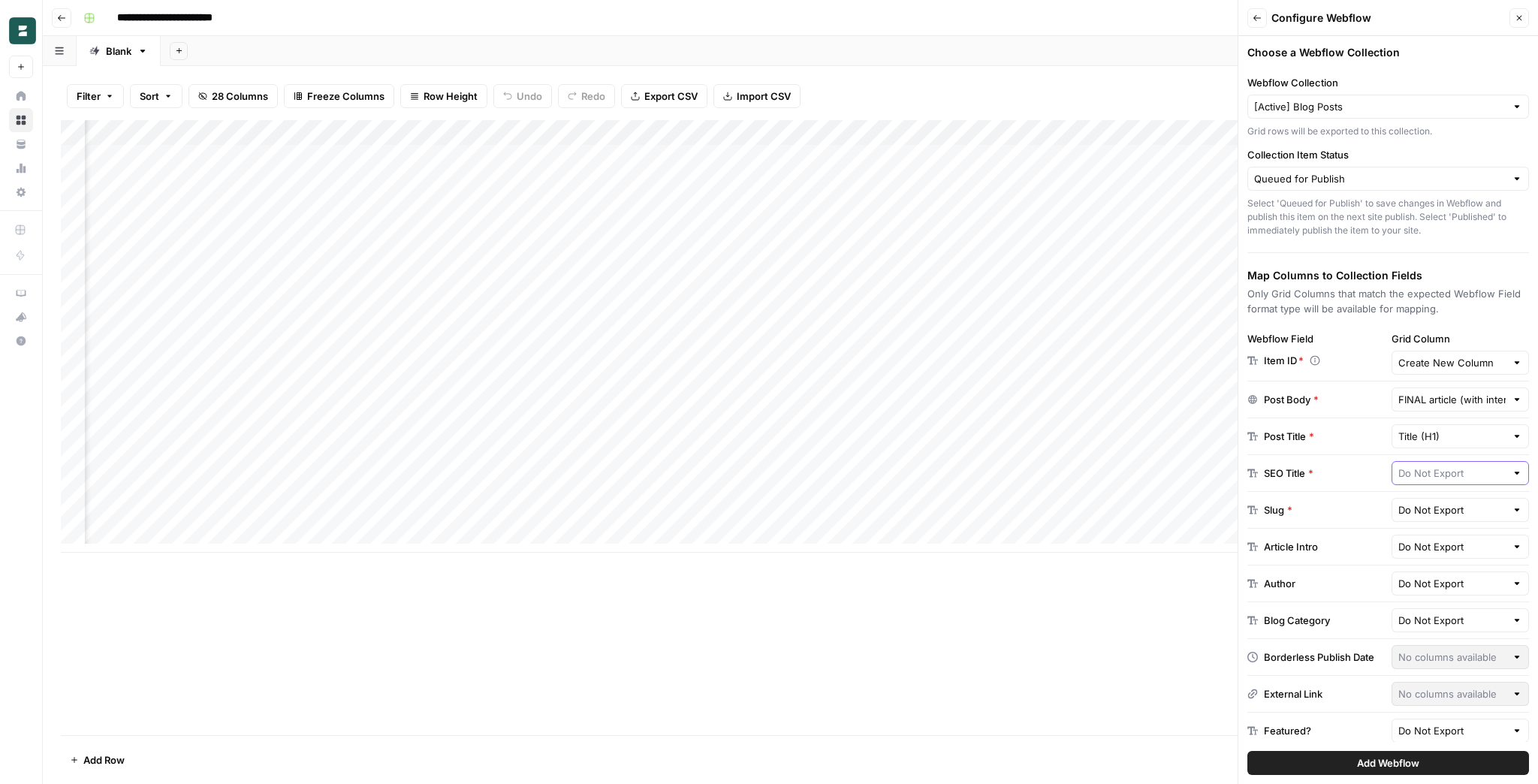 click at bounding box center (1452, 473) 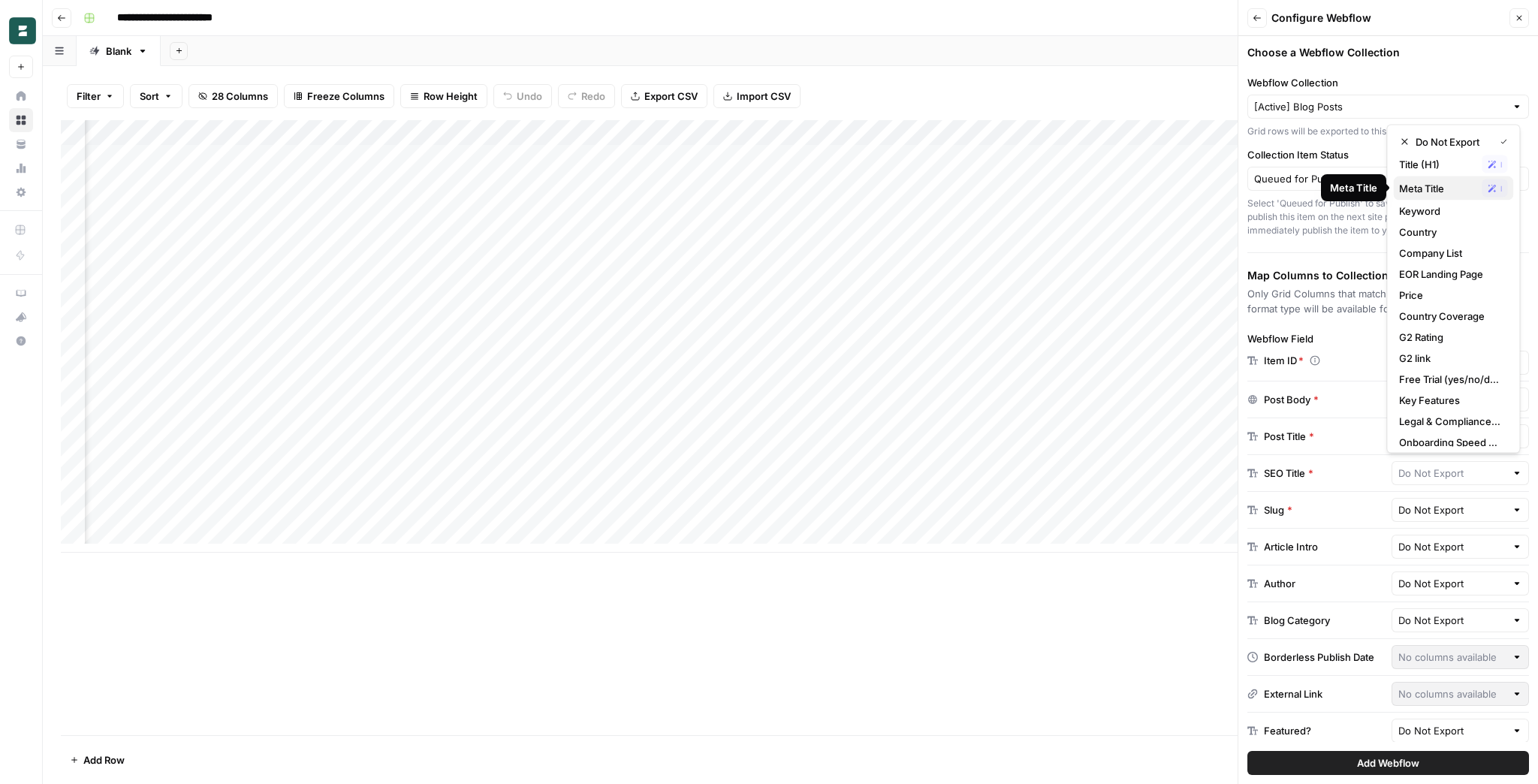 click on "Meta Title Possible Match" at bounding box center (1453, 188) 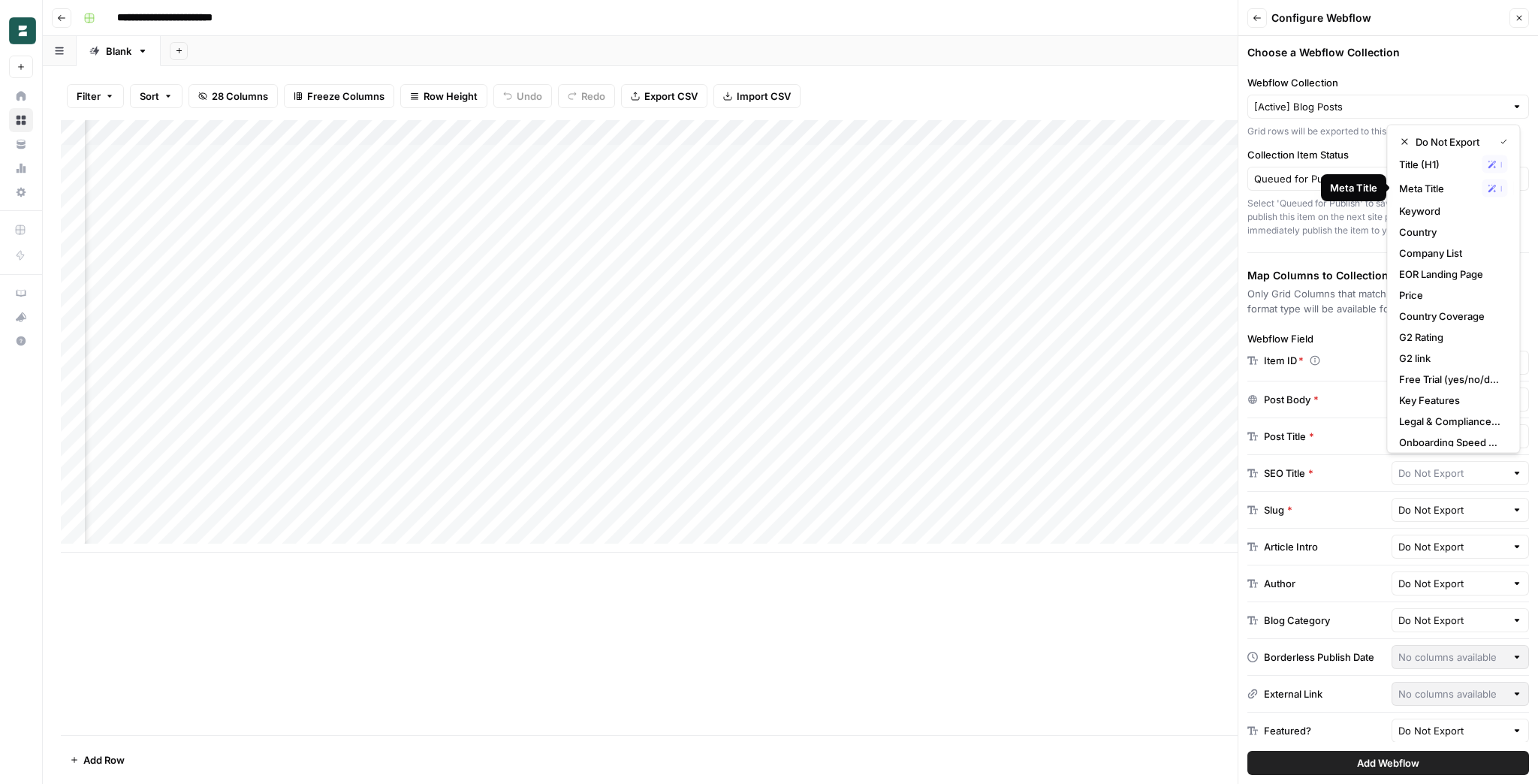 type on "Meta Title" 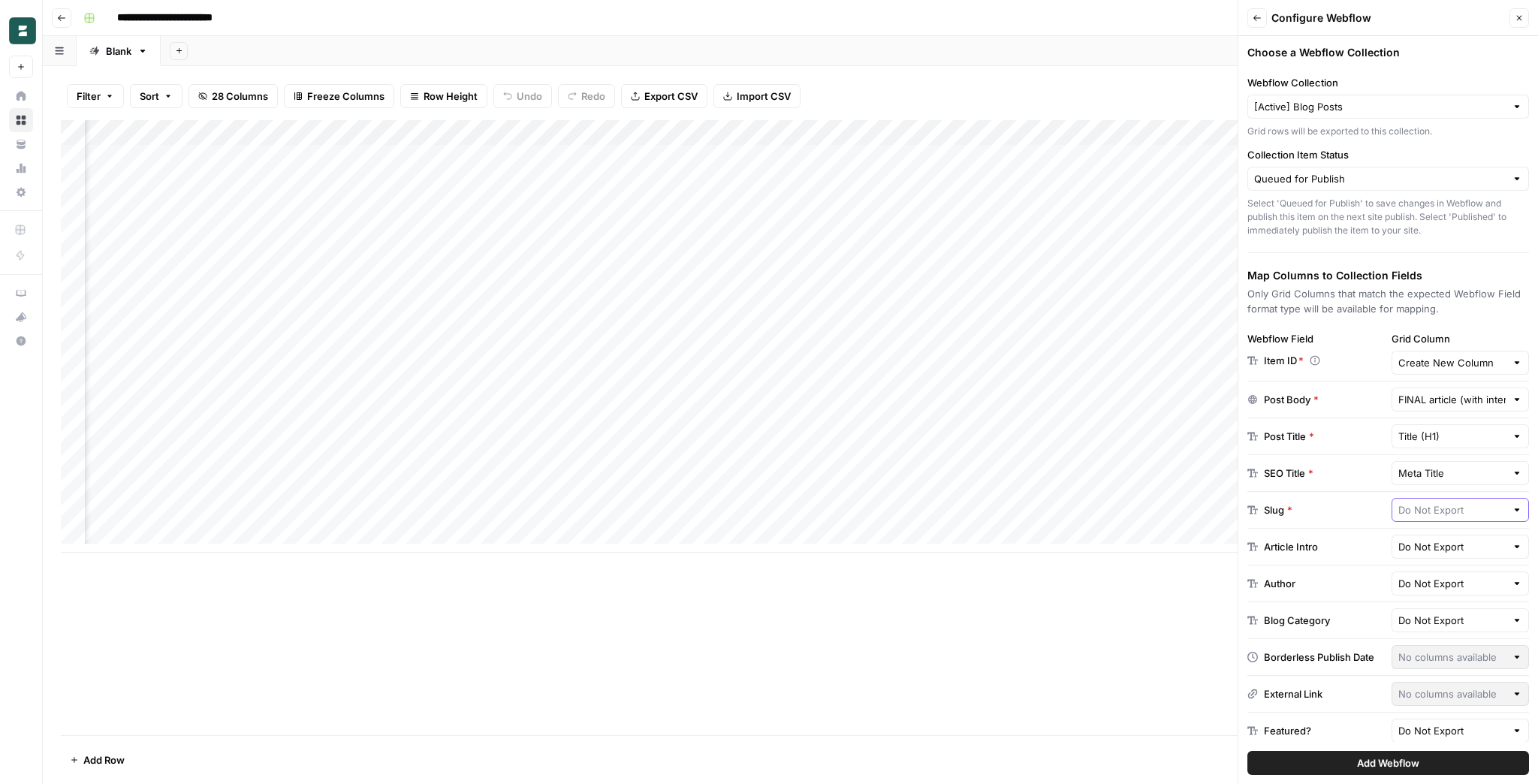 click at bounding box center [1452, 510] 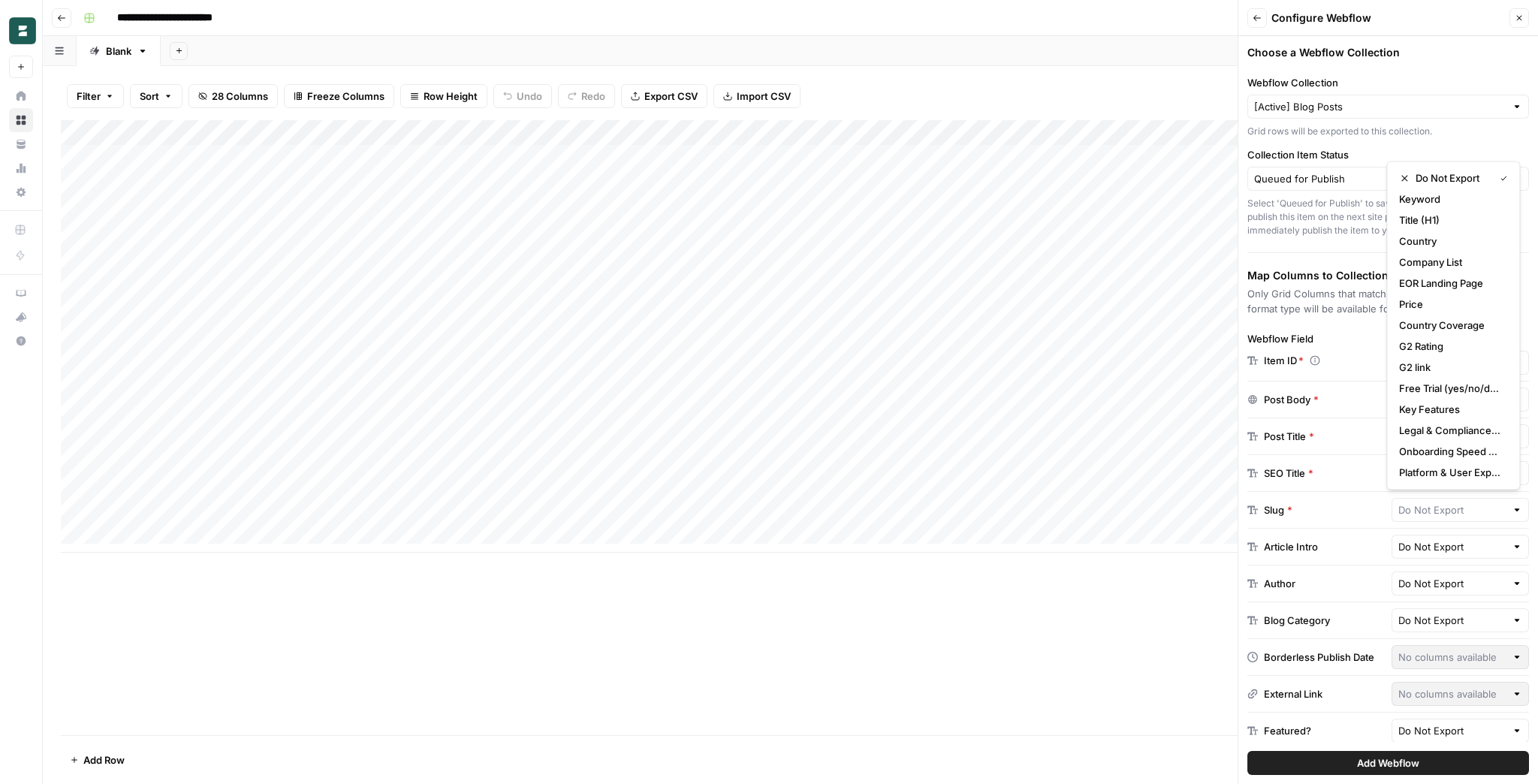 scroll, scrollTop: 0, scrollLeft: 0, axis: both 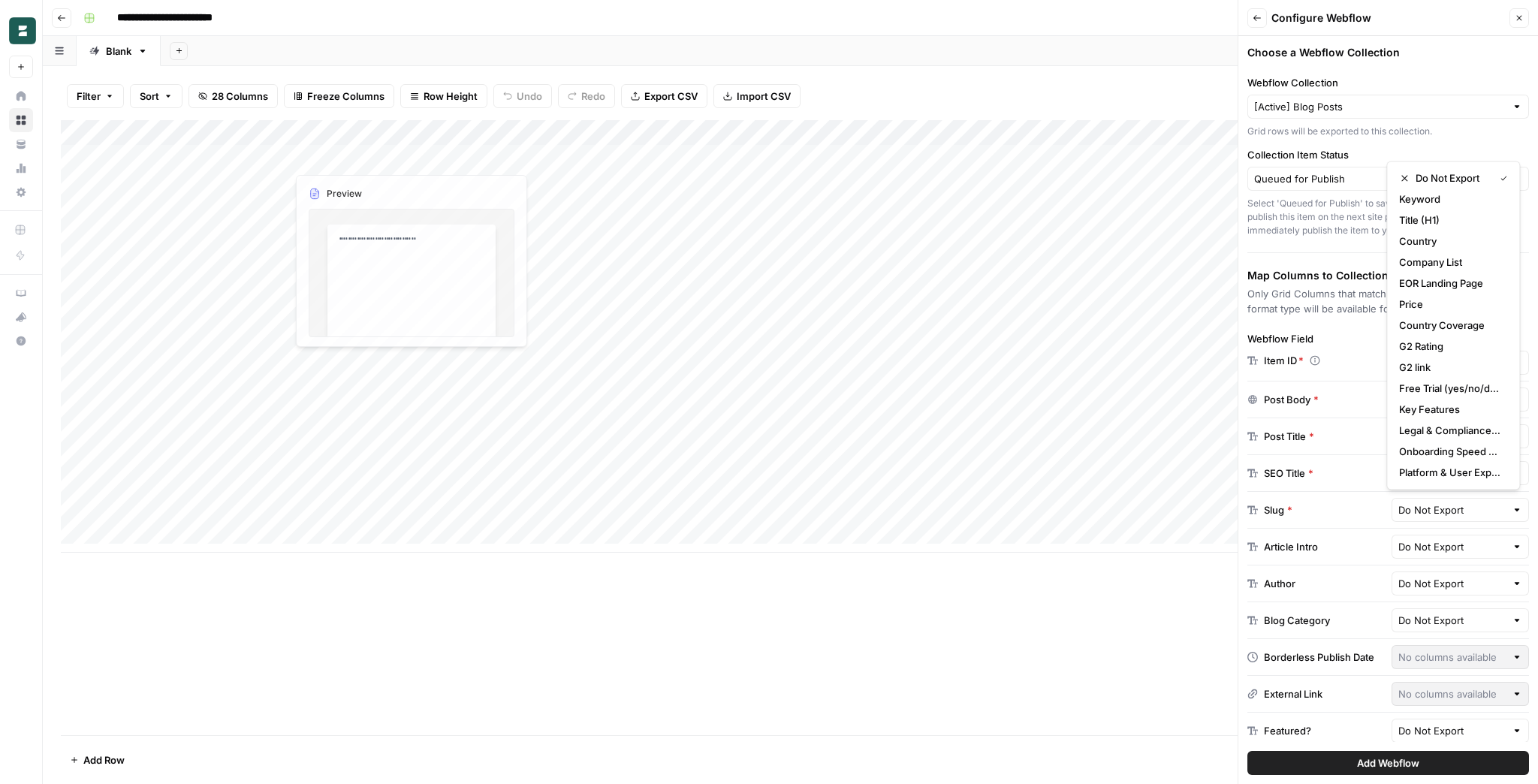 click on "Add Column" at bounding box center [790, 336] 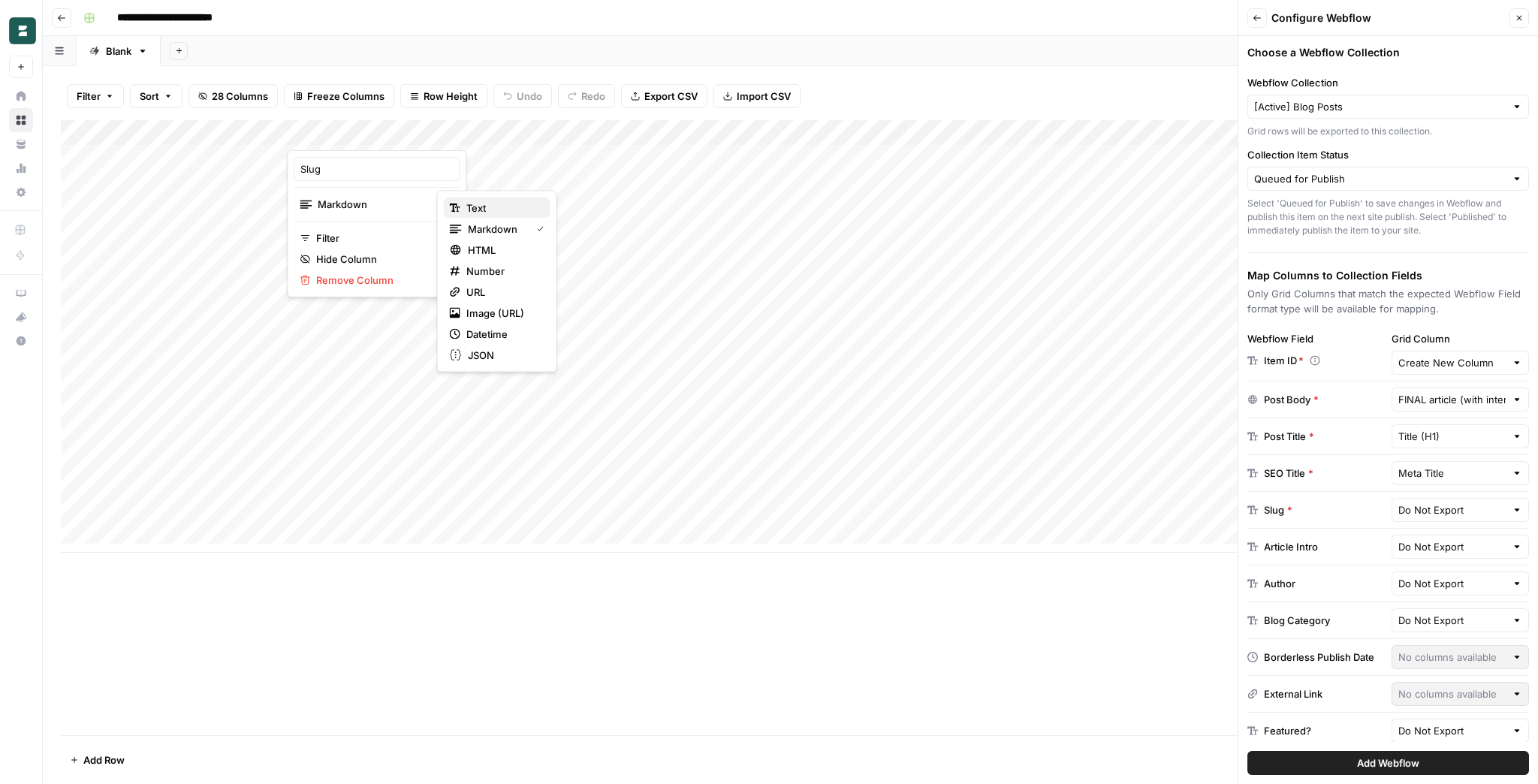 click on "Text" at bounding box center [502, 208] 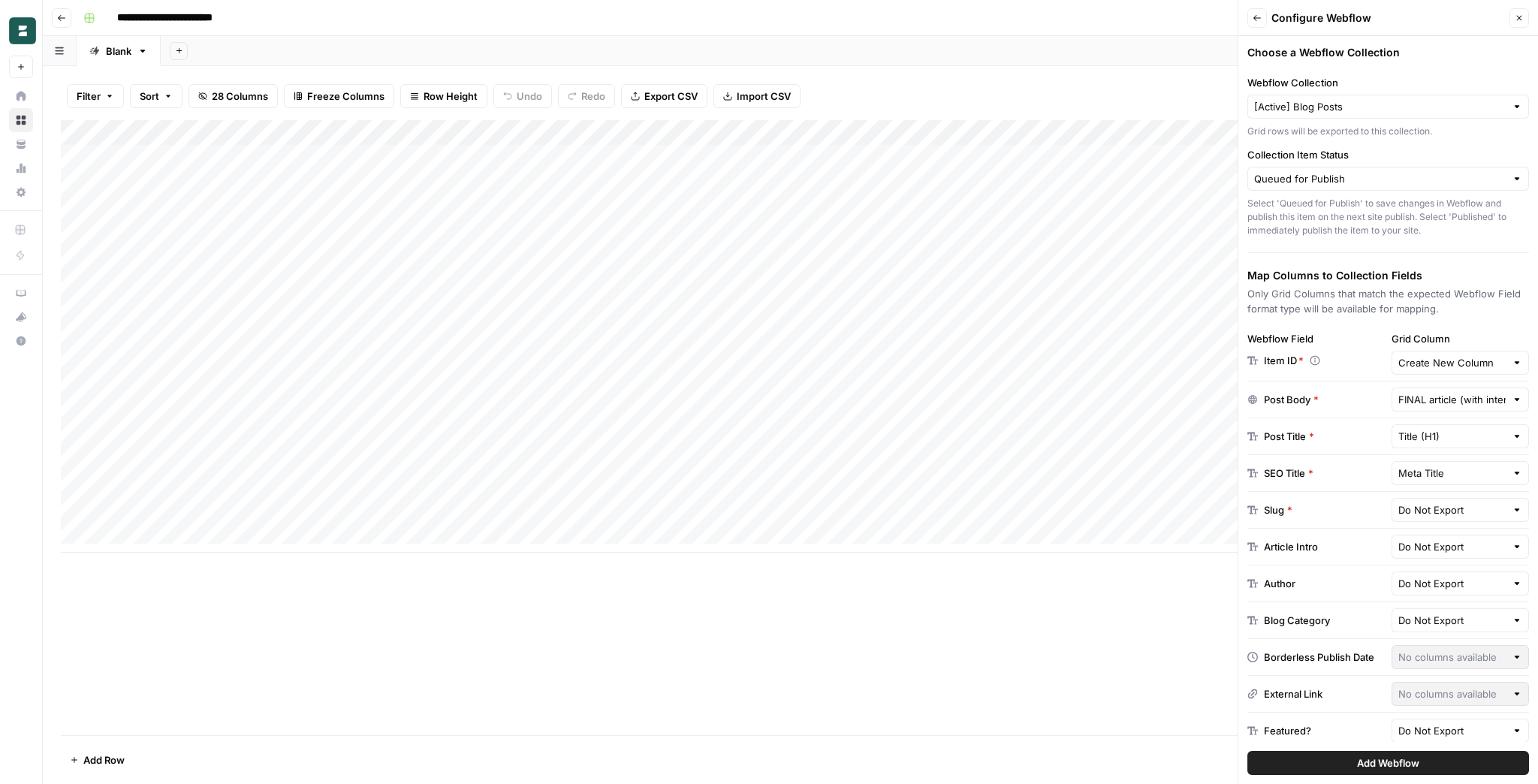 type on "Slug" 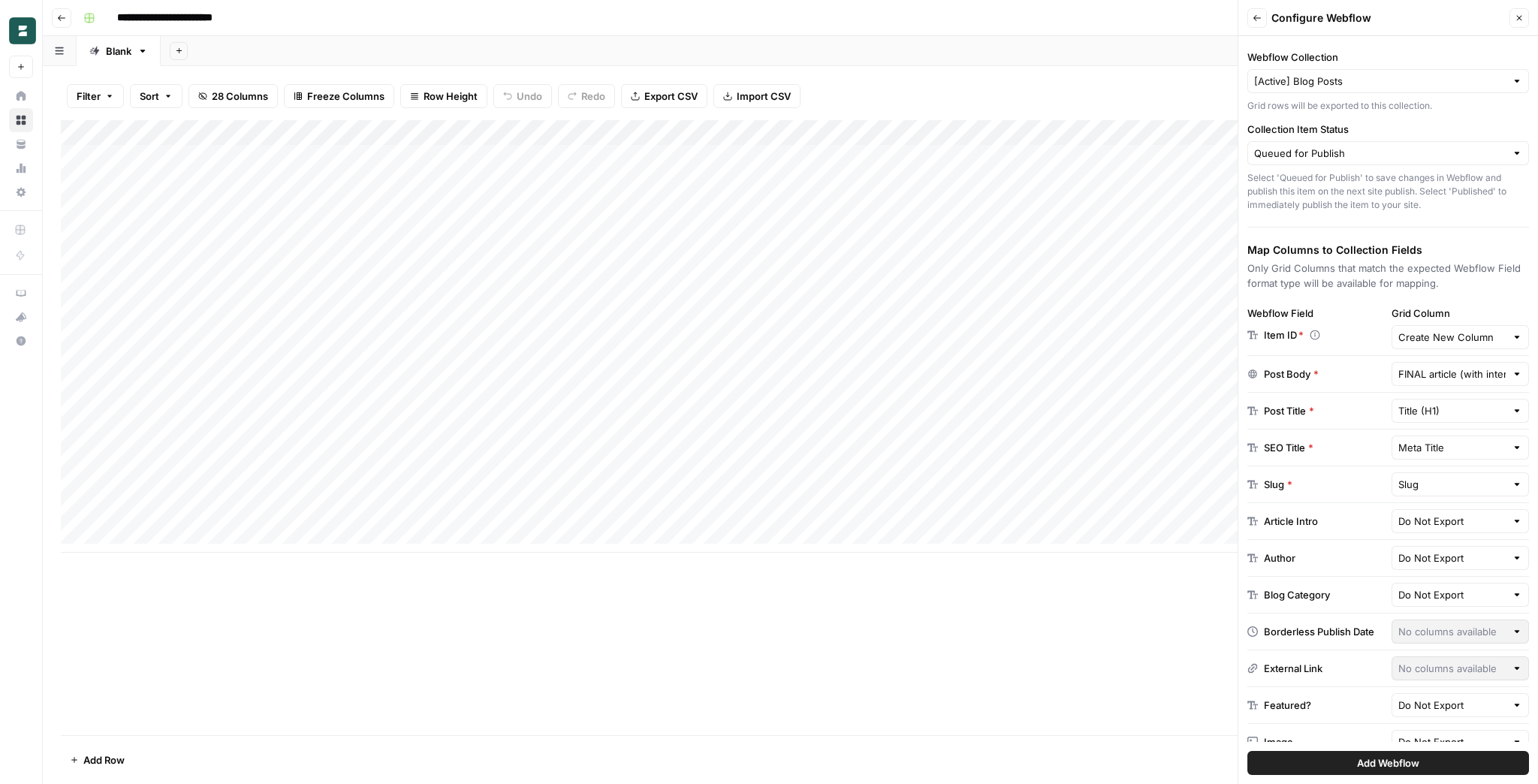 scroll, scrollTop: 0, scrollLeft: 0, axis: both 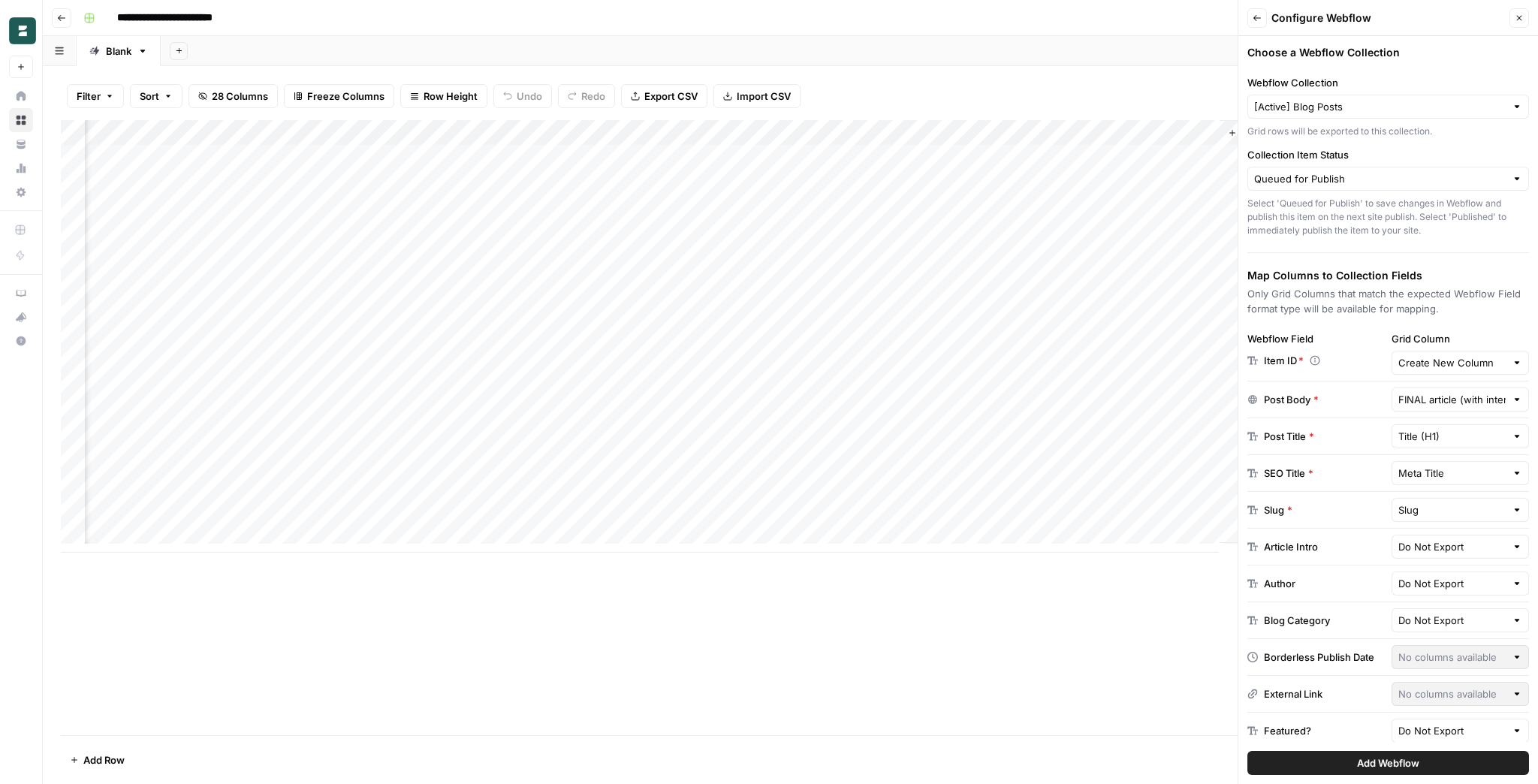click on "Add Webflow" at bounding box center (1388, 763) 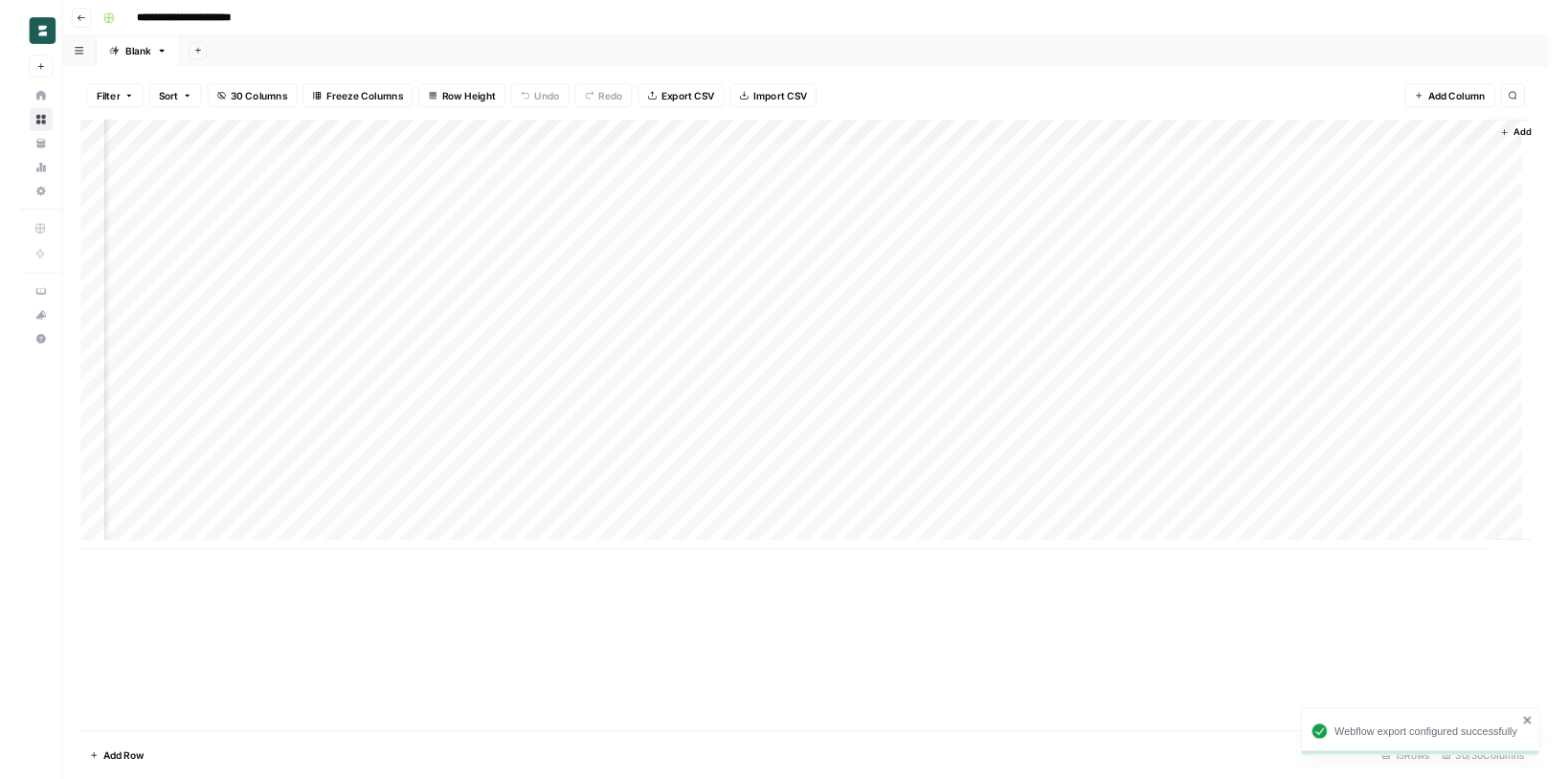 scroll, scrollTop: 0, scrollLeft: 3574, axis: horizontal 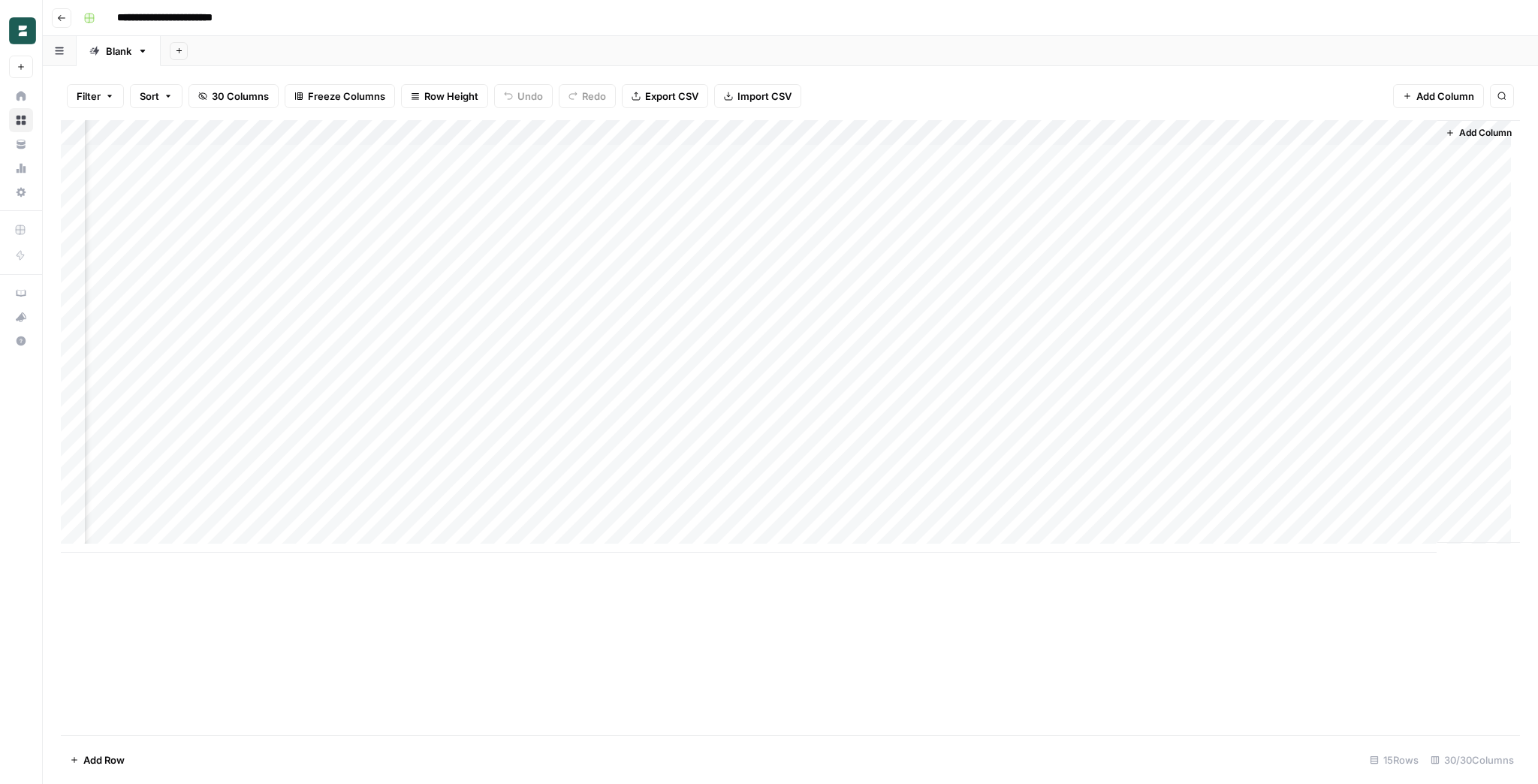 click on "Add Column" at bounding box center [790, 336] 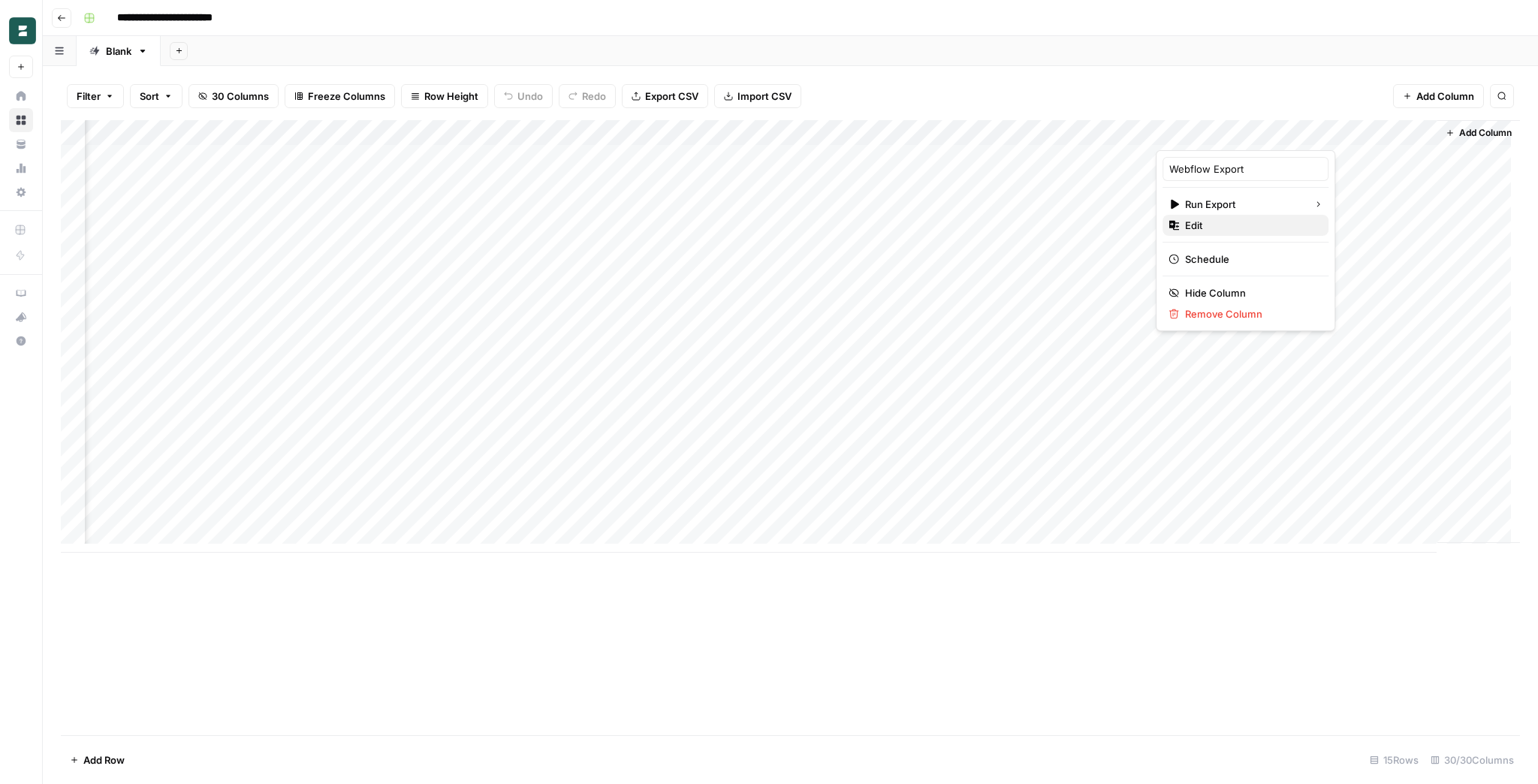 click on "Edit" at bounding box center (1250, 225) 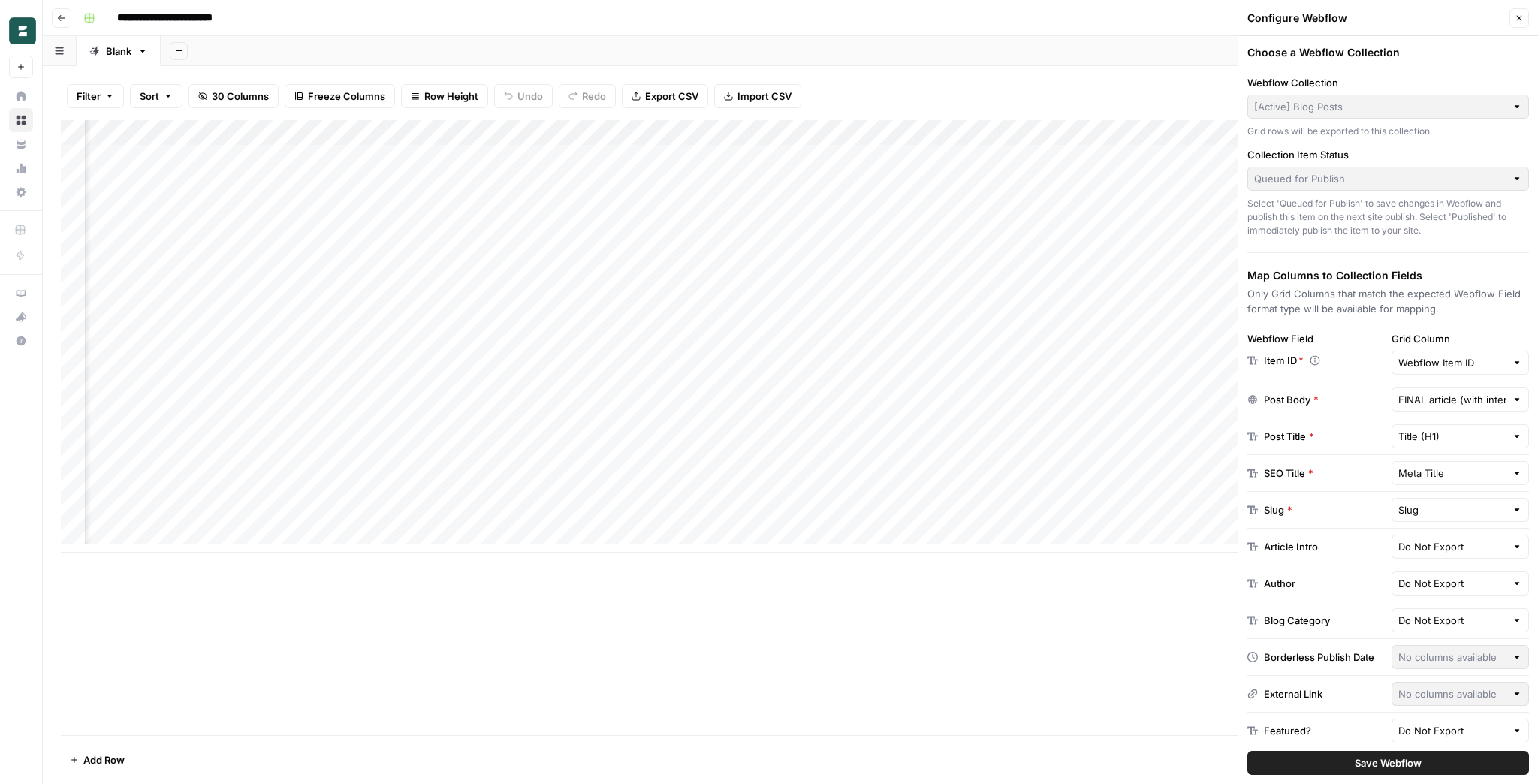 click on "Add Column" at bounding box center (790, 427) 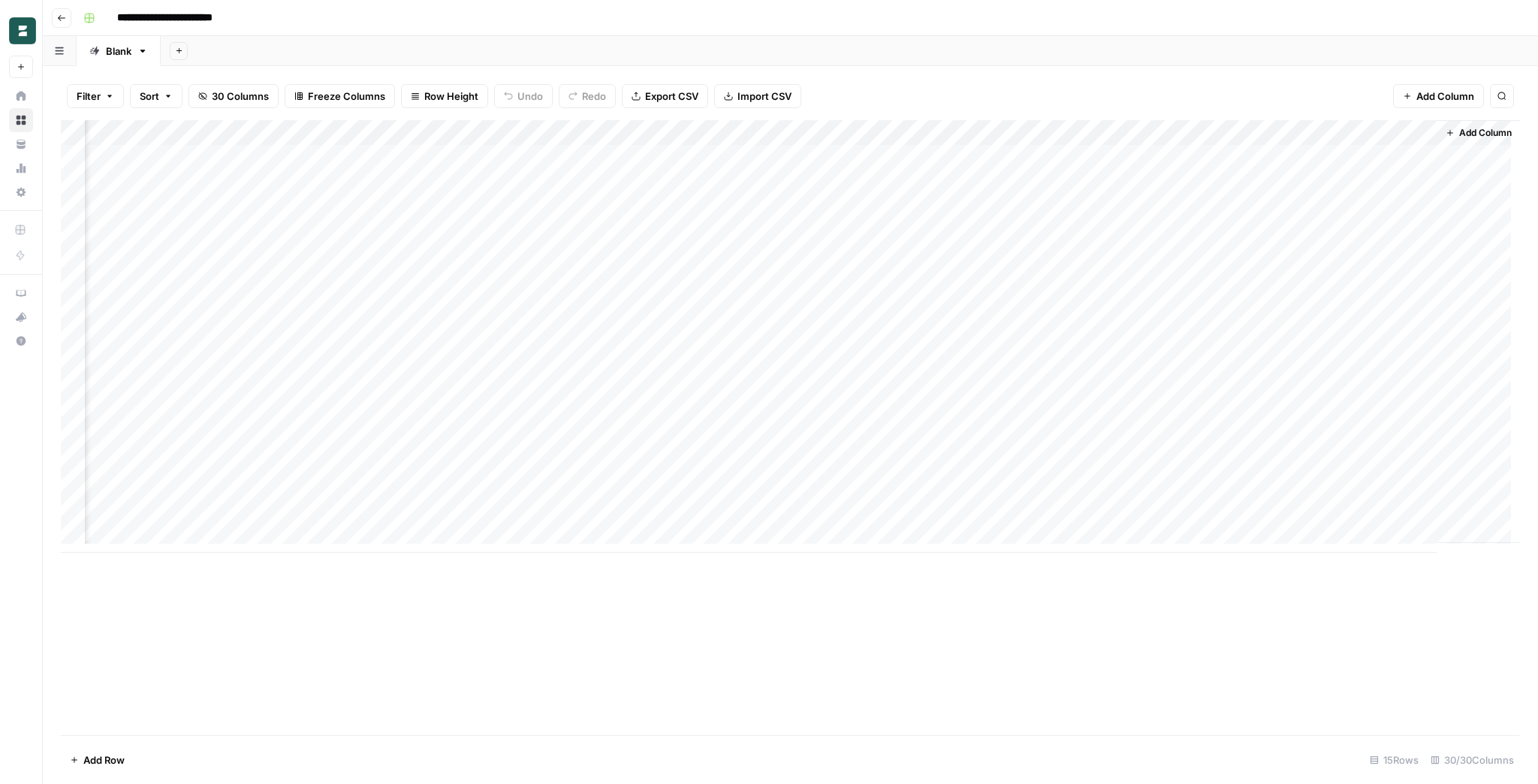 click on "Add Sheet" at bounding box center [849, 51] 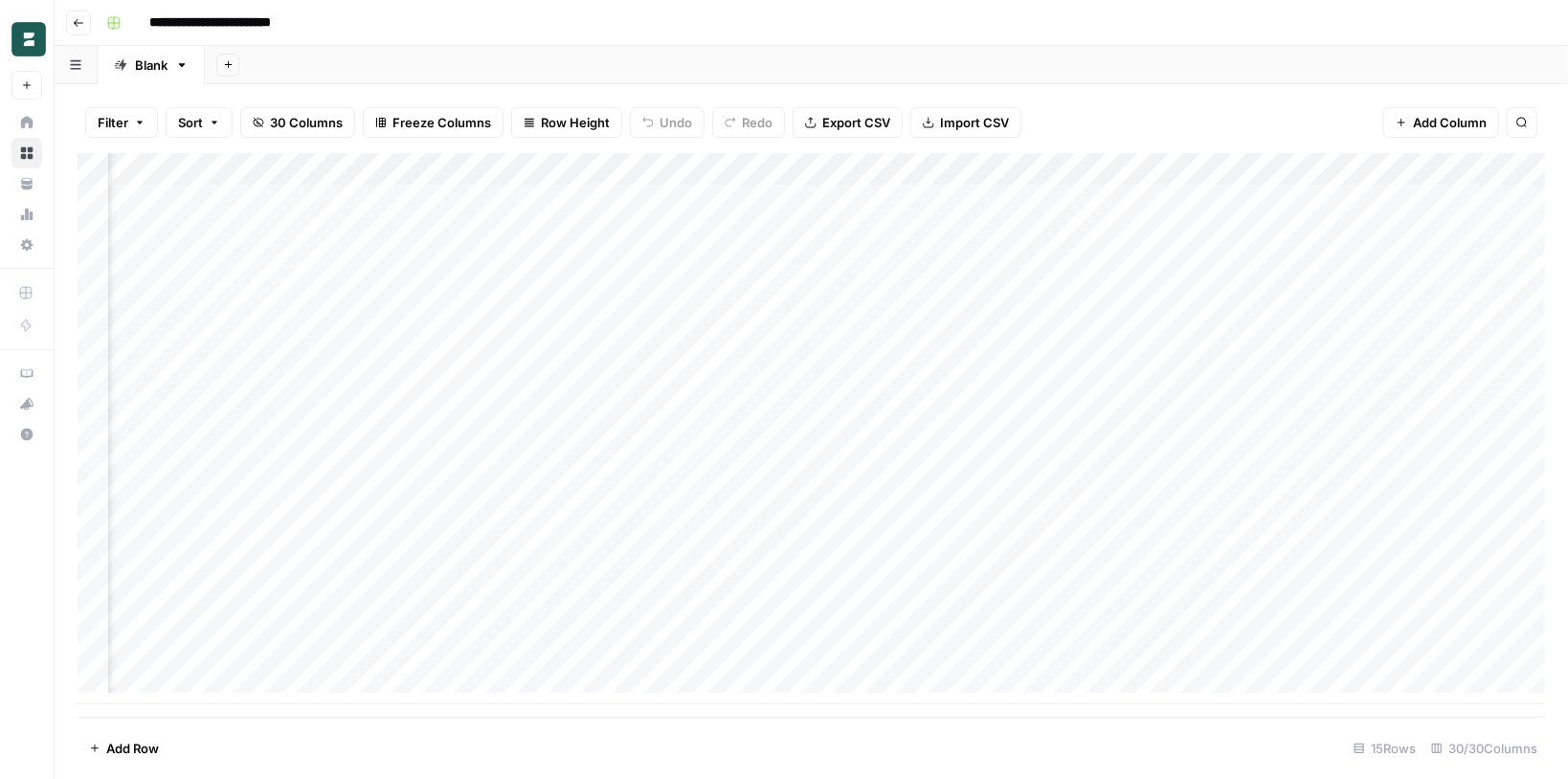 scroll, scrollTop: 0, scrollLeft: 3574, axis: horizontal 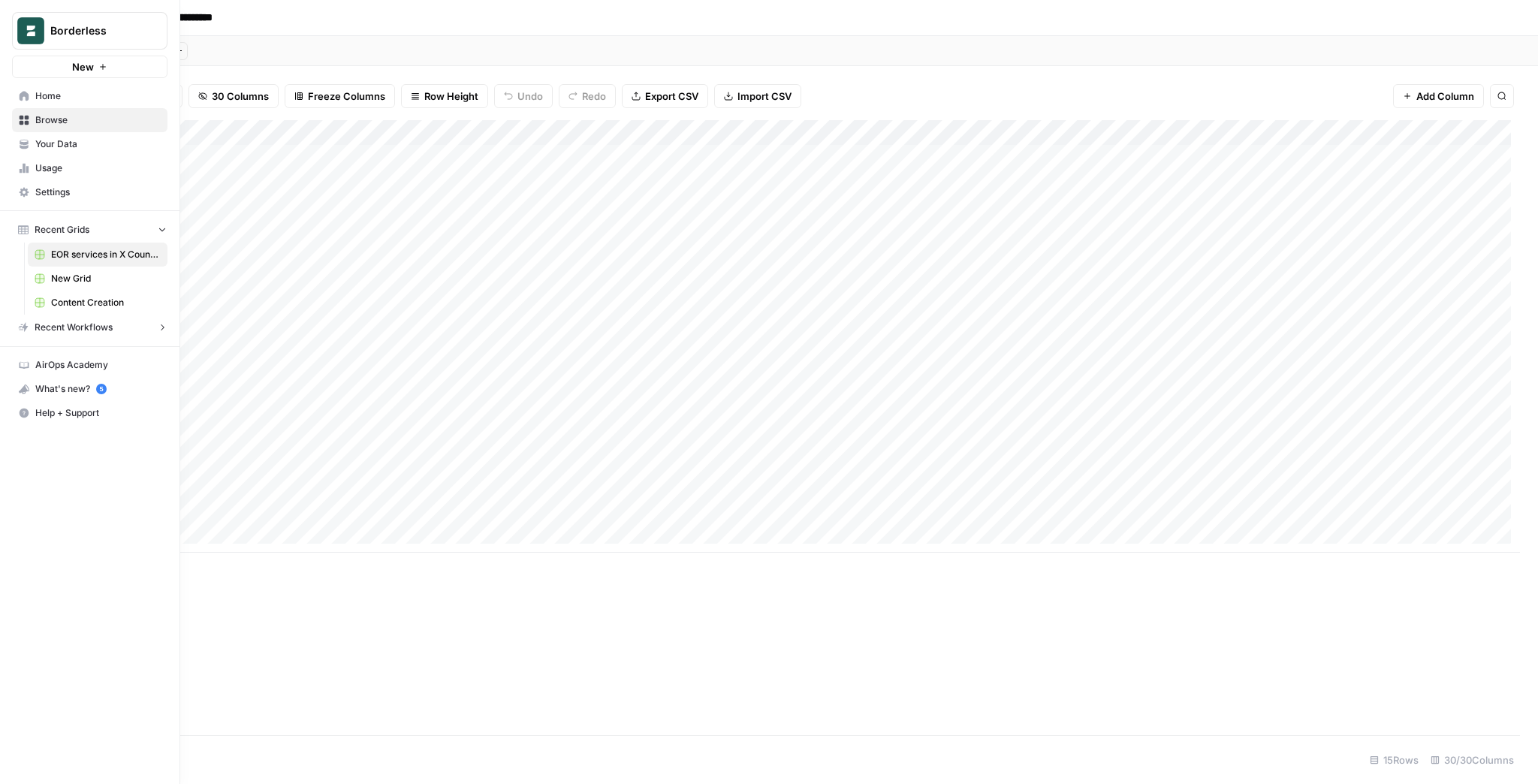 click on "Borderless" at bounding box center [95, 31] 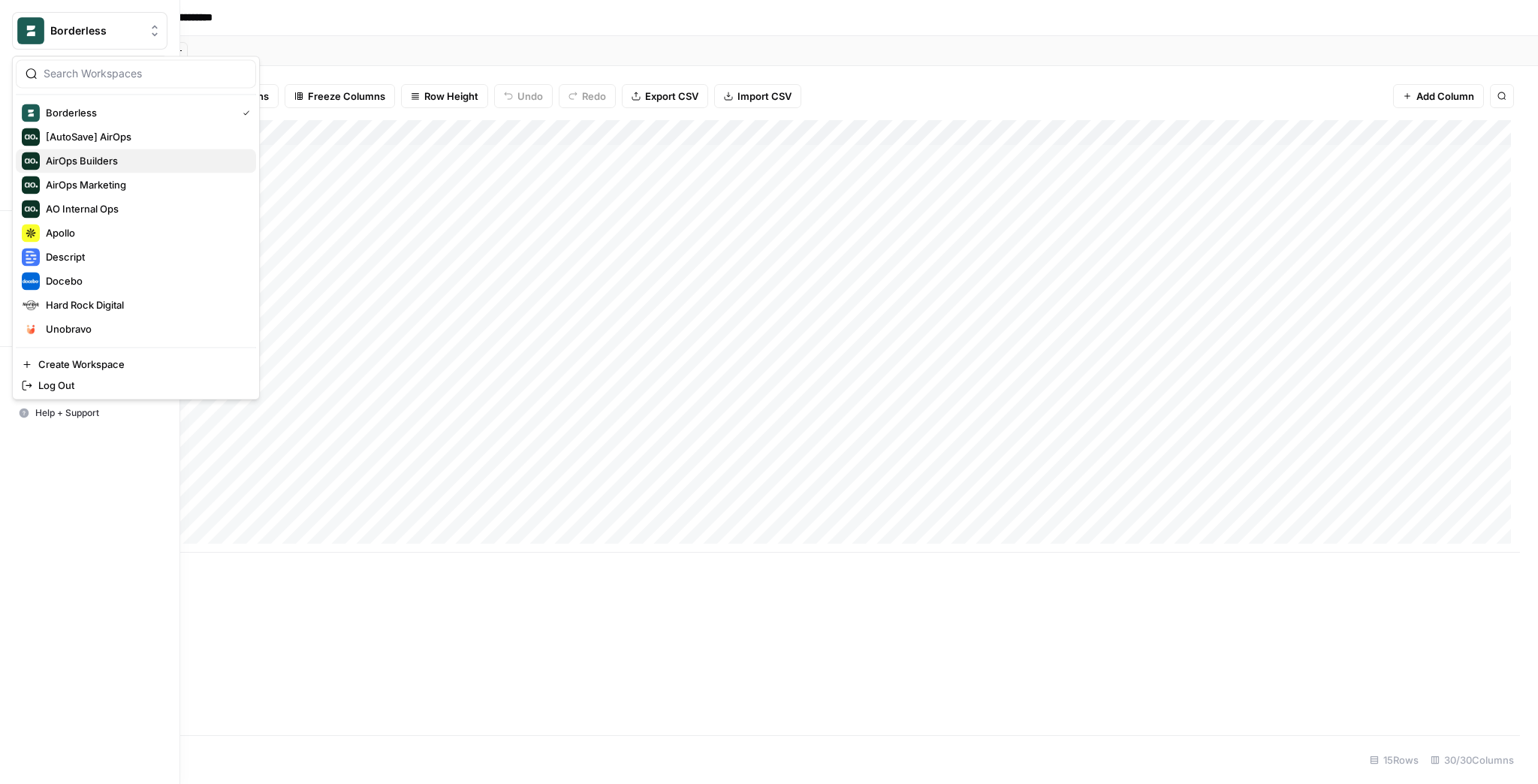 click on "AirOps Builders" at bounding box center (145, 161) 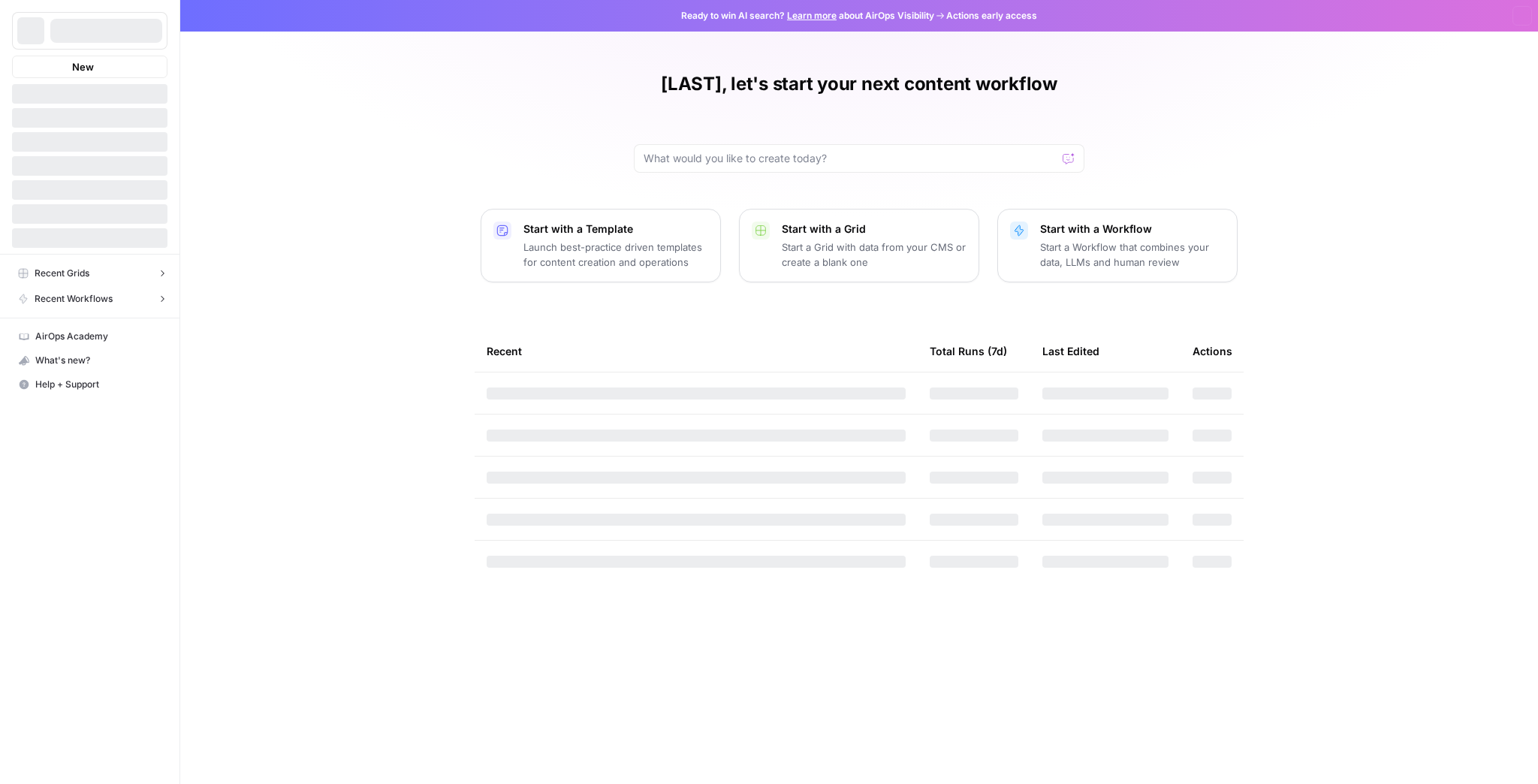 scroll, scrollTop: 0, scrollLeft: 0, axis: both 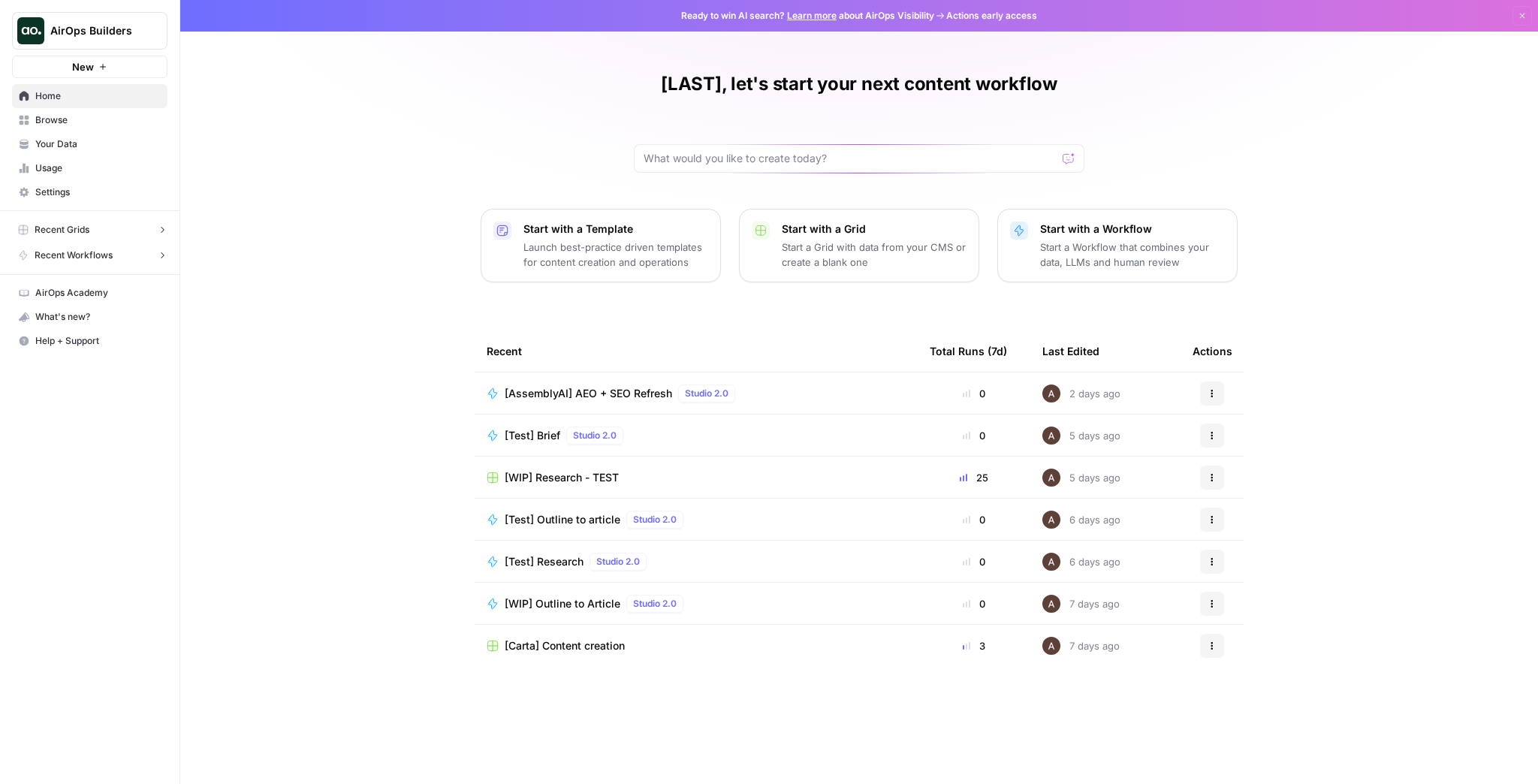 click on "[LAST], let's start your next content workflow Start with a Template Launch best-practice driven templates for content creation and operations Start with a Grid Start a Grid with data from your CMS or create a blank one Start with a Workflow Start a Workflow that combines your data, LLMs and human review Recent Total Runs (7d) Last Edited Actions [AssemblyAI] AEO + SEO Refresh Studio 2.0 0 2 days ago Actions [Test] Brief Studio 2.0 0 5 days ago Actions [WIP] Research - TEST 25 5 days ago Actions [Test] Outline to article Studio 2.0 0 6 days ago Actions [Test] Research Studio 2.0 0 6 days ago Actions [WIP] Outline to Article Studio 2.0 0 7 days ago Actions [Carta] Content creation 3 7 days ago Actions" at bounding box center [859, 392] 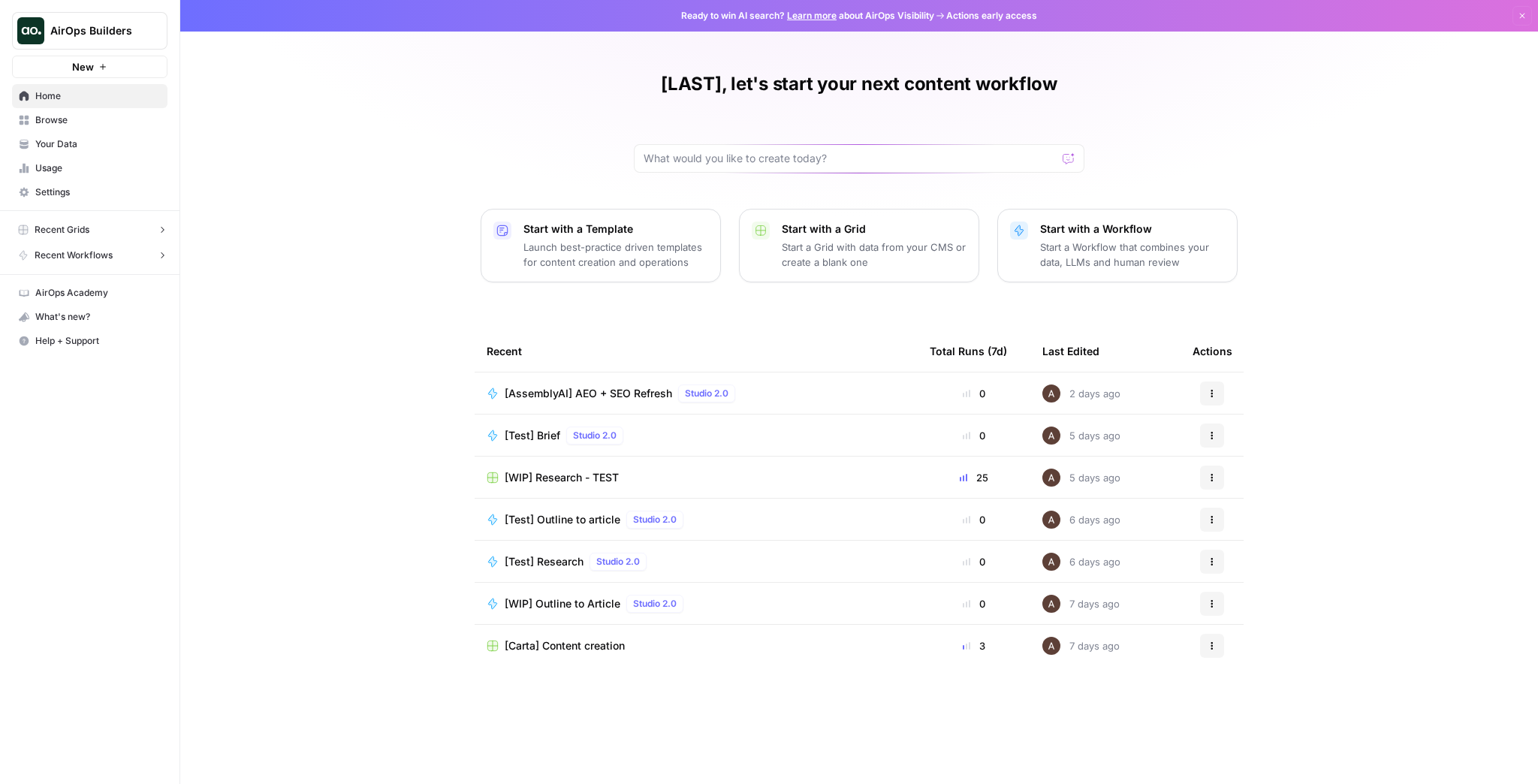 click on "Browse" at bounding box center [98, 120] 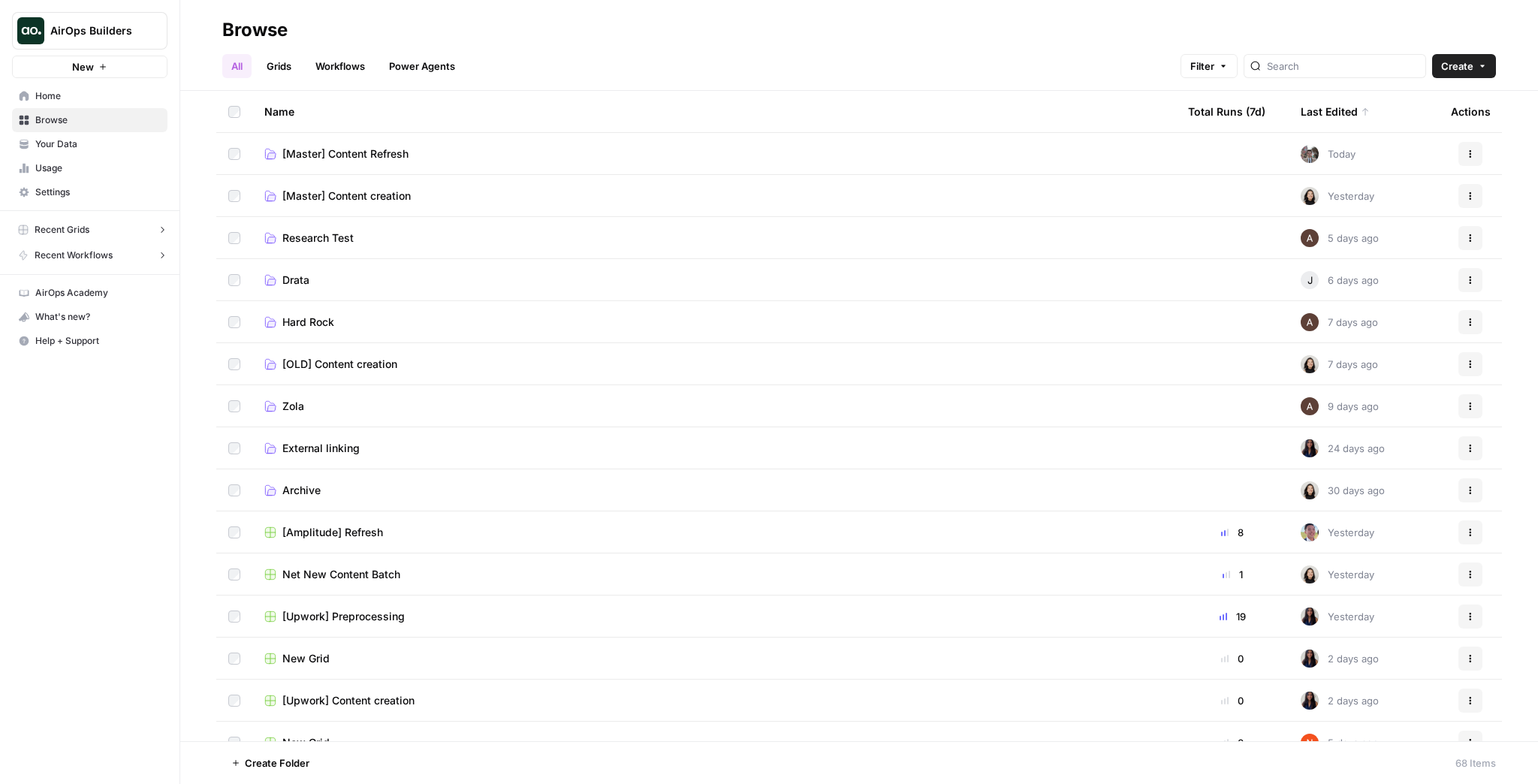 click on "Research Test" at bounding box center [318, 238] 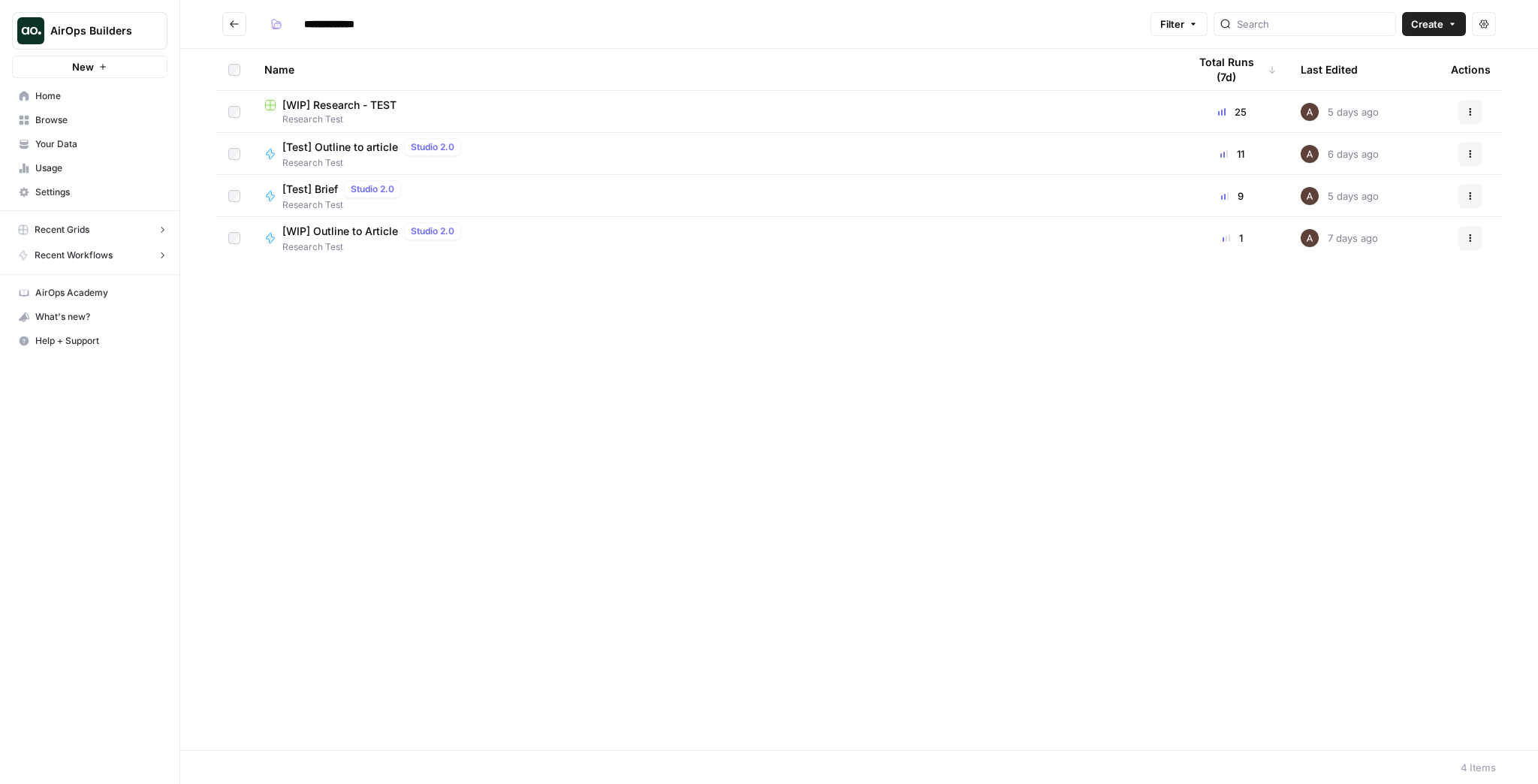 click on "[WIP] Research - TEST" at bounding box center (339, 105) 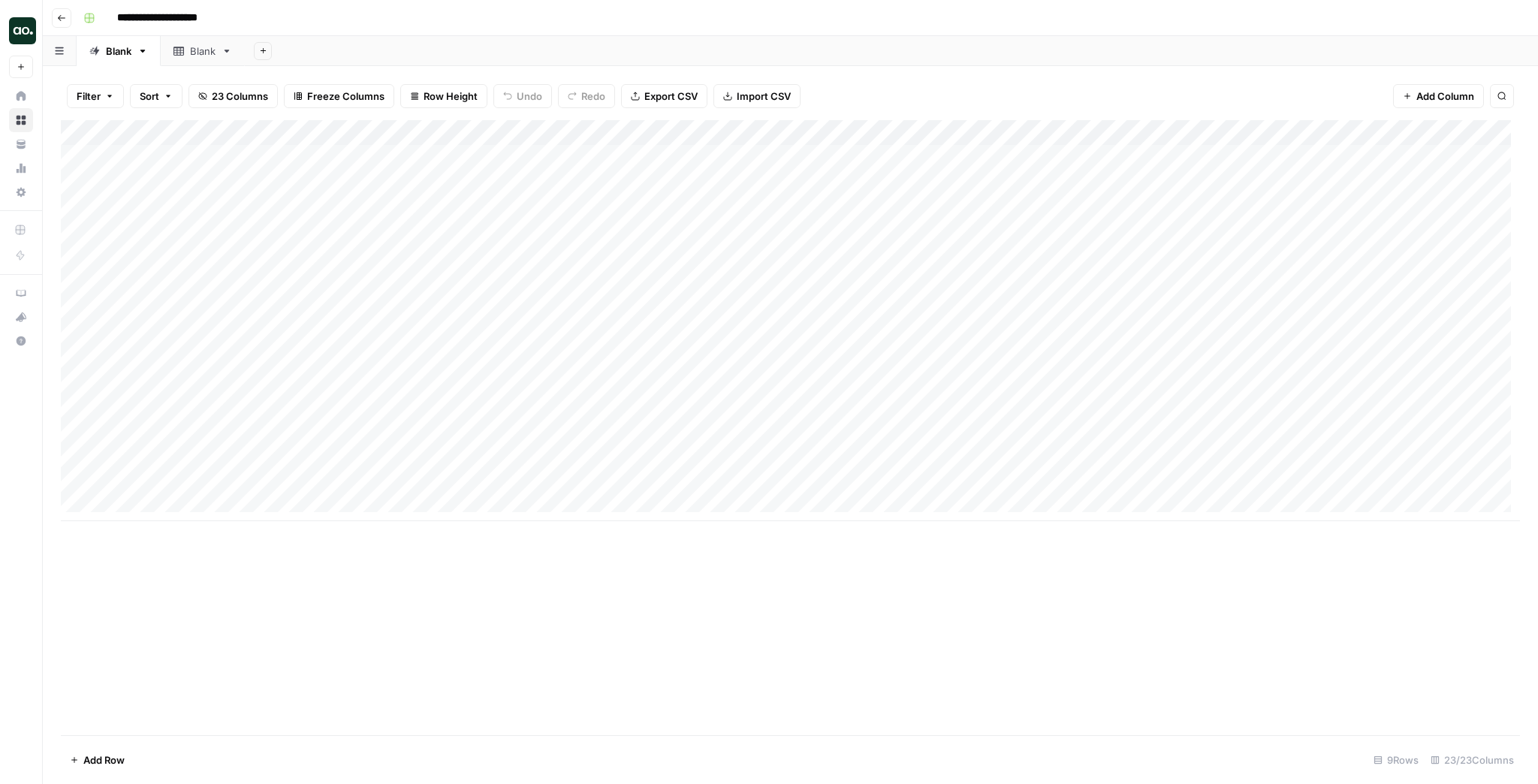 click on "Blank" at bounding box center (203, 51) 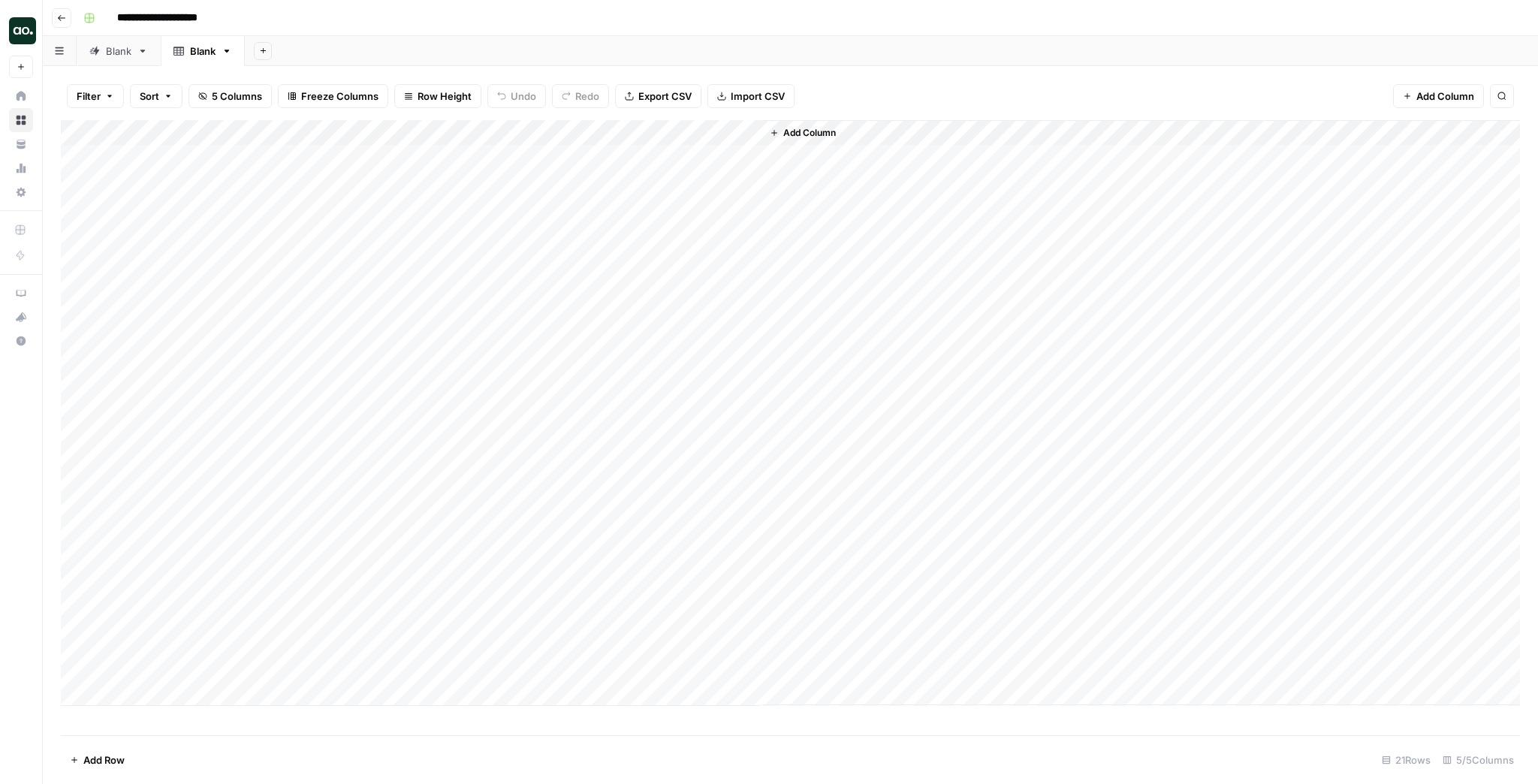 click on "Add Column" at bounding box center [810, 133] 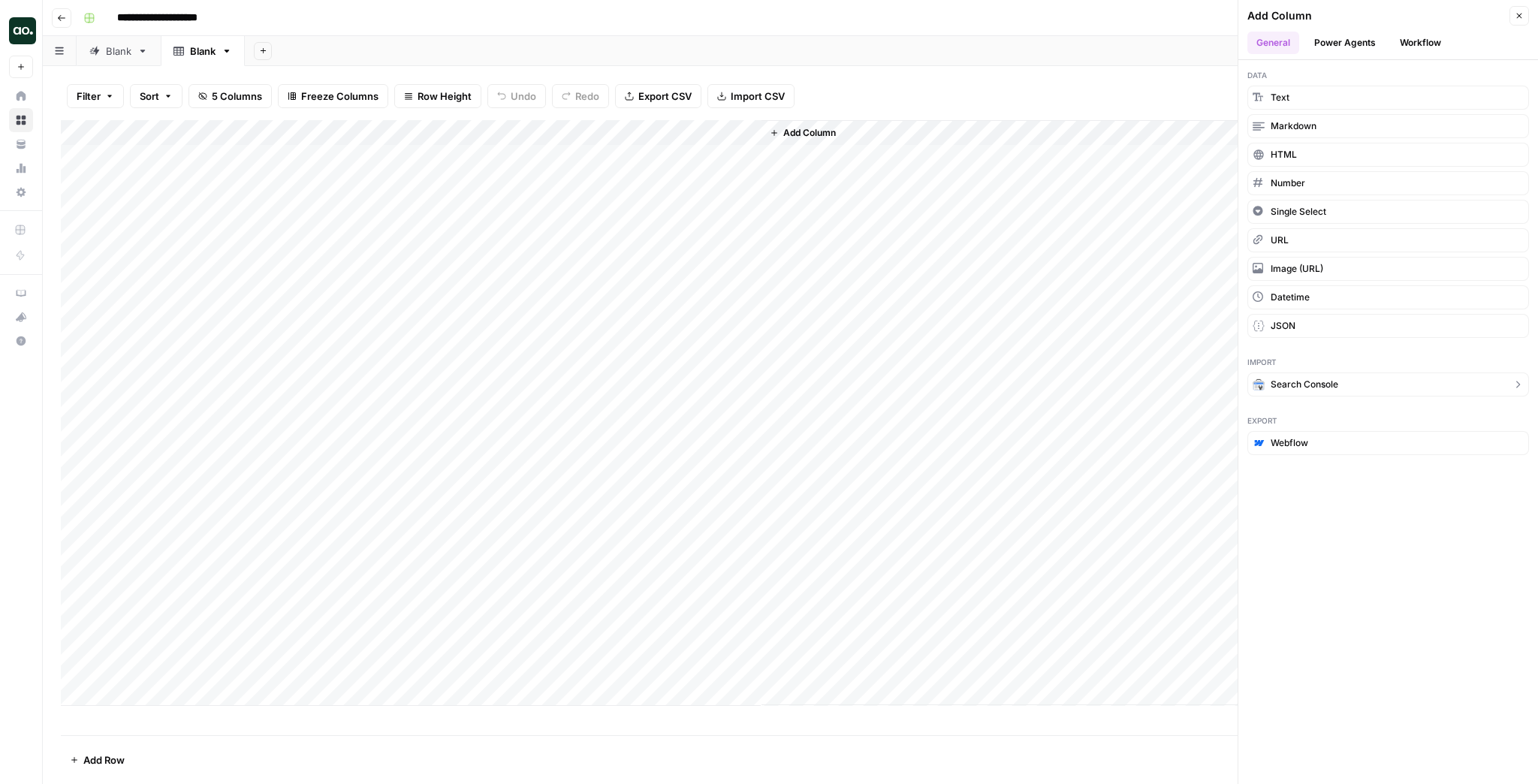 click on "Search Console" at bounding box center (1304, 384) 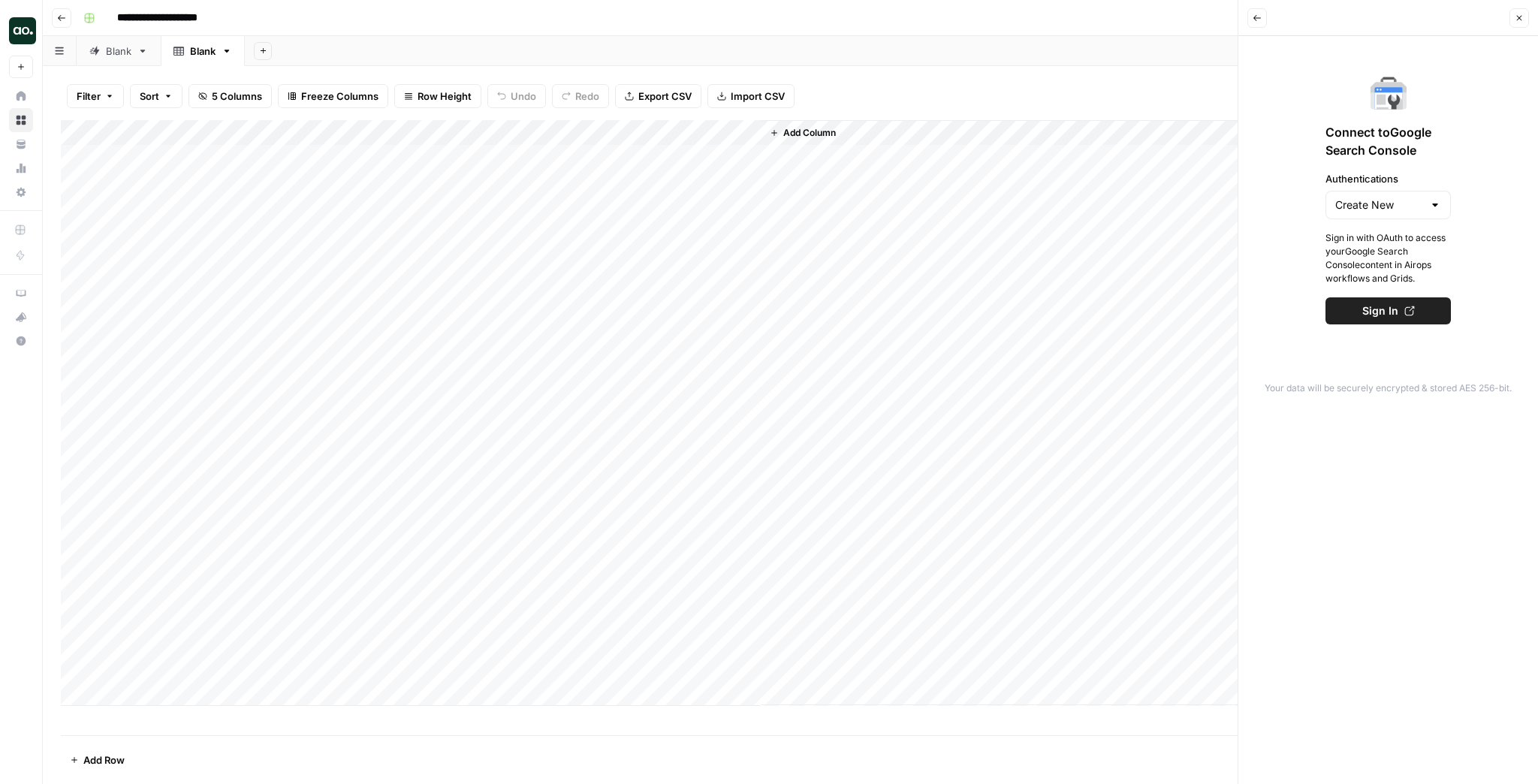 click on "Create New" at bounding box center [1388, 205] 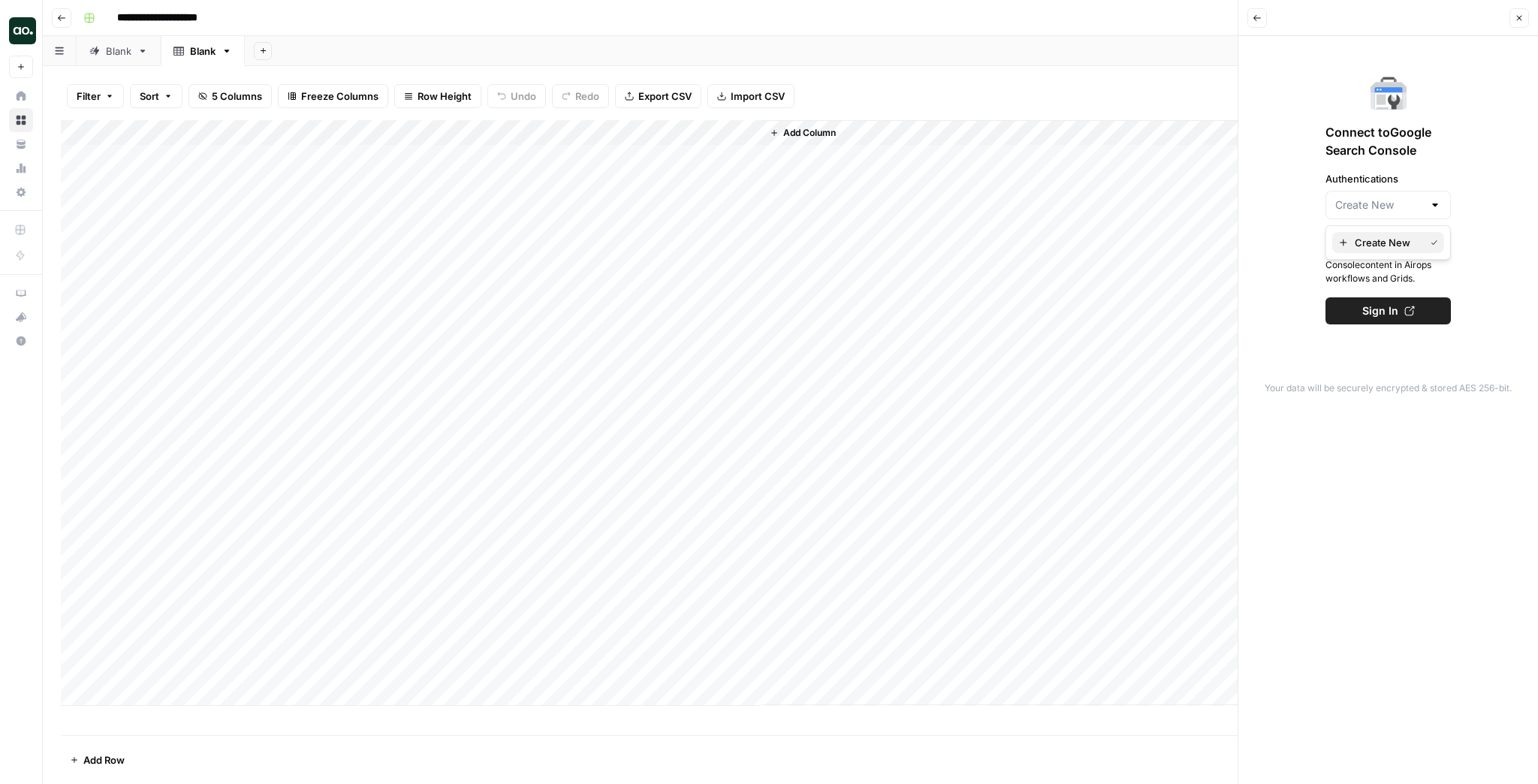 click on "Create New" at bounding box center [1386, 243] 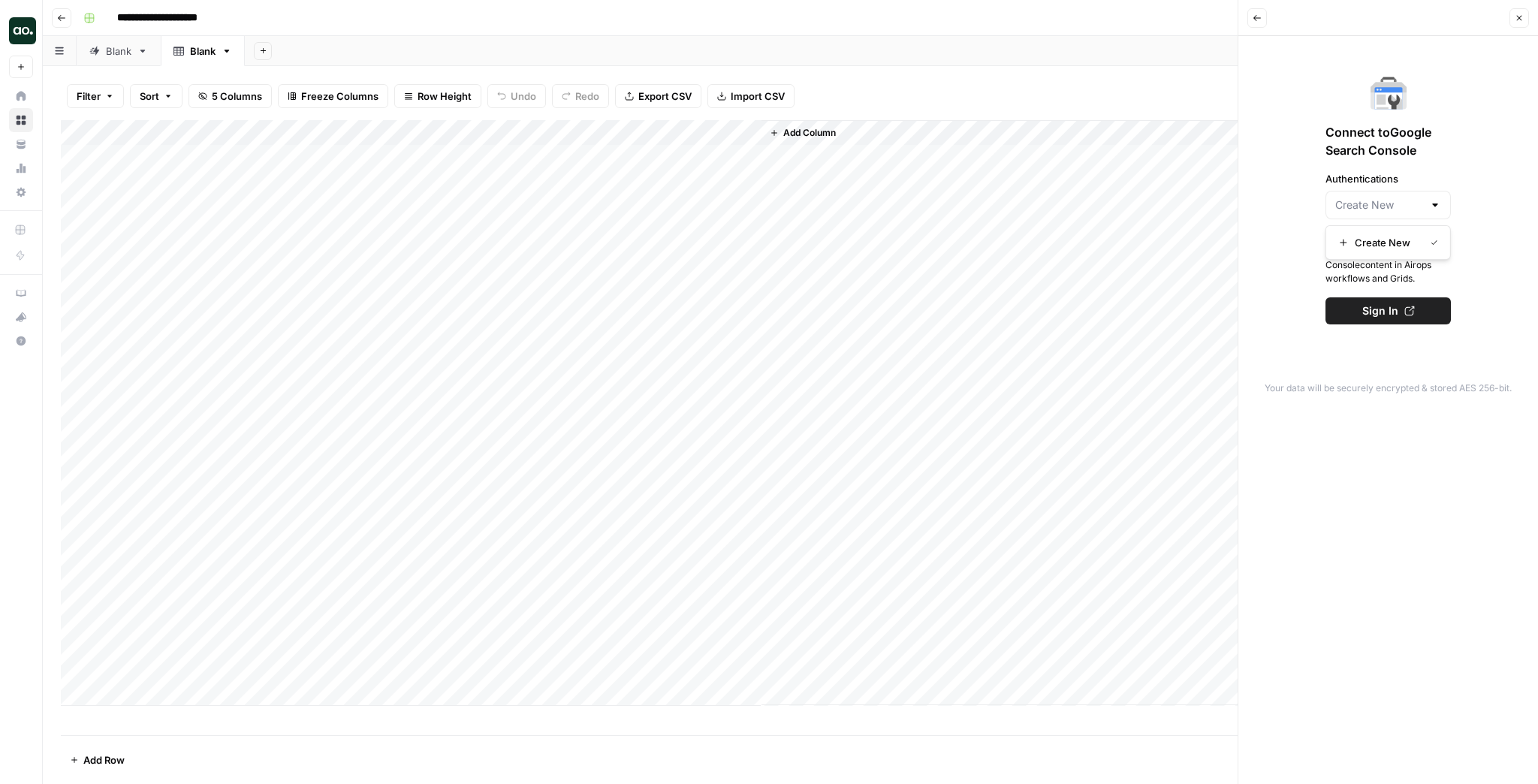 type on "Create New" 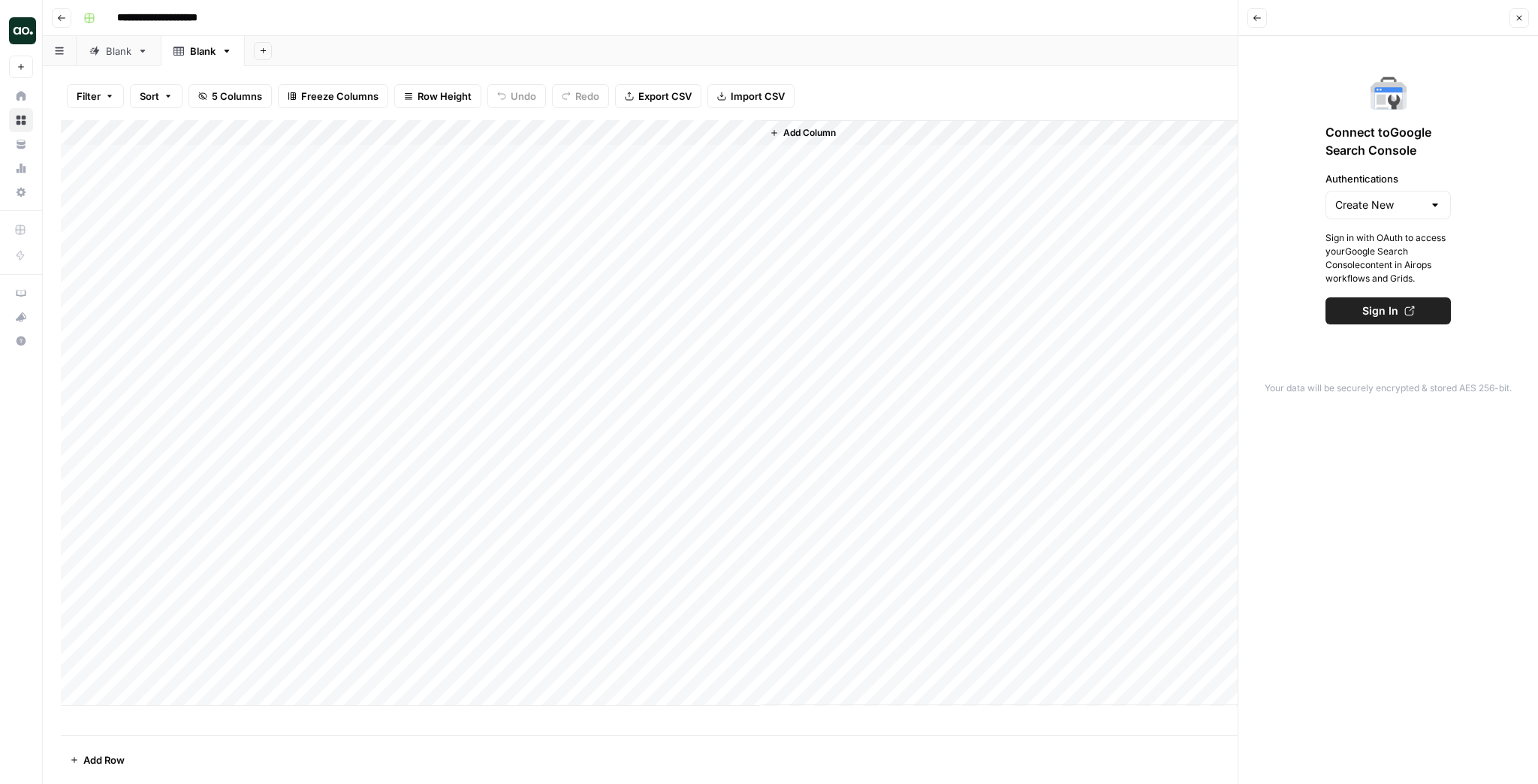 click on "Sign In" at bounding box center [1388, 311] 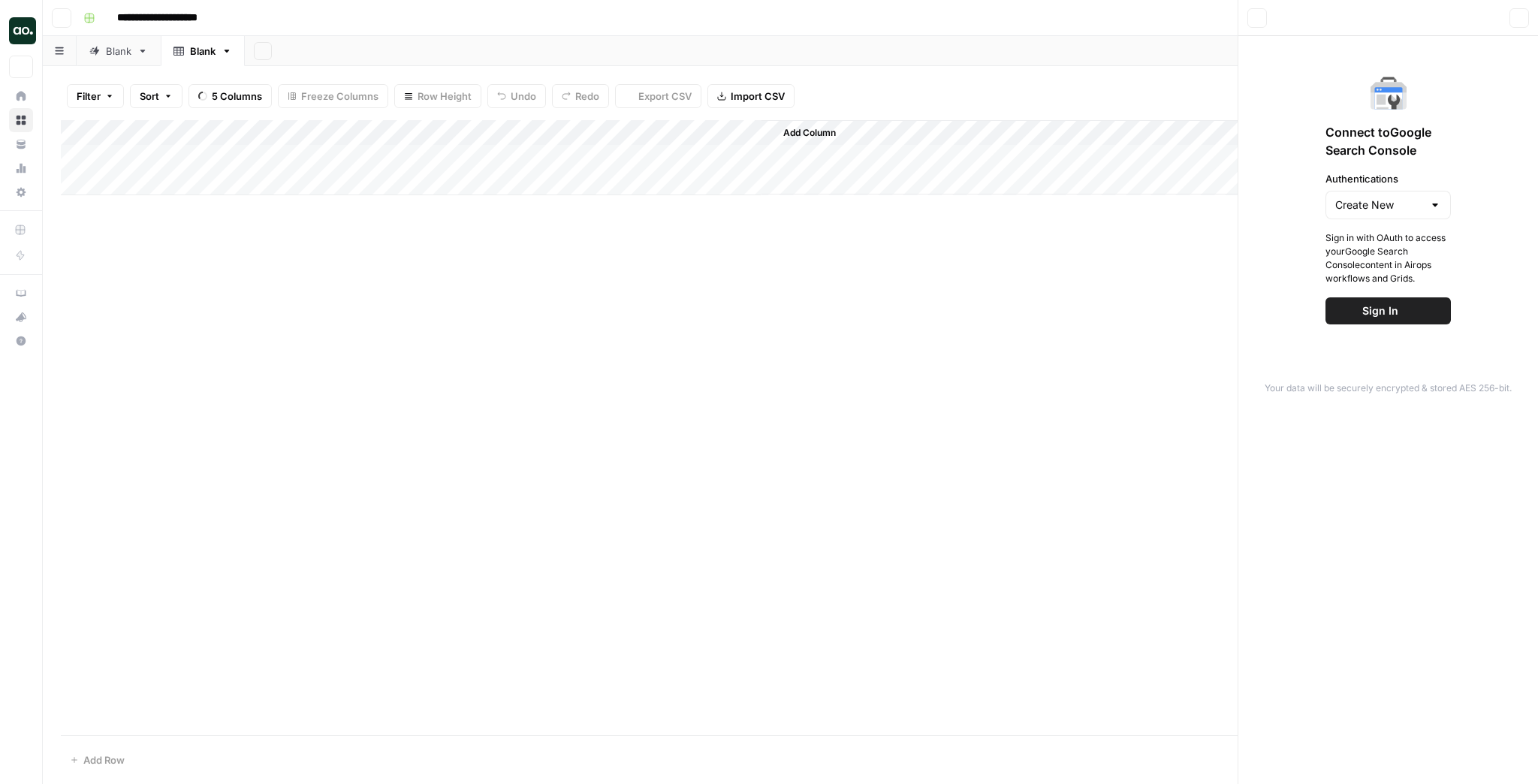 scroll, scrollTop: 0, scrollLeft: 0, axis: both 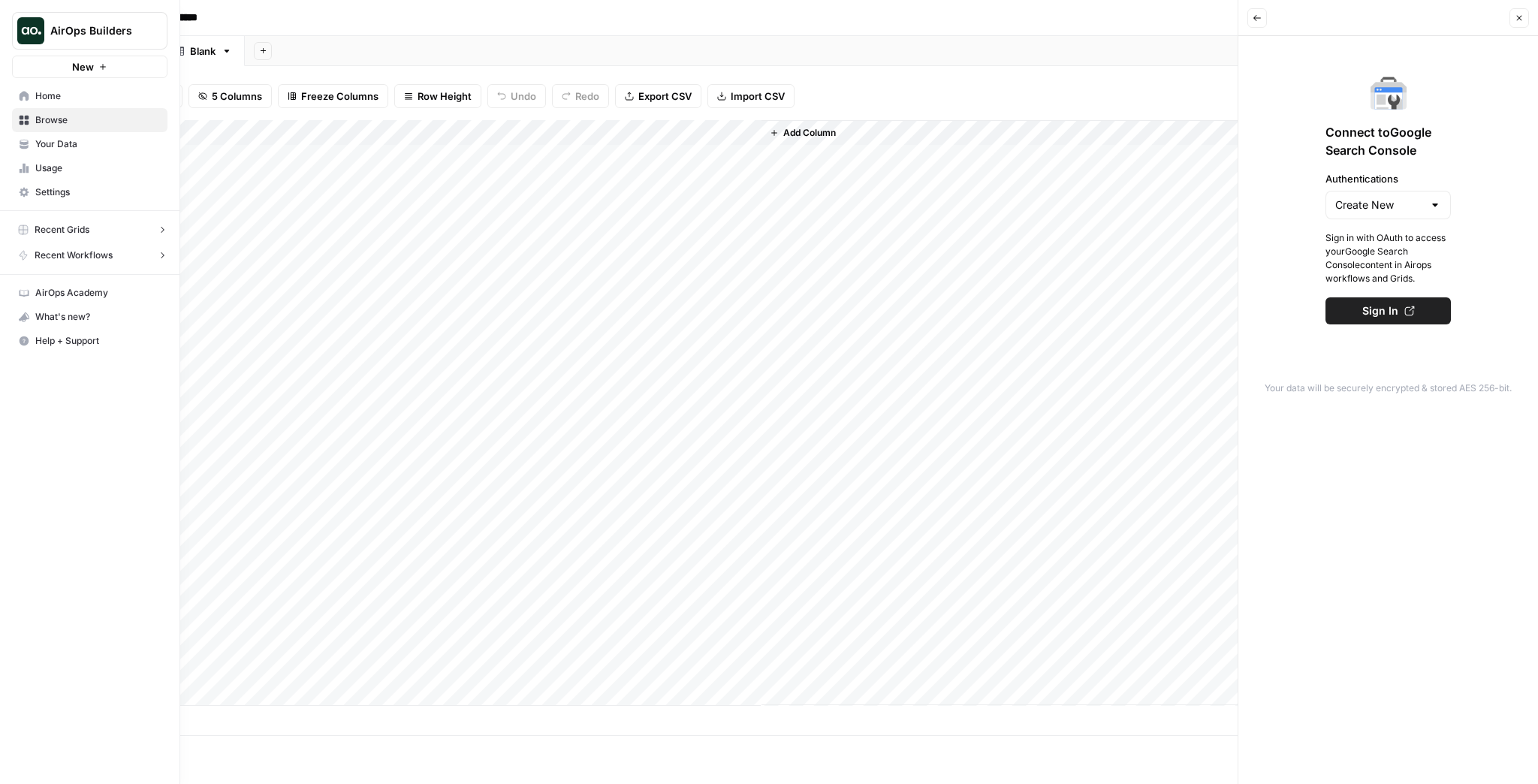 click at bounding box center (31, 31) 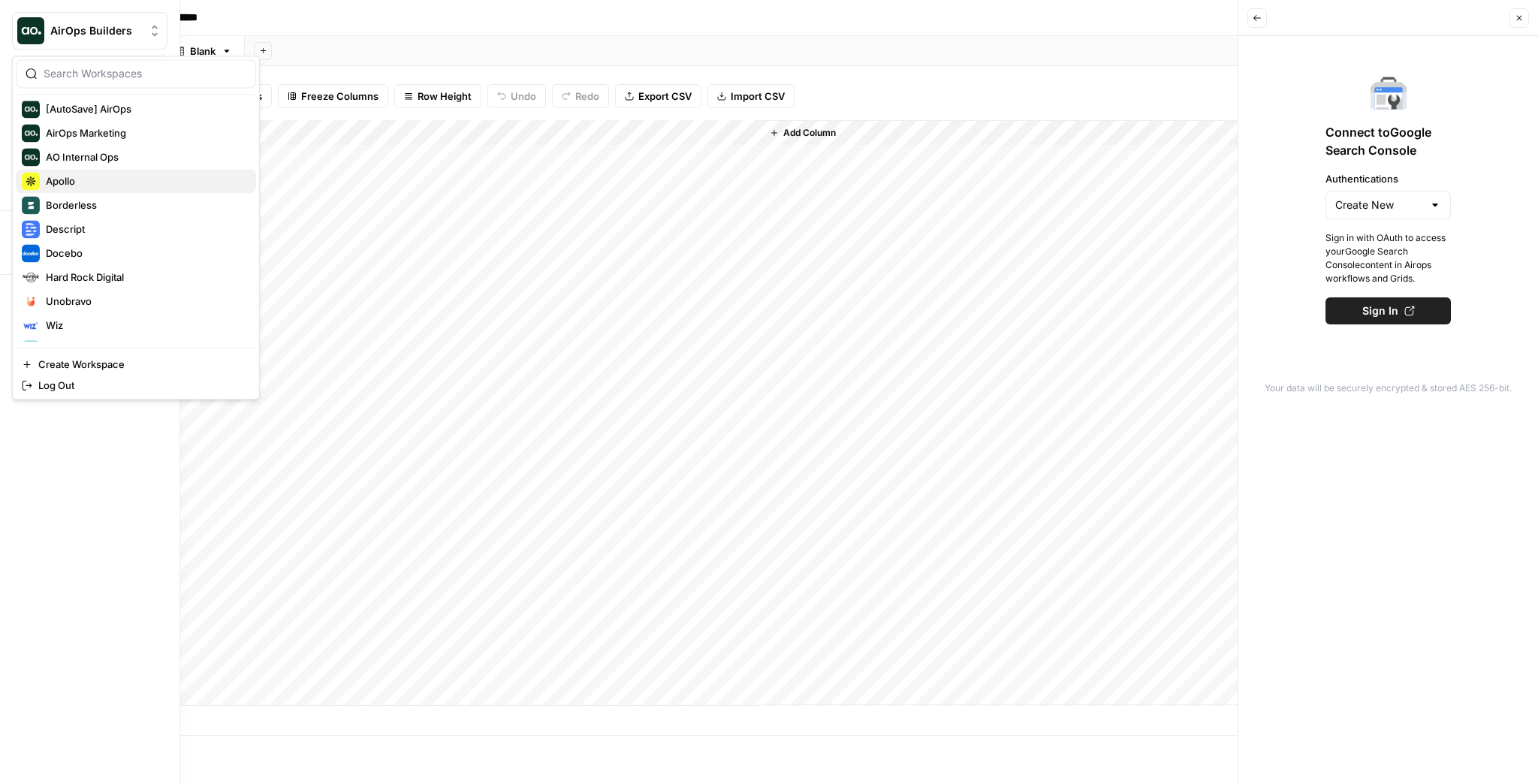scroll, scrollTop: 96, scrollLeft: 0, axis: vertical 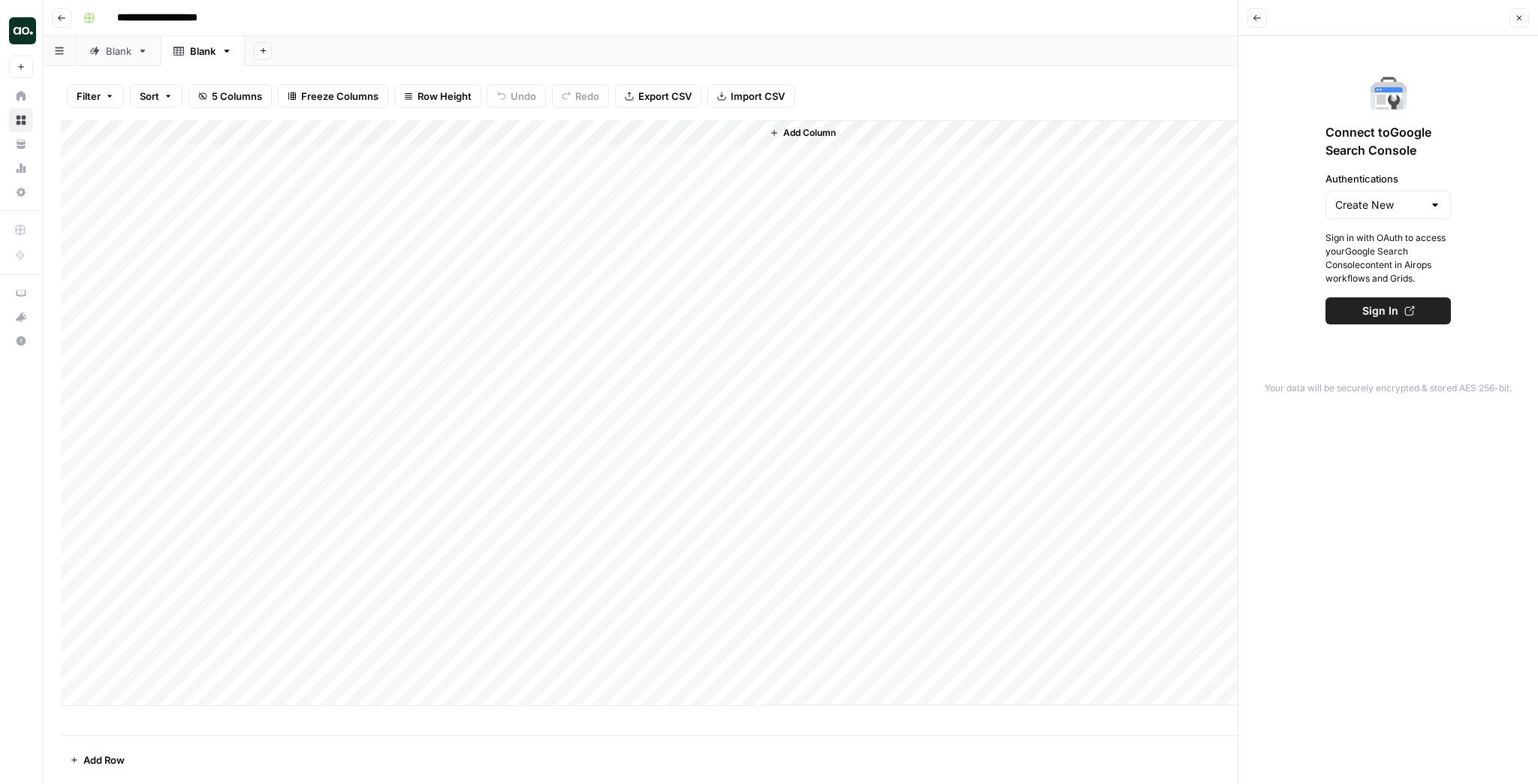 click on "Filter Sort 5 Columns Freeze Columns Row Height Undo Redo Export CSV Import CSV Add Column Search" at bounding box center [790, 96] 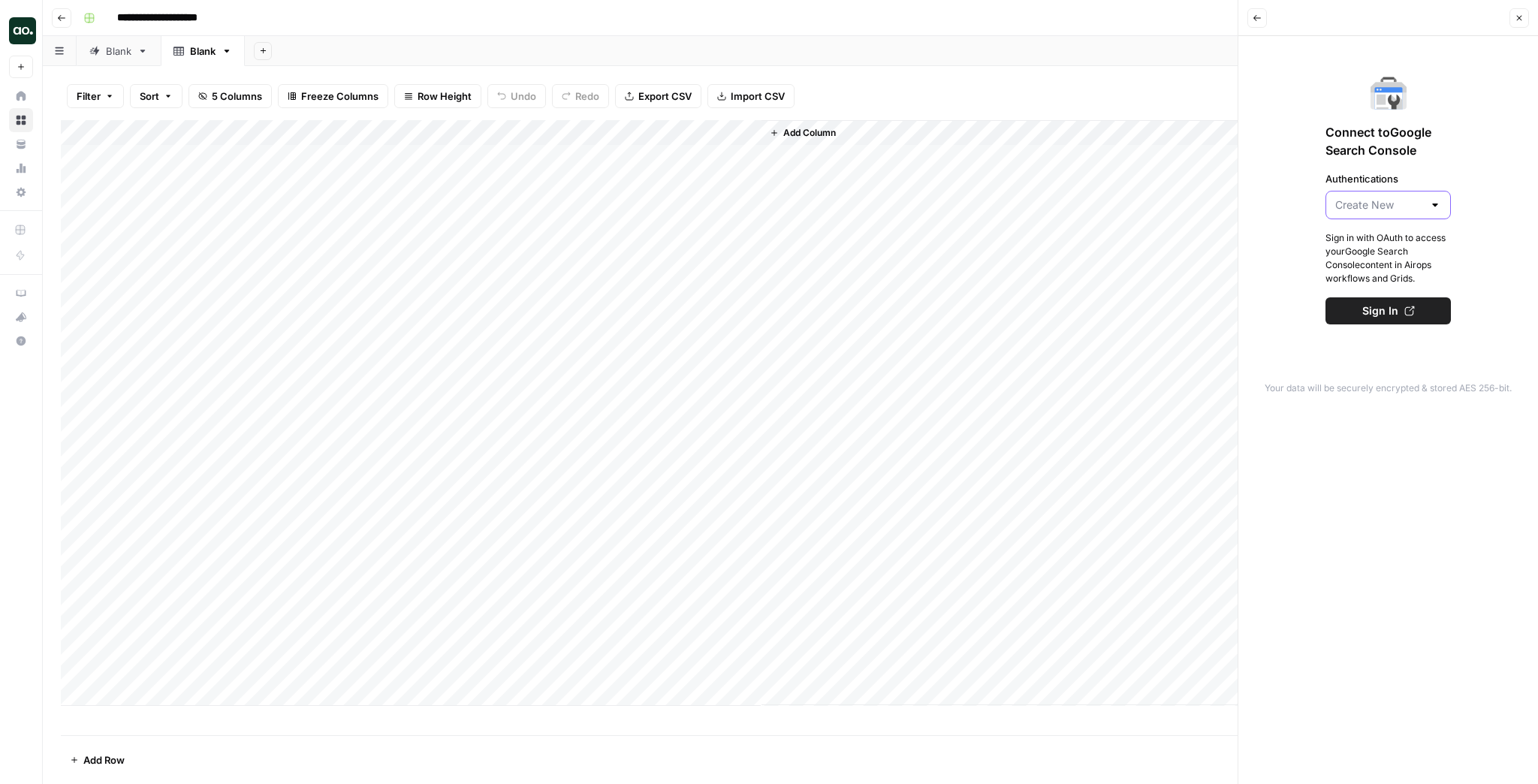 click on "Authentications" at bounding box center (1379, 205) 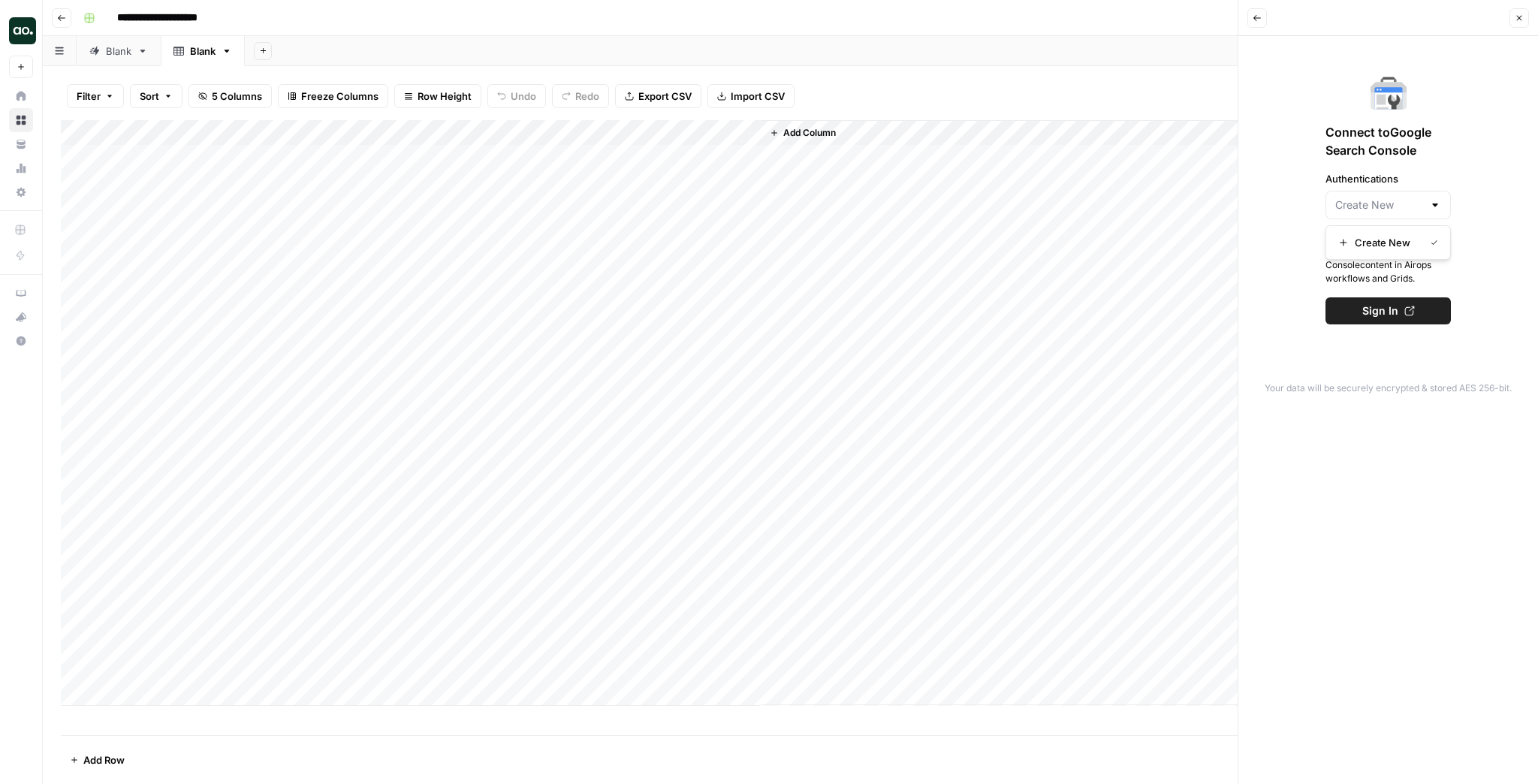 type on "Create New" 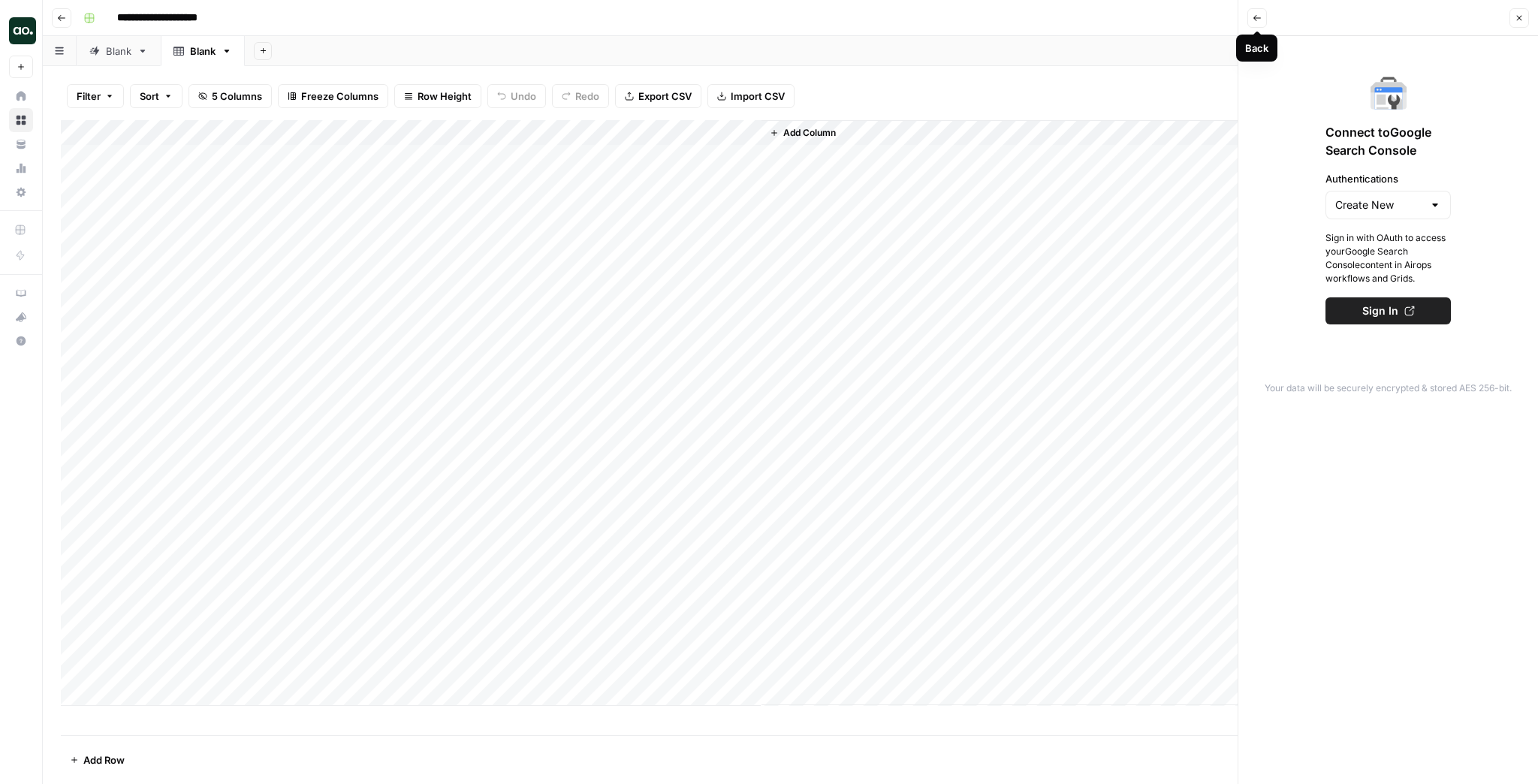click on "Back" at bounding box center (1257, 18) 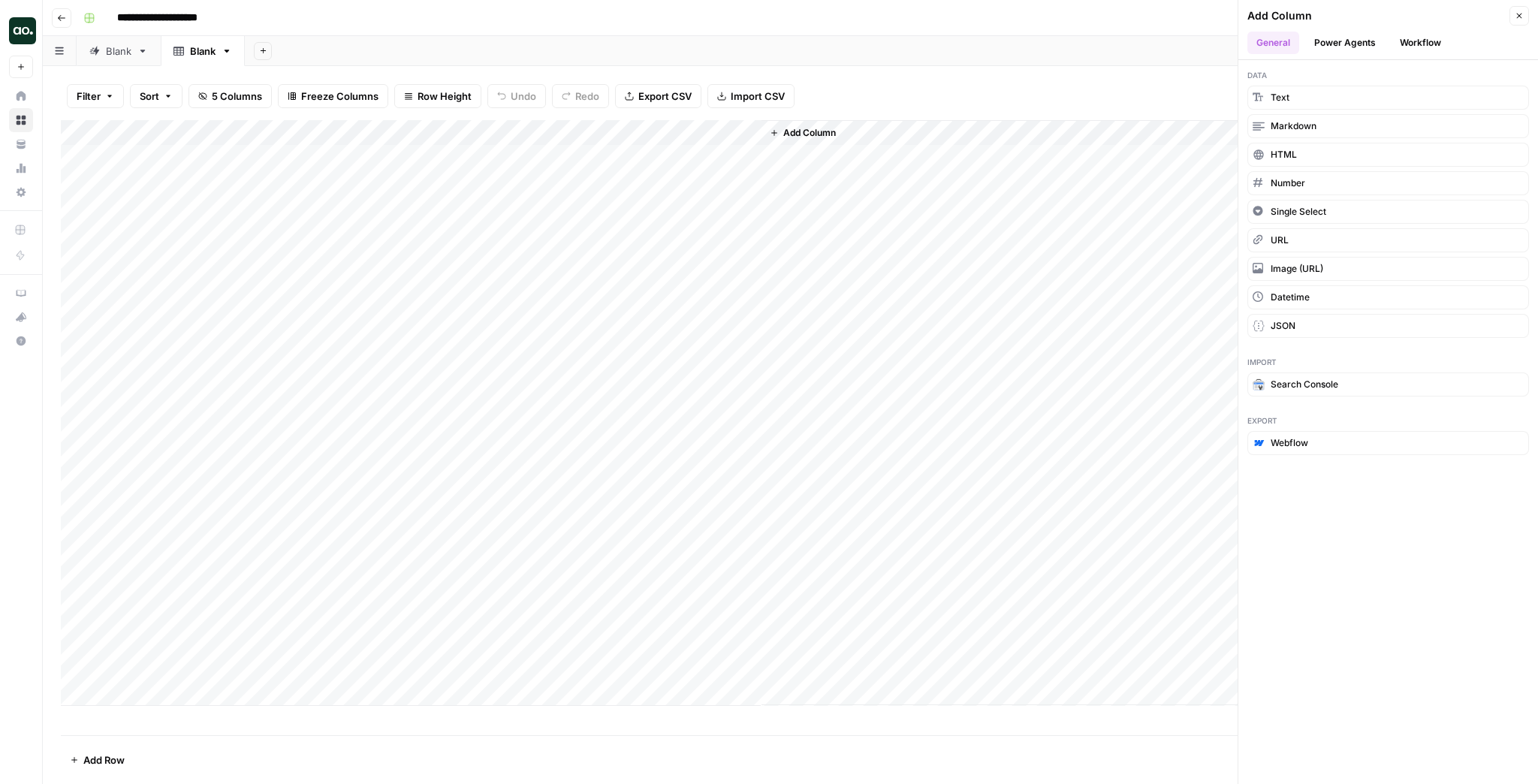 click on "Power Agents" at bounding box center (1345, 43) 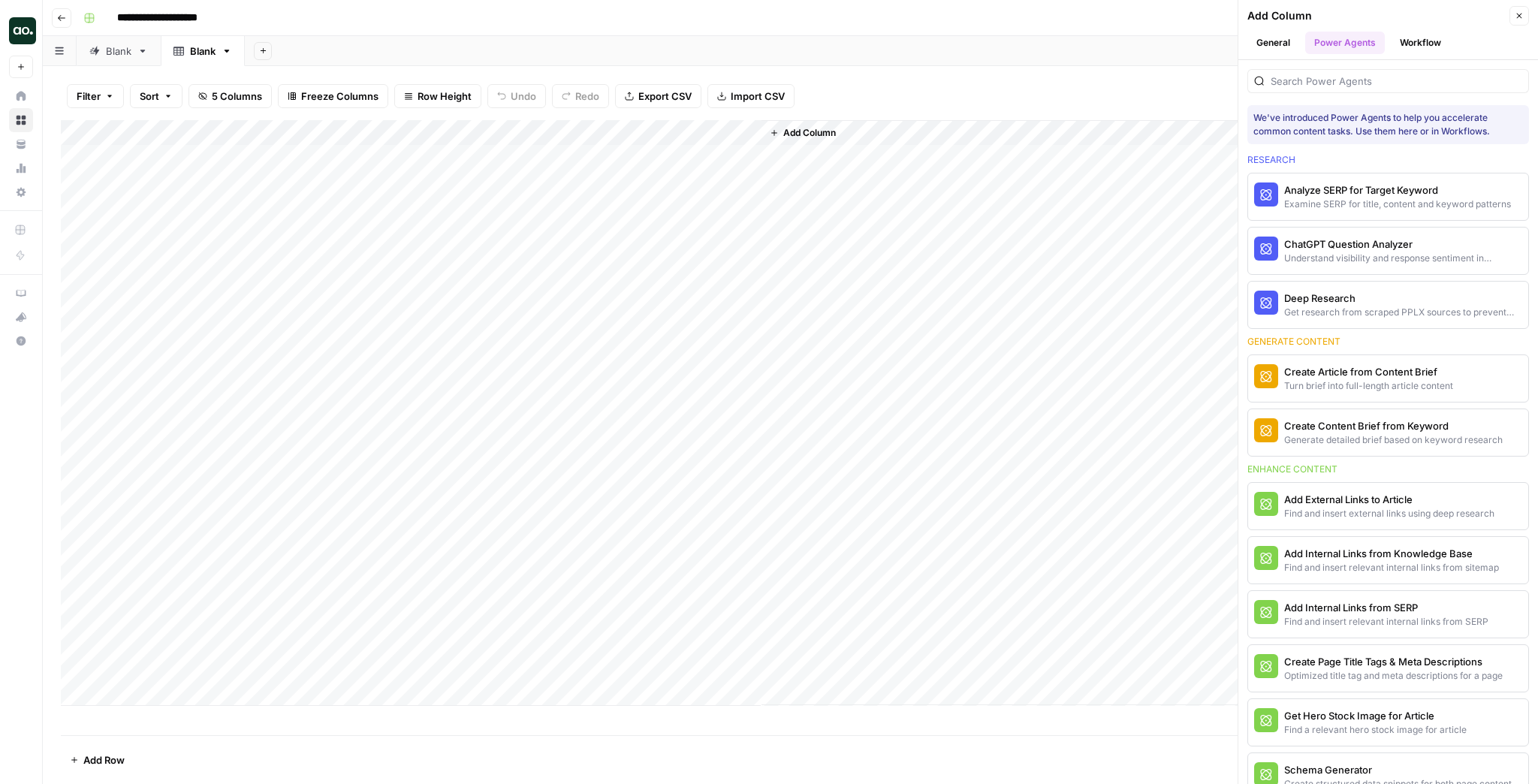 drag, startPoint x: 1398, startPoint y: 44, endPoint x: 1332, endPoint y: 69, distance: 70.5762 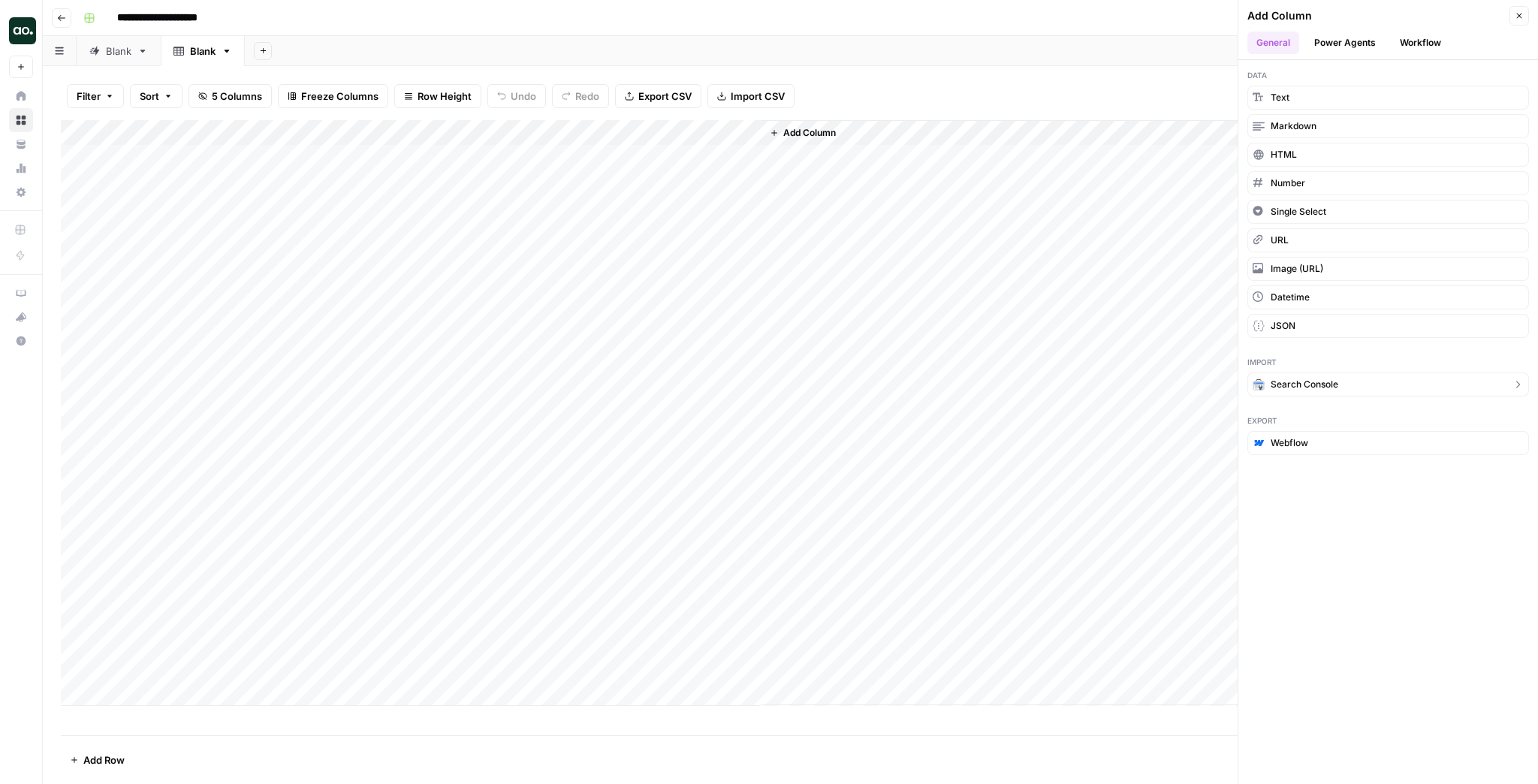 click on "Search Console" at bounding box center [1304, 384] 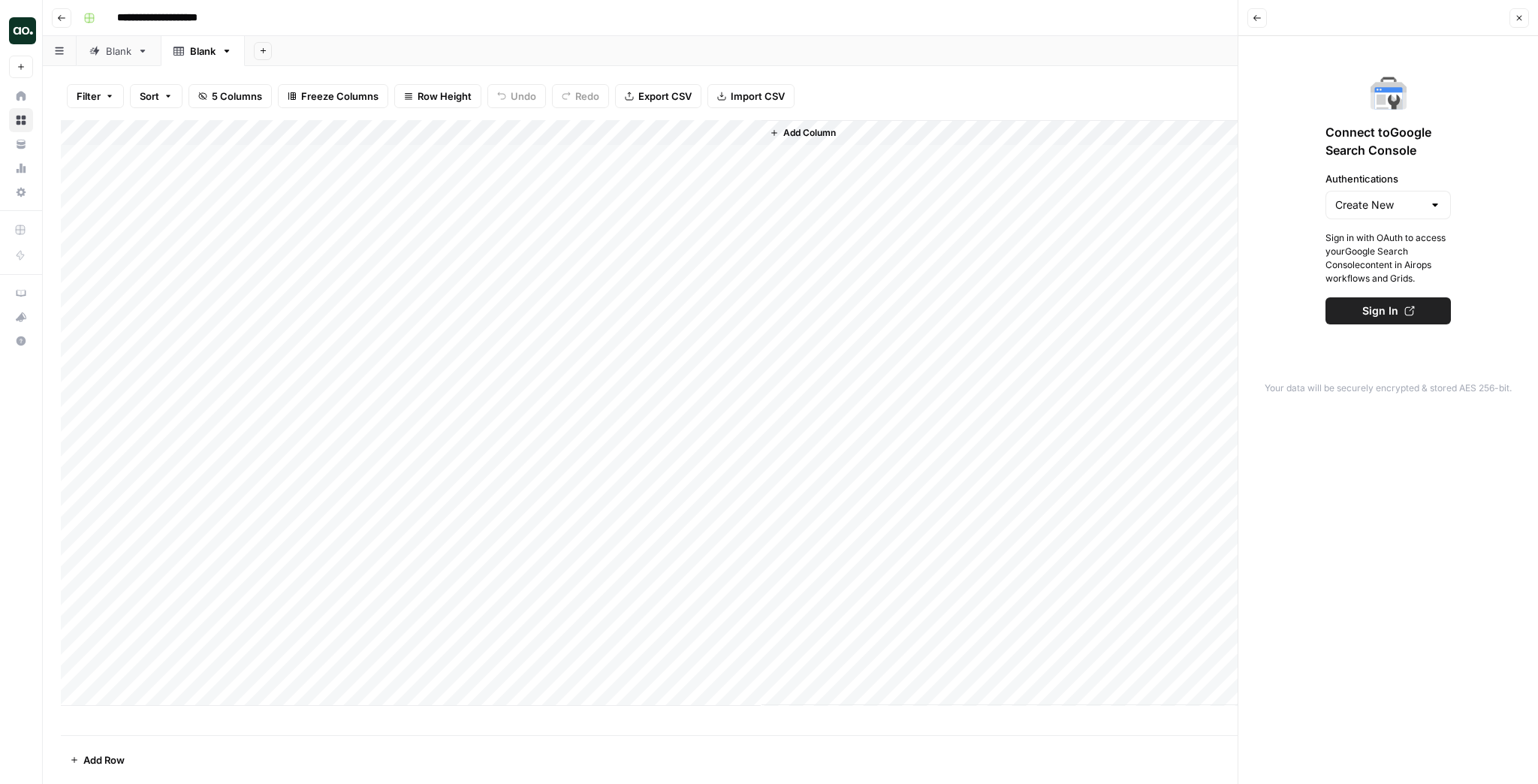 click on "Create New" at bounding box center (1388, 205) 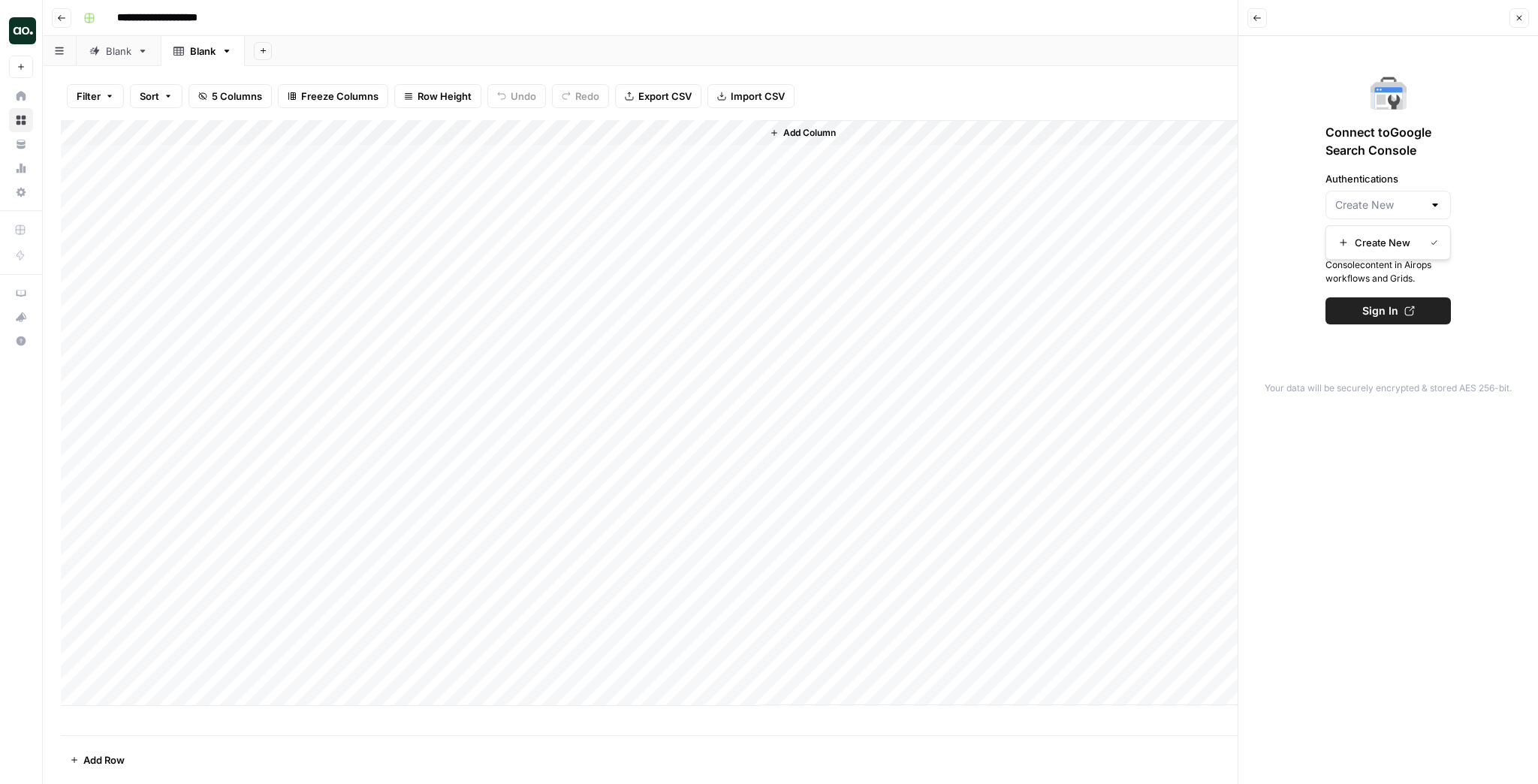 type on "Create New" 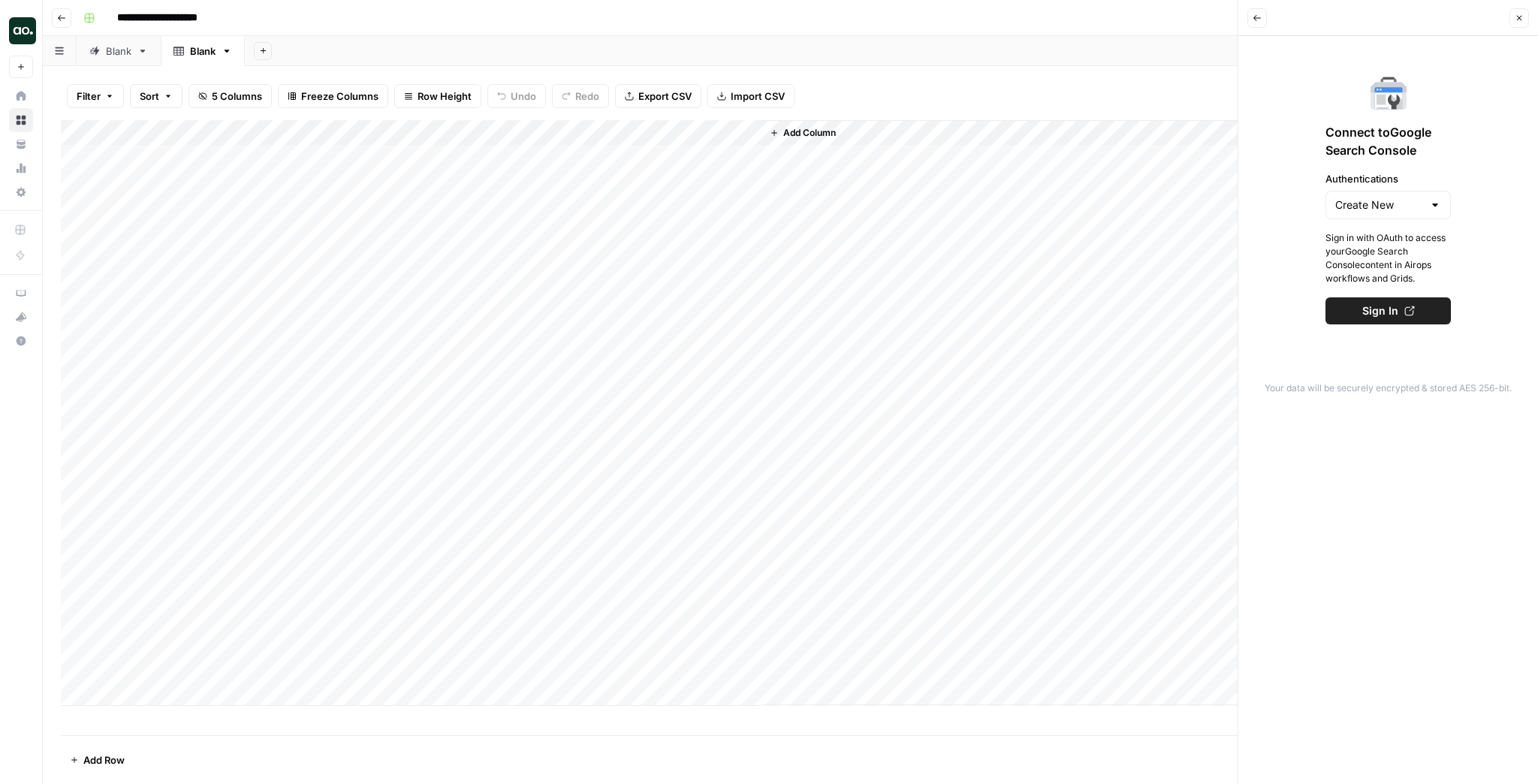 click 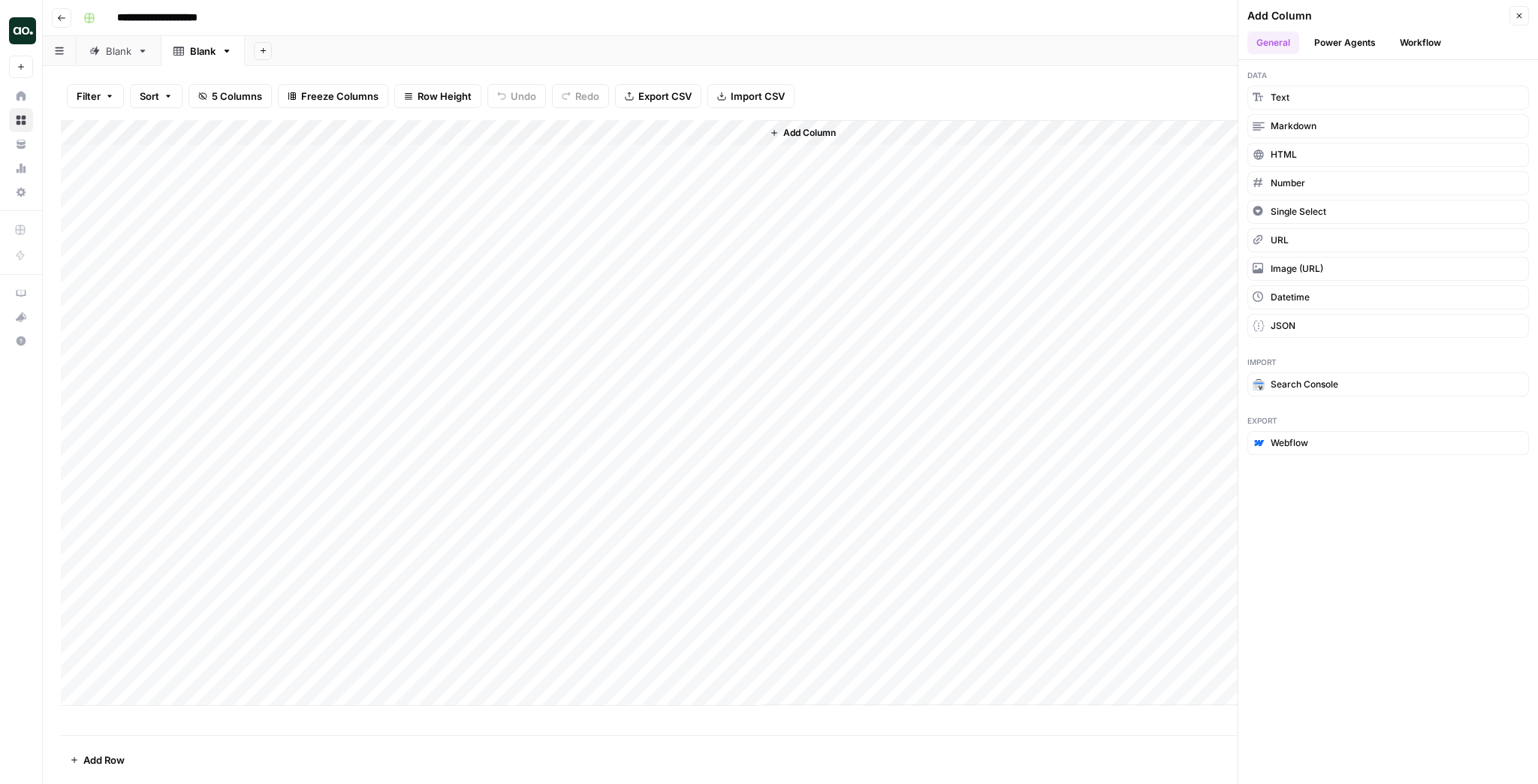 click on "Power Agents" at bounding box center (1345, 43) 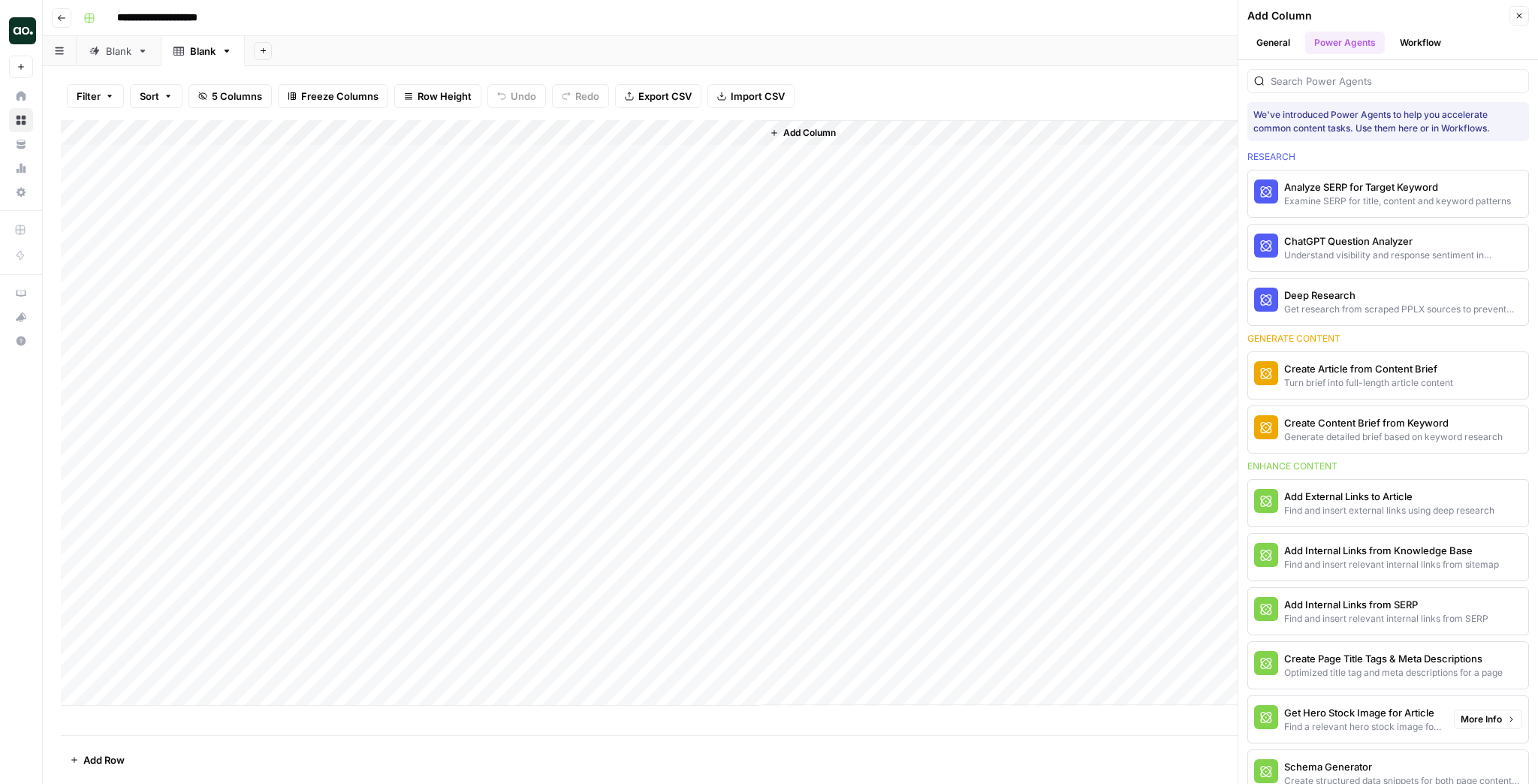 scroll, scrollTop: 0, scrollLeft: 0, axis: both 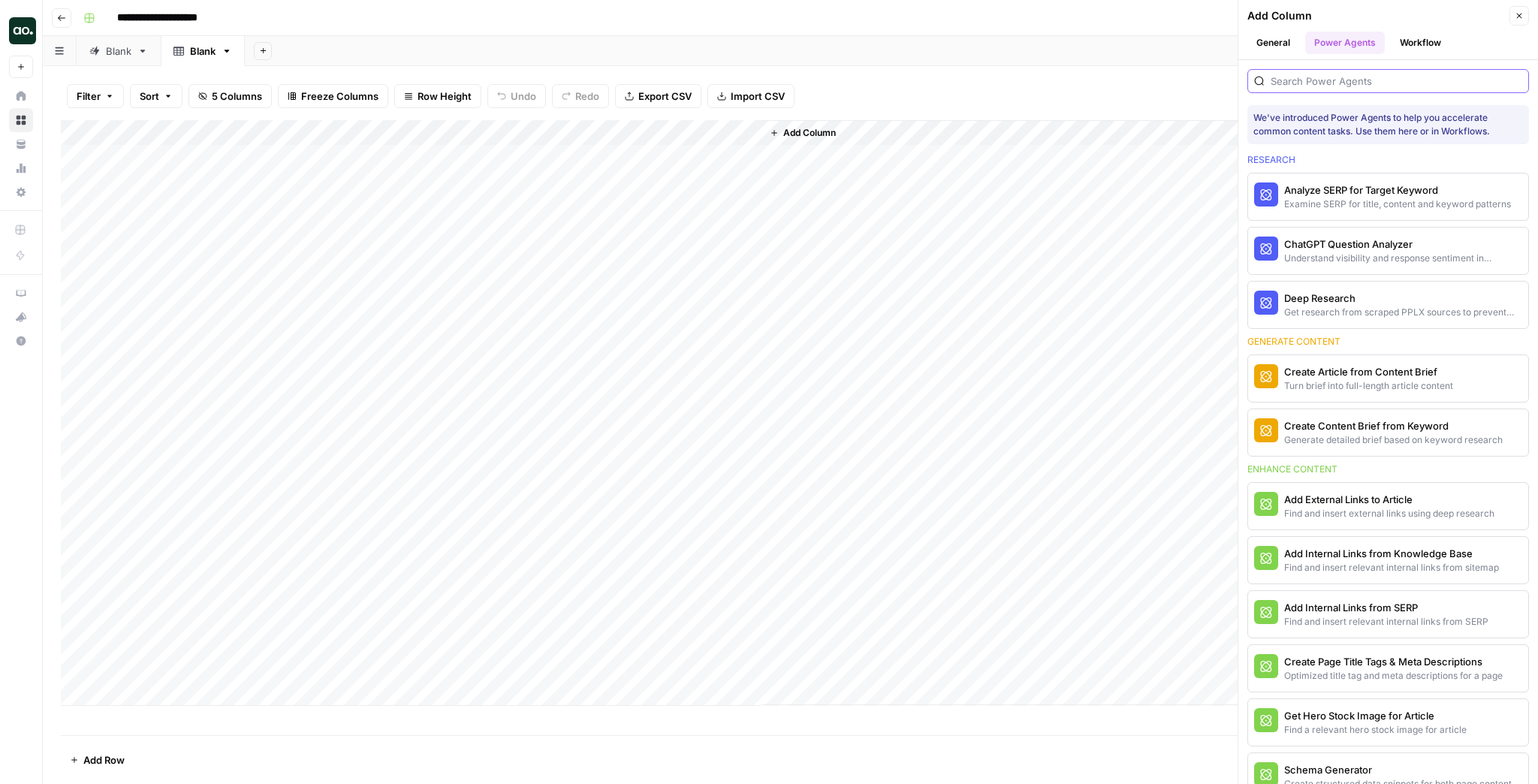 click at bounding box center (1396, 81) 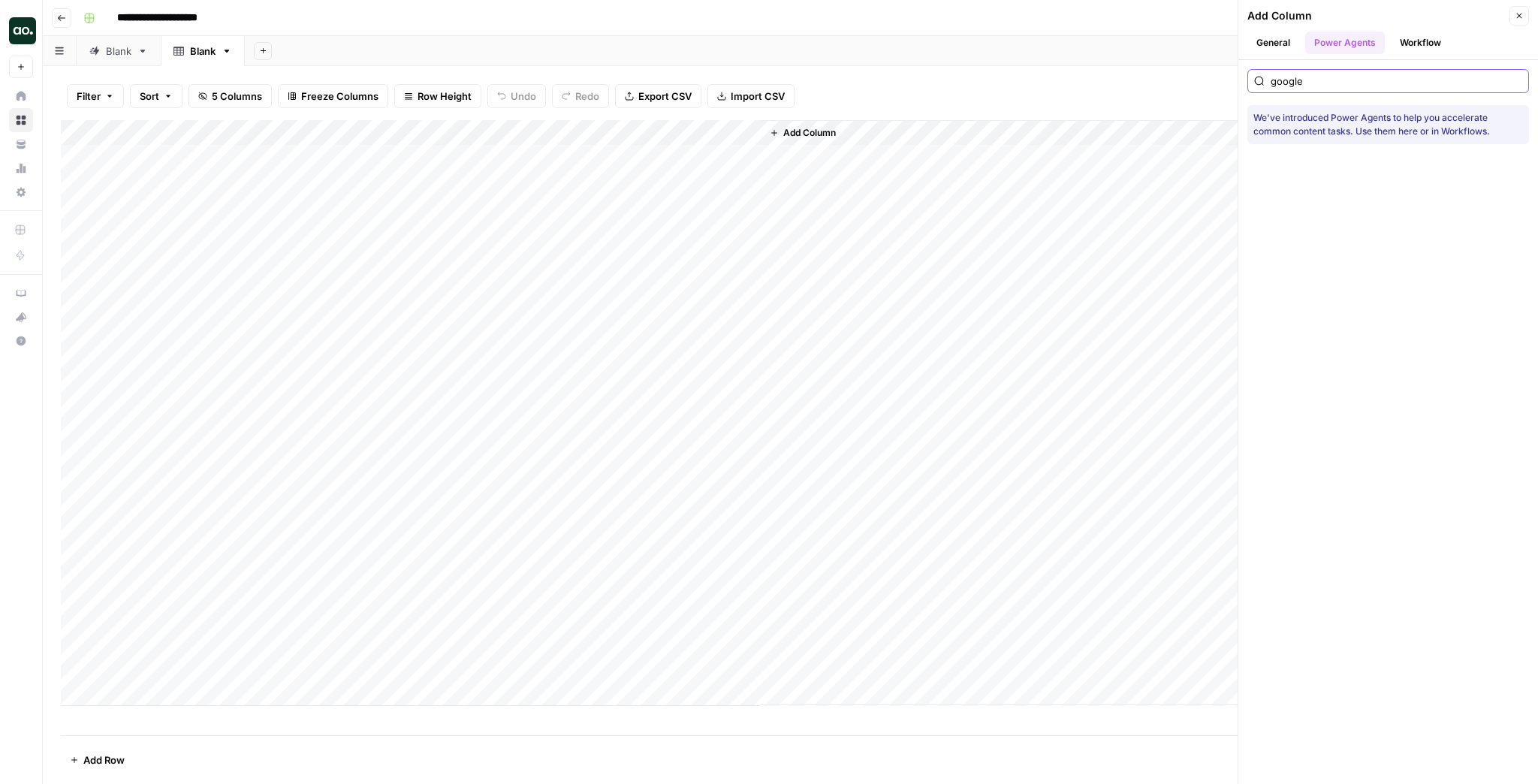 type on "google" 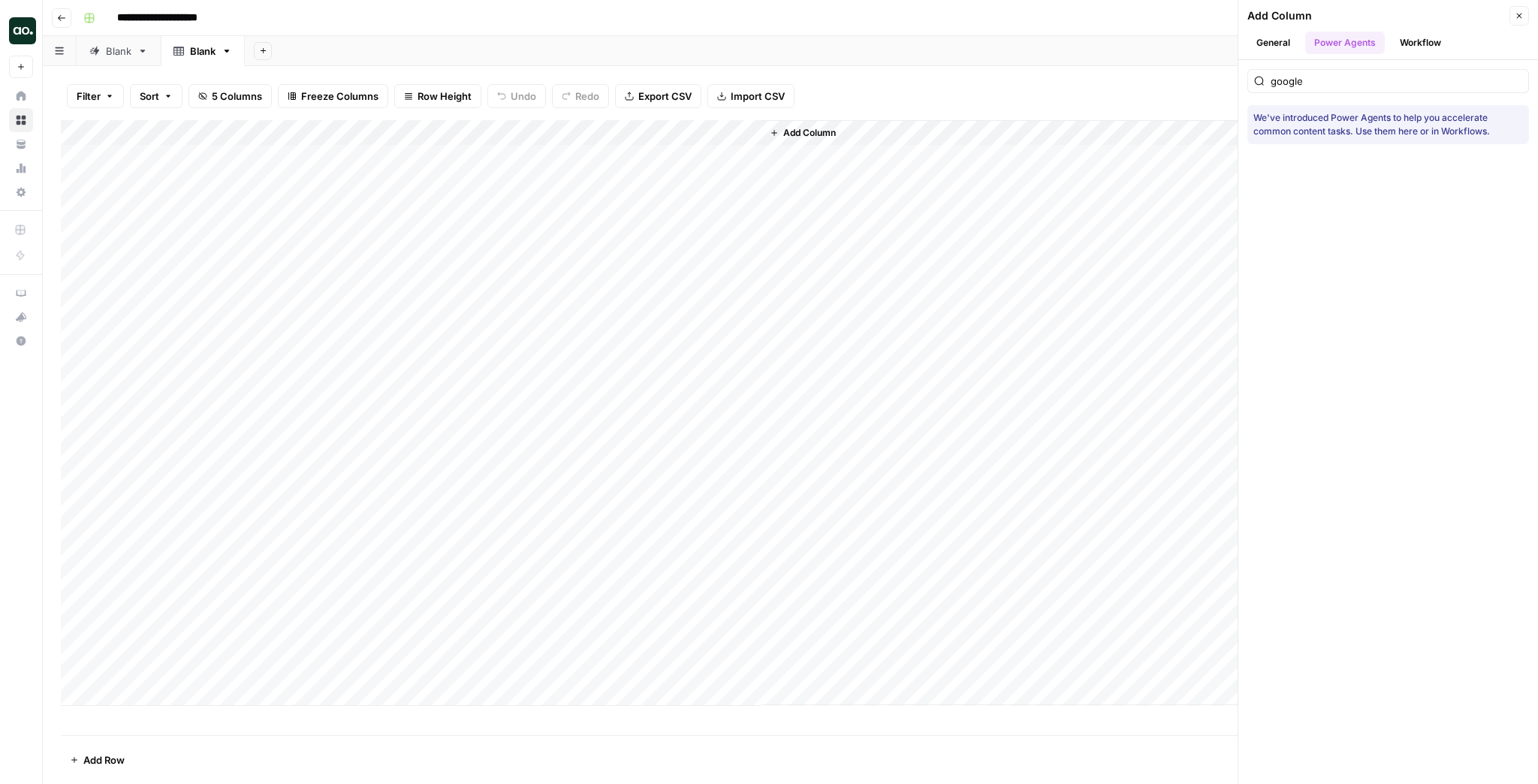 click on "General" at bounding box center (1273, 43) 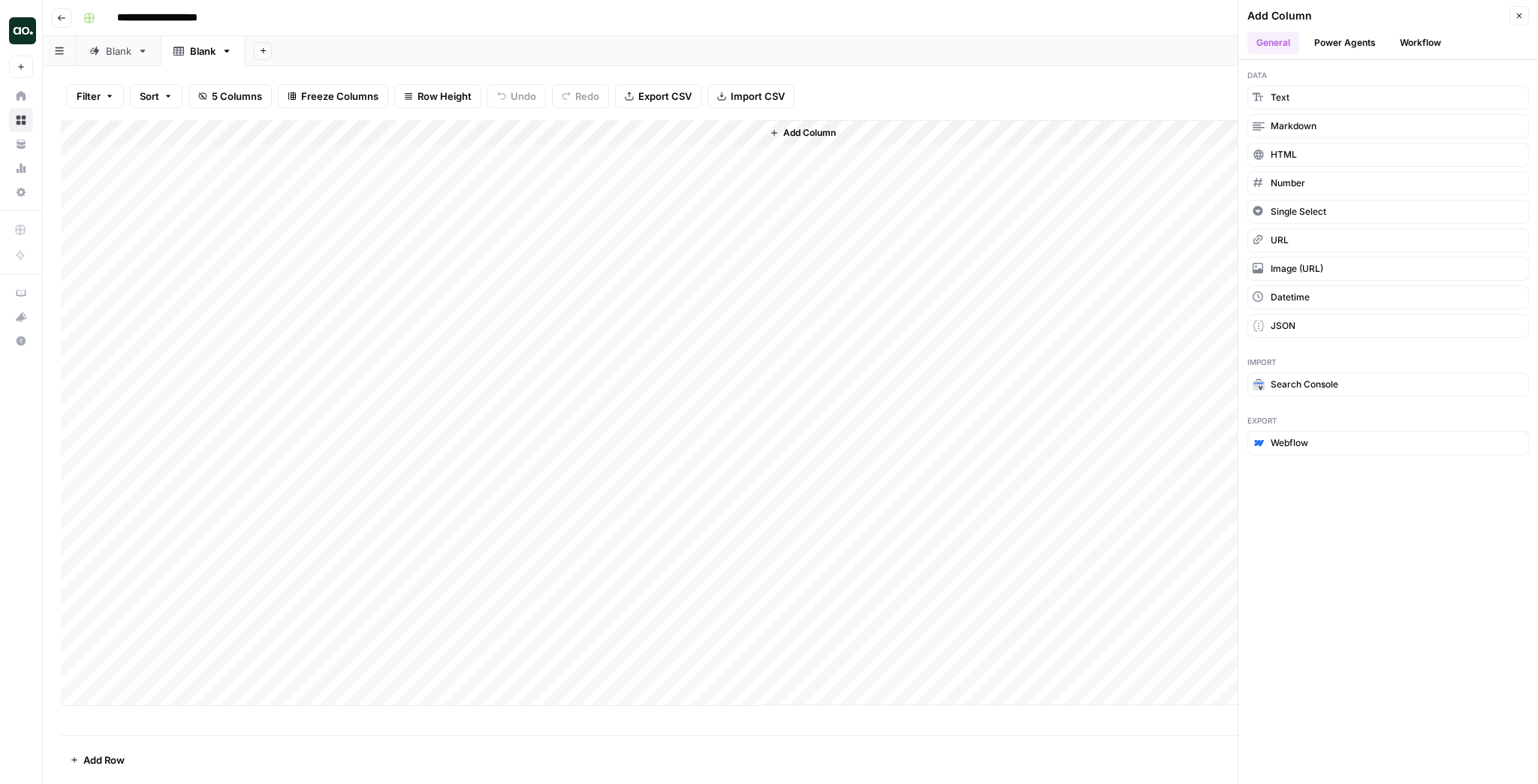 click on "Workflow" at bounding box center (1420, 43) 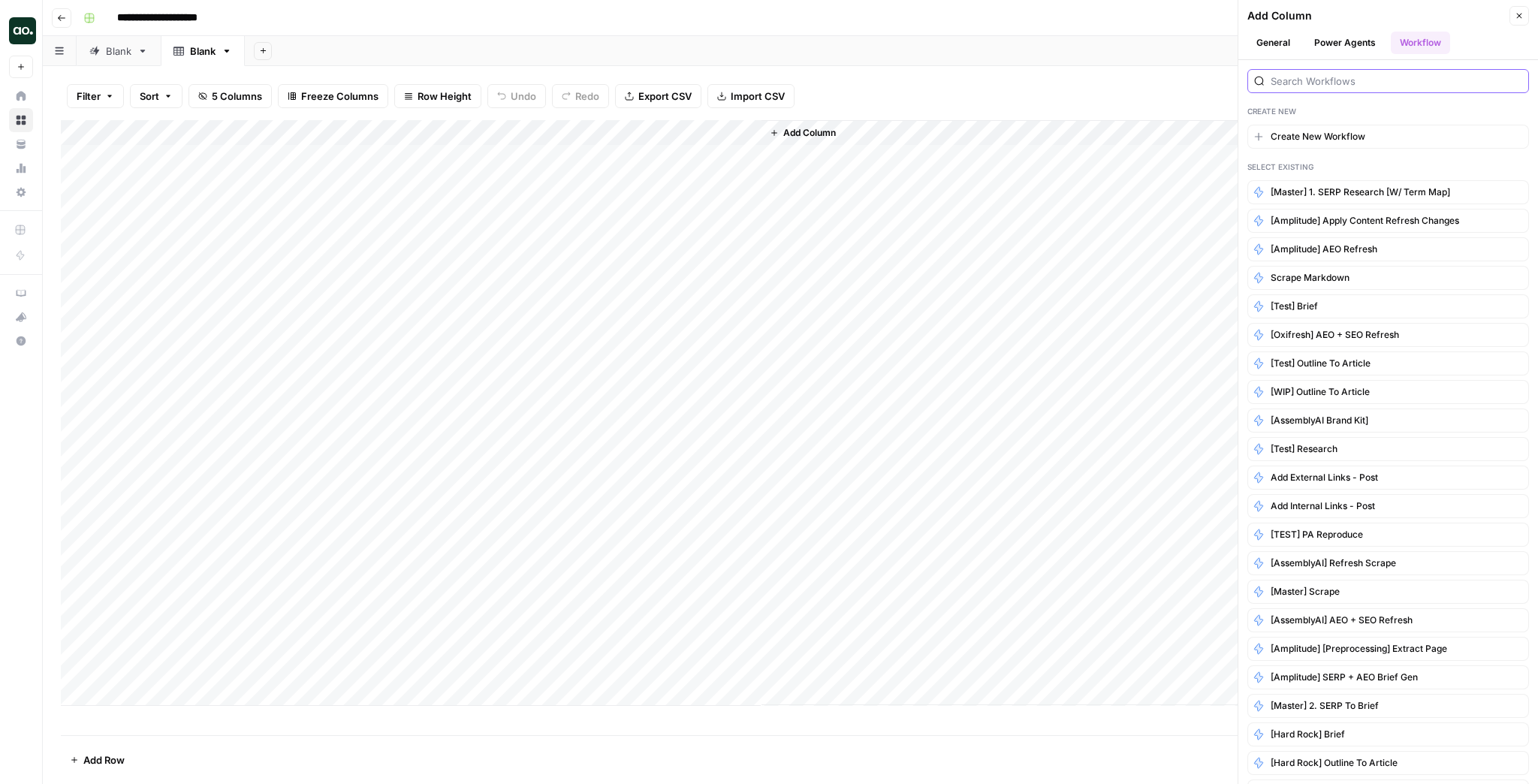 click at bounding box center [1396, 81] 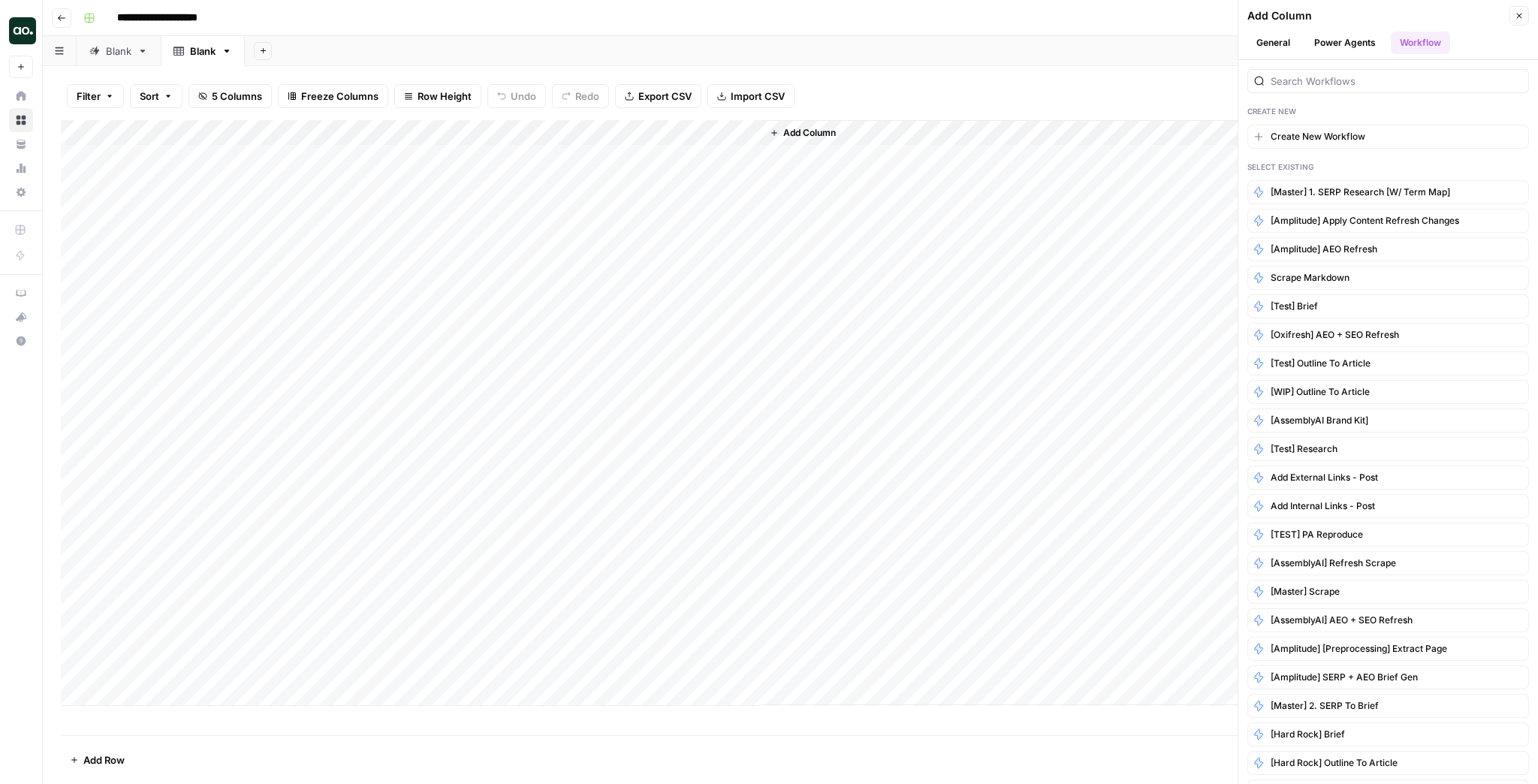 click on "General" at bounding box center (1273, 43) 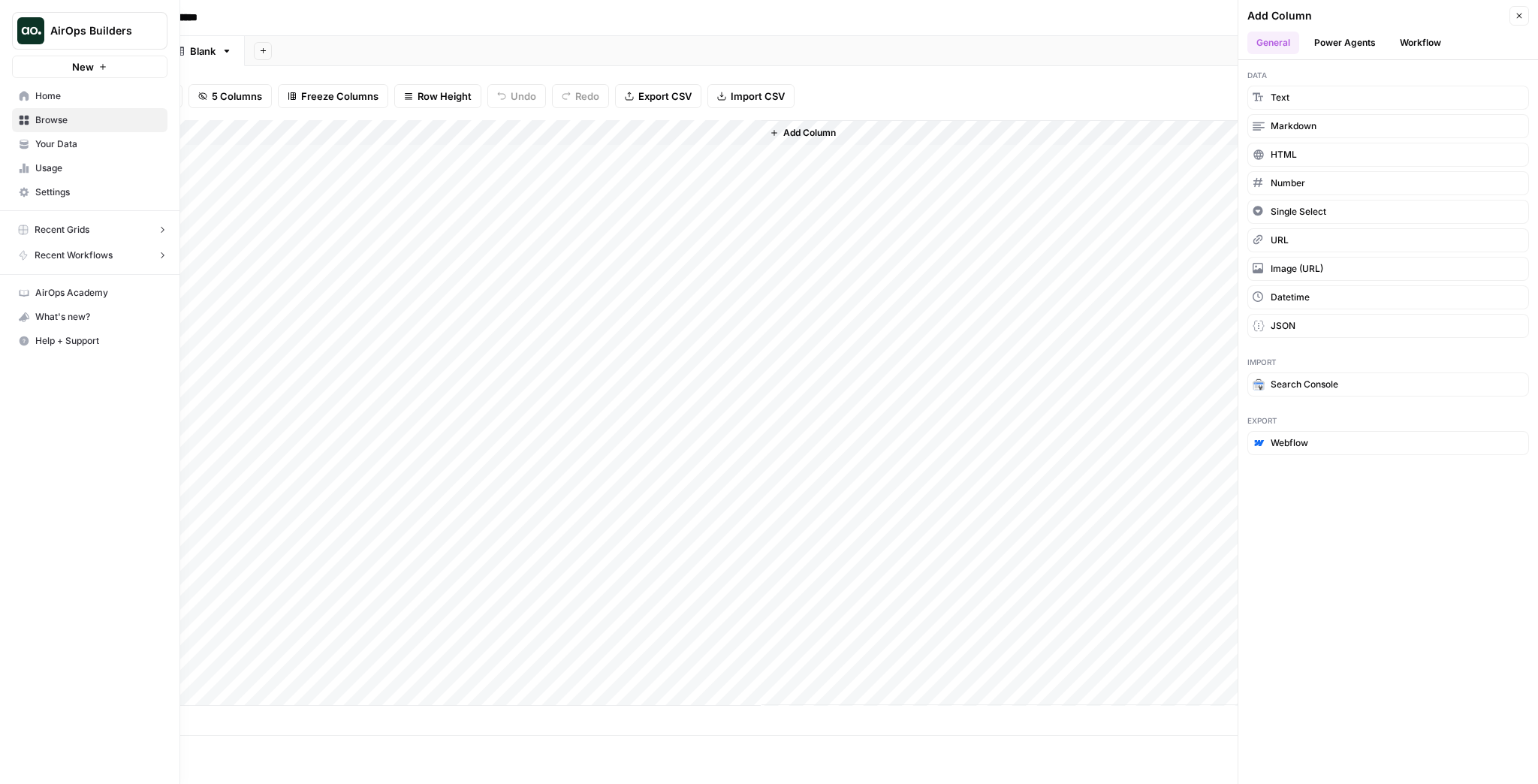 click on "Your Data" at bounding box center [98, 144] 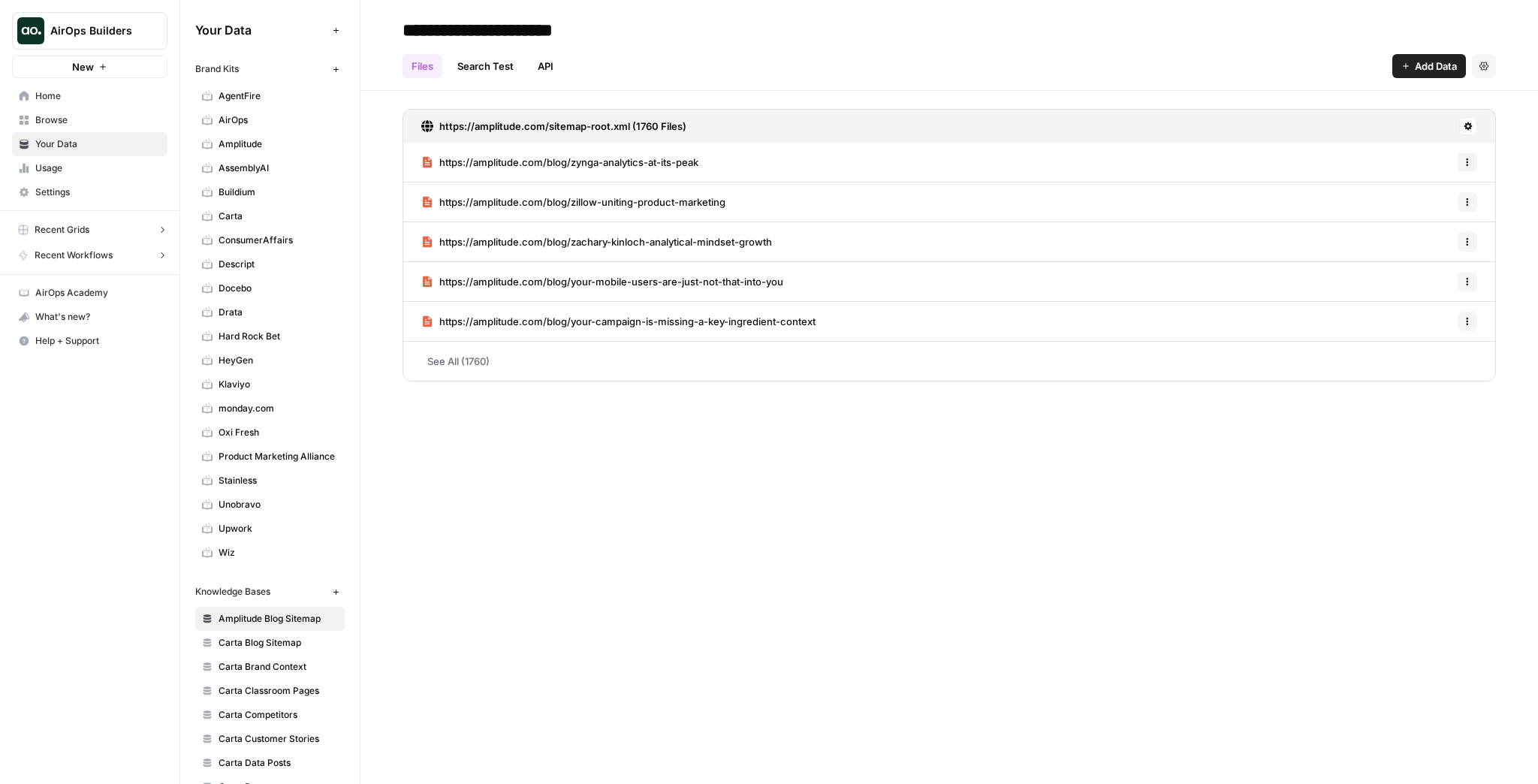 click on "Browse" at bounding box center (89, 120) 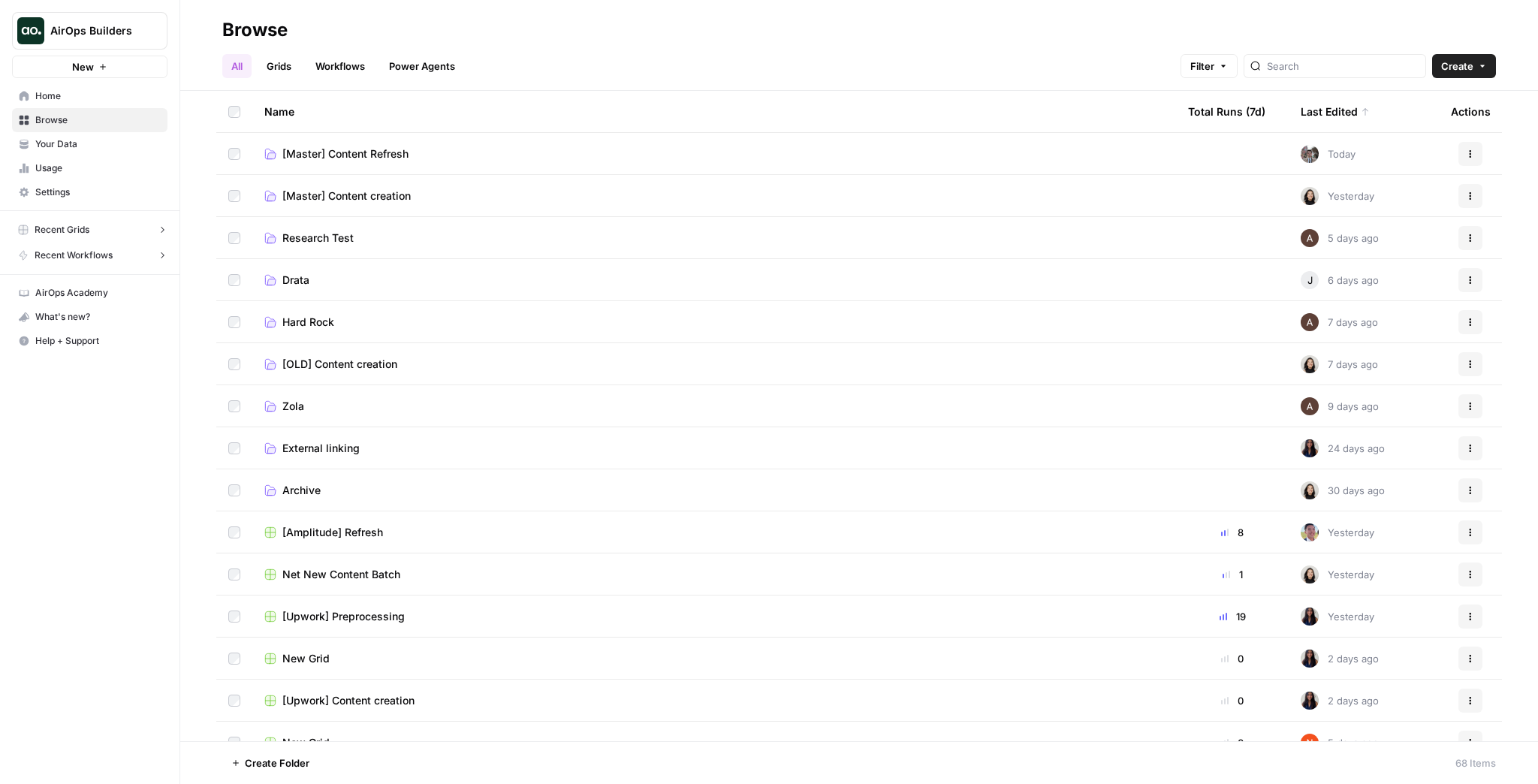 click on "[Master] Content Refresh" at bounding box center (345, 154) 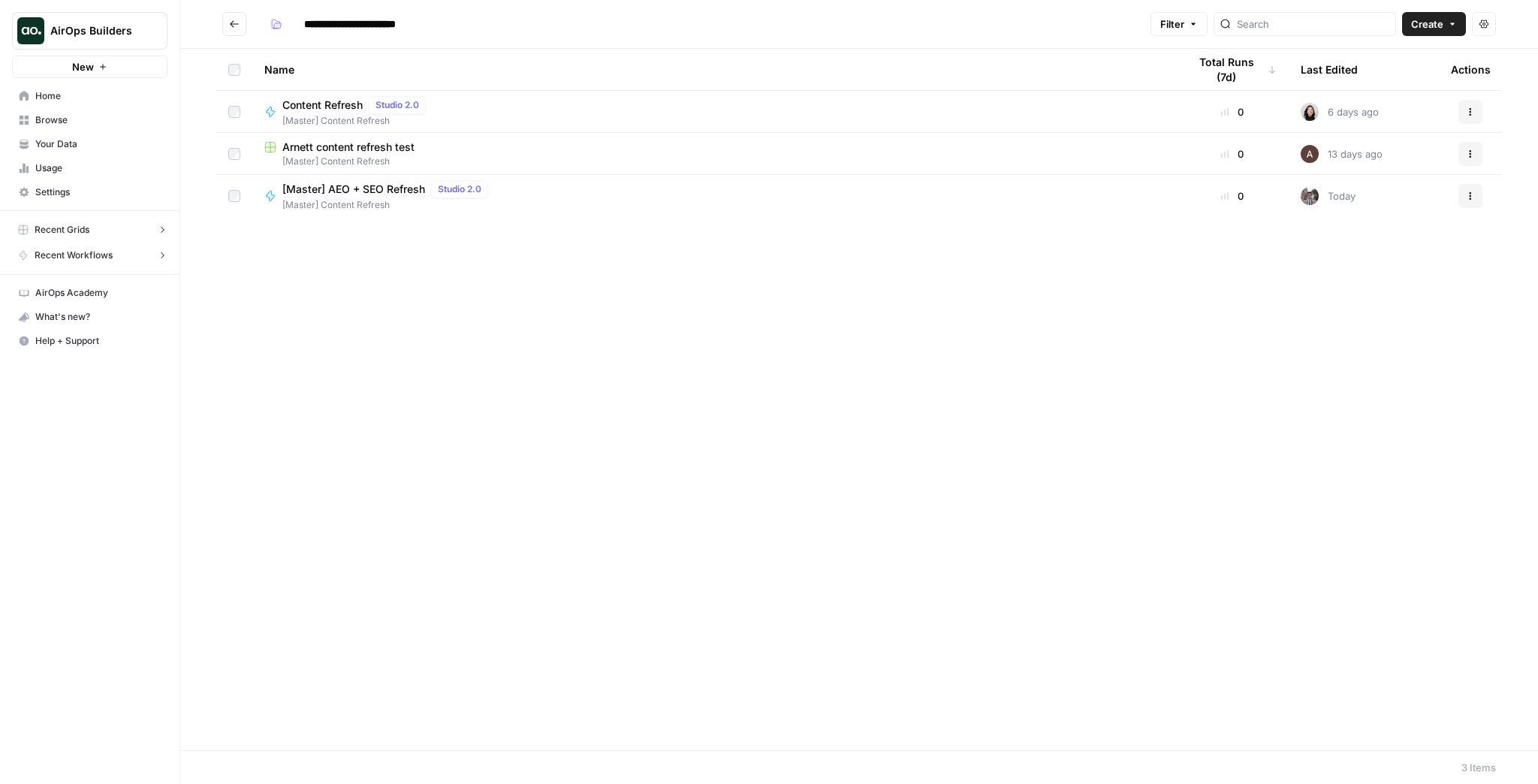 drag, startPoint x: 358, startPoint y: 152, endPoint x: 366, endPoint y: 153, distance: 8.062258 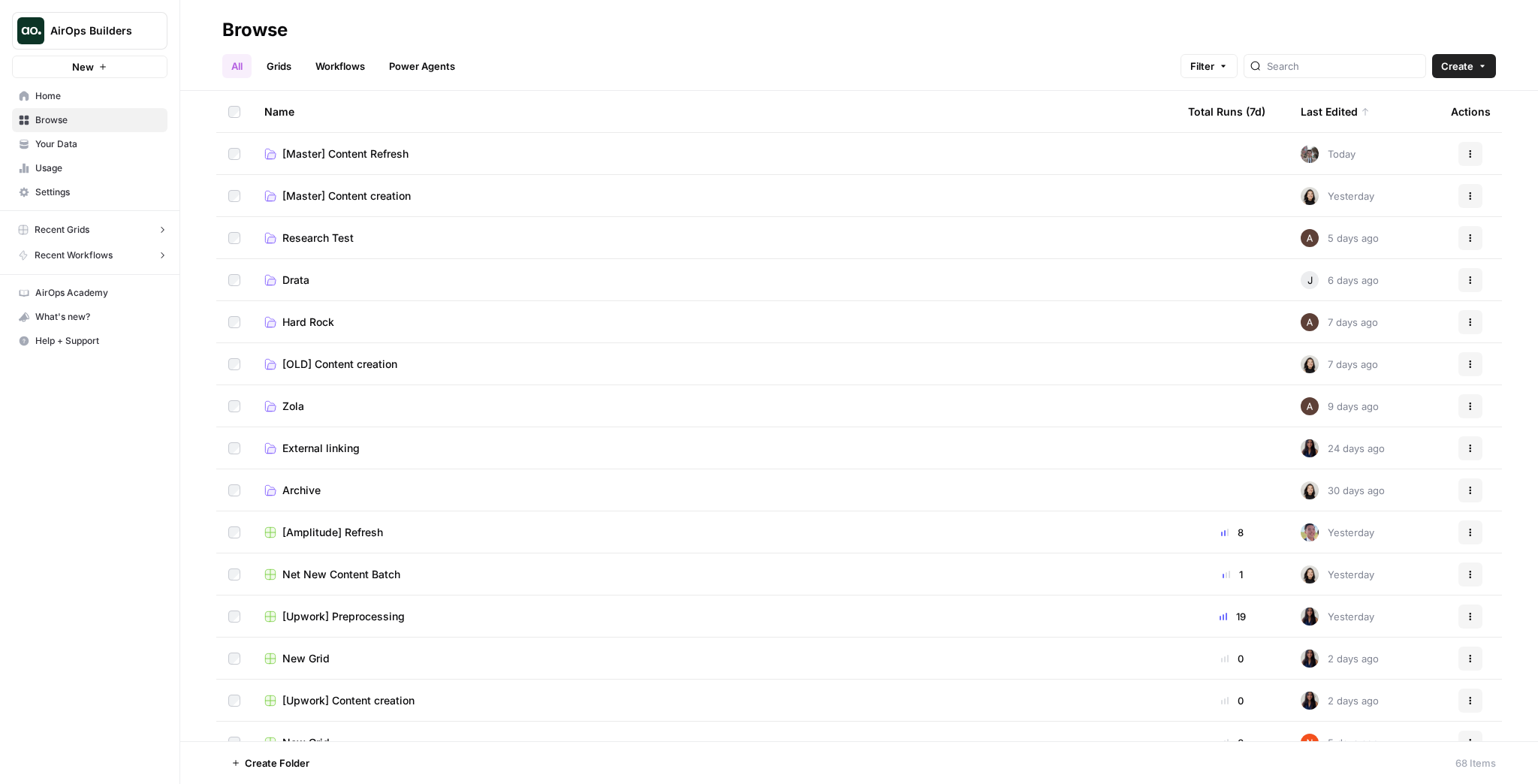 click on "Research Test" at bounding box center (714, 237) 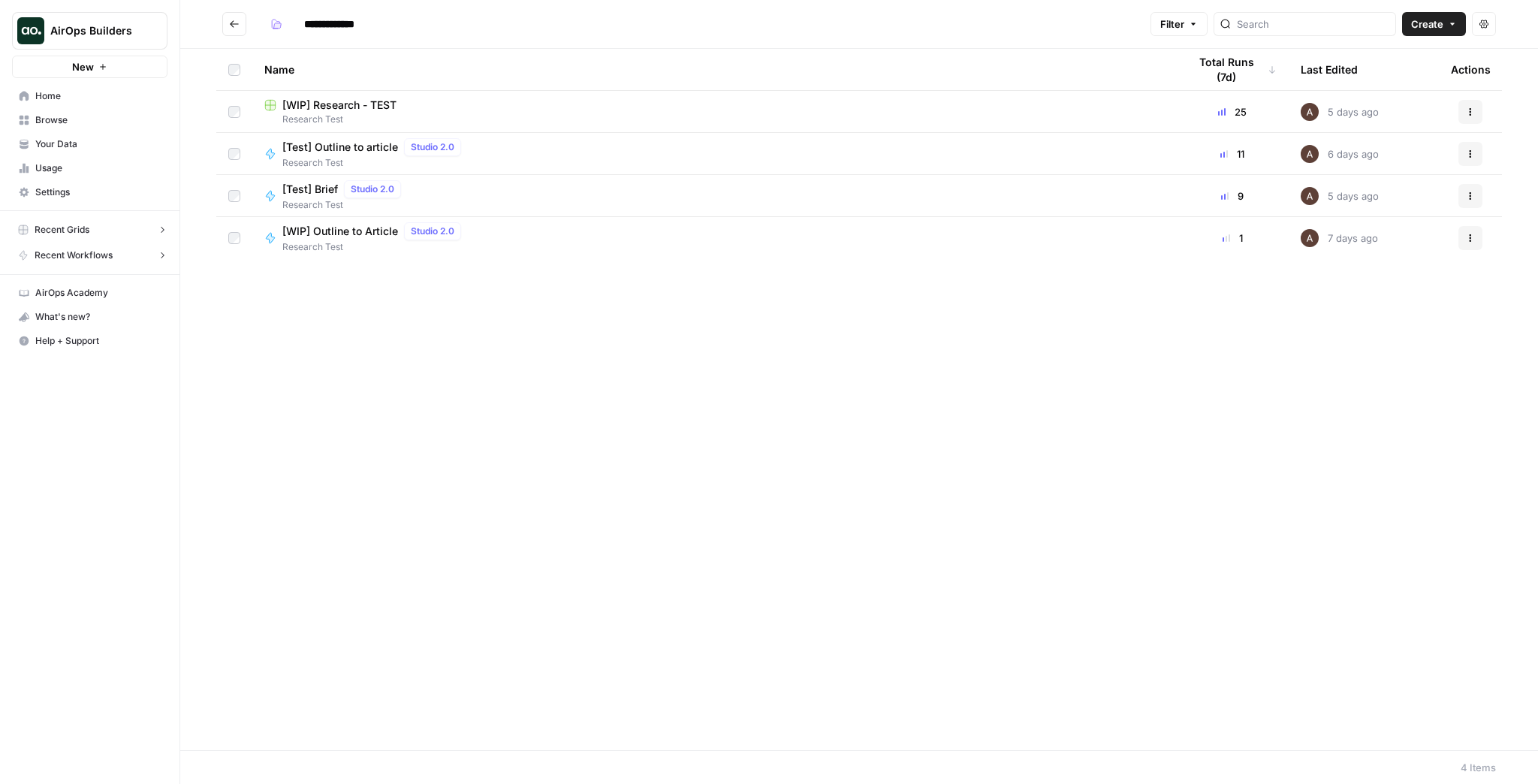 click on "[WIP] Research - TEST" at bounding box center (339, 105) 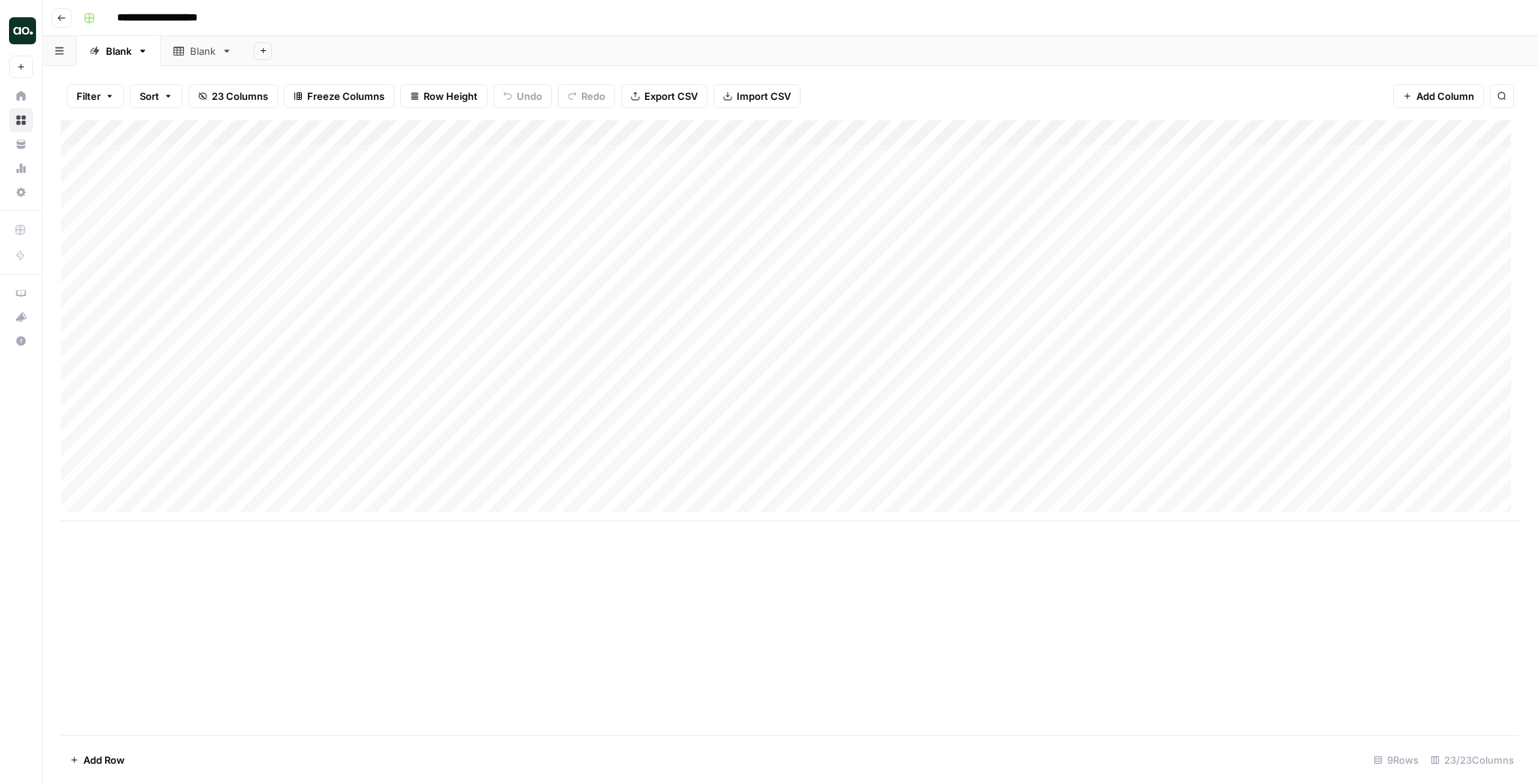 click on "Blank" at bounding box center [203, 51] 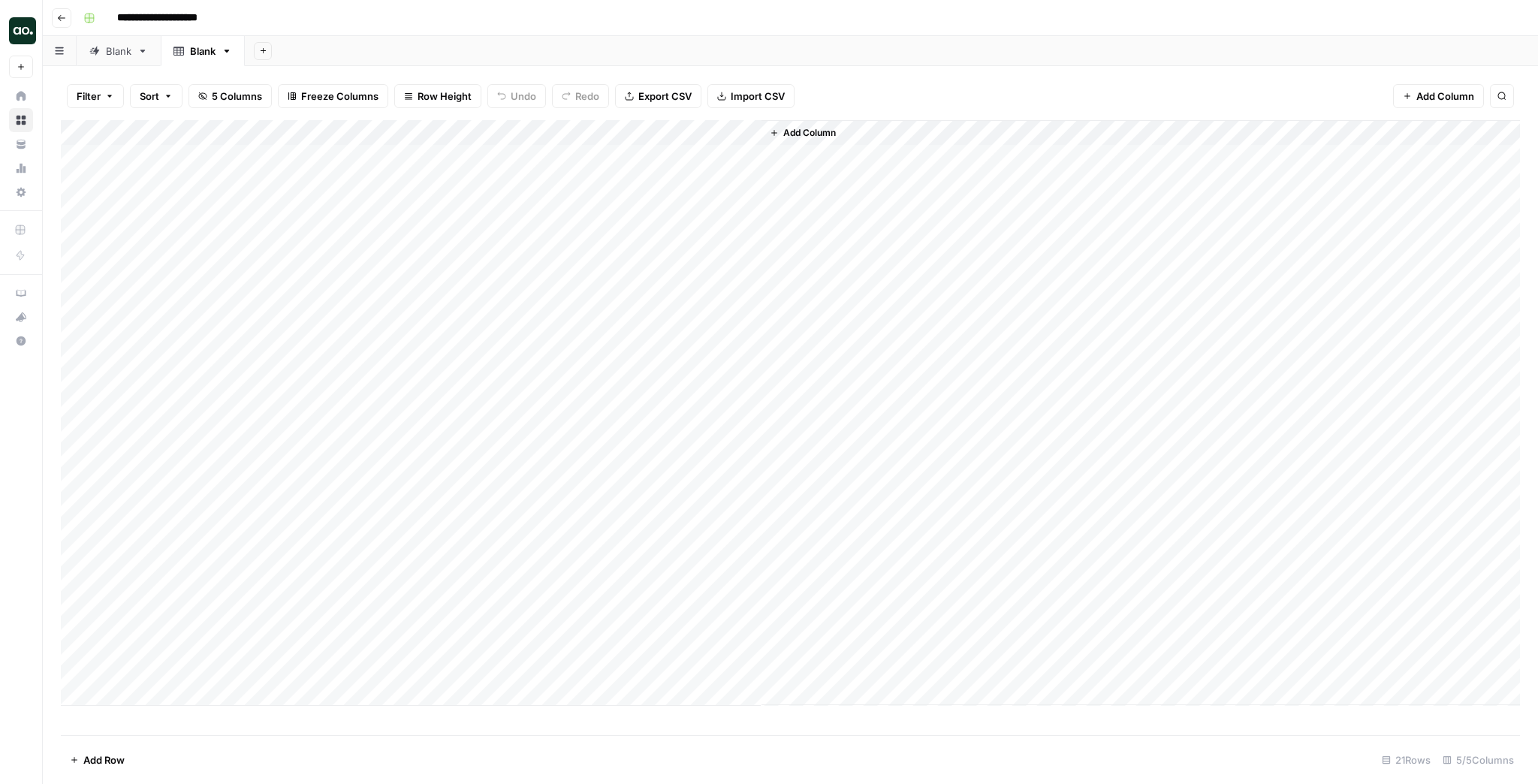 click on "Add Column" at bounding box center (810, 133) 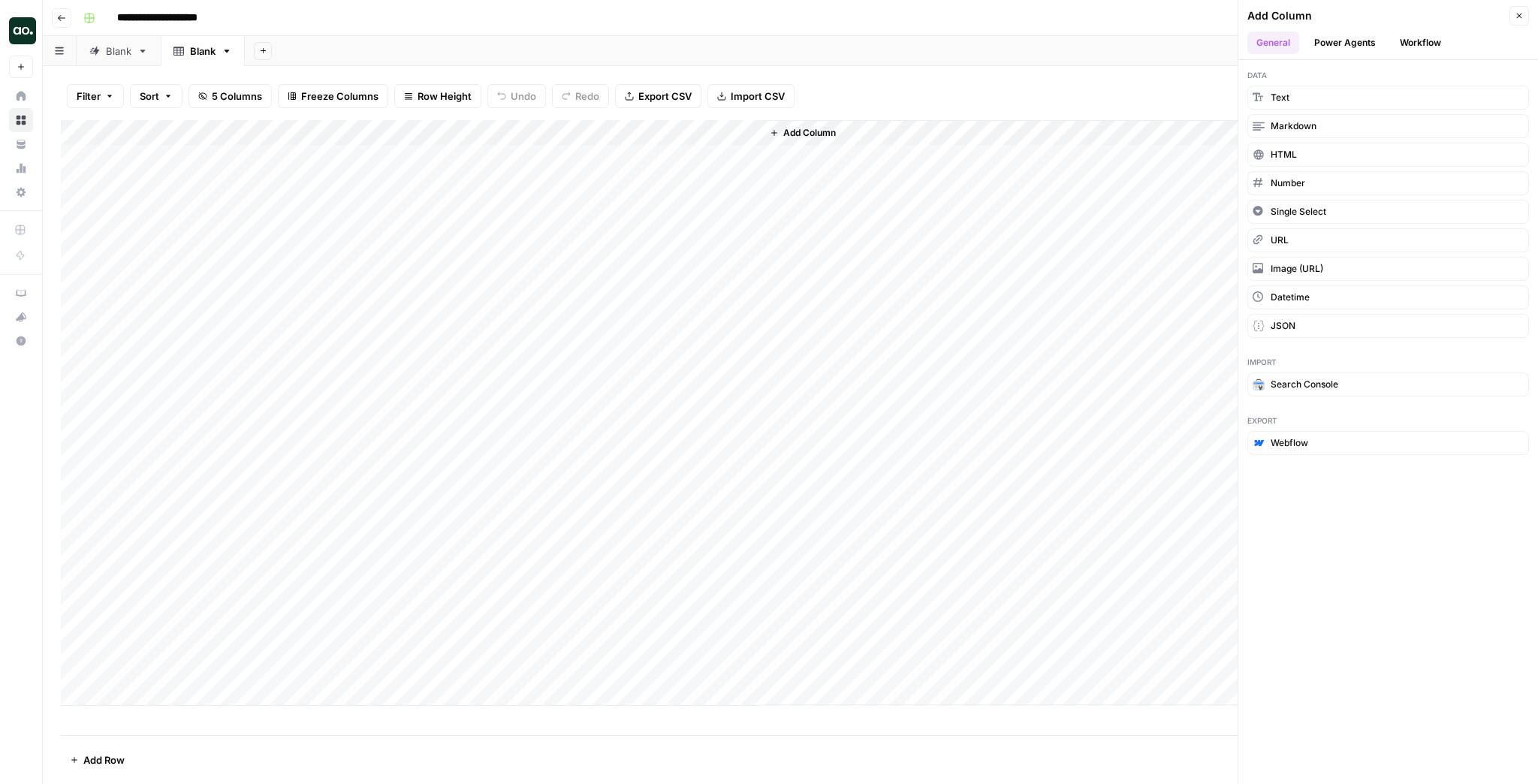 click on "Power Agents" at bounding box center (1345, 43) 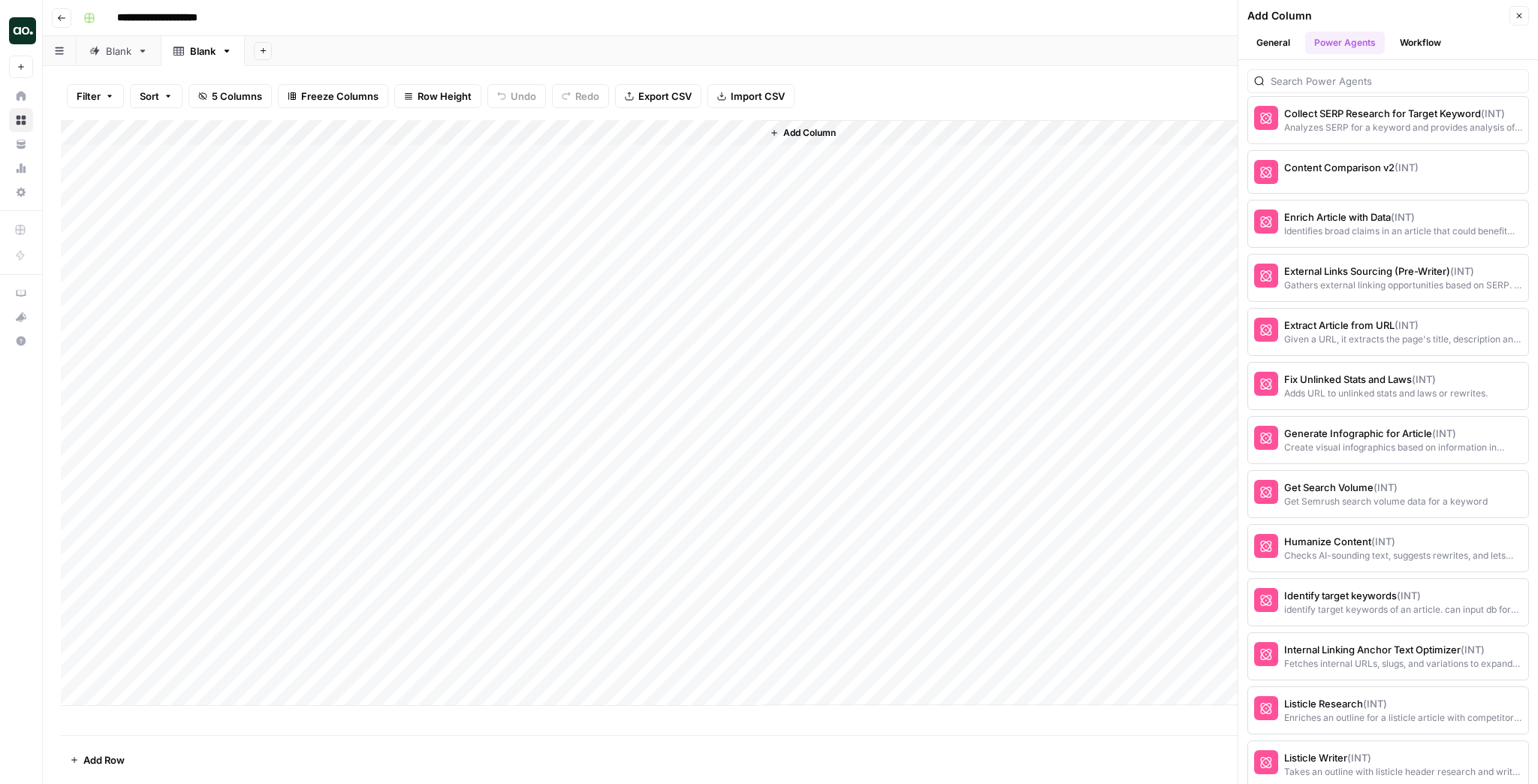 scroll, scrollTop: 1742, scrollLeft: 0, axis: vertical 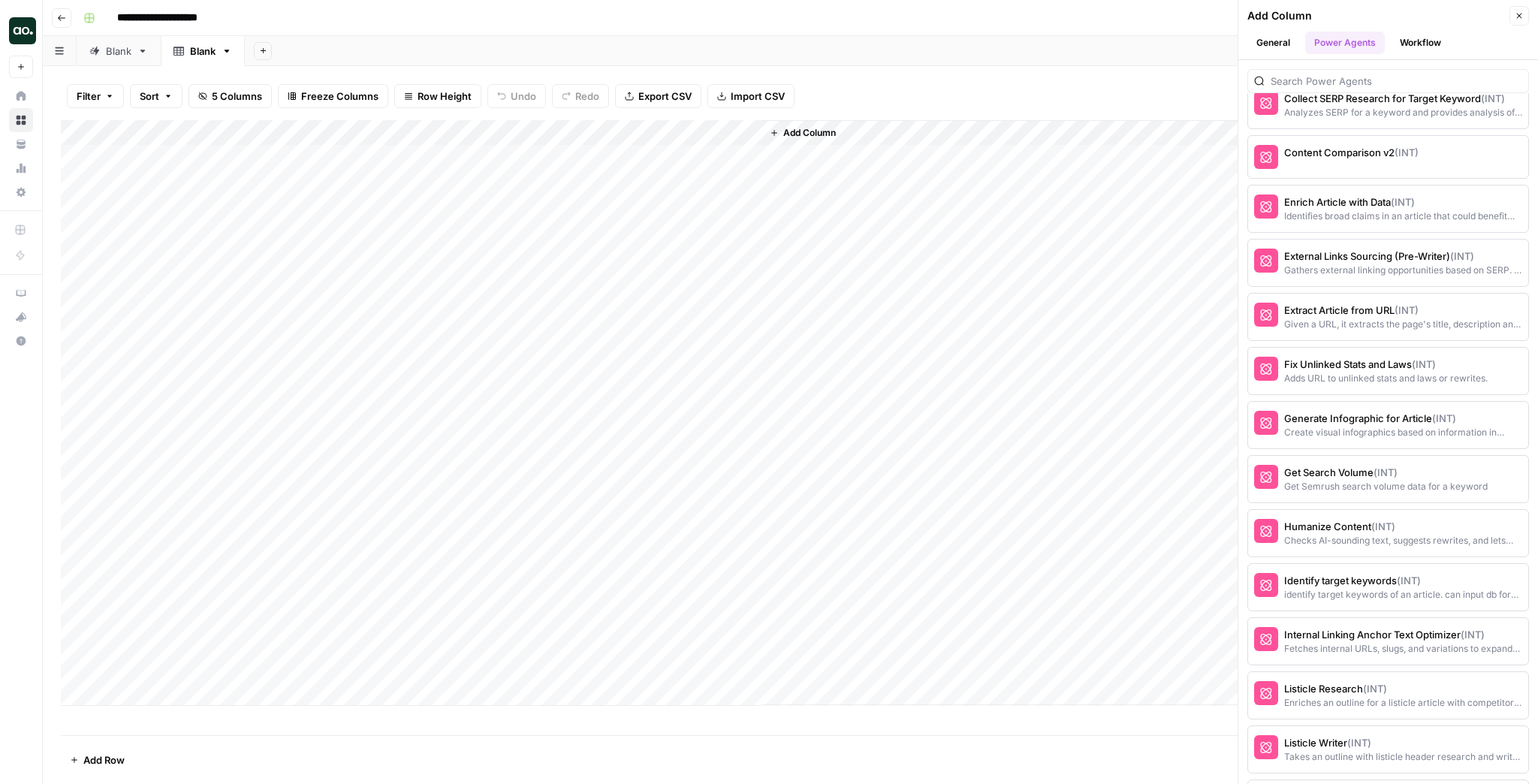 click on "General" at bounding box center [1273, 43] 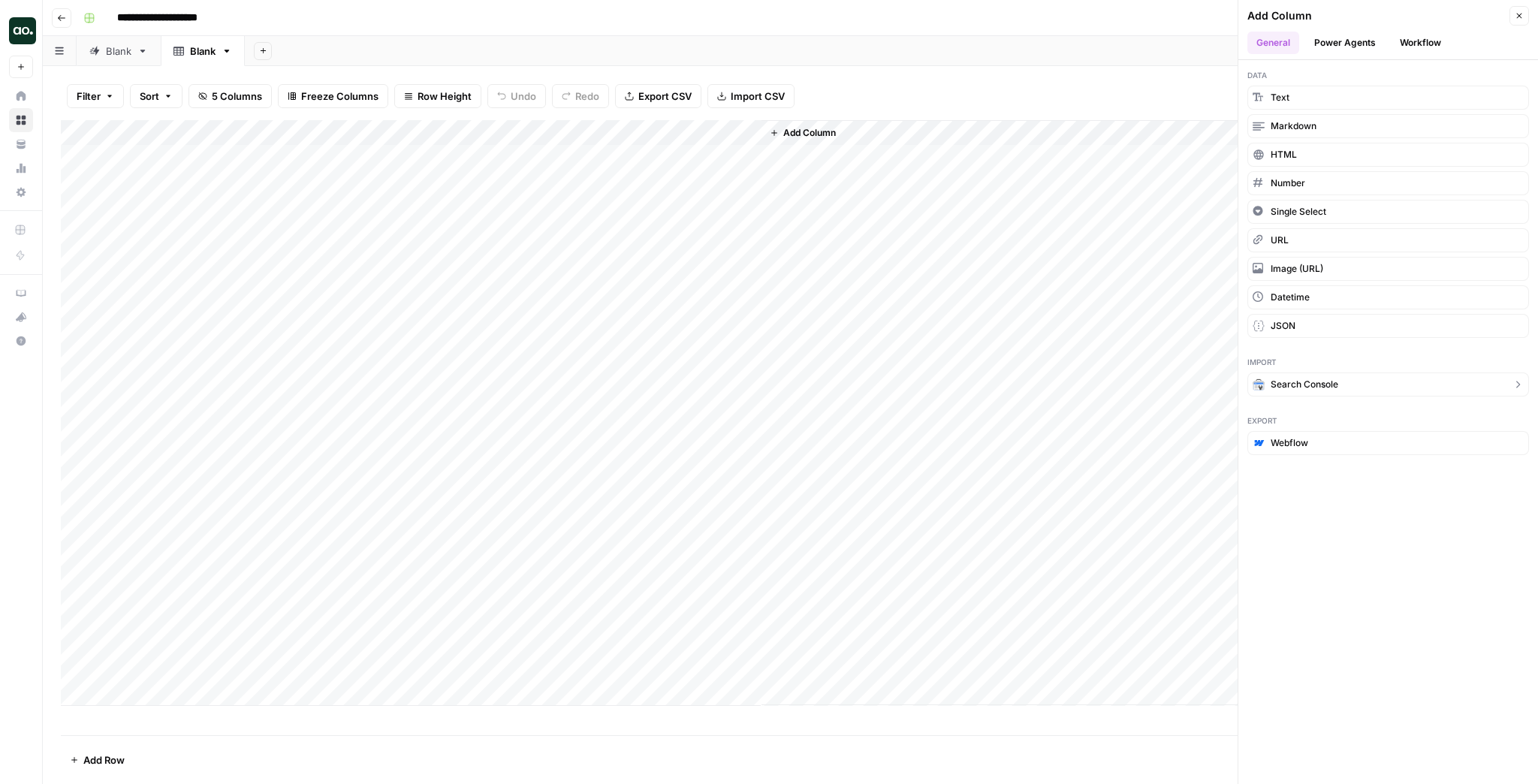 click on "Search Console" at bounding box center (1304, 384) 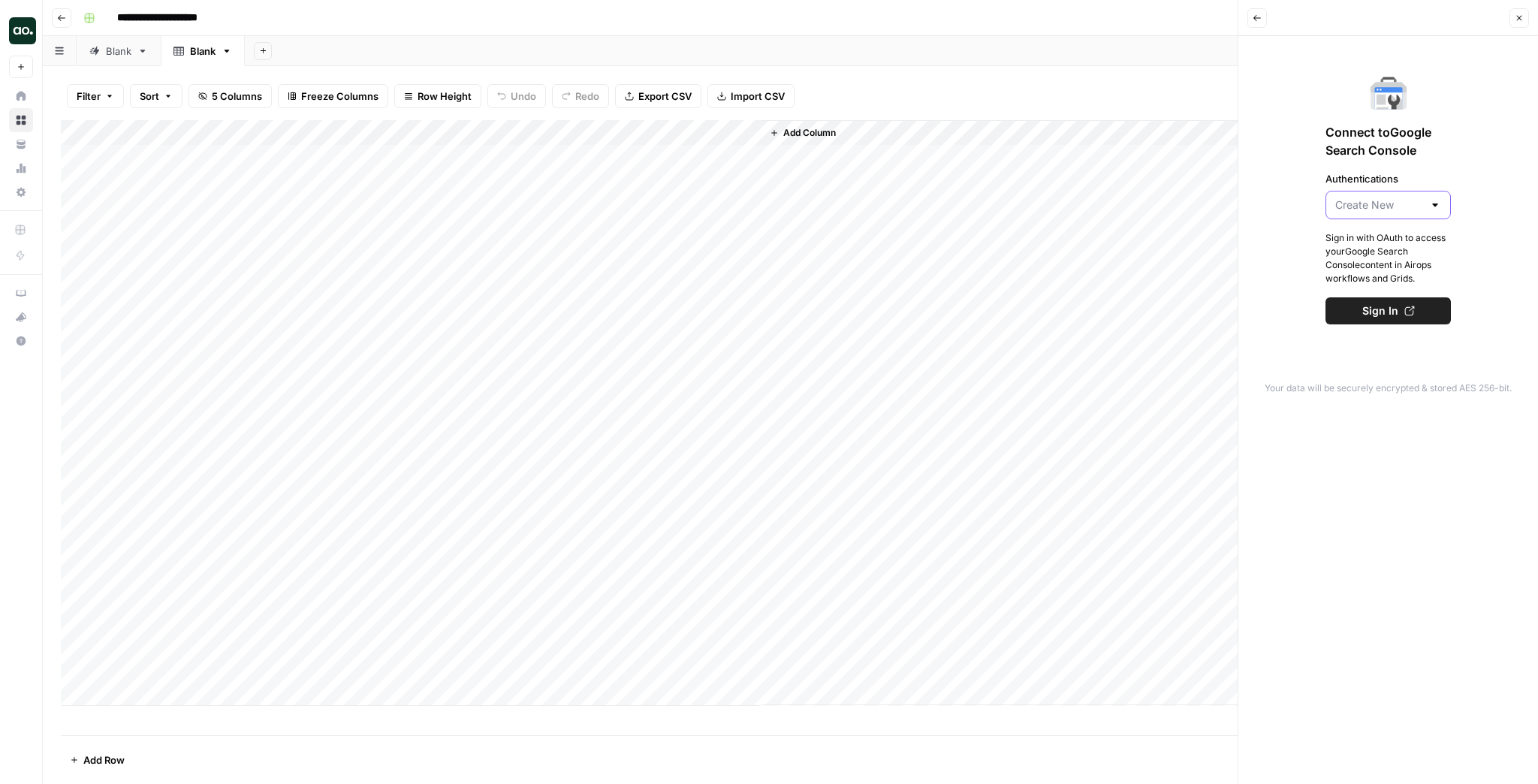 click on "Authentications" at bounding box center [1379, 205] 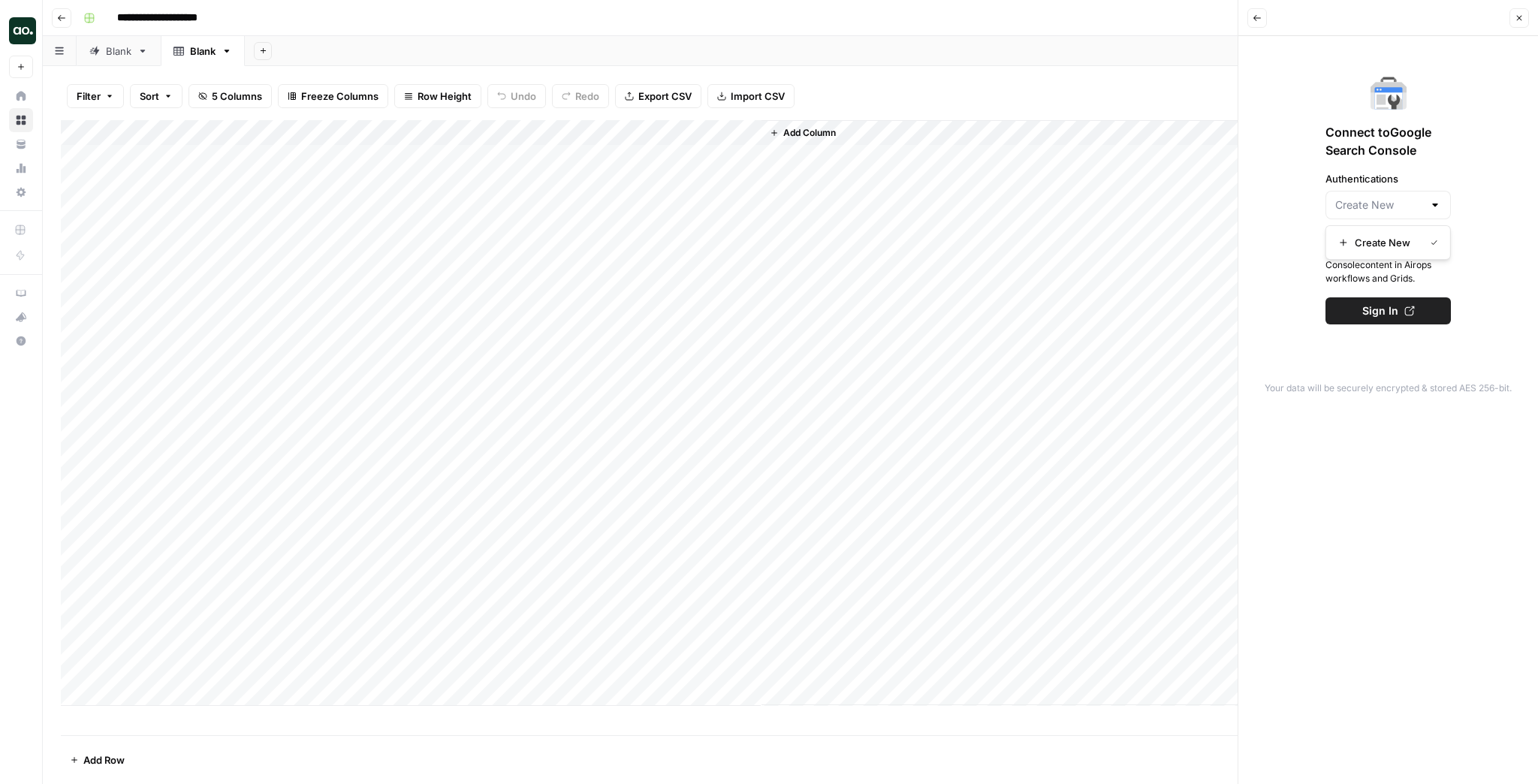 type on "Create New" 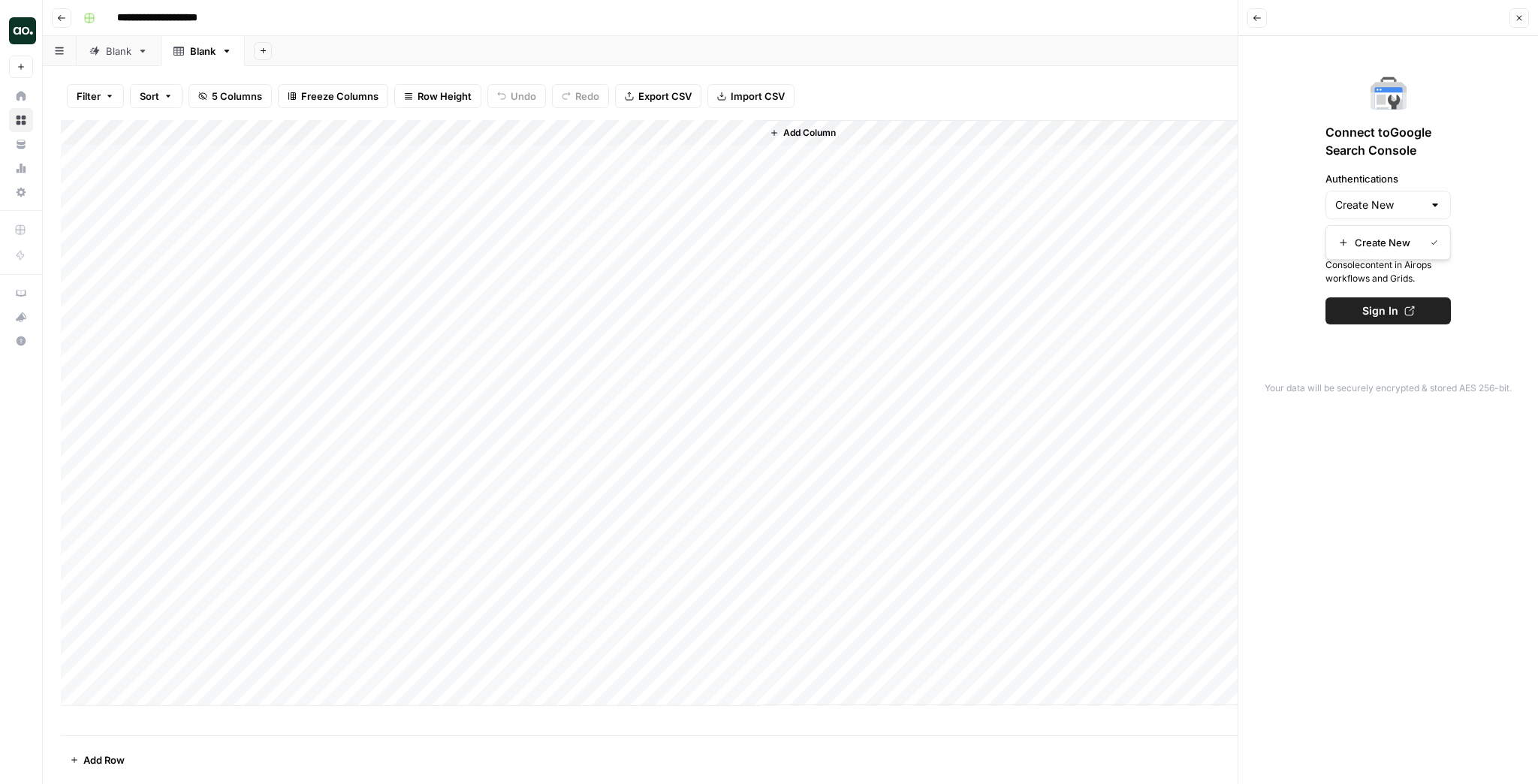click on "Connect to  Google Search Console Authentications Create New Sign in with OAuth to access your  Google Search Console  content in Airops workflows and Grids. Sign In" at bounding box center (1388, 200) 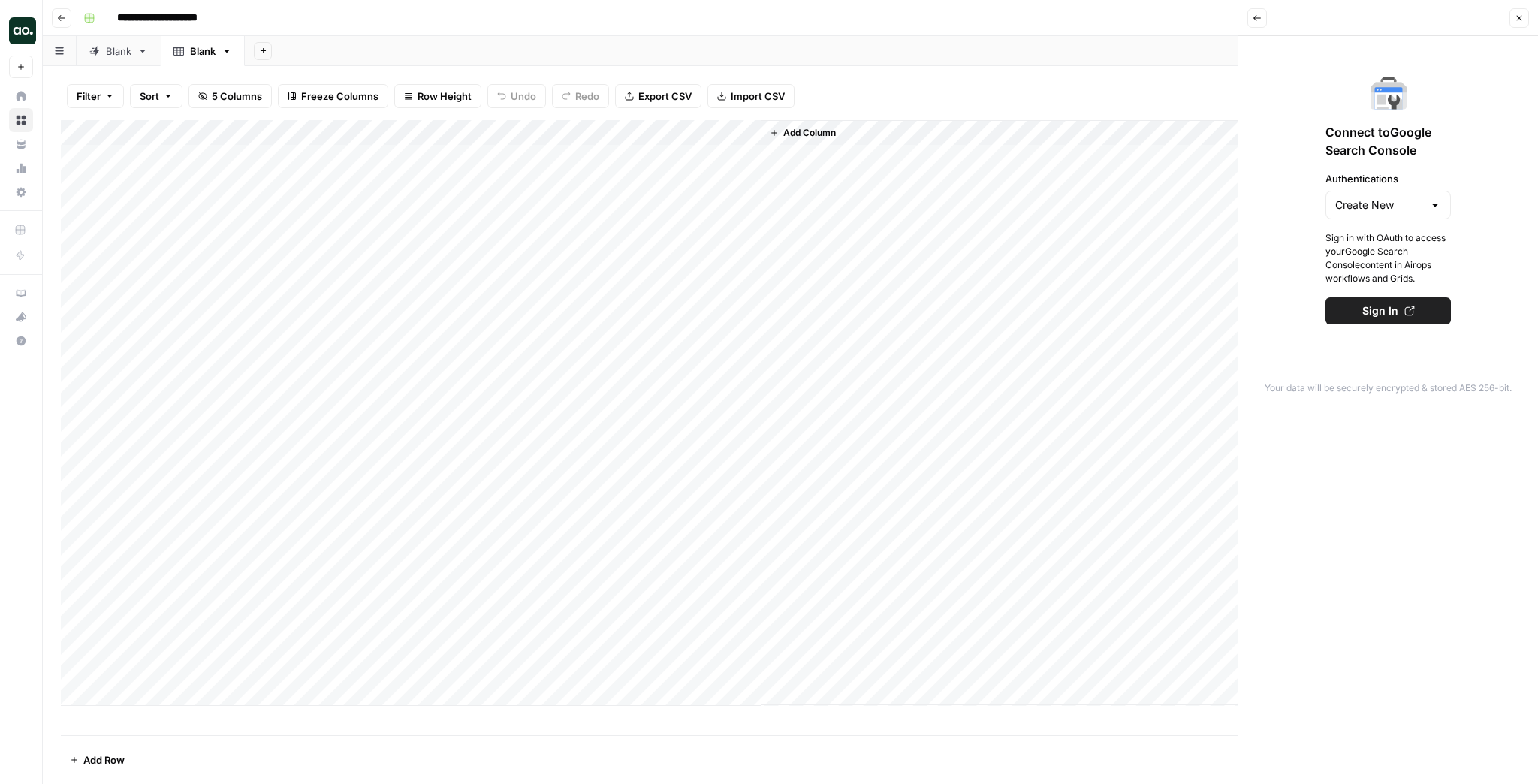 click on "Back" at bounding box center (1257, 18) 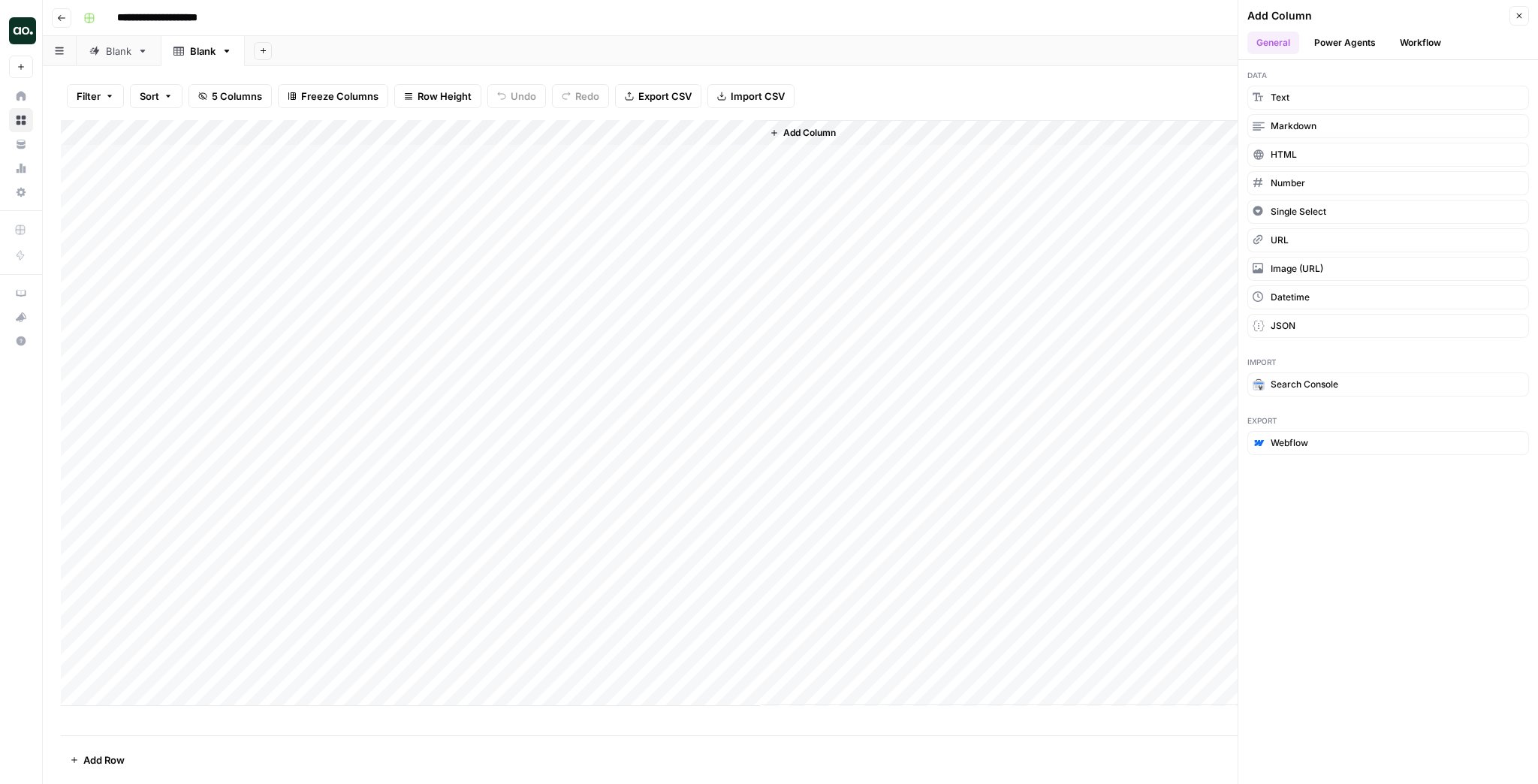 click on "Import CSV" at bounding box center (758, 96) 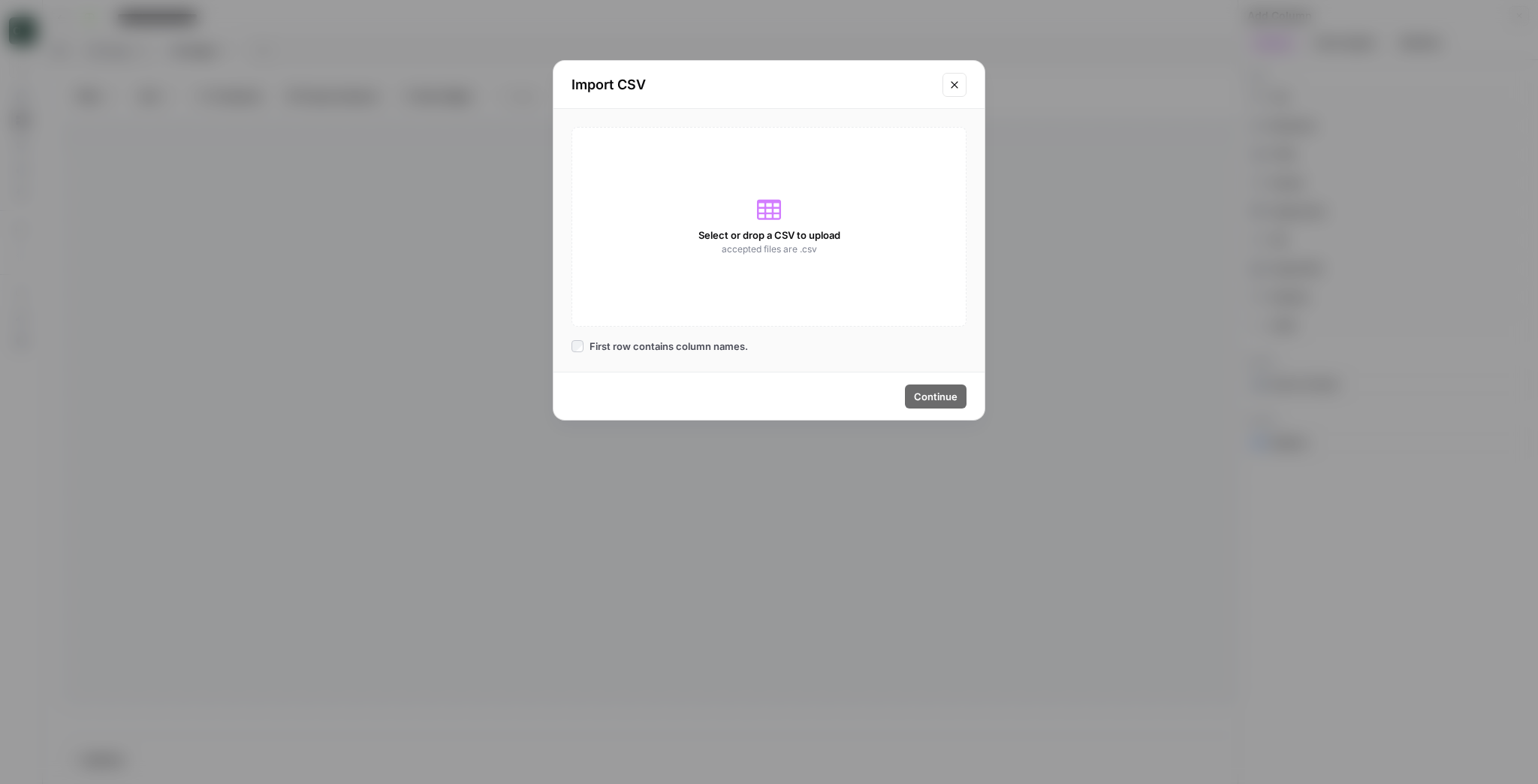 click at bounding box center (954, 85) 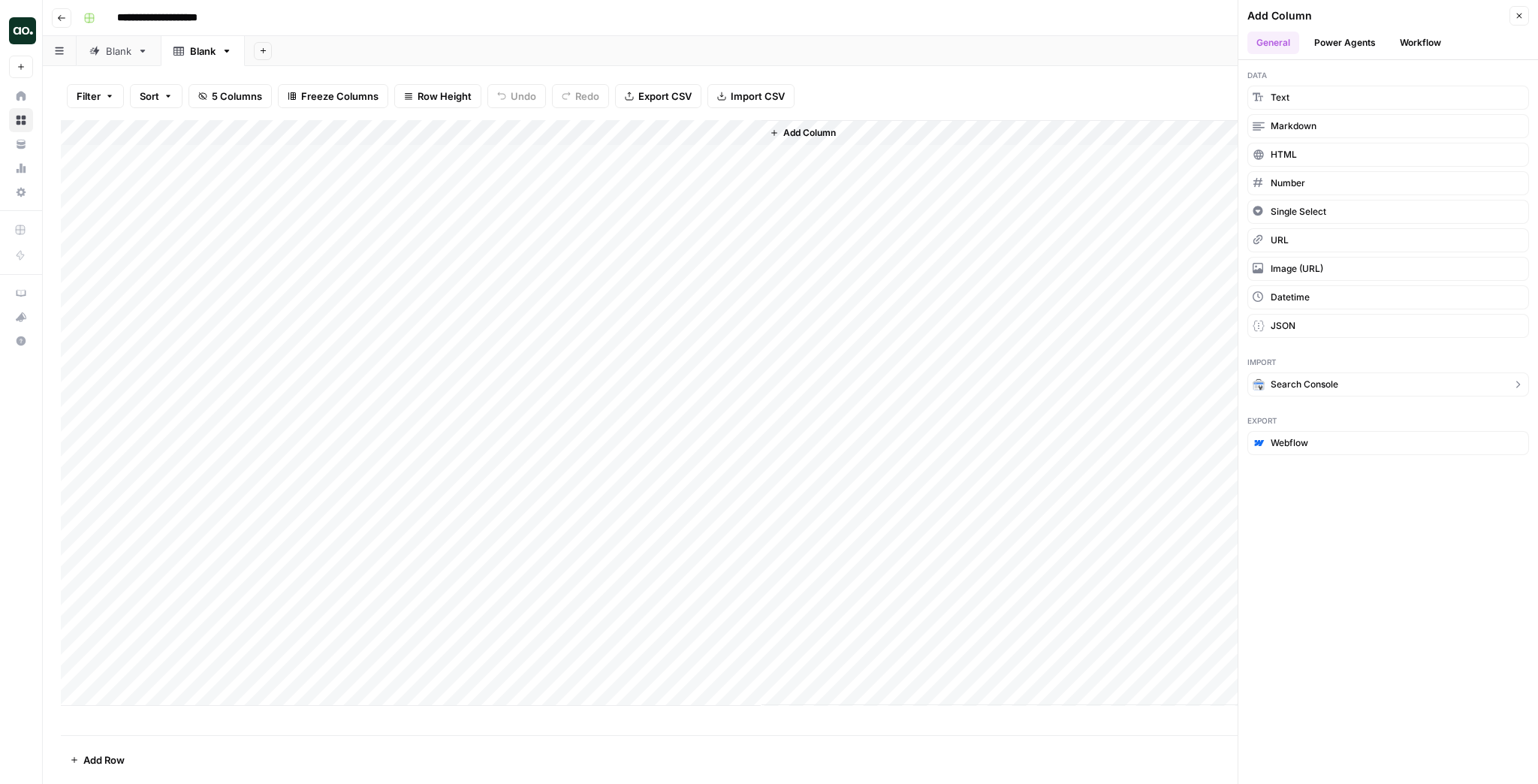 click on "Search Console" at bounding box center [1304, 384] 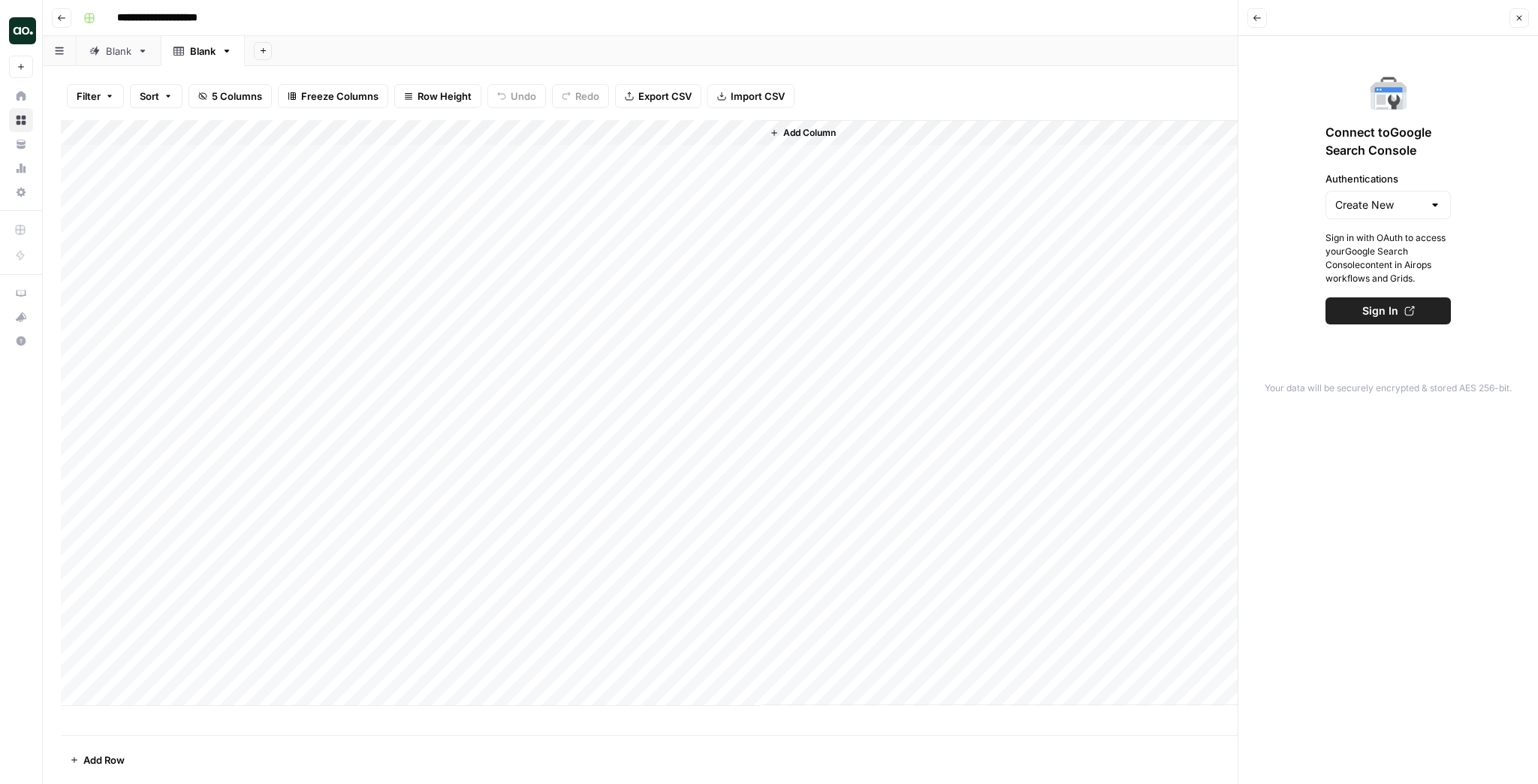 click on "Back" at bounding box center [1257, 18] 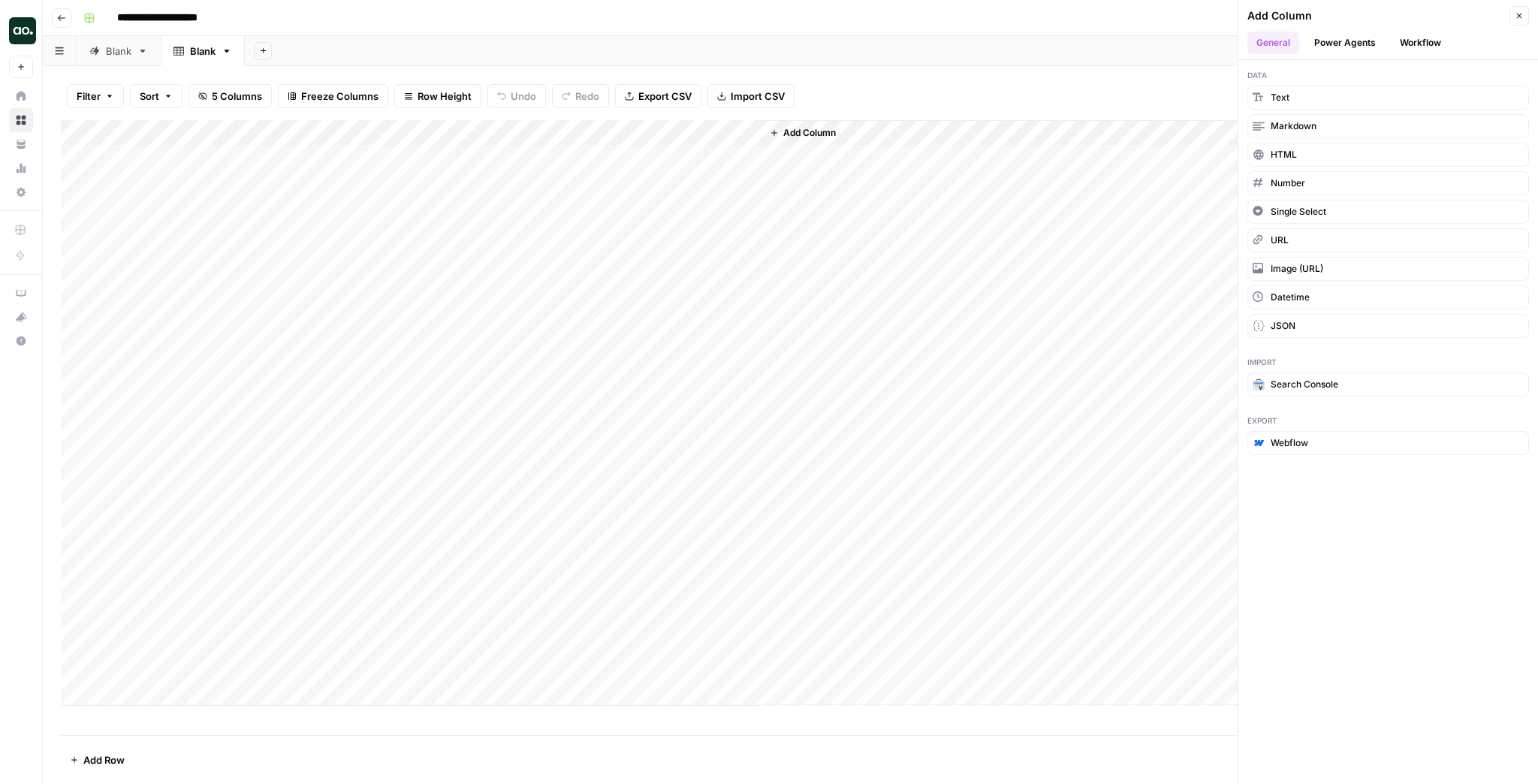 click on "Power Agents" at bounding box center [1345, 43] 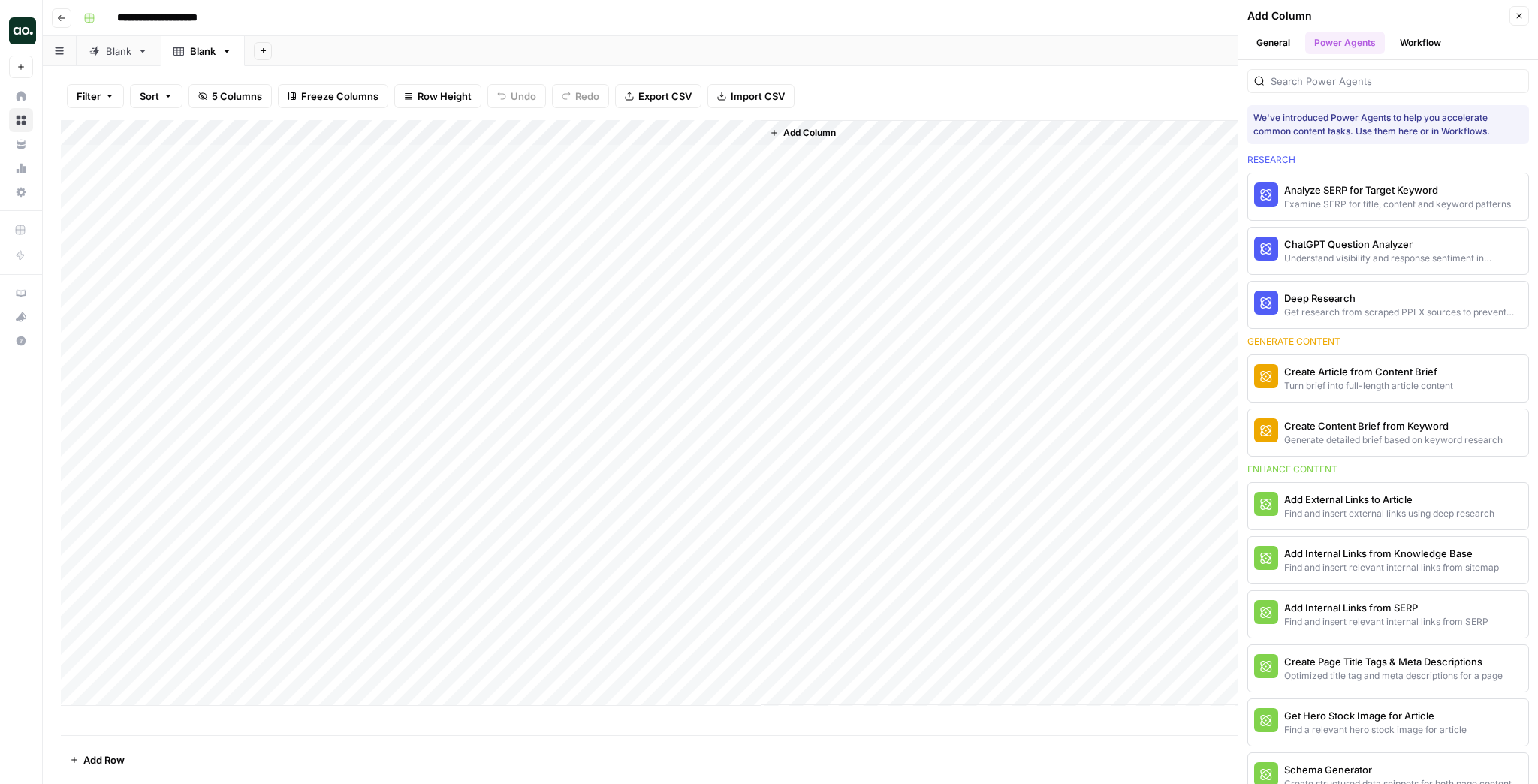click on "General" at bounding box center (1273, 43) 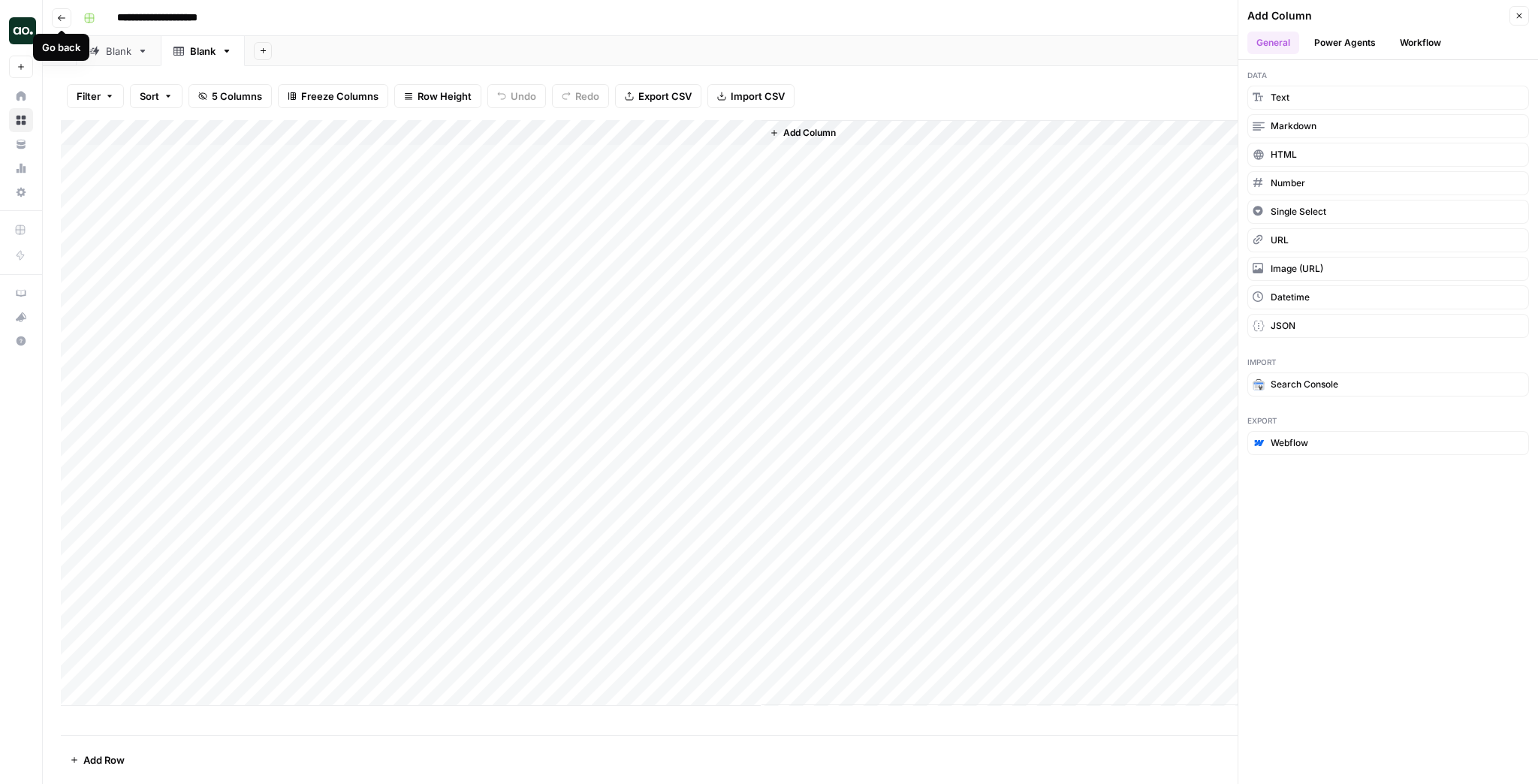 click on "Go back" at bounding box center [62, 18] 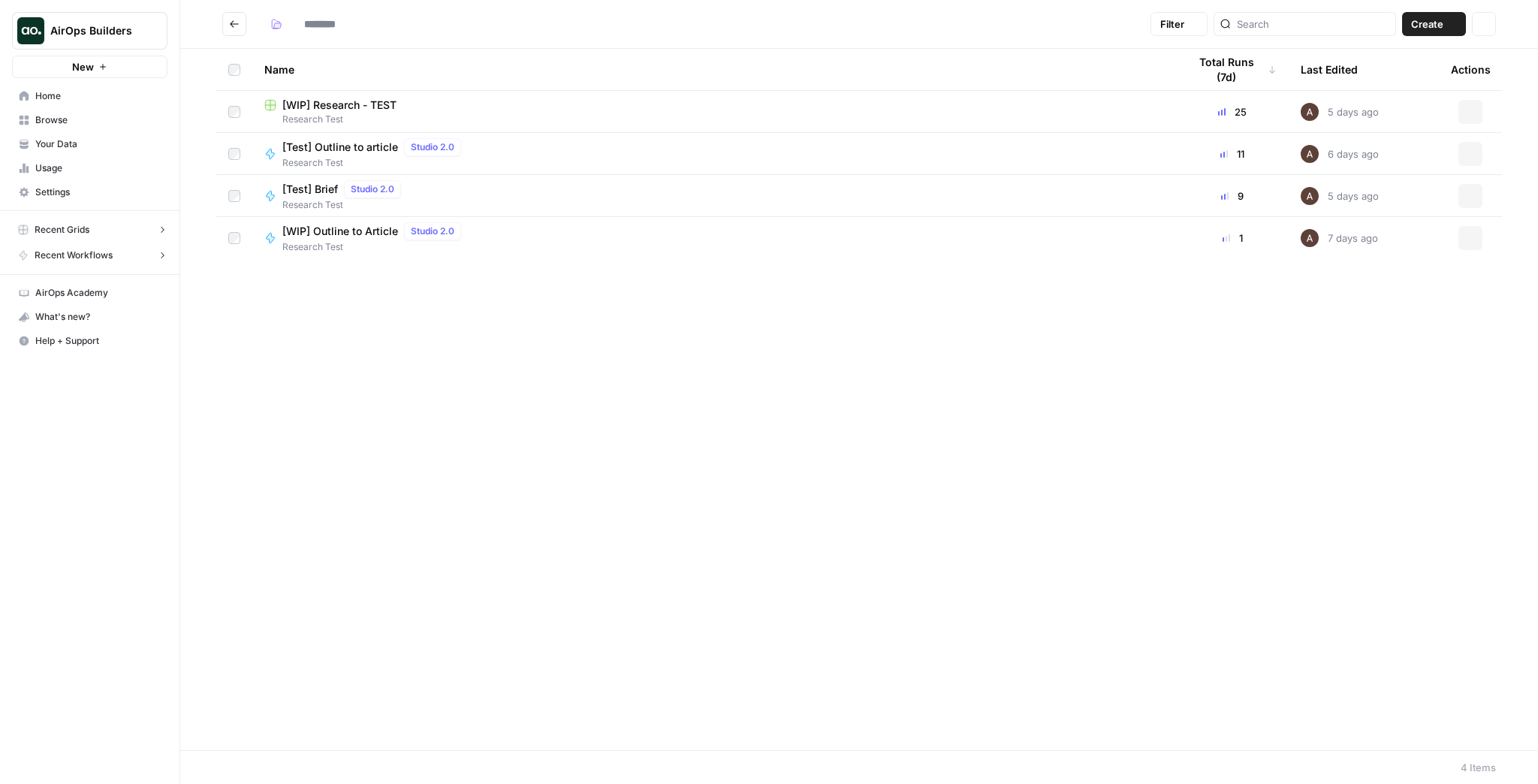 type on "**********" 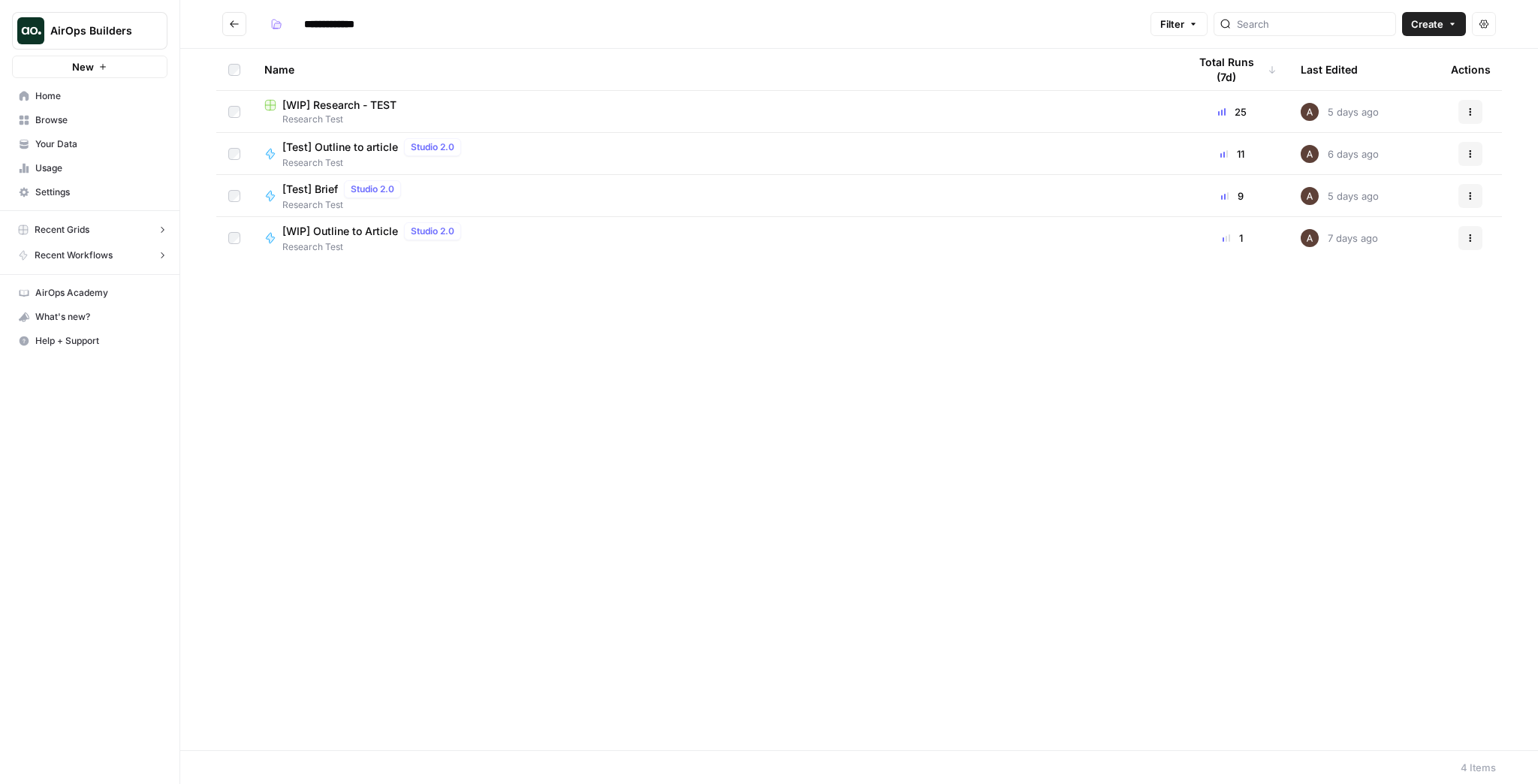 click on "Your Data" at bounding box center (98, 144) 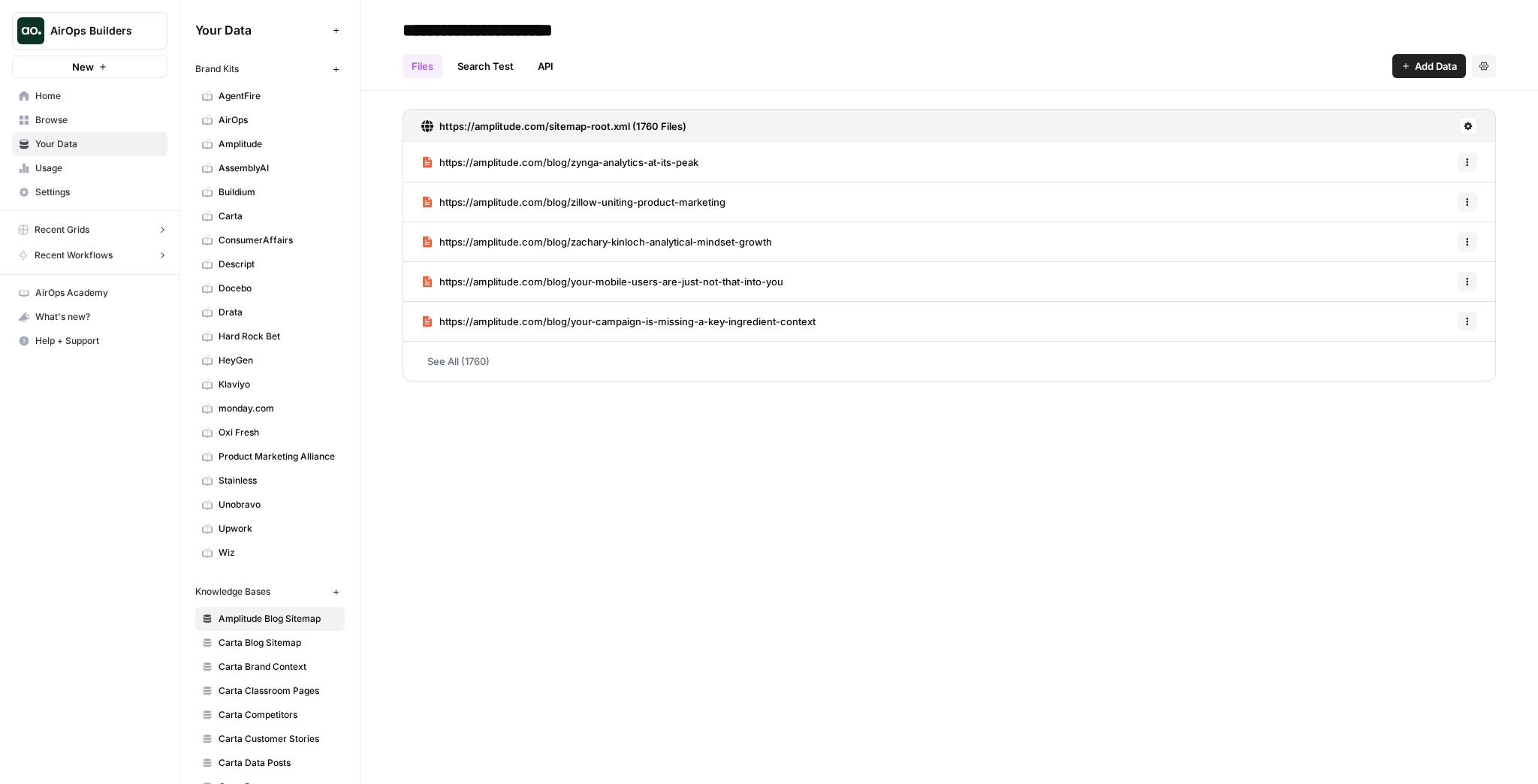 click on "Browse" at bounding box center [89, 120] 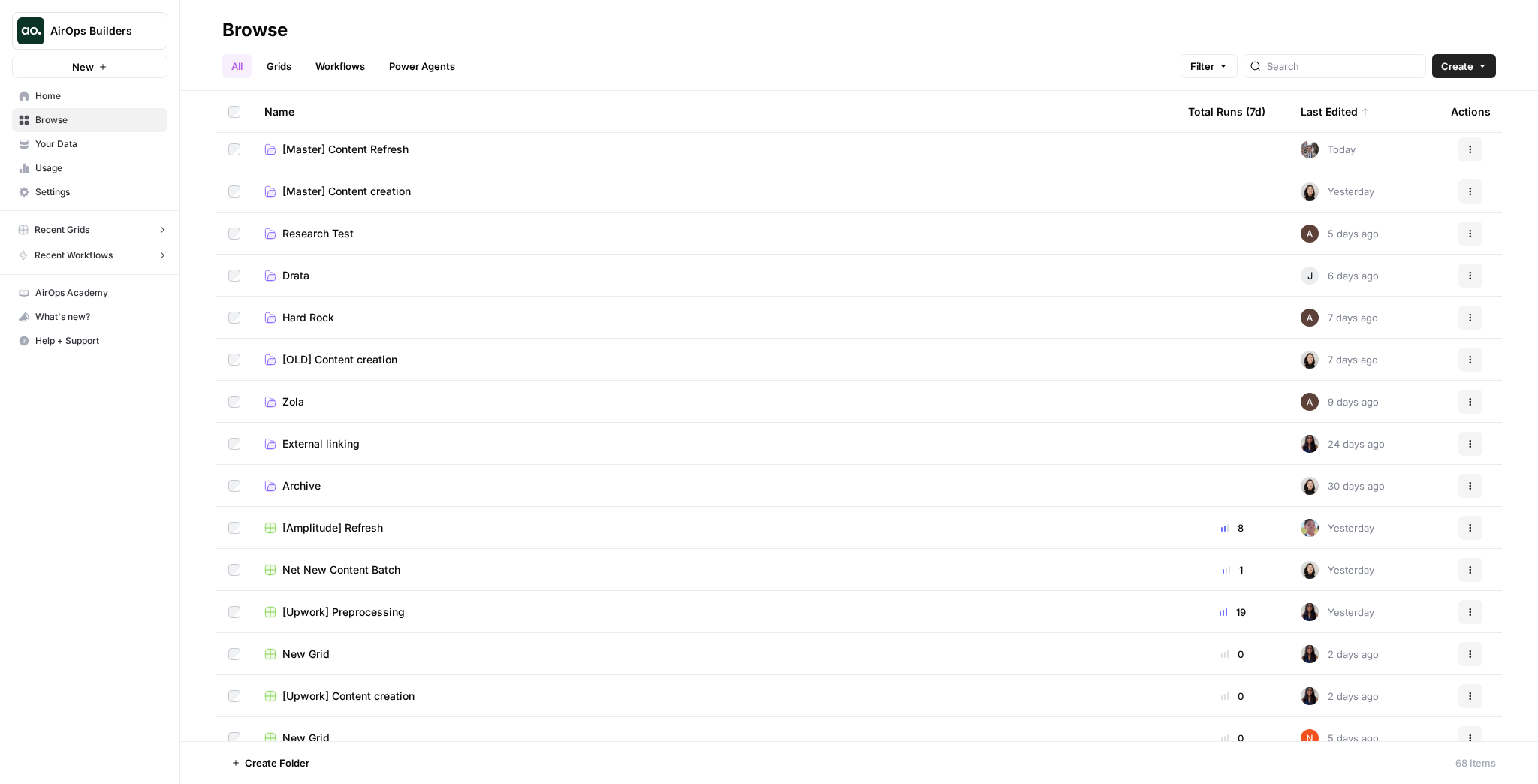 scroll, scrollTop: 0, scrollLeft: 0, axis: both 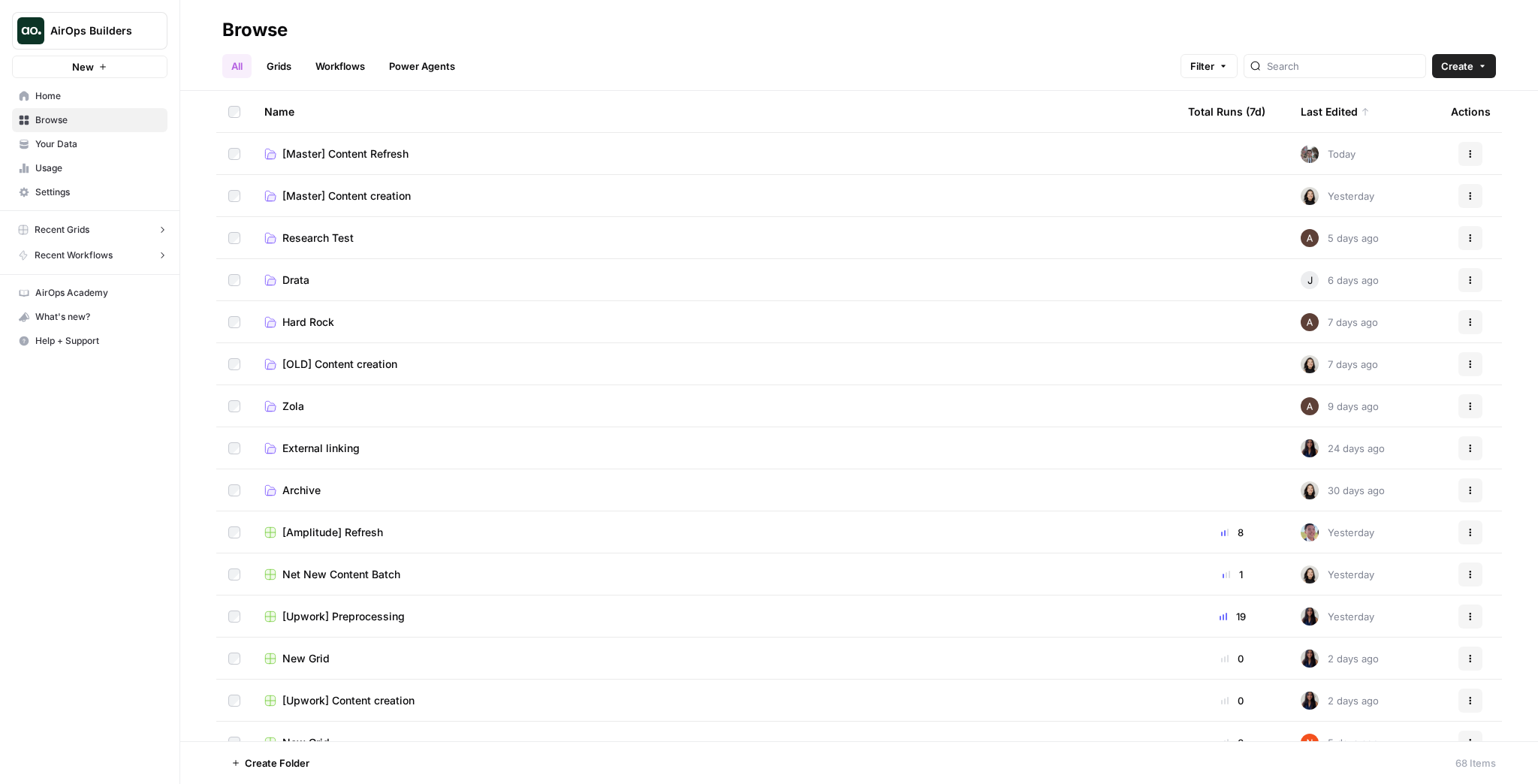 click on "Research Test" at bounding box center [318, 238] 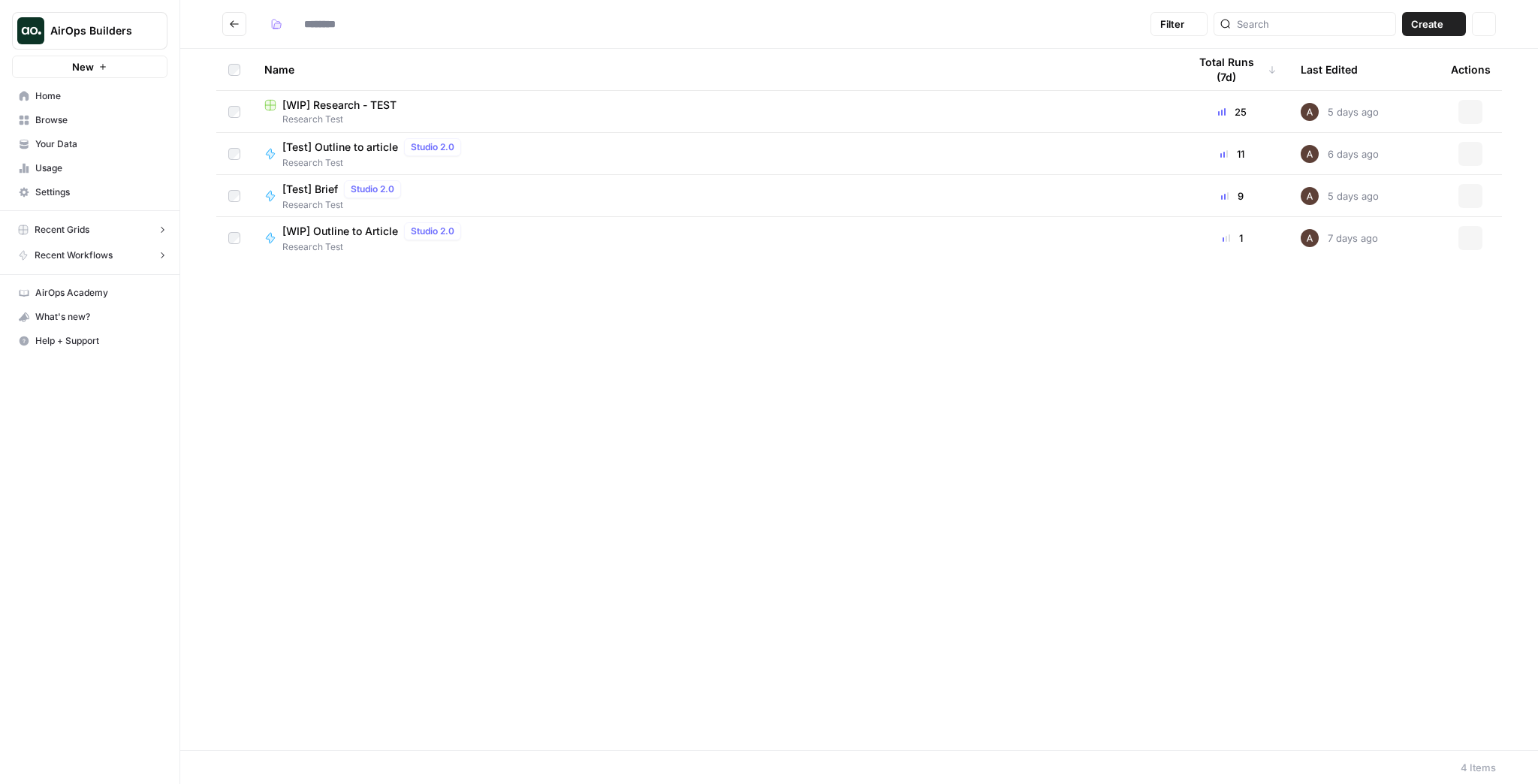 type on "**********" 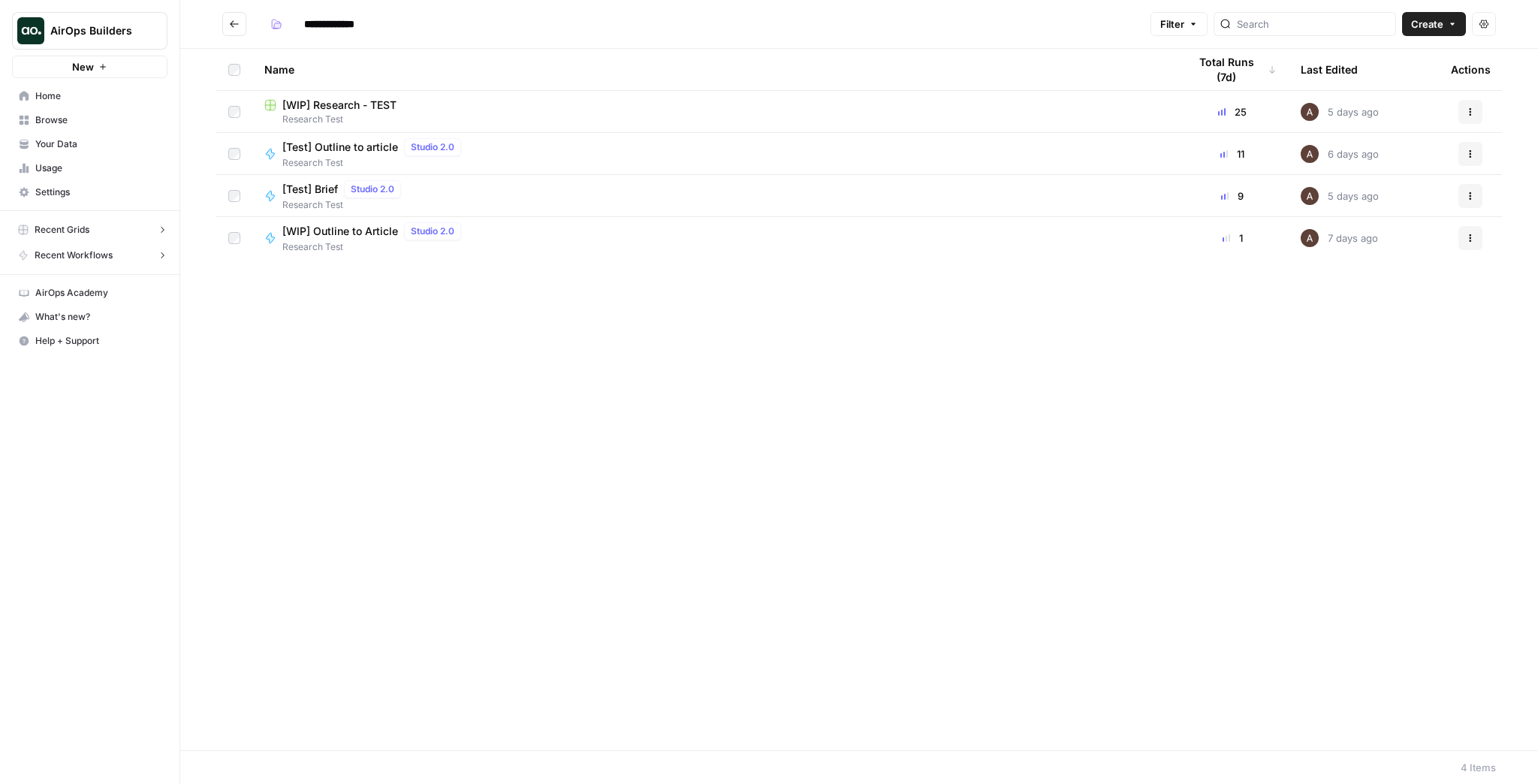 click on "[WIP] Research - TEST" at bounding box center (339, 105) 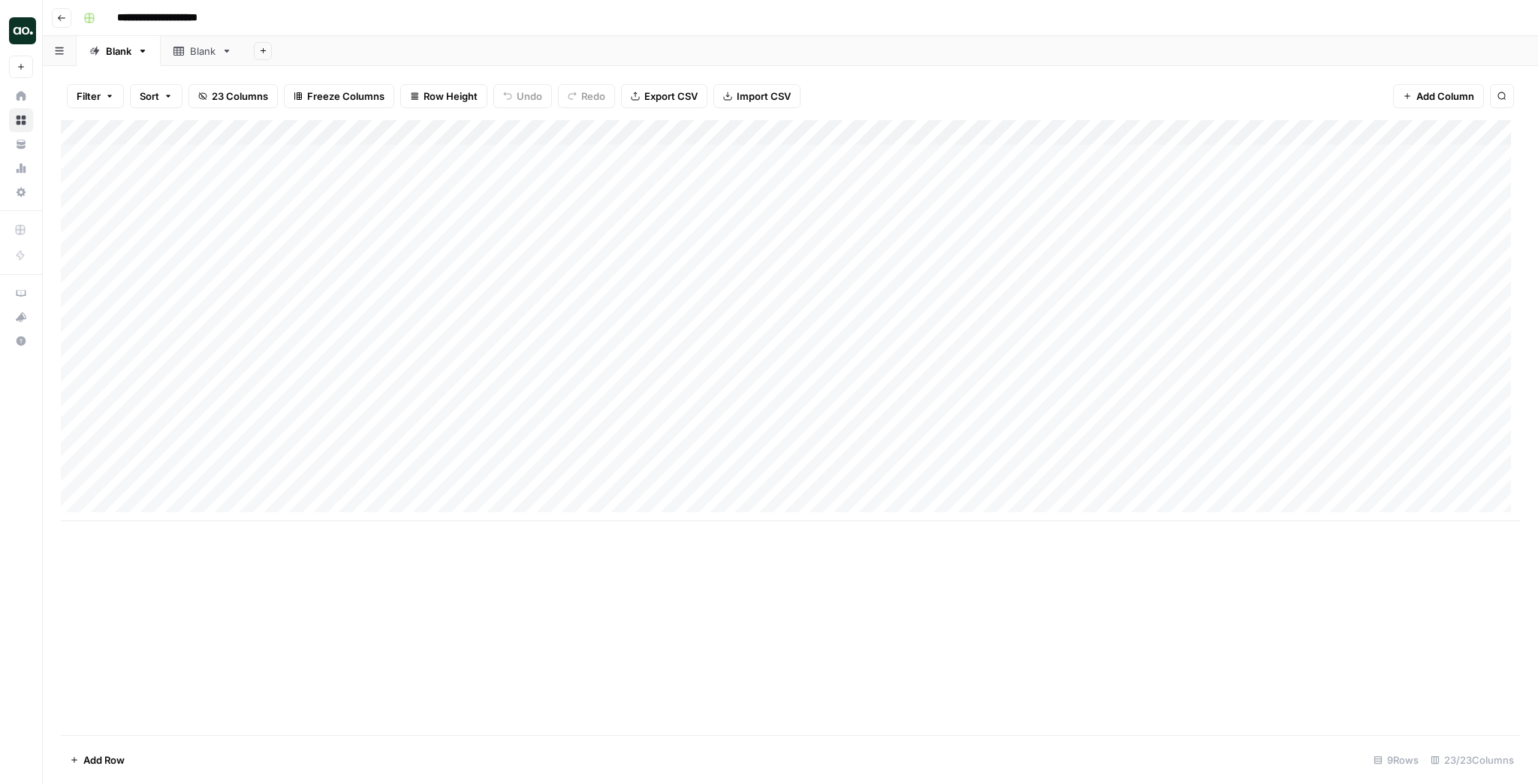click on "Blank" at bounding box center (203, 51) 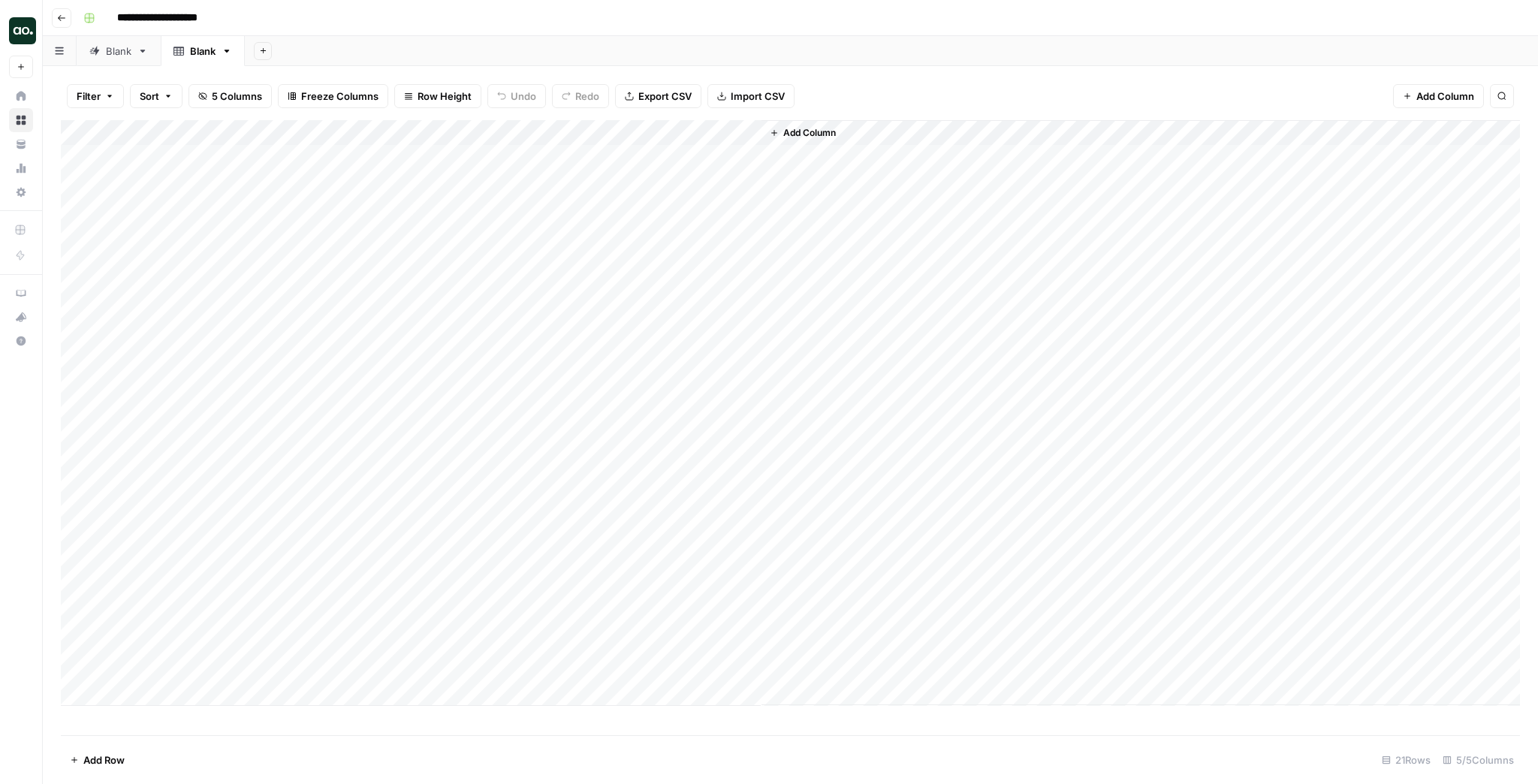 click on "Add Column" at bounding box center (810, 133) 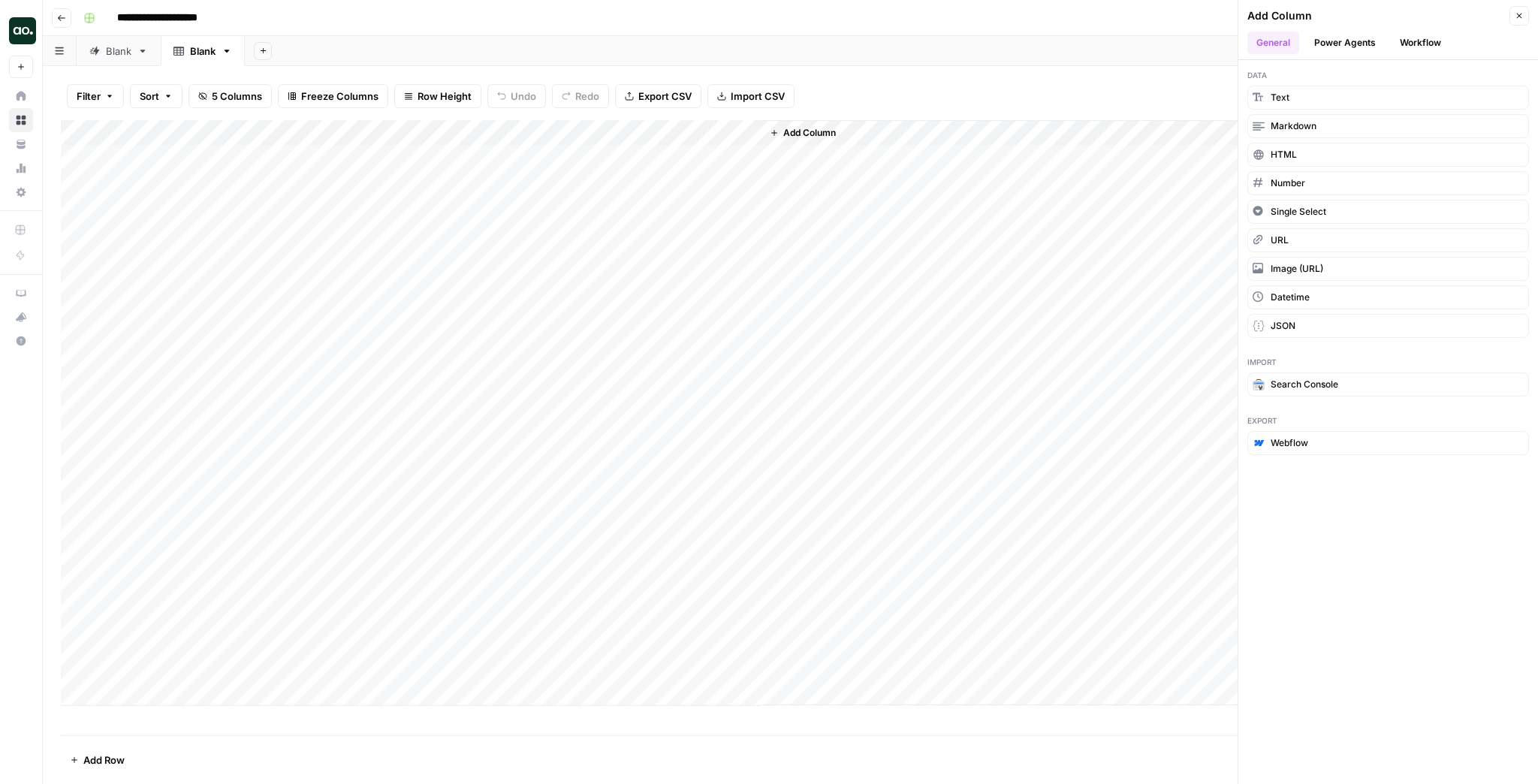click on "Power Agents" at bounding box center (1345, 43) 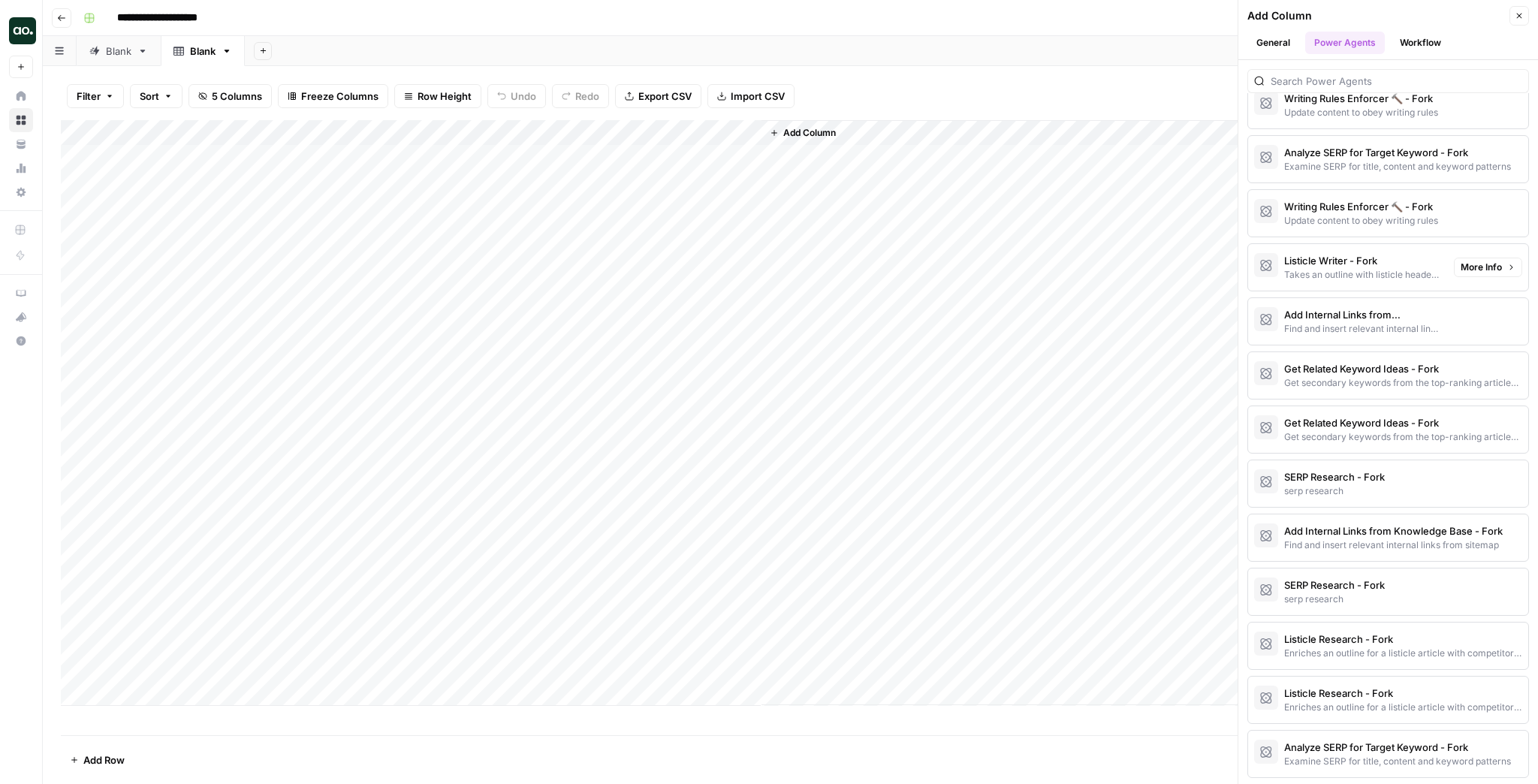 scroll, scrollTop: 3145, scrollLeft: 0, axis: vertical 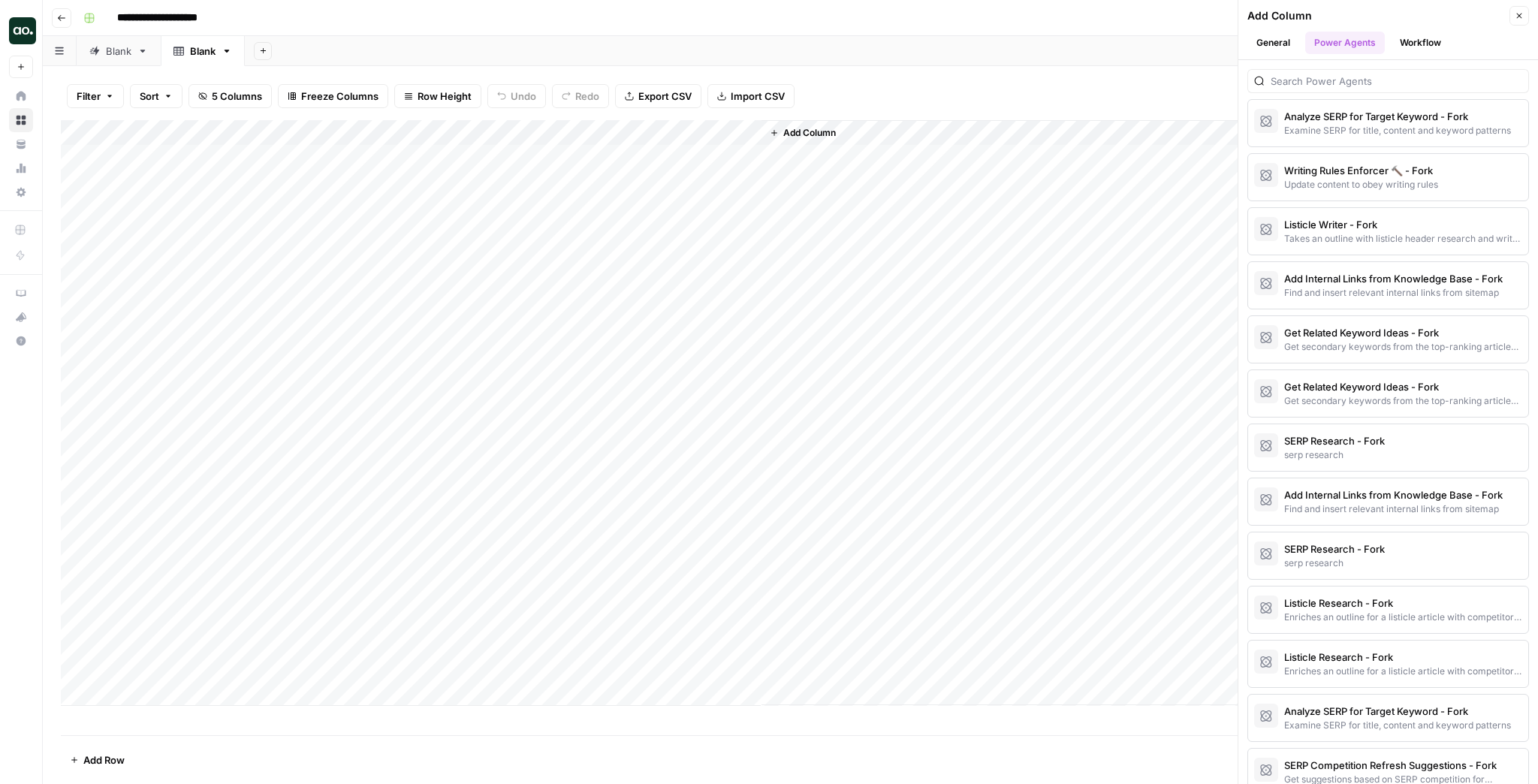 click on "Workflow" at bounding box center (1420, 43) 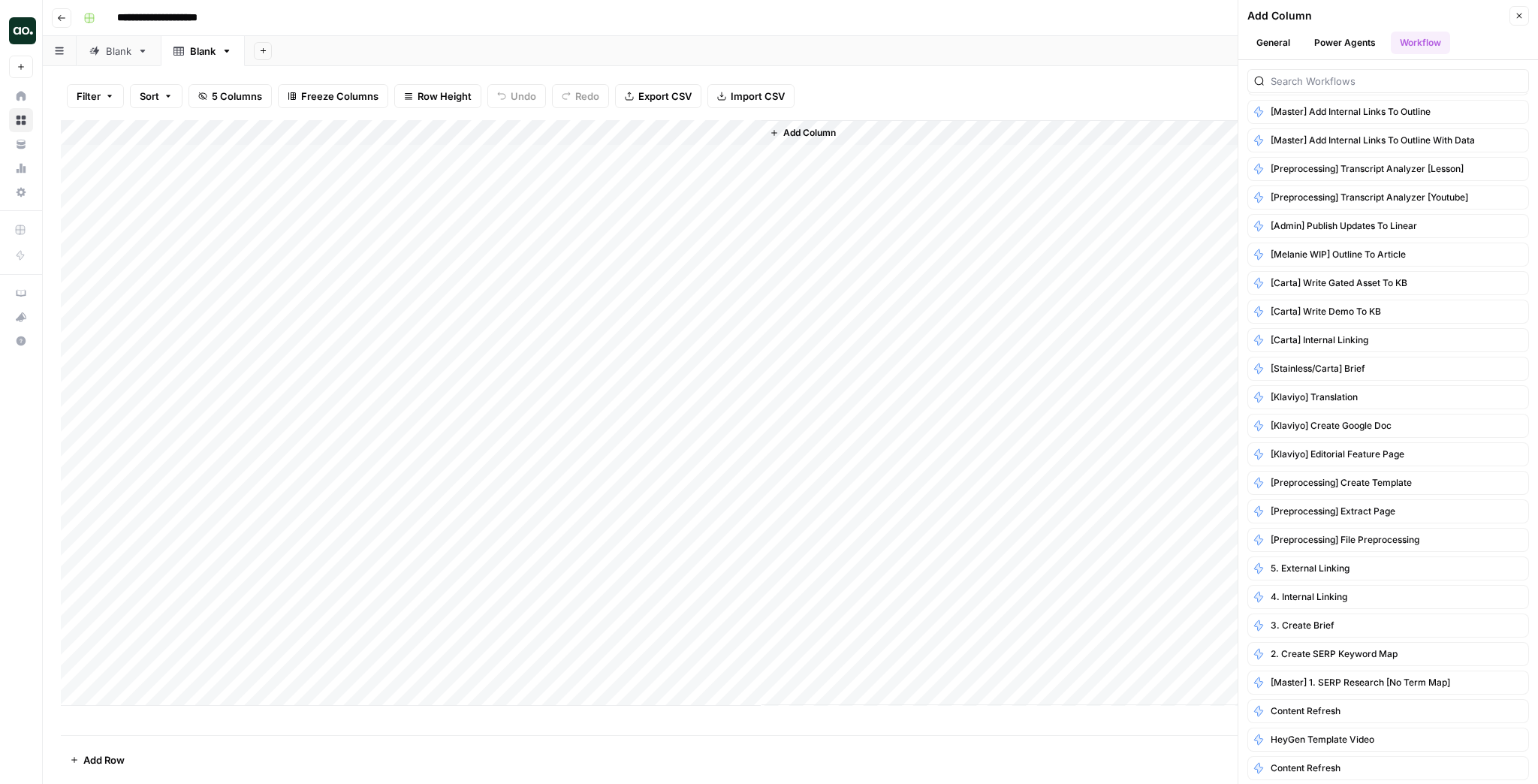 scroll, scrollTop: 1235, scrollLeft: 0, axis: vertical 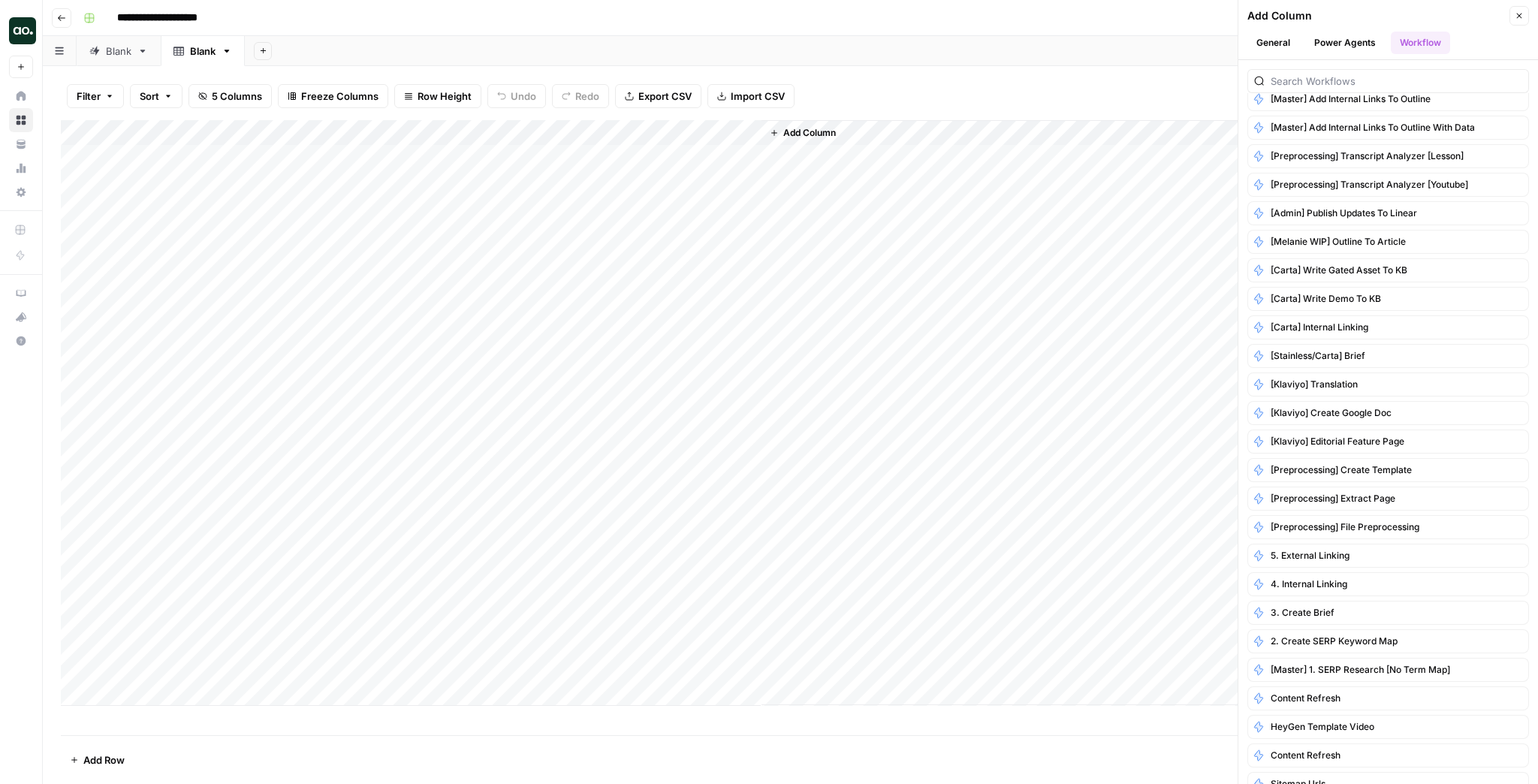 click on "Power Agents" at bounding box center (1345, 43) 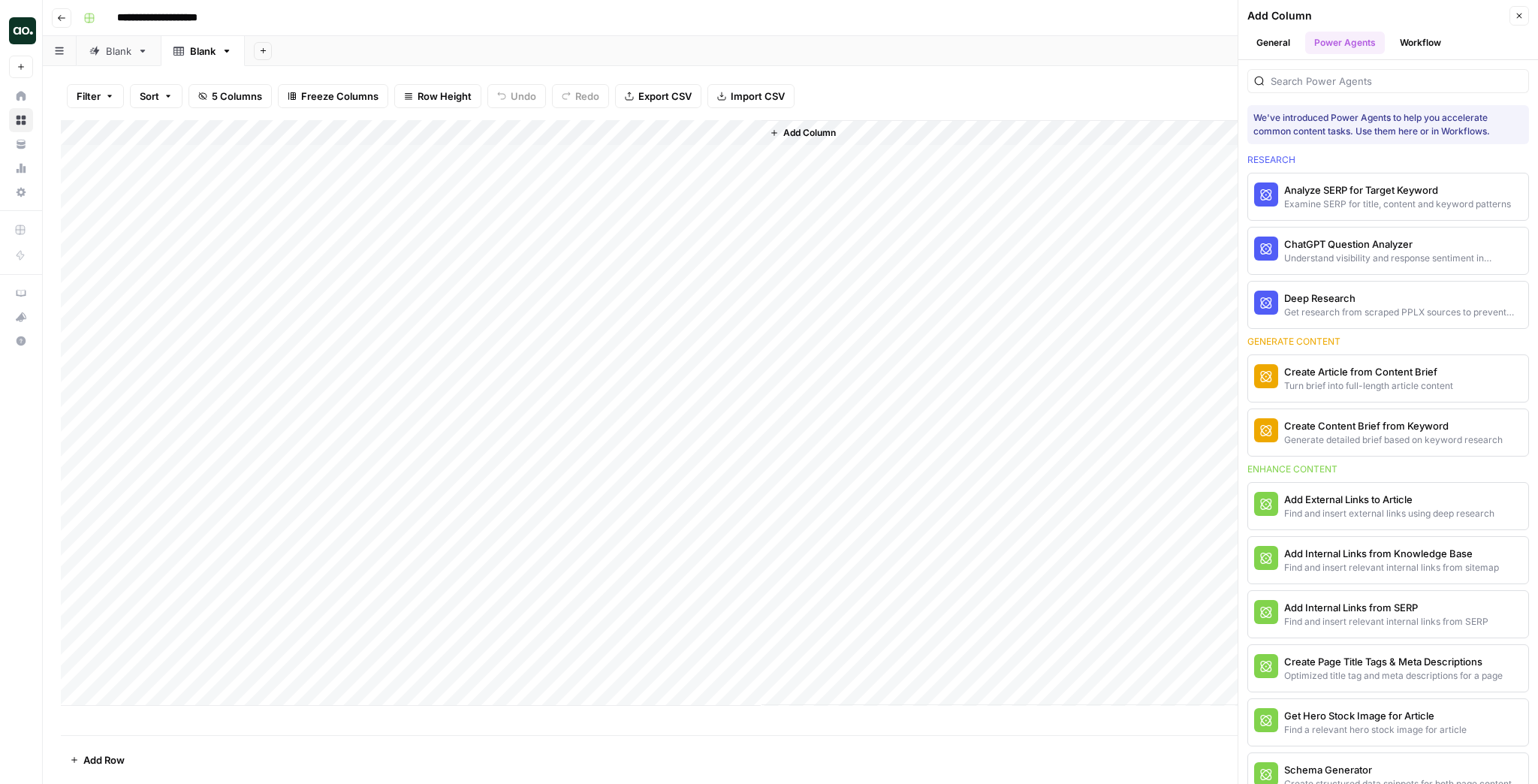 click on "General" at bounding box center [1273, 43] 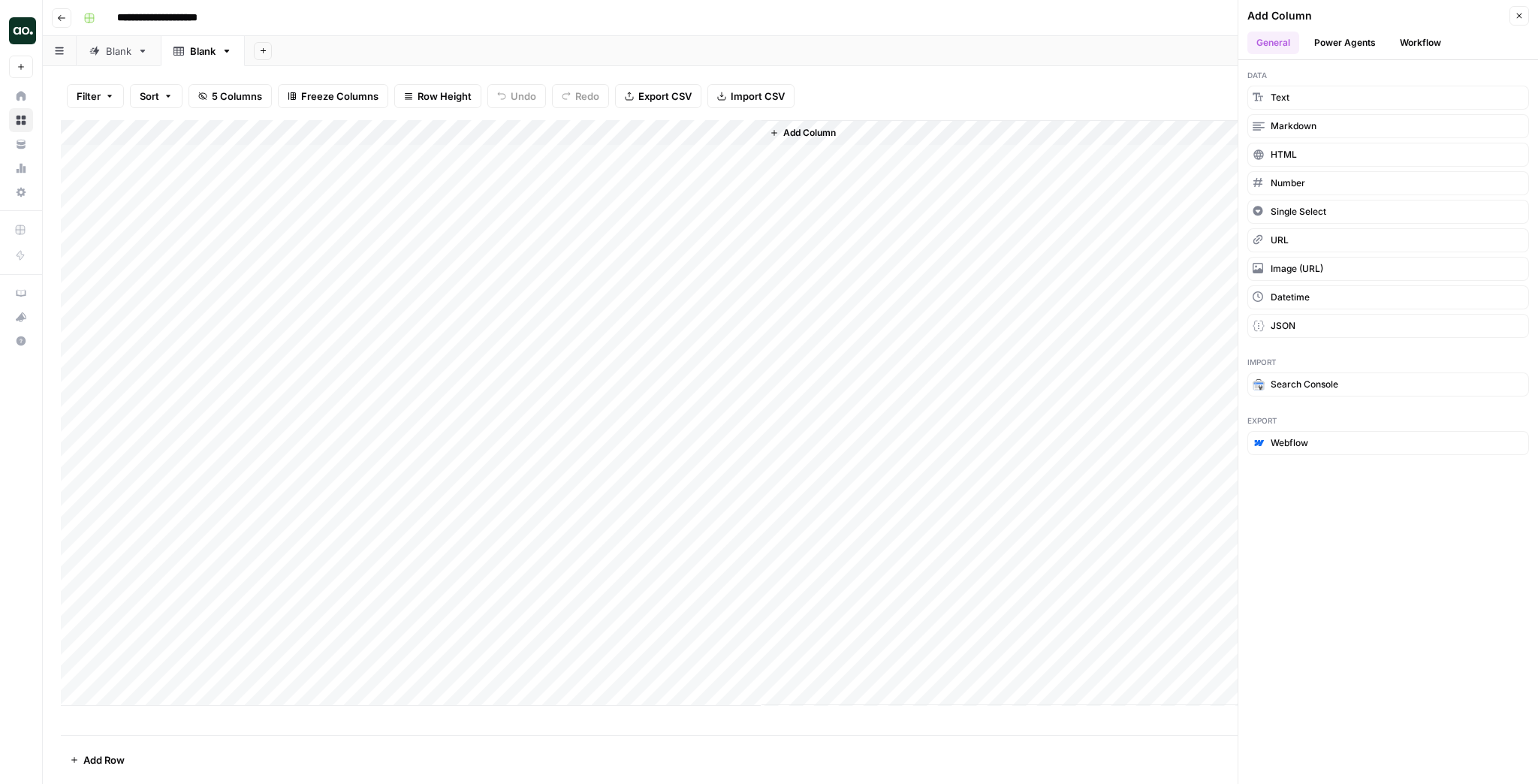 click on "Add Column" at bounding box center (1141, 412) 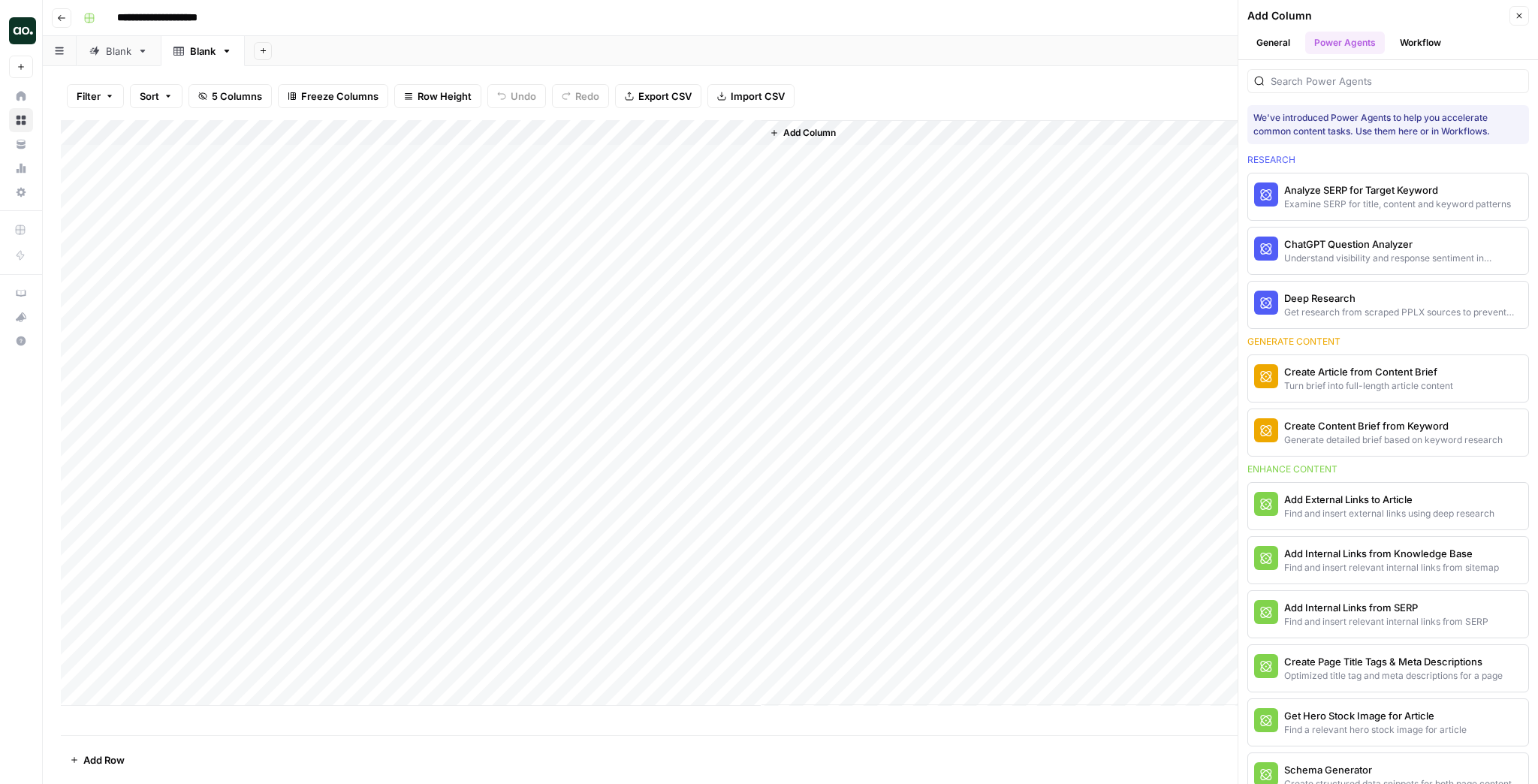 click at bounding box center (1388, 81) 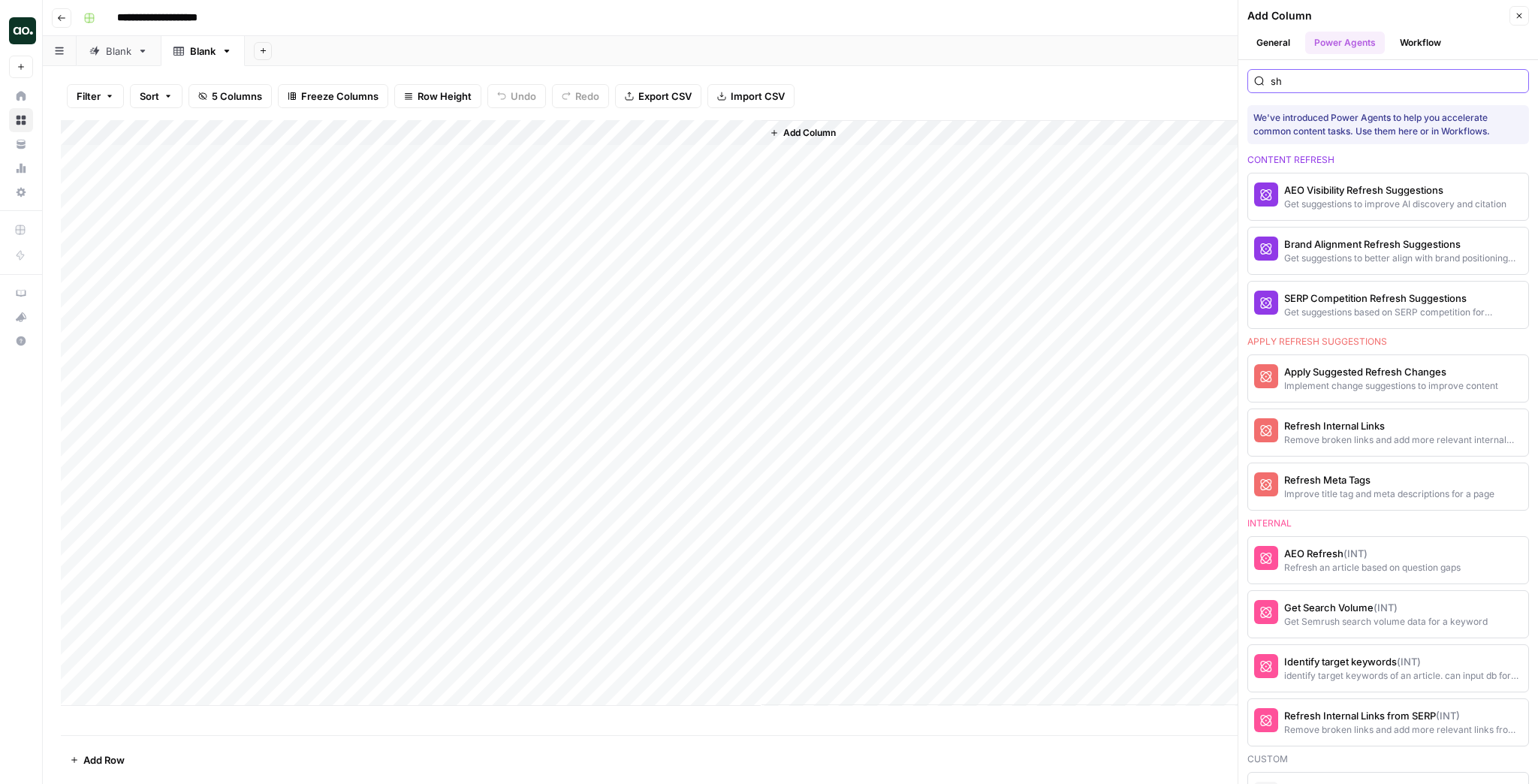 type on "s" 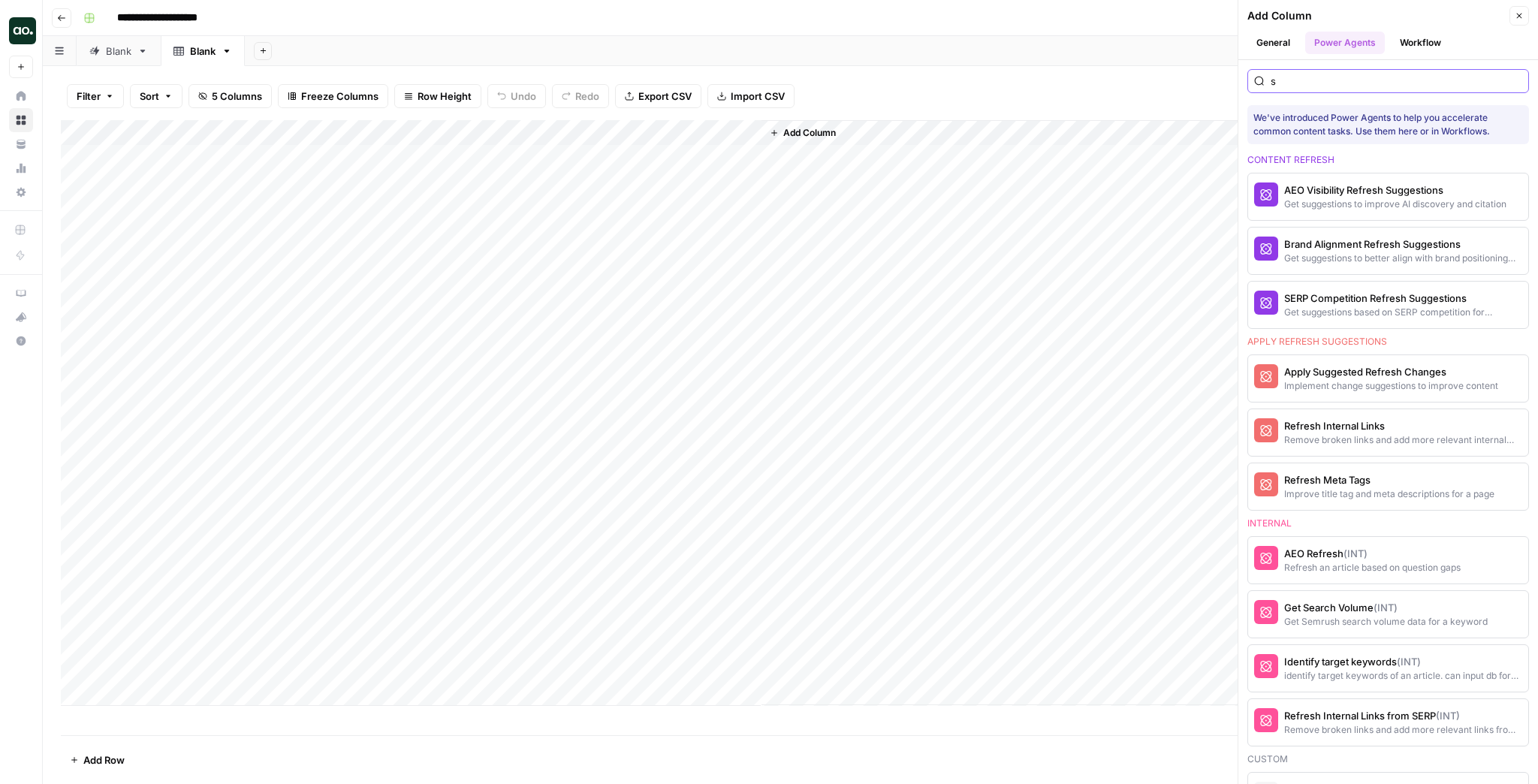 type 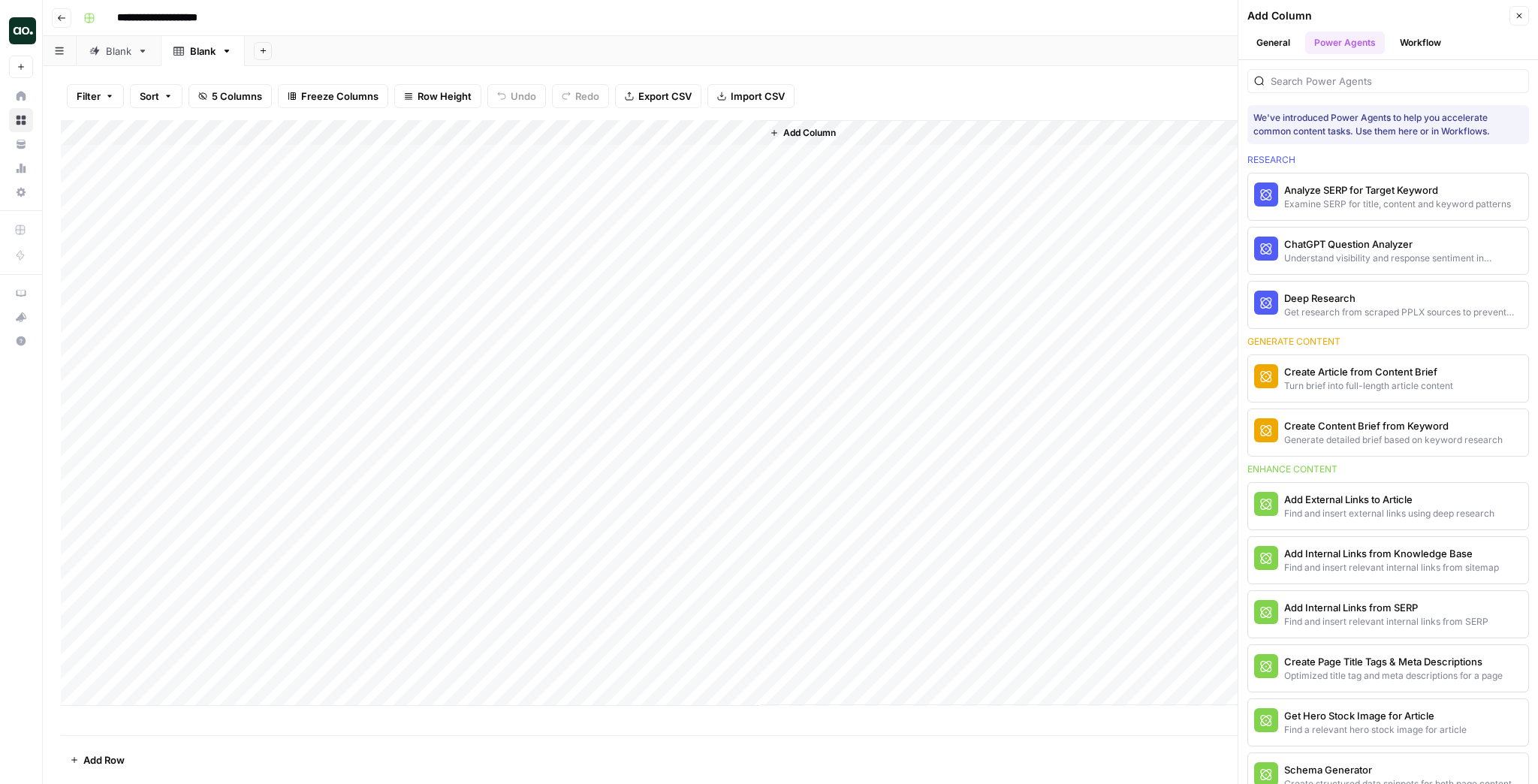 click on "General" at bounding box center (1273, 43) 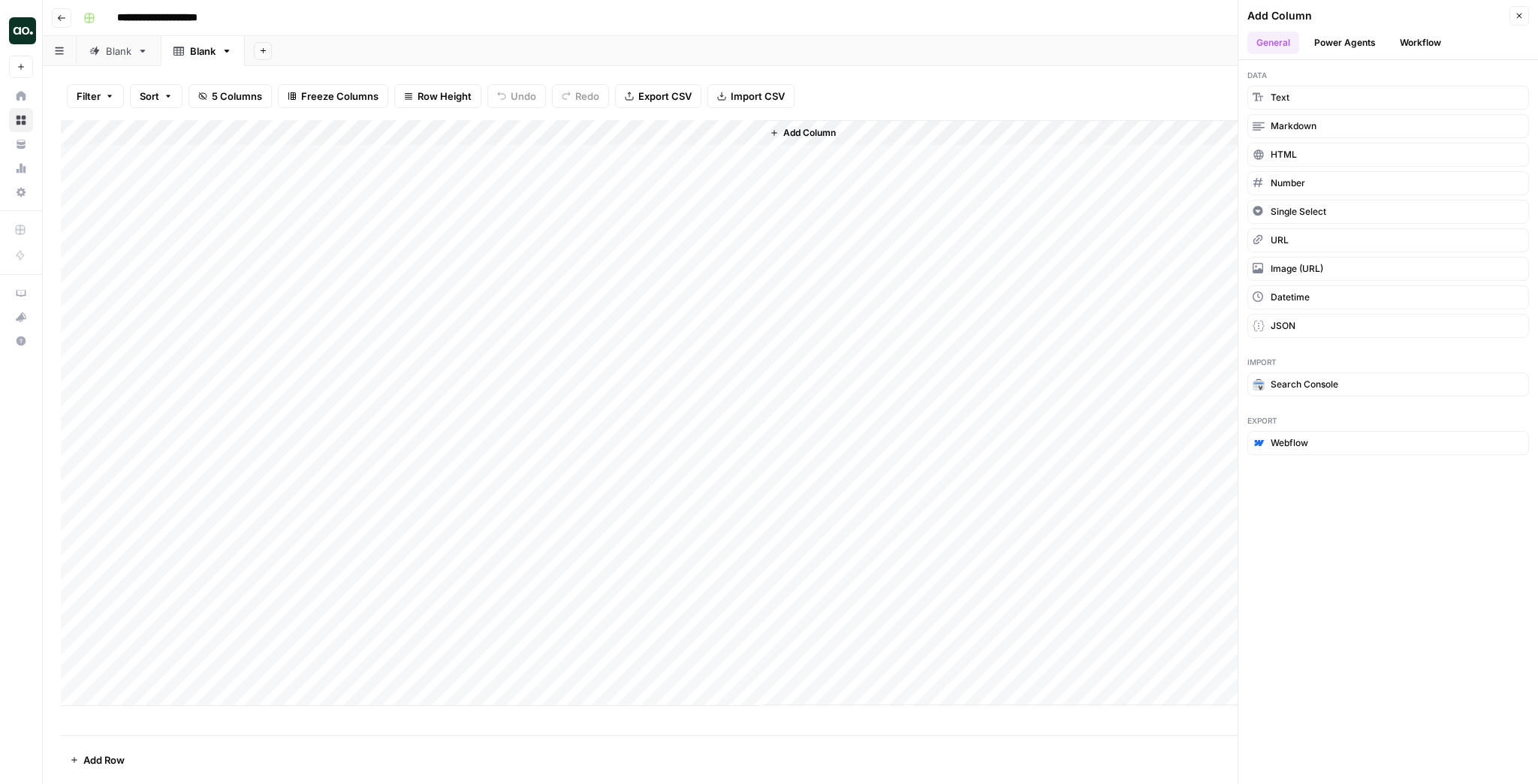 click on "Data
Text
Markdown
HTML
Number
Single Select
URL
Image (URL)
Datetime
JSON Import
Search Console Export
Webflow" at bounding box center [1388, 422] 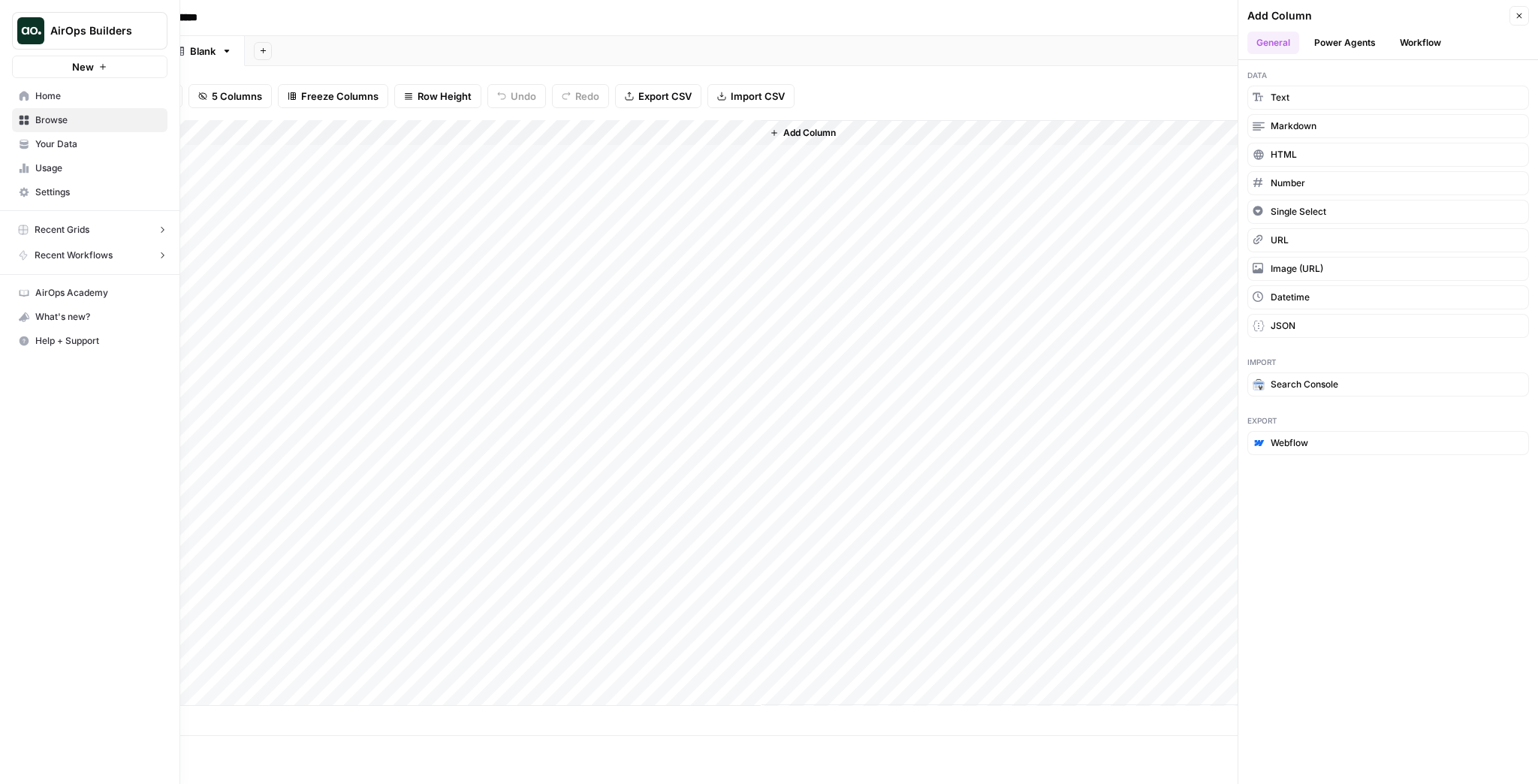 click on "Your Data" at bounding box center (98, 144) 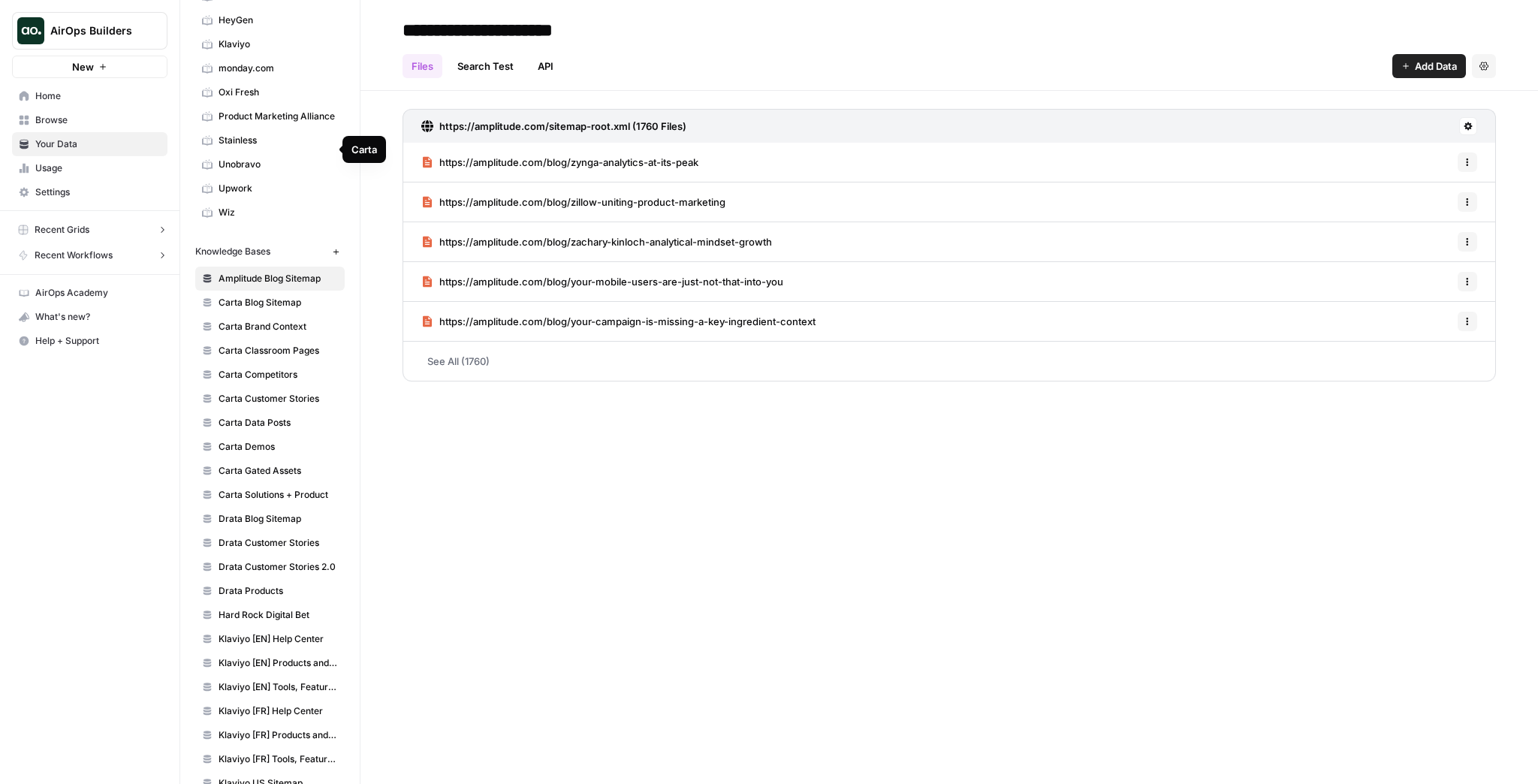 scroll, scrollTop: 428, scrollLeft: 0, axis: vertical 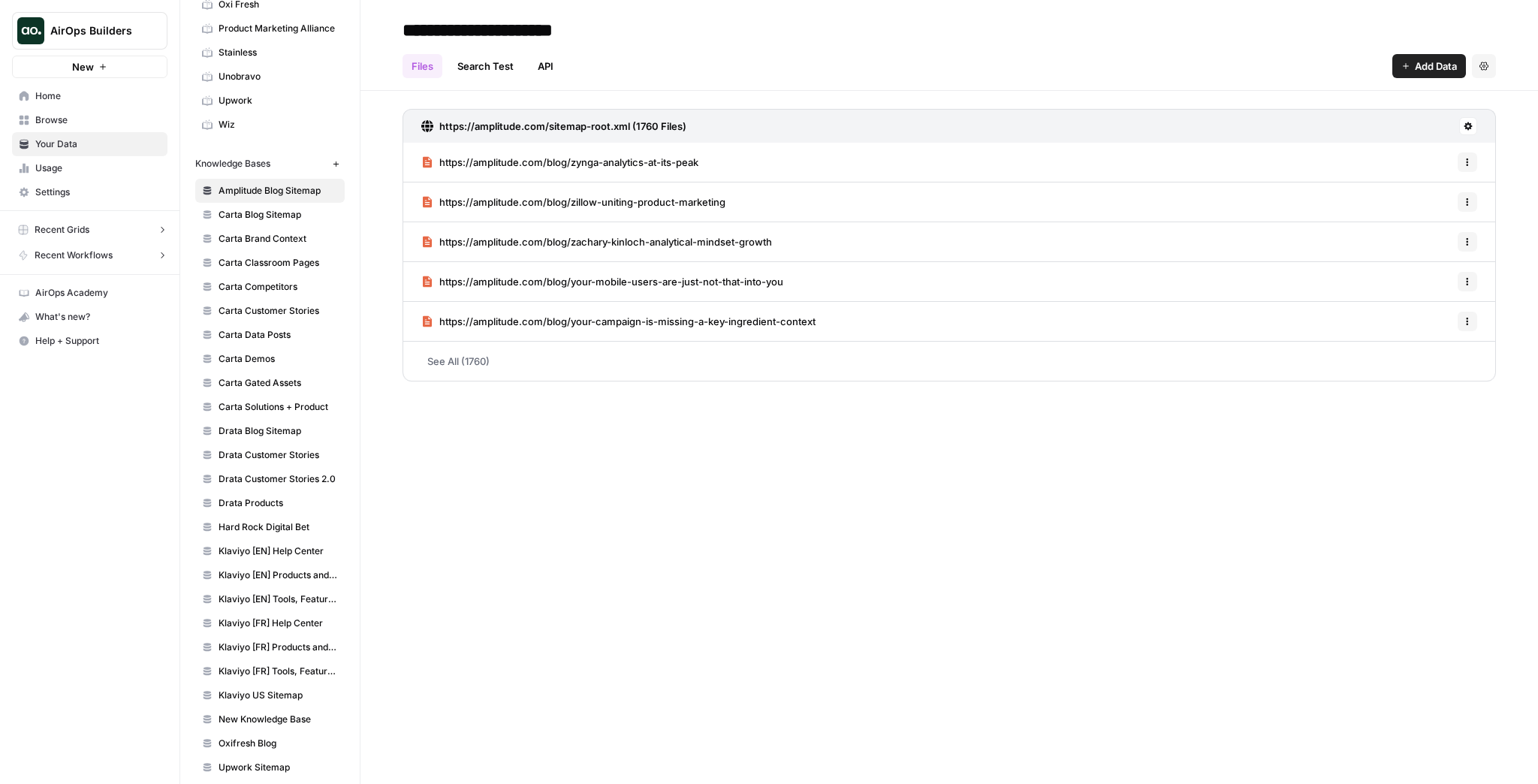 click 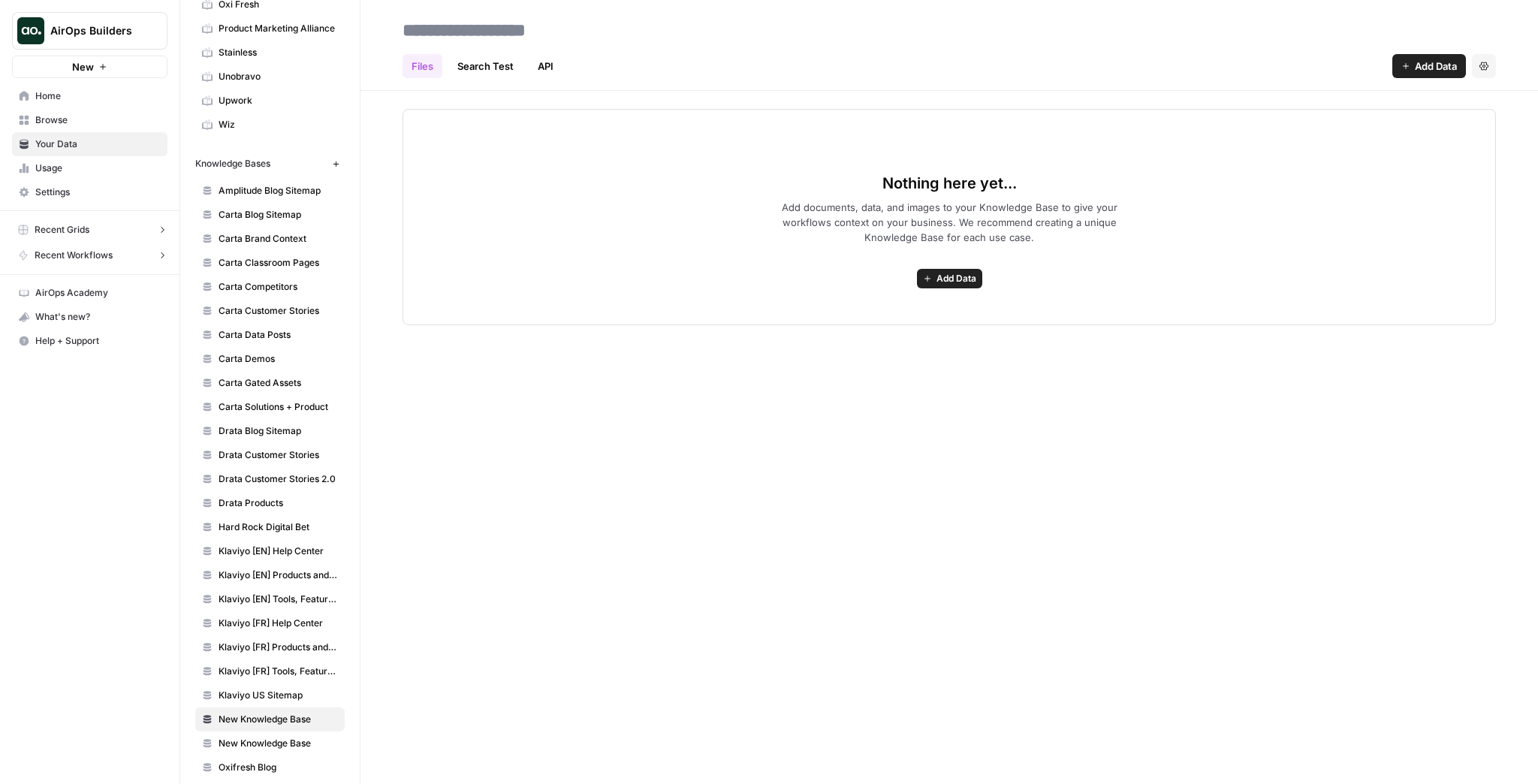 click on "Add Data" at bounding box center [956, 279] 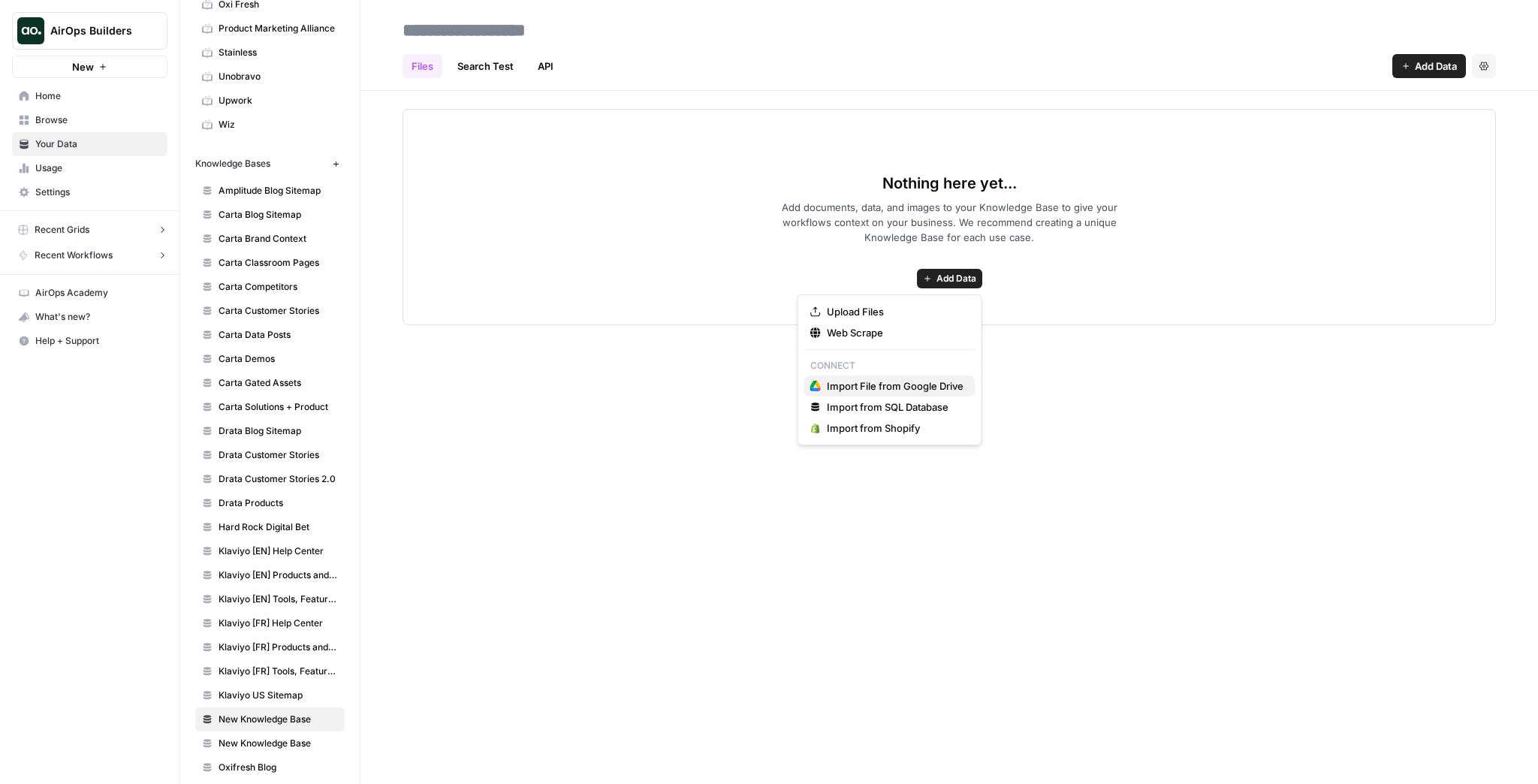 click on "Import File from Google Drive" at bounding box center [895, 386] 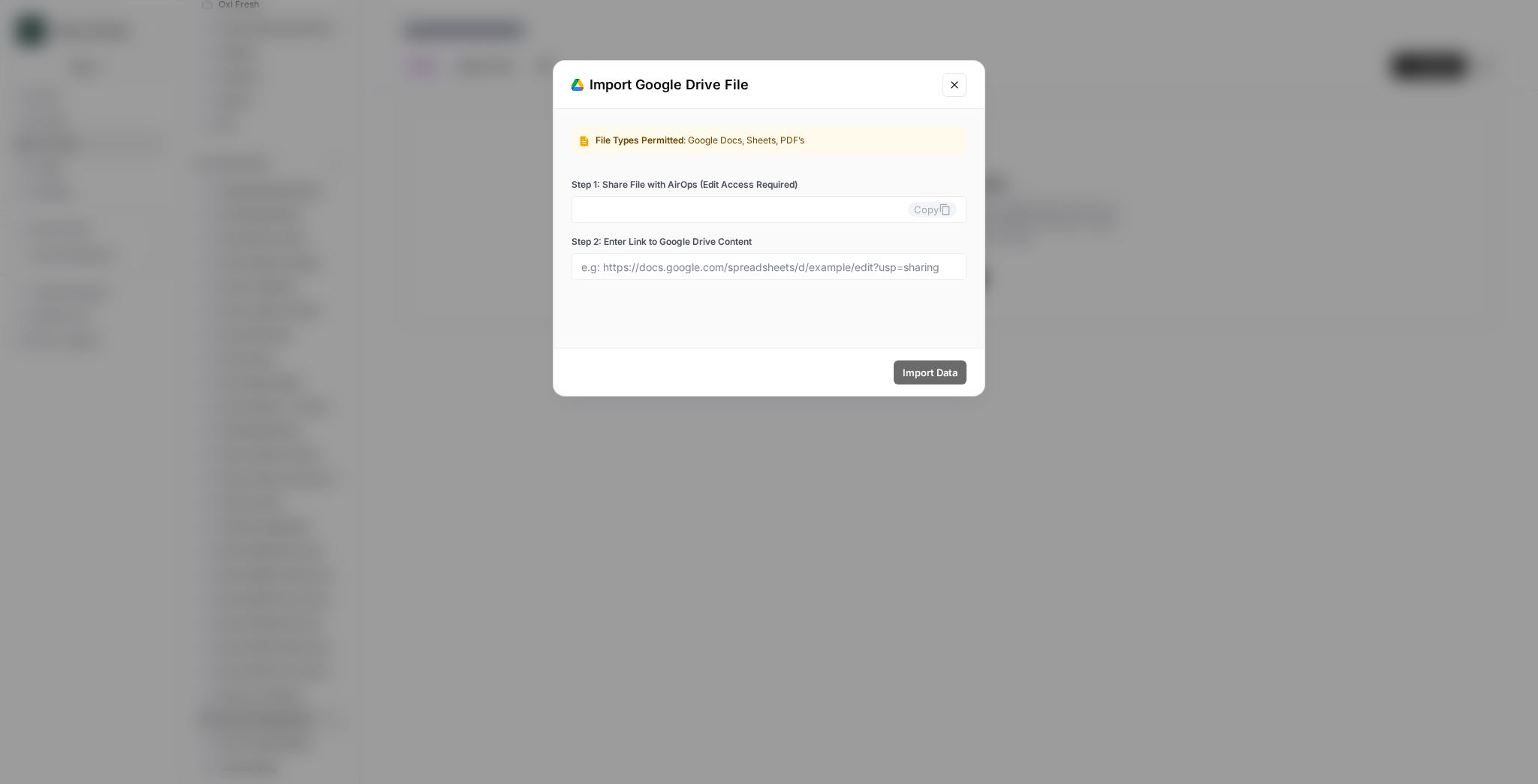 type on "airops-builders-0-rw1pcejp6n@airops.iam.gserviceaccount.com" 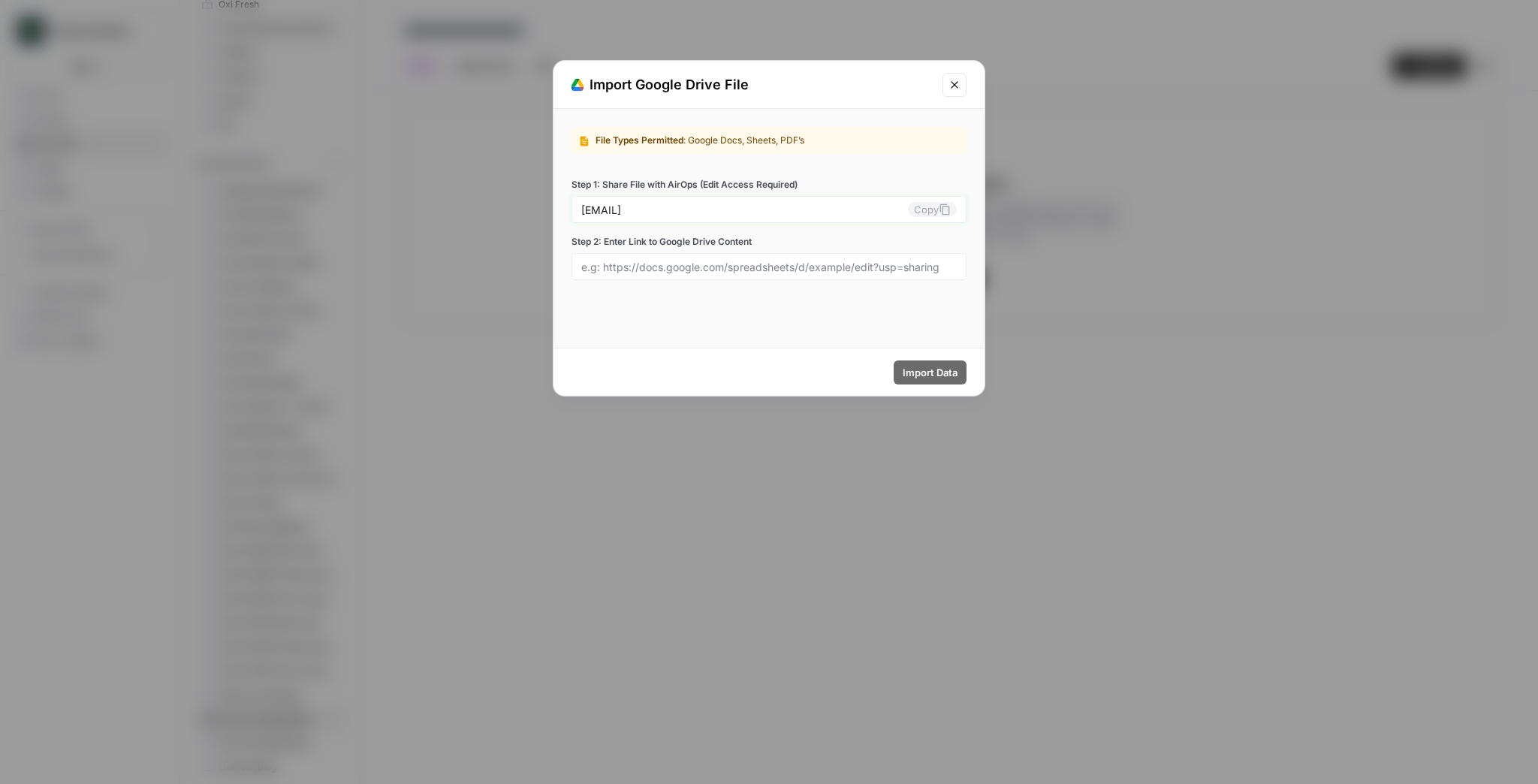 drag, startPoint x: 811, startPoint y: 213, endPoint x: 988, endPoint y: 191, distance: 178.362 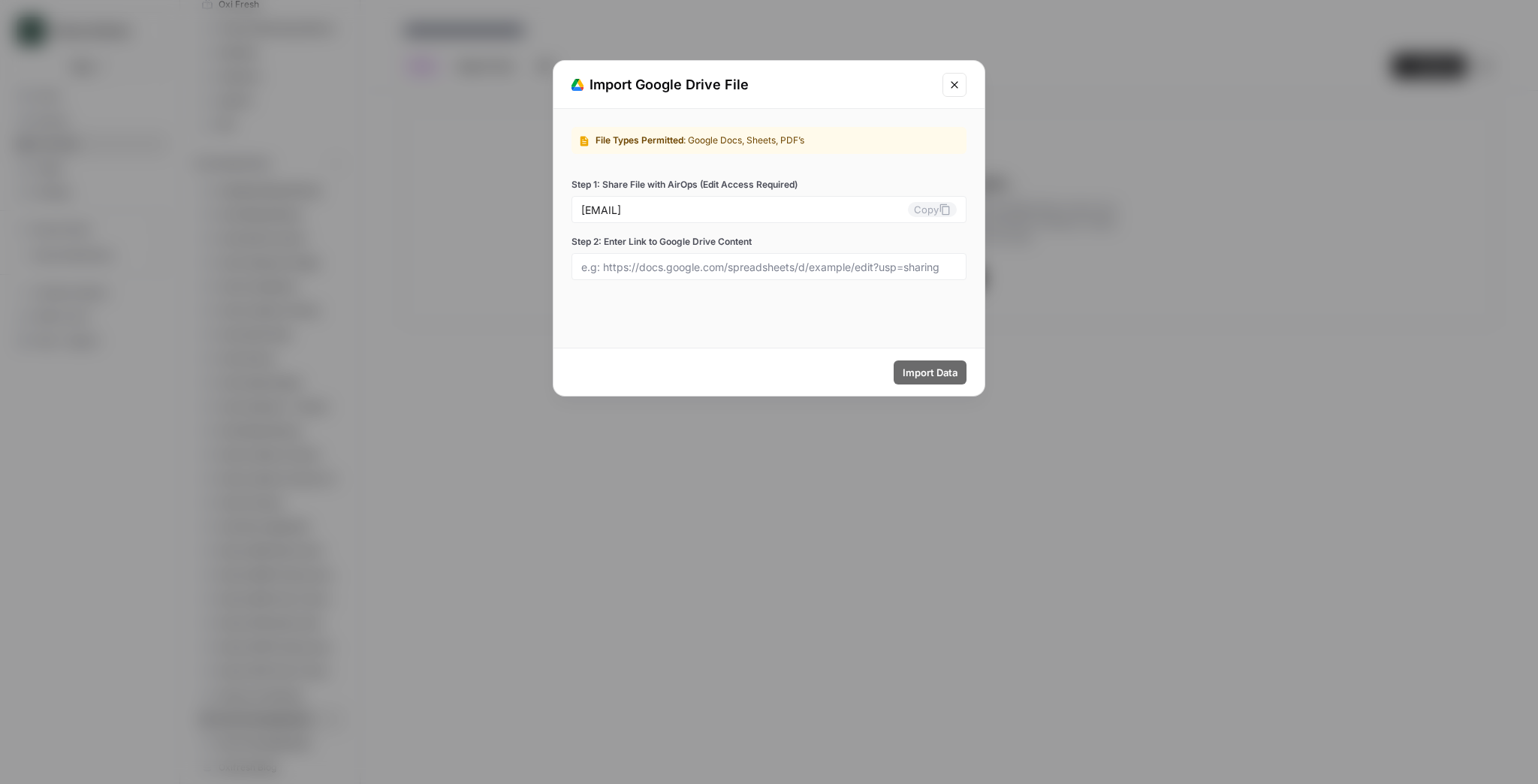 click on "Step 2: Enter Link to Google Drive Content" at bounding box center (769, 242) 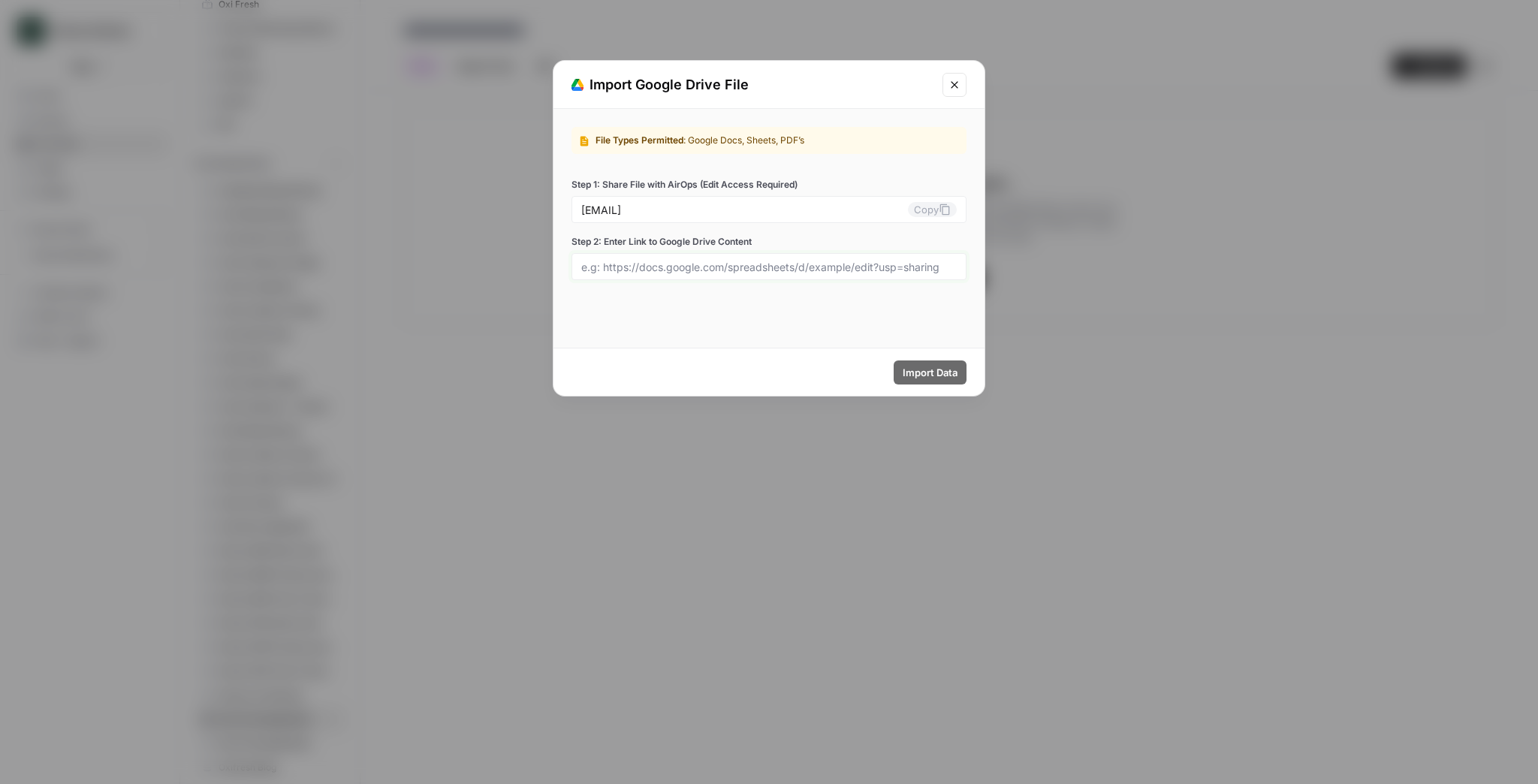 click on "Step 2: Enter Link to Google Drive Content" at bounding box center (769, 267) 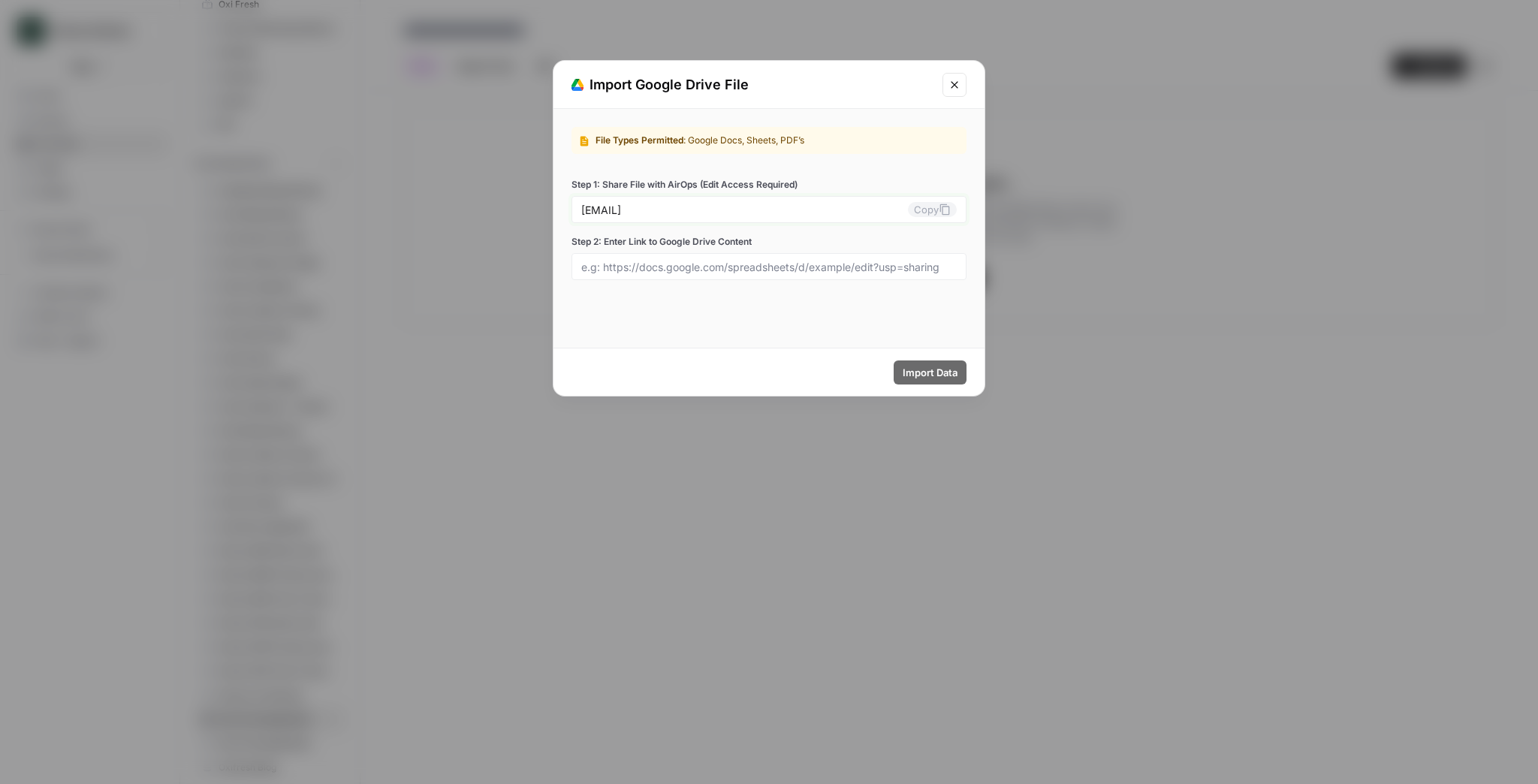 click on "Copy" at bounding box center (932, 210) 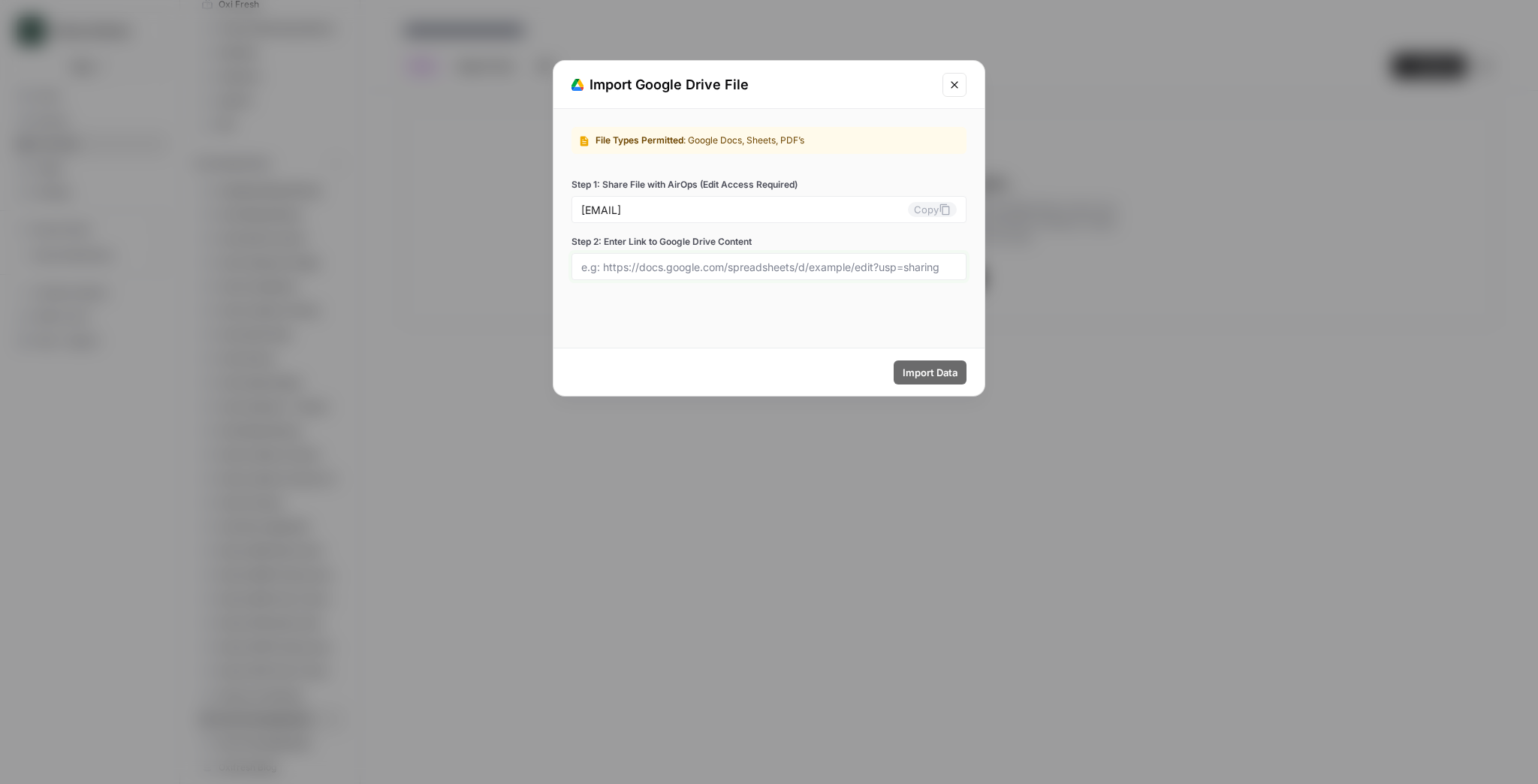 click on "Step 2: Enter Link to Google Drive Content" at bounding box center [769, 267] 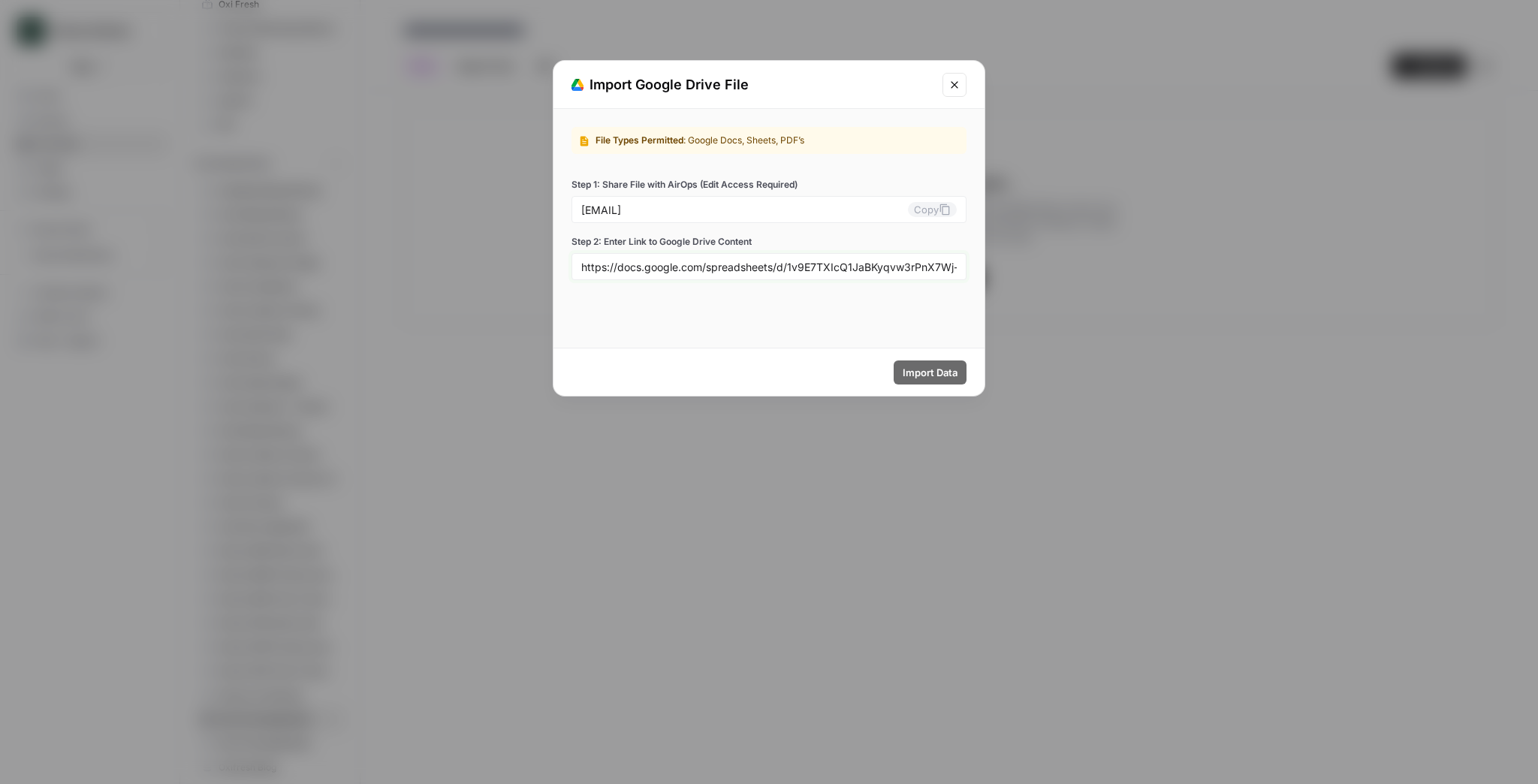scroll, scrollTop: 0, scrollLeft: 189, axis: horizontal 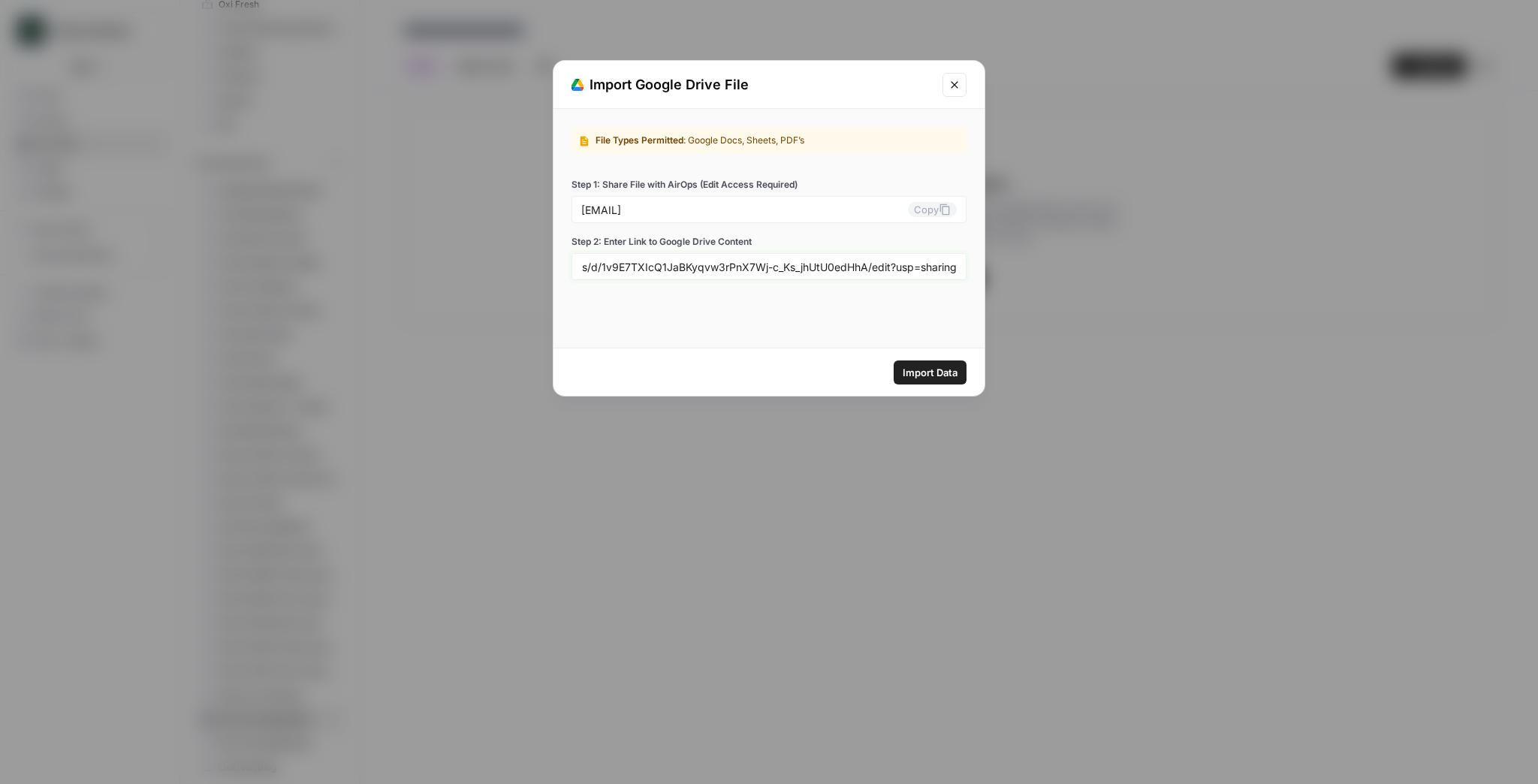 type on "https://docs.google.com/spreadsheets/d/1v9E7TXIcQ1JaBKyqvw3rPnX7Wj-c_Ks_jhUtU0edHhA/edit?usp=sharing" 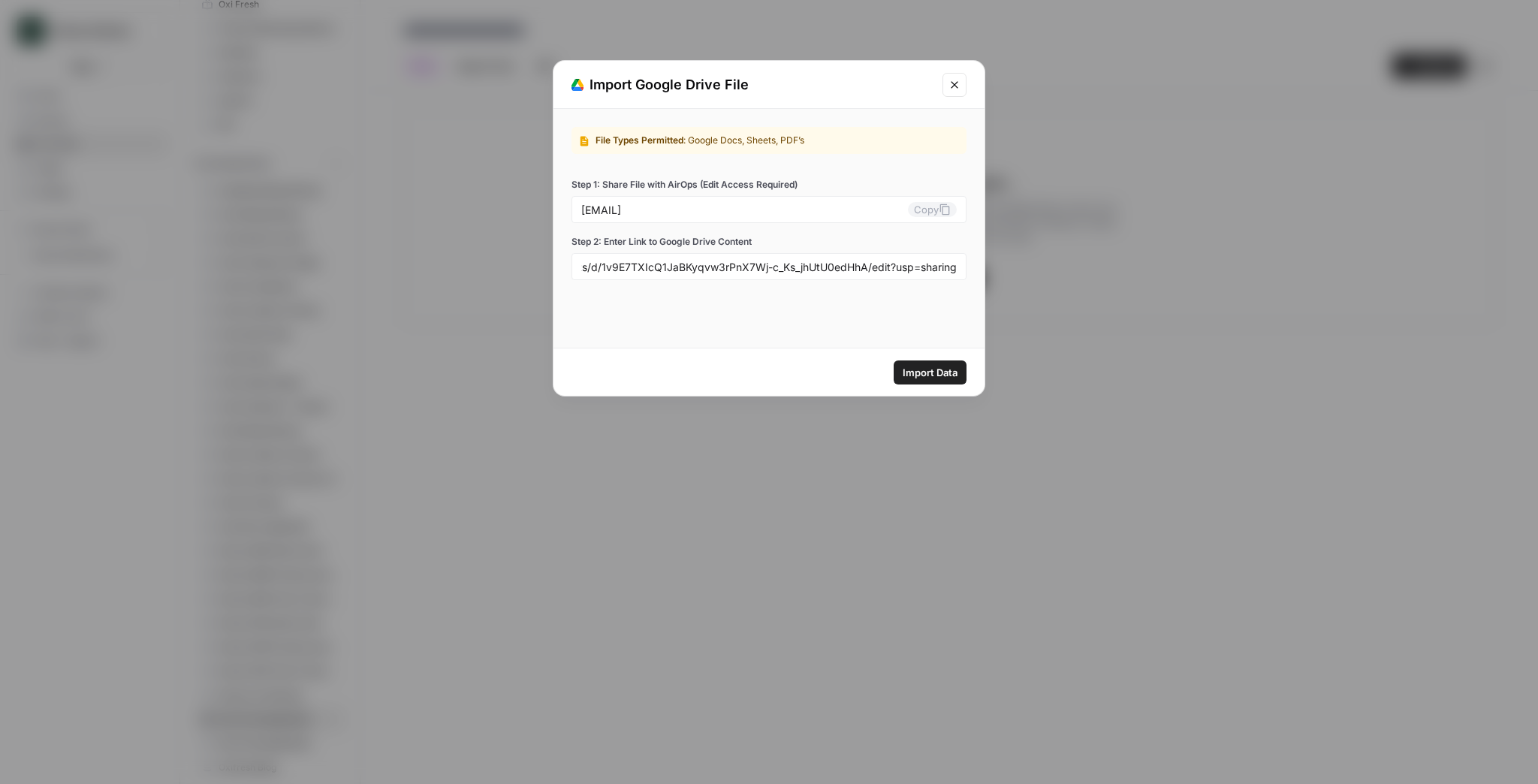 scroll, scrollTop: 0, scrollLeft: 0, axis: both 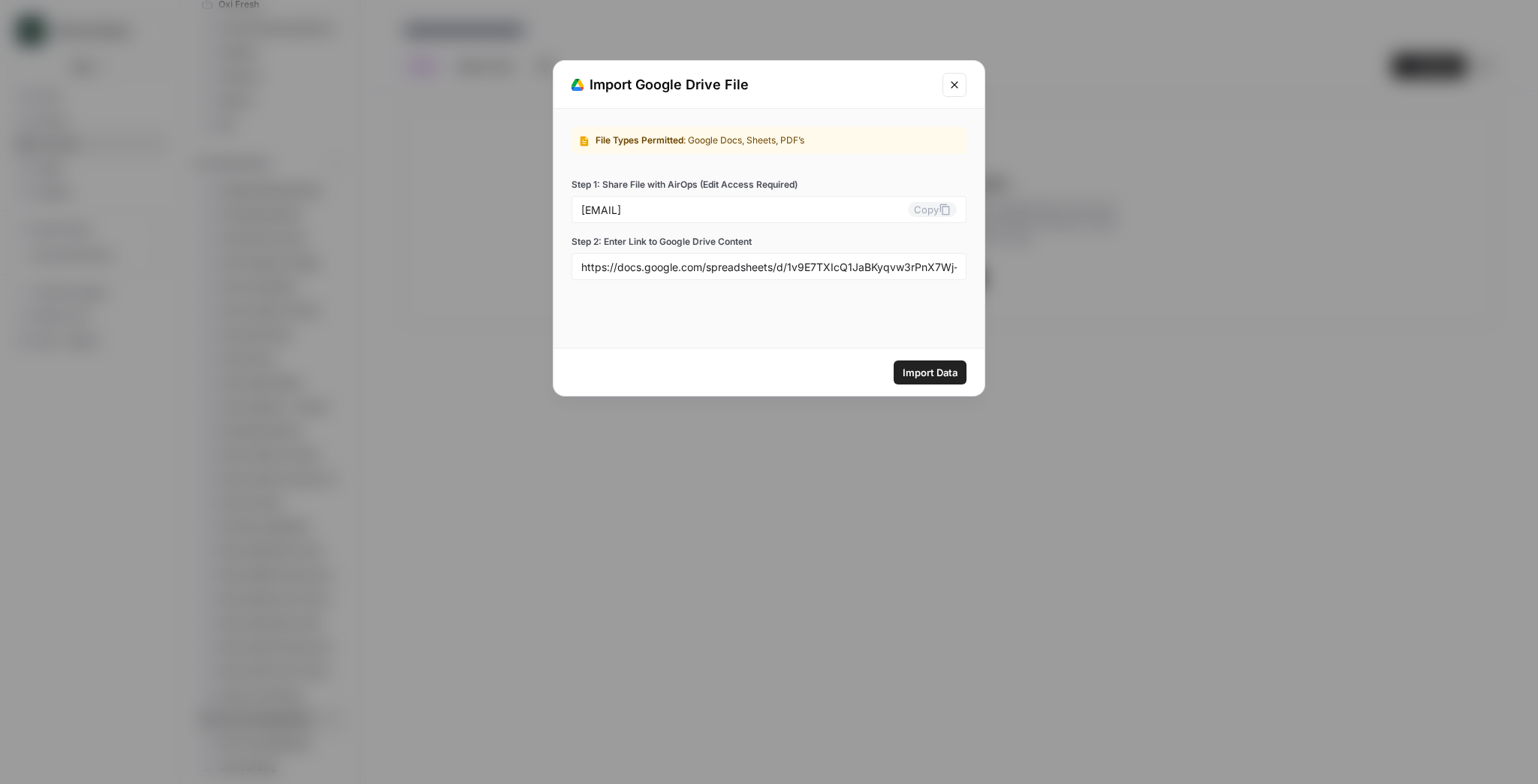 click on "Import Data" at bounding box center [930, 372] 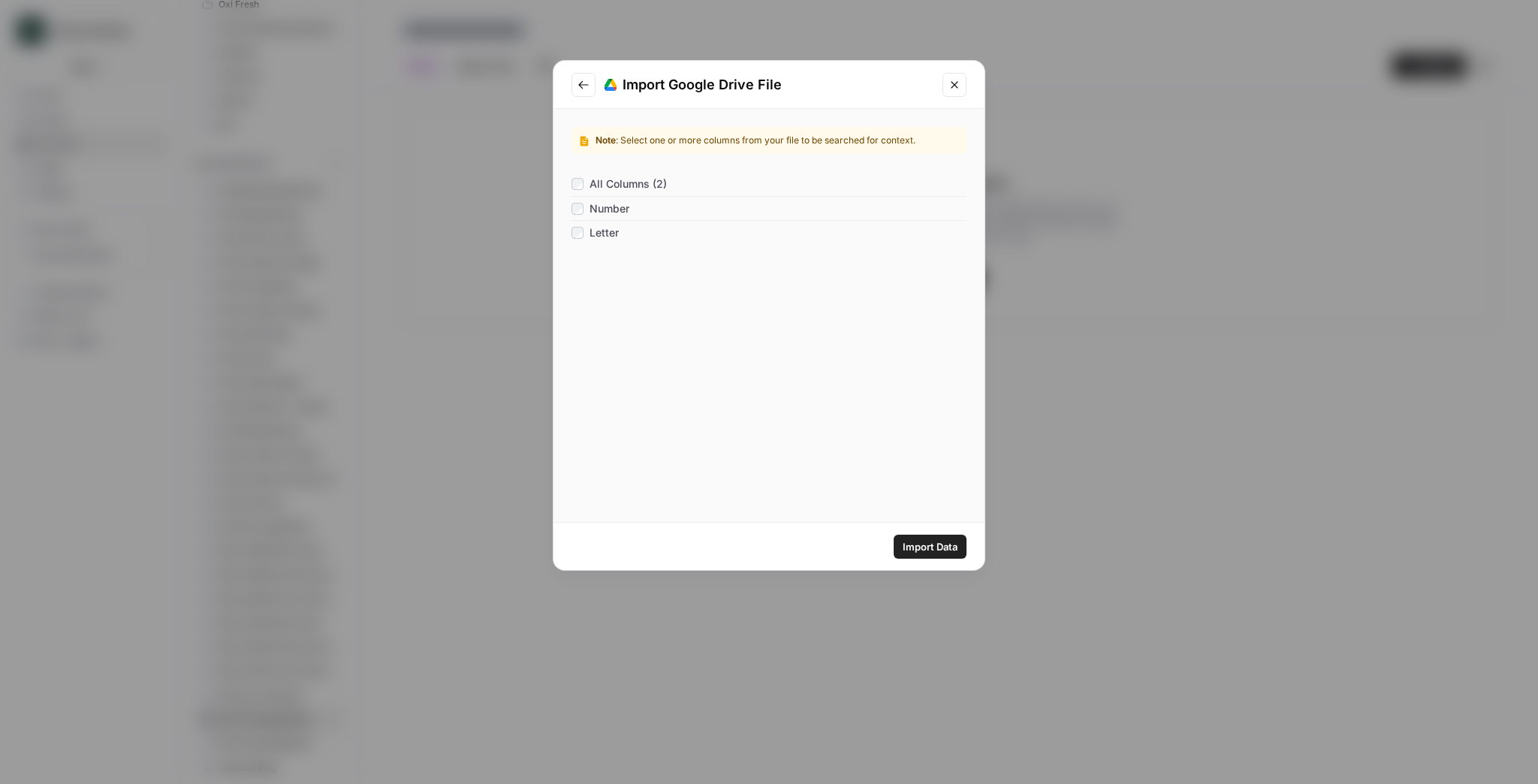 click on "Import Data" at bounding box center [930, 547] 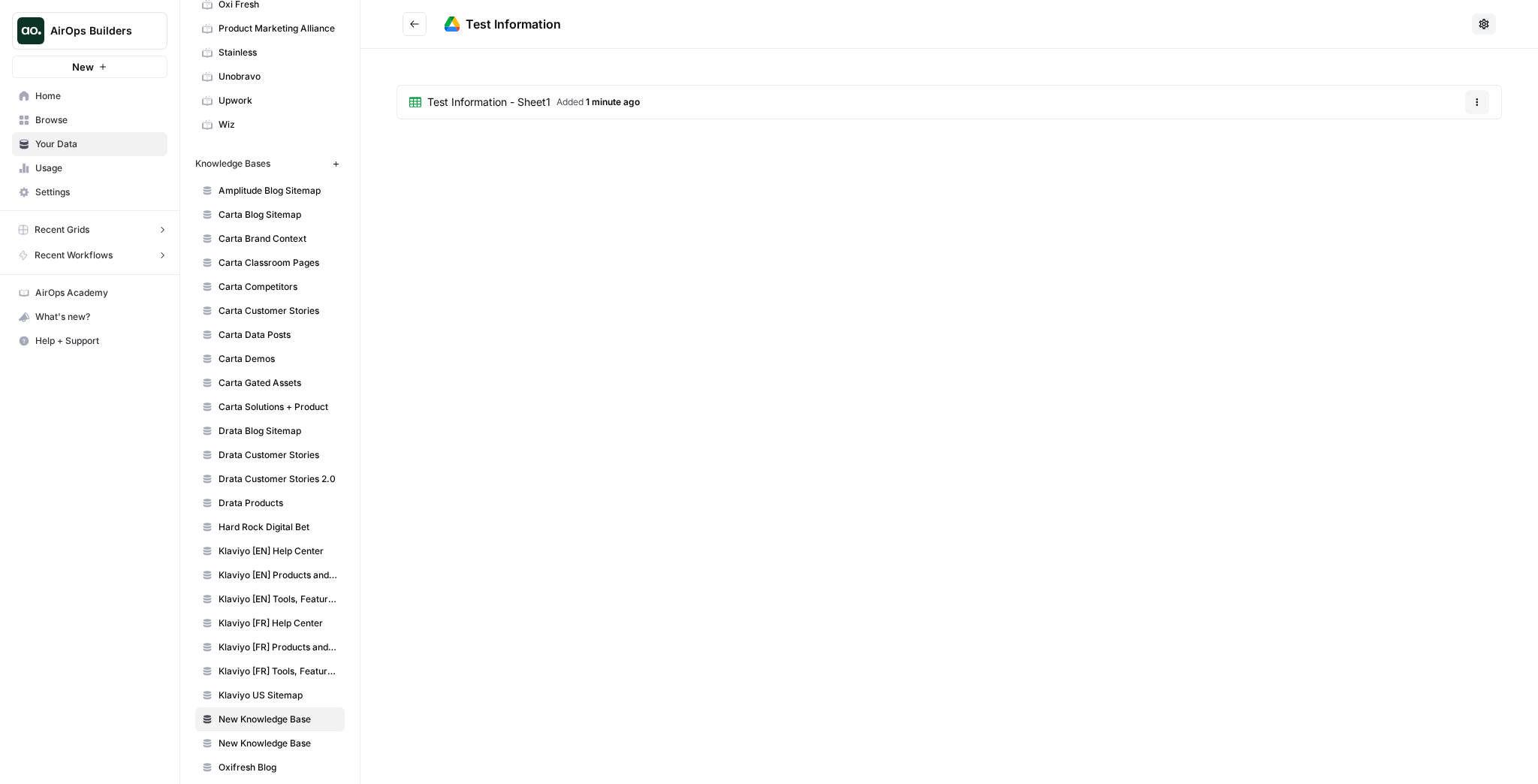 click on "Test Information - Sheet1" at bounding box center [489, 102] 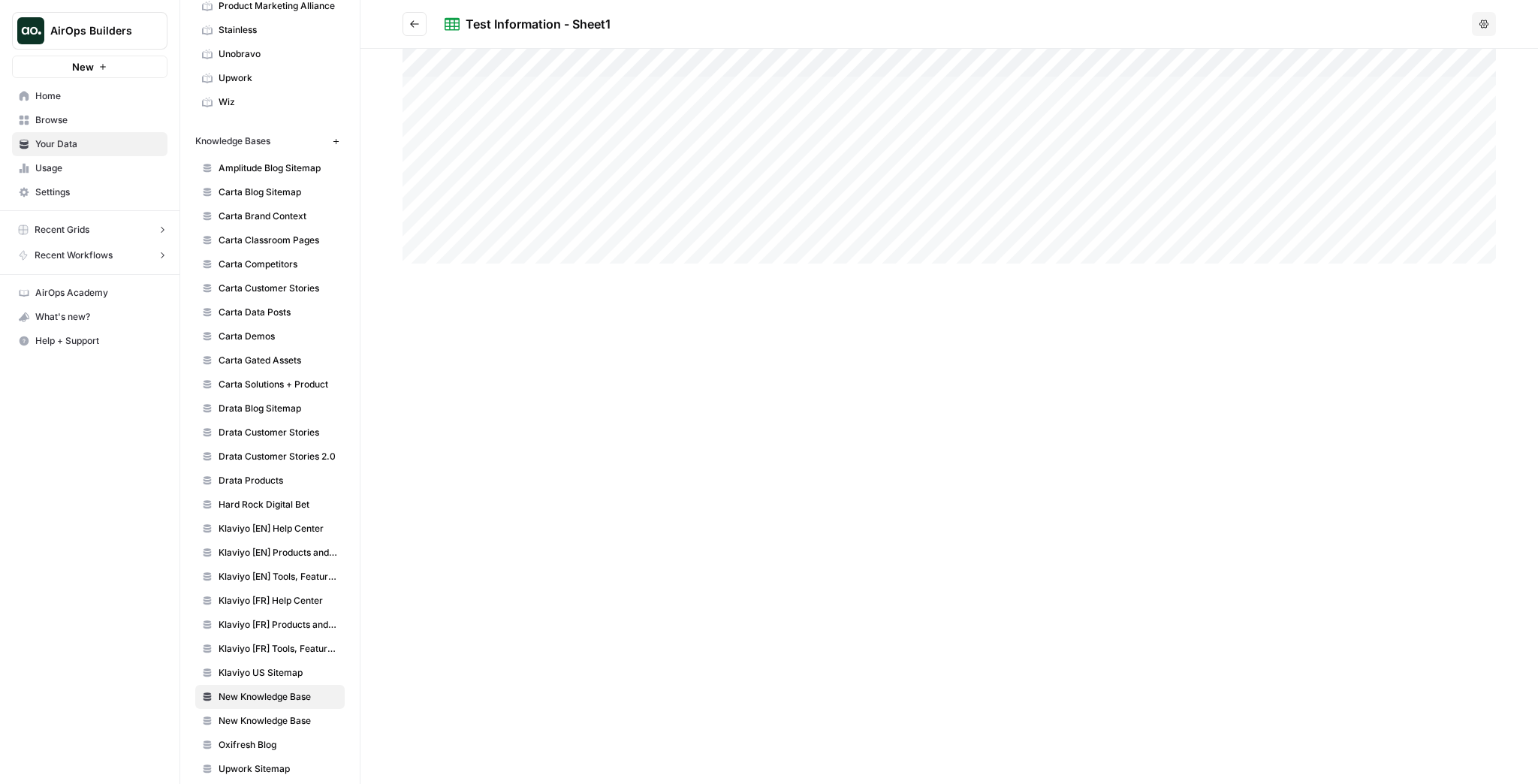 scroll, scrollTop: 451, scrollLeft: 0, axis: vertical 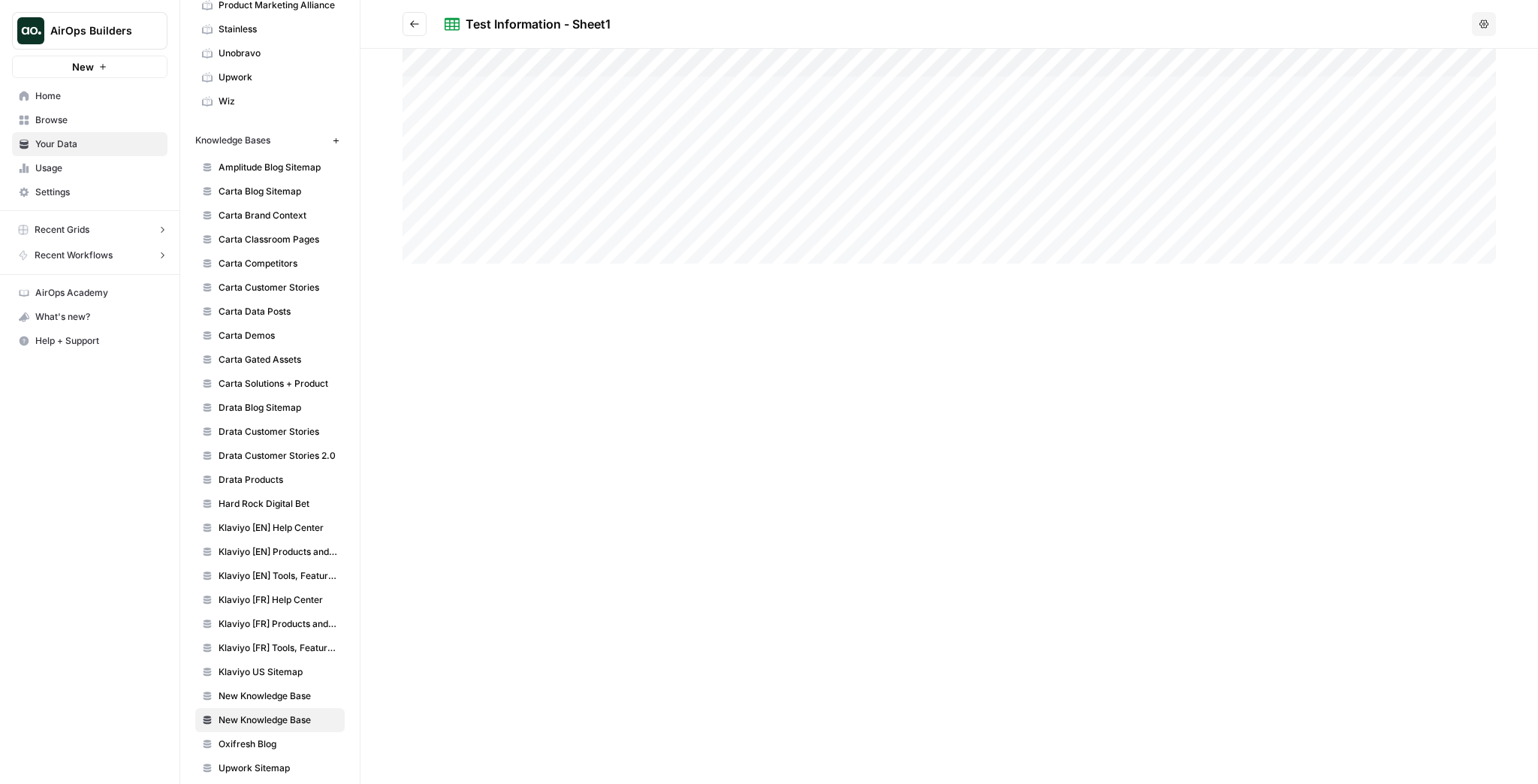 click at bounding box center (949, 416) 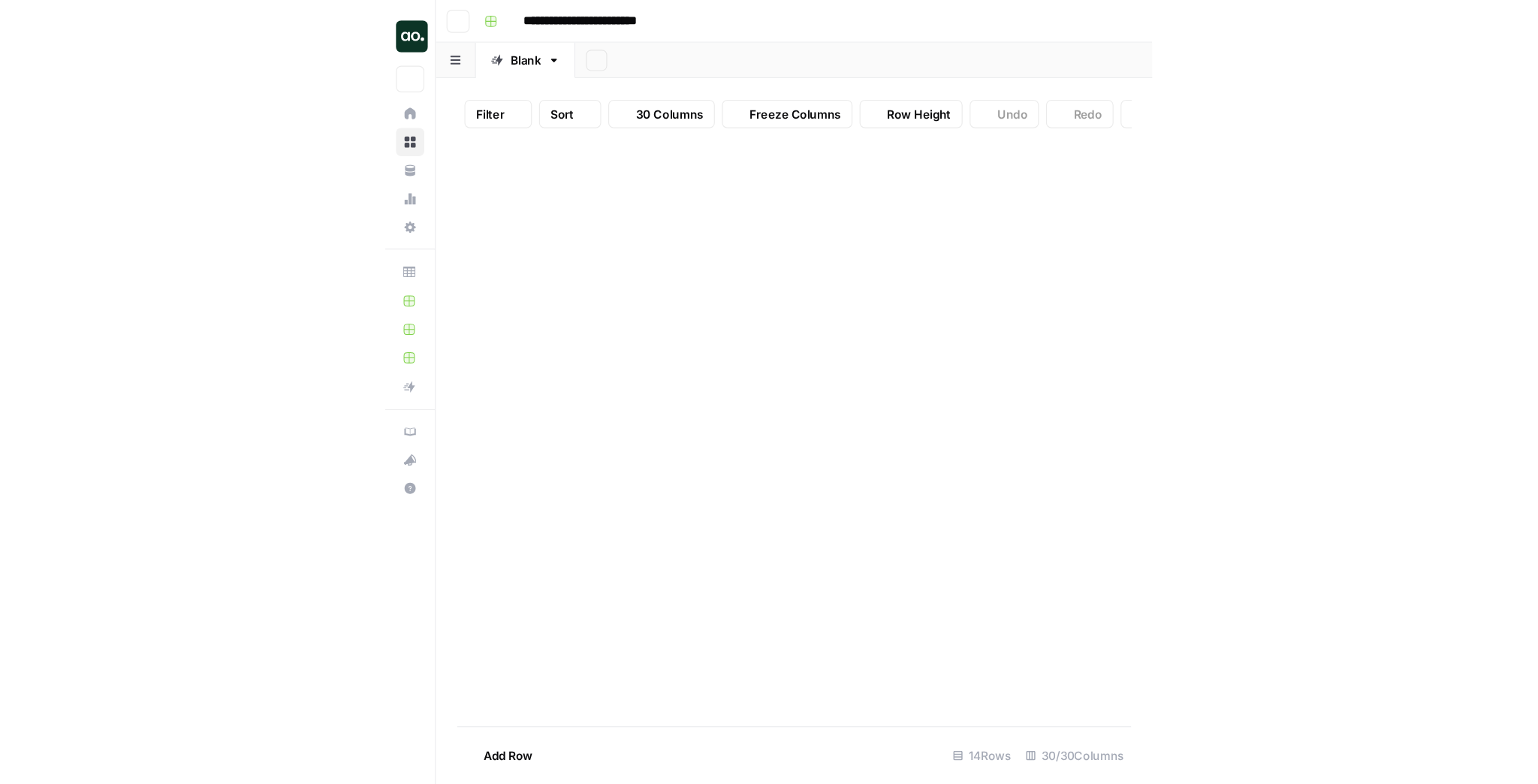 scroll, scrollTop: 0, scrollLeft: 0, axis: both 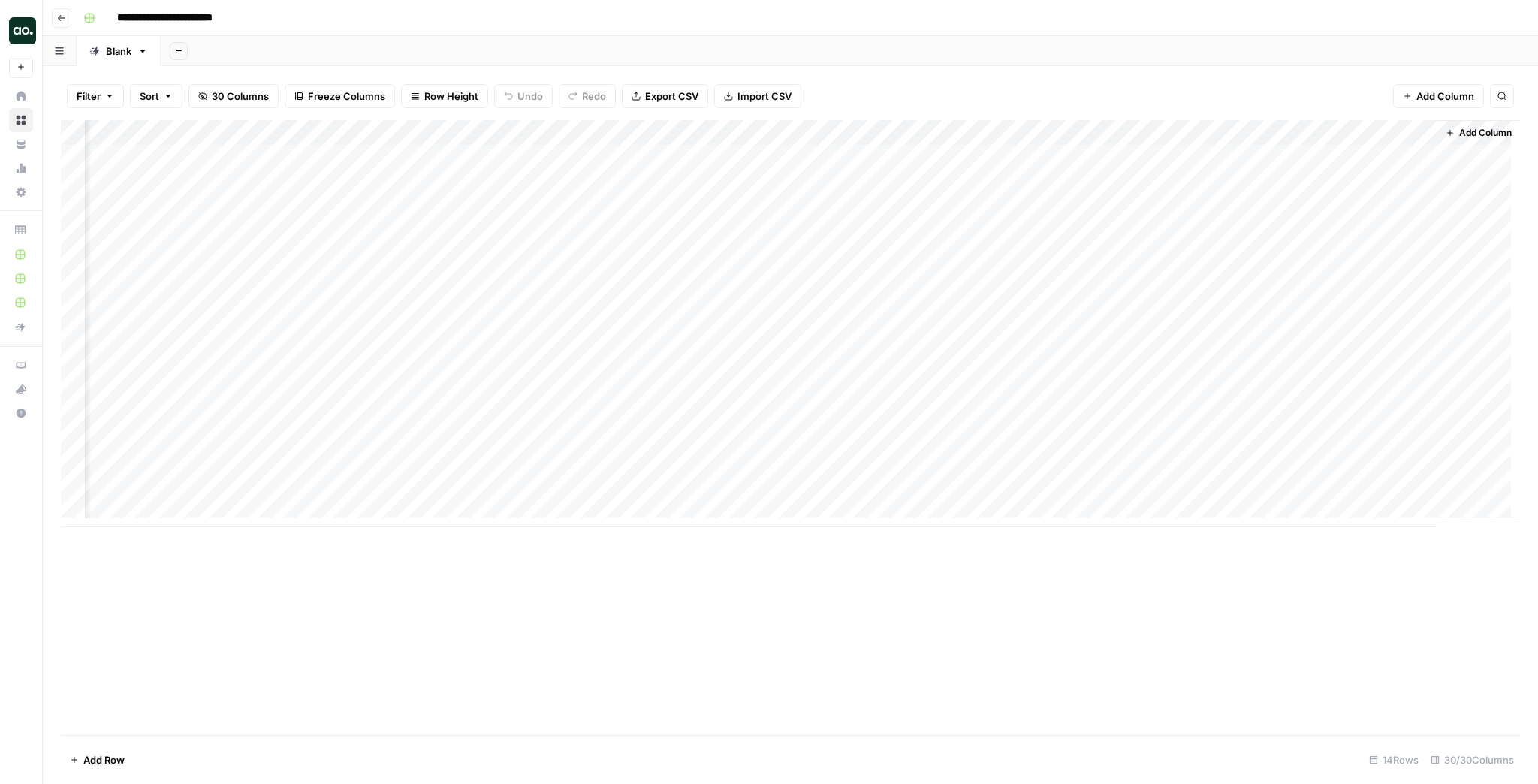 click on "Add Column" at bounding box center (790, 324) 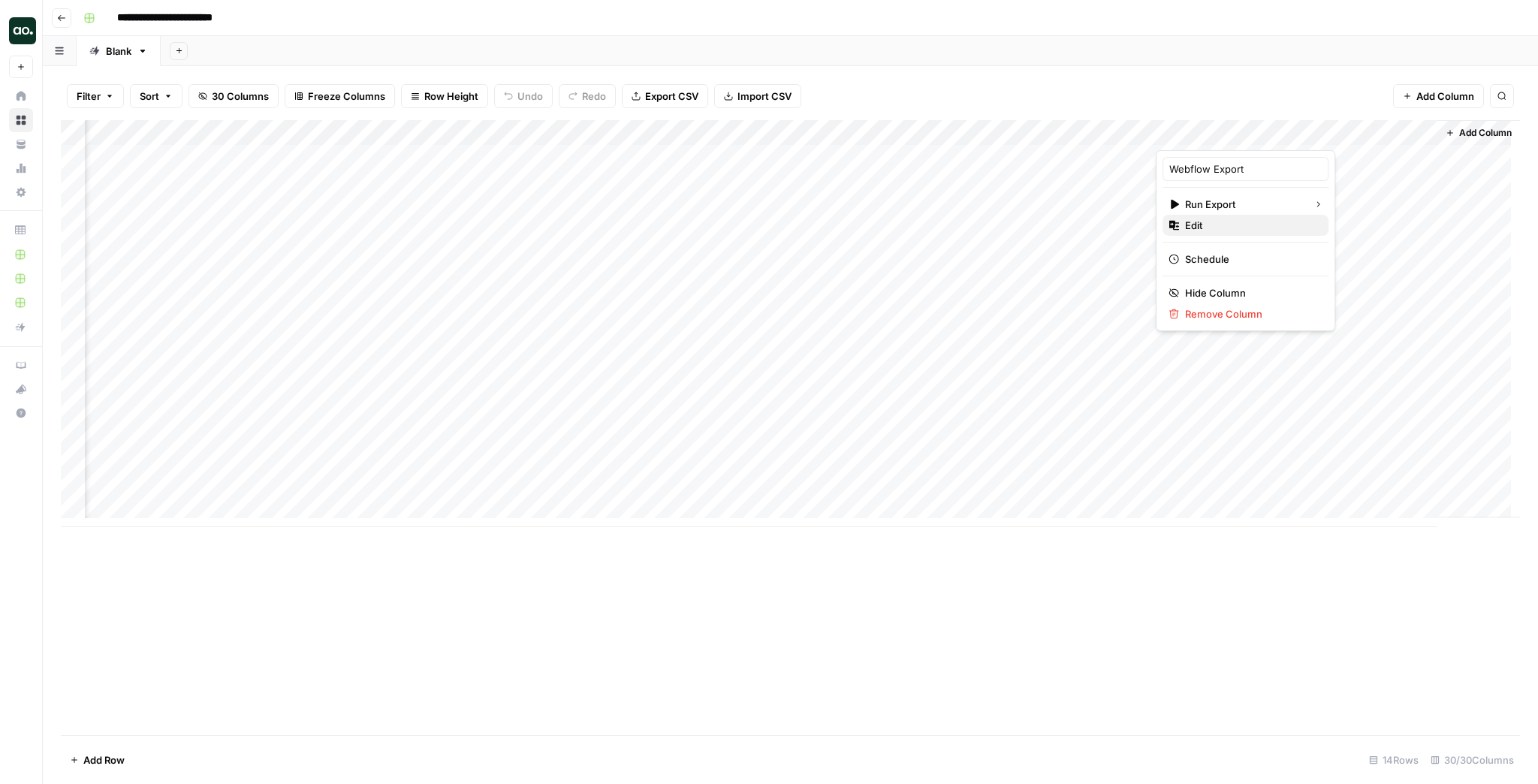 click on "Edit" at bounding box center (1250, 225) 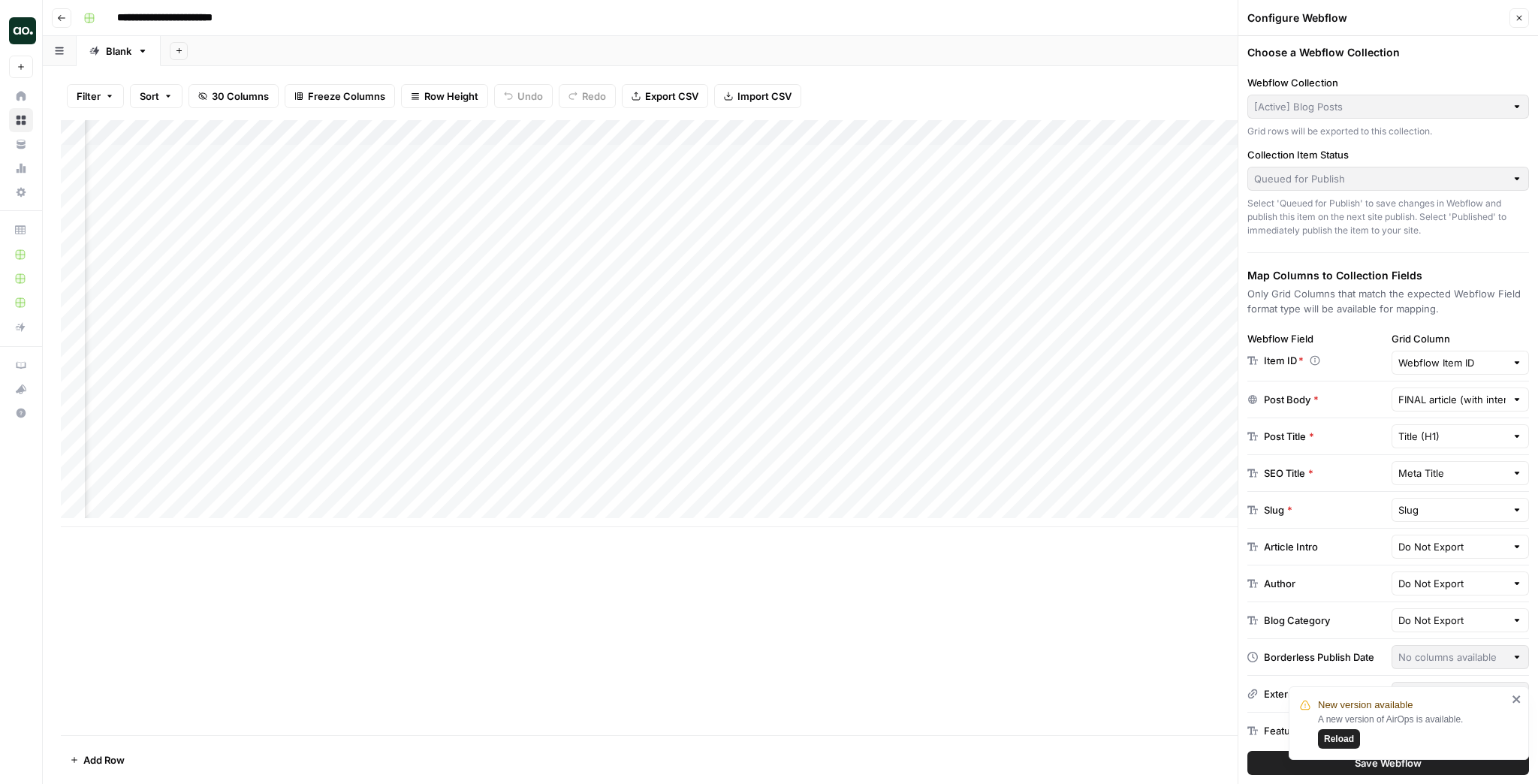 click on "New version available A new version of AirOps is available. Reload" at bounding box center (1404, 723) 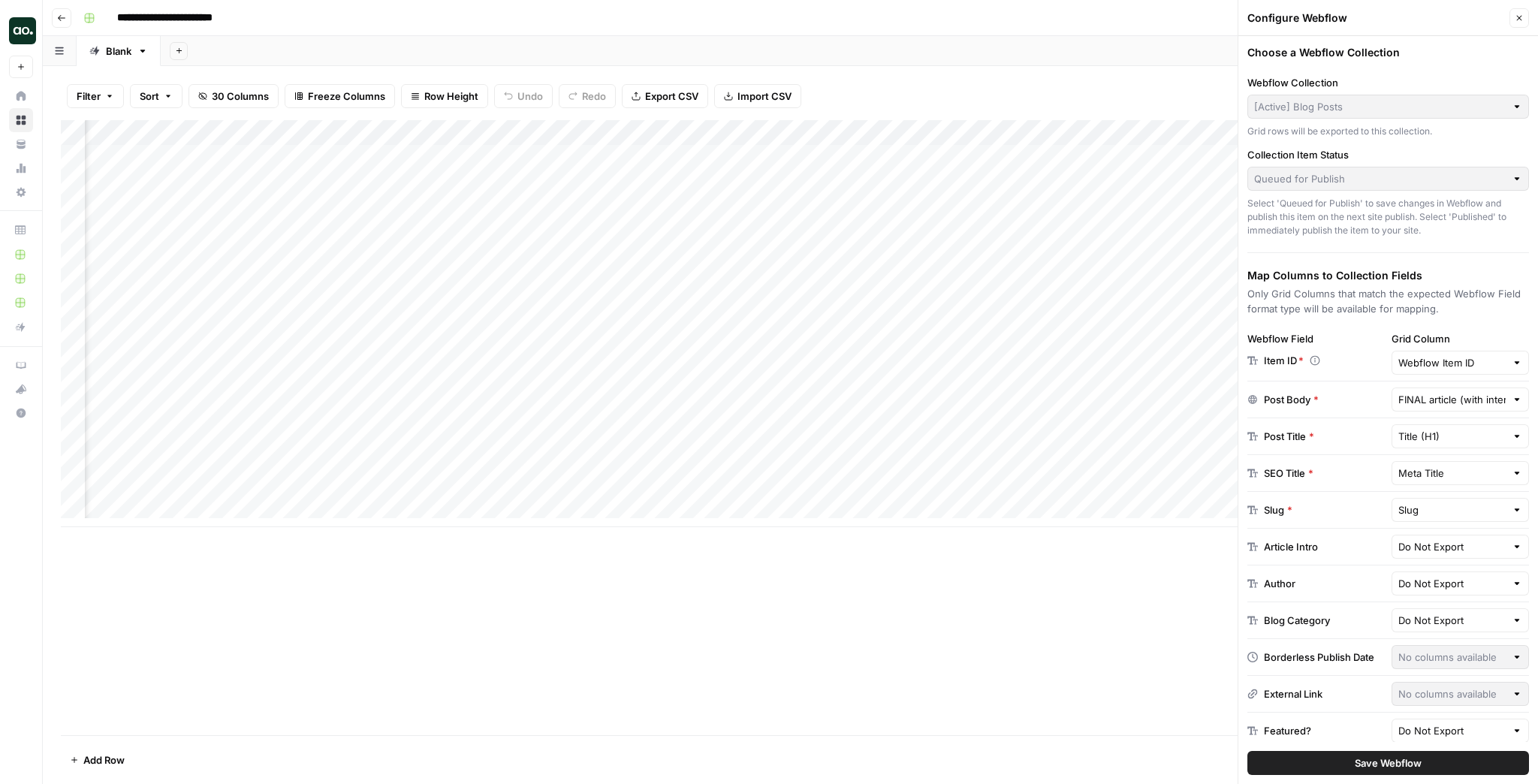 click on "Go back" at bounding box center [62, 18] 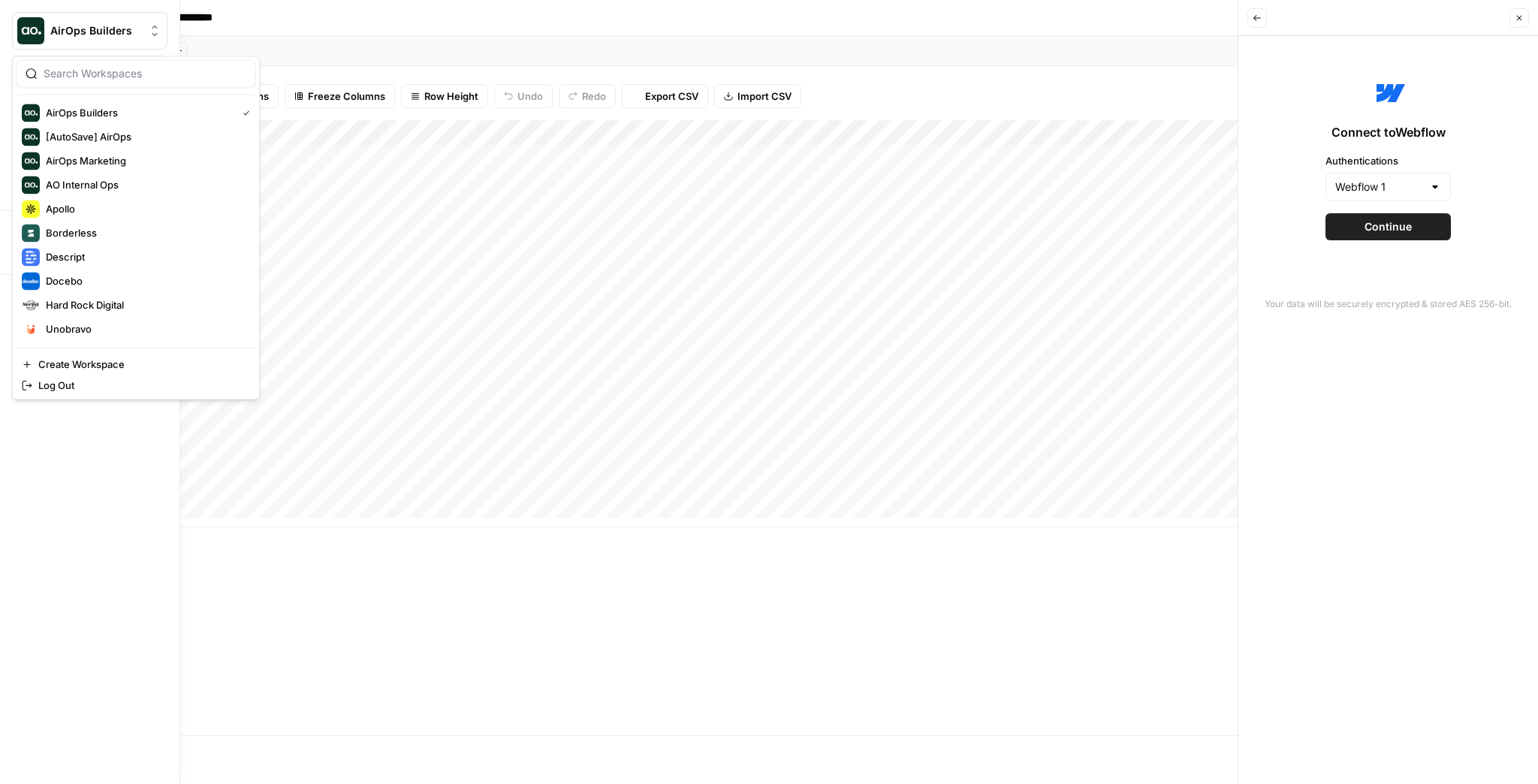 scroll, scrollTop: 0, scrollLeft: 0, axis: both 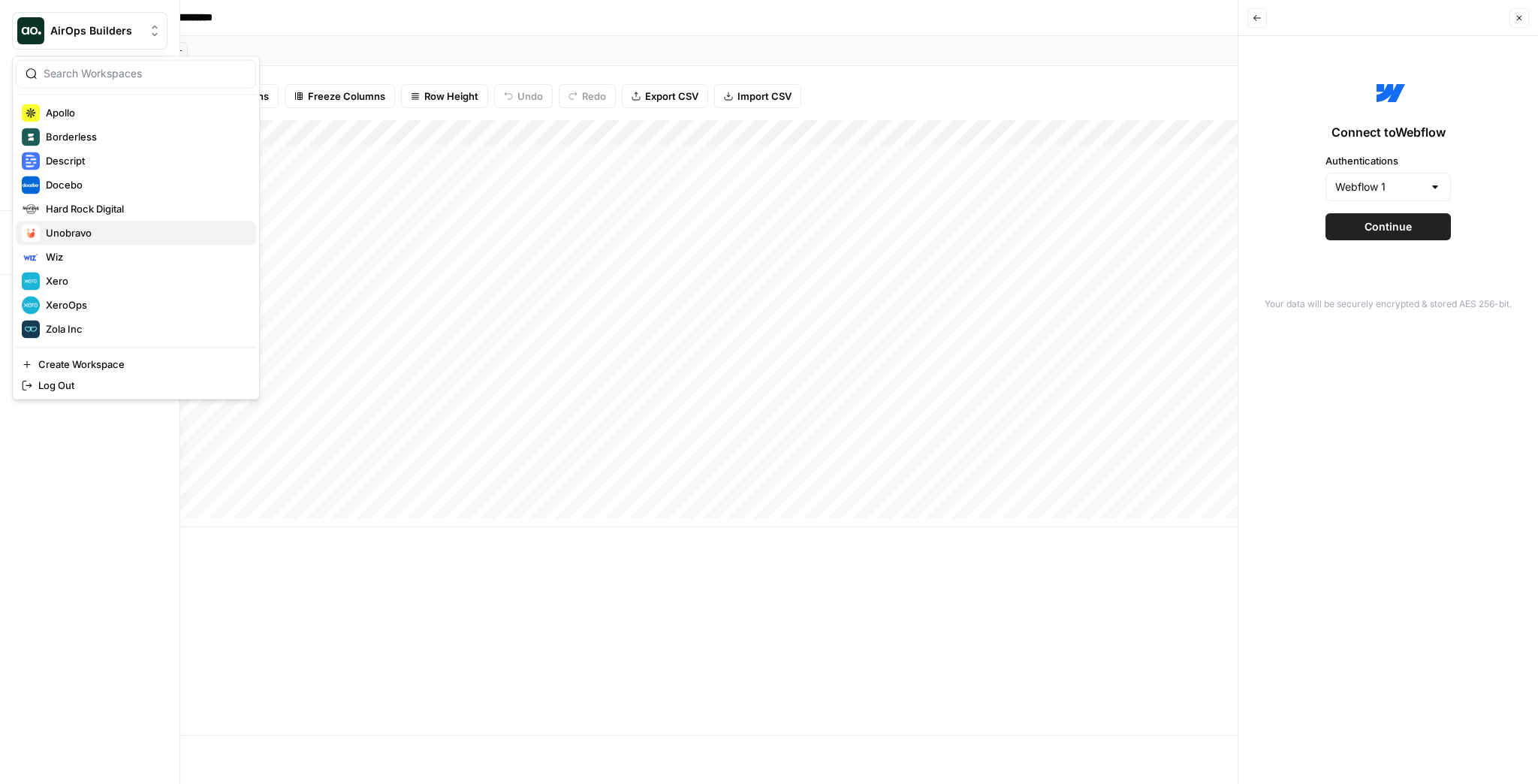 click on "Unobravo" at bounding box center (136, 233) 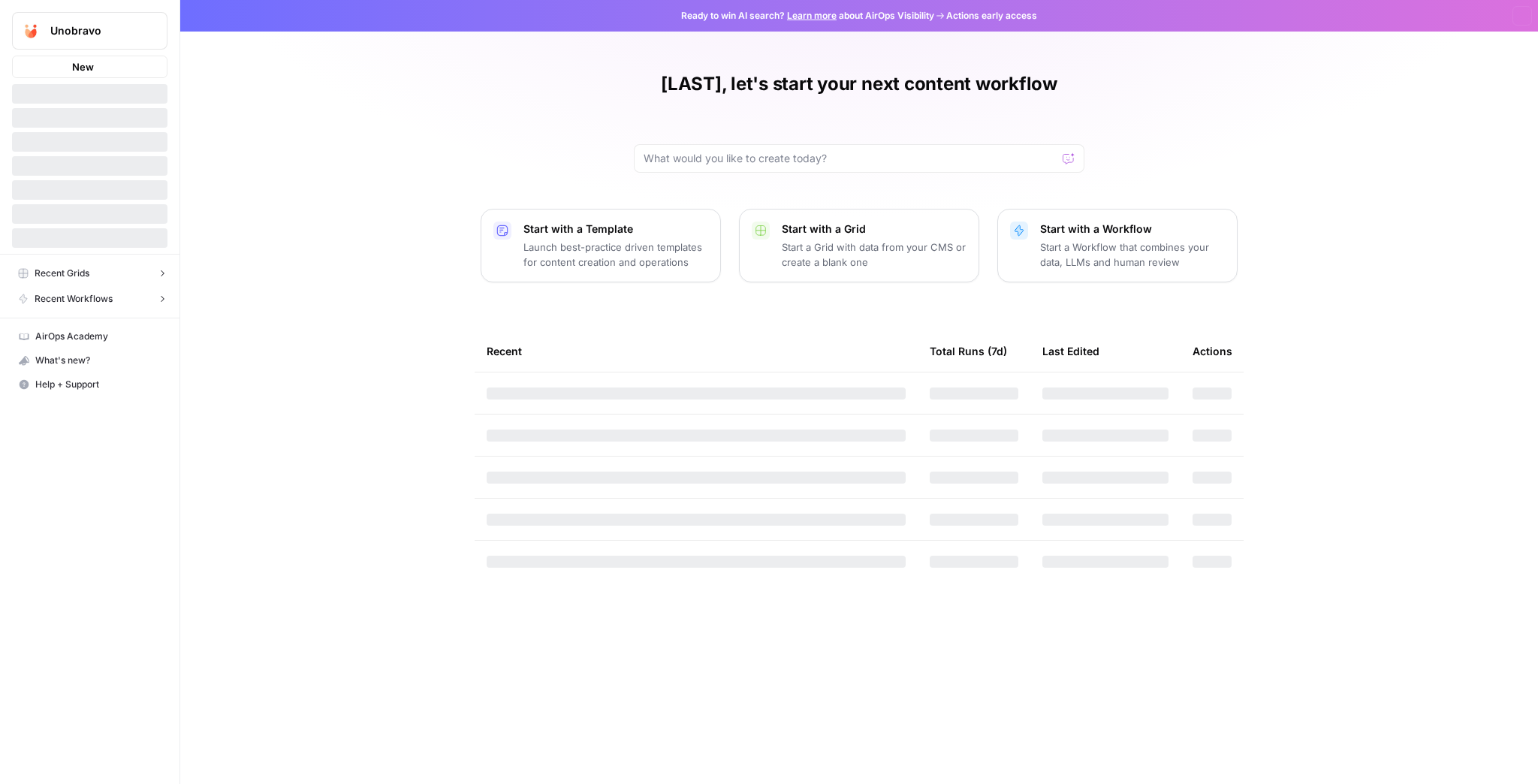 scroll, scrollTop: 0, scrollLeft: 0, axis: both 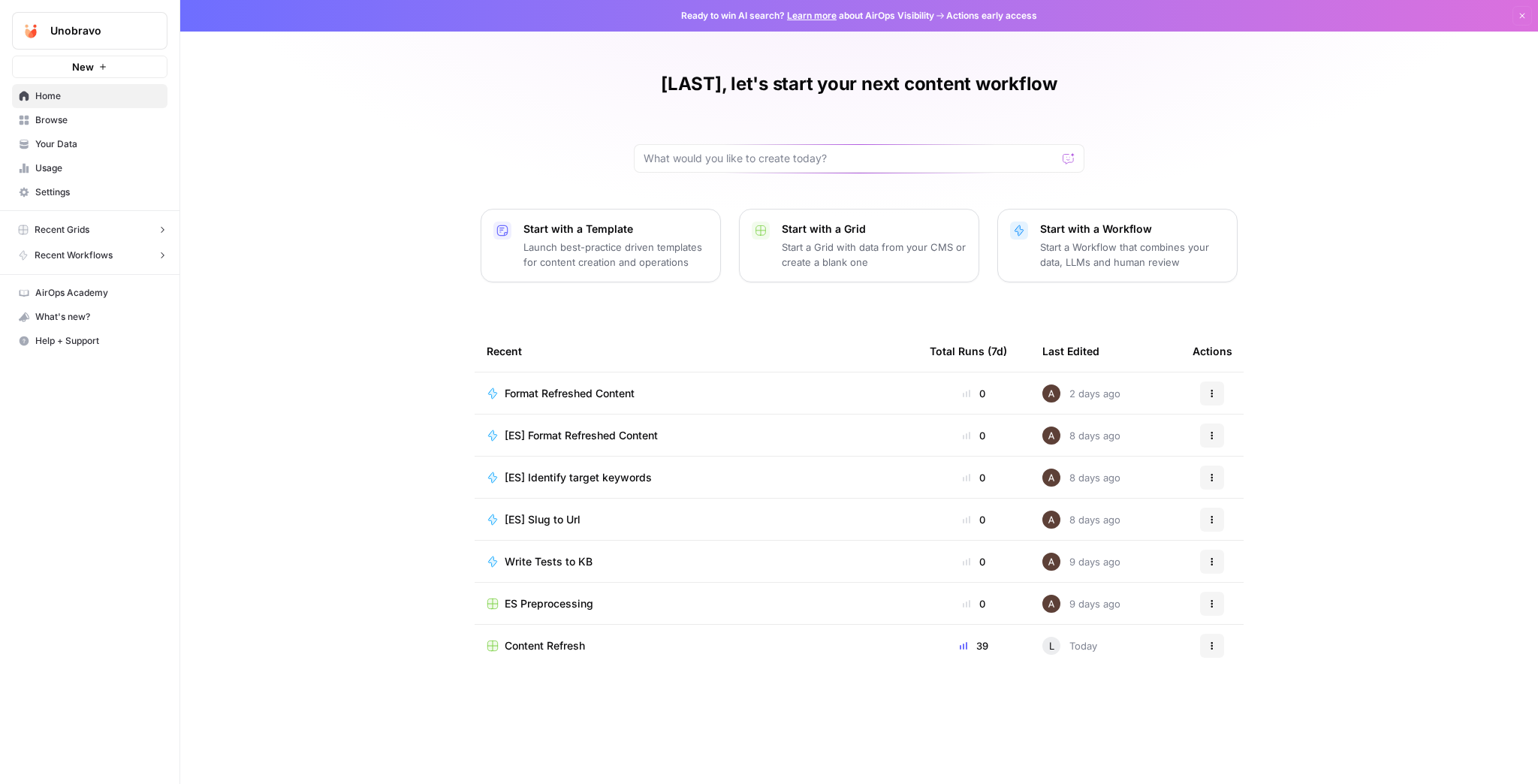 click on "Content Refresh" at bounding box center [544, 646] 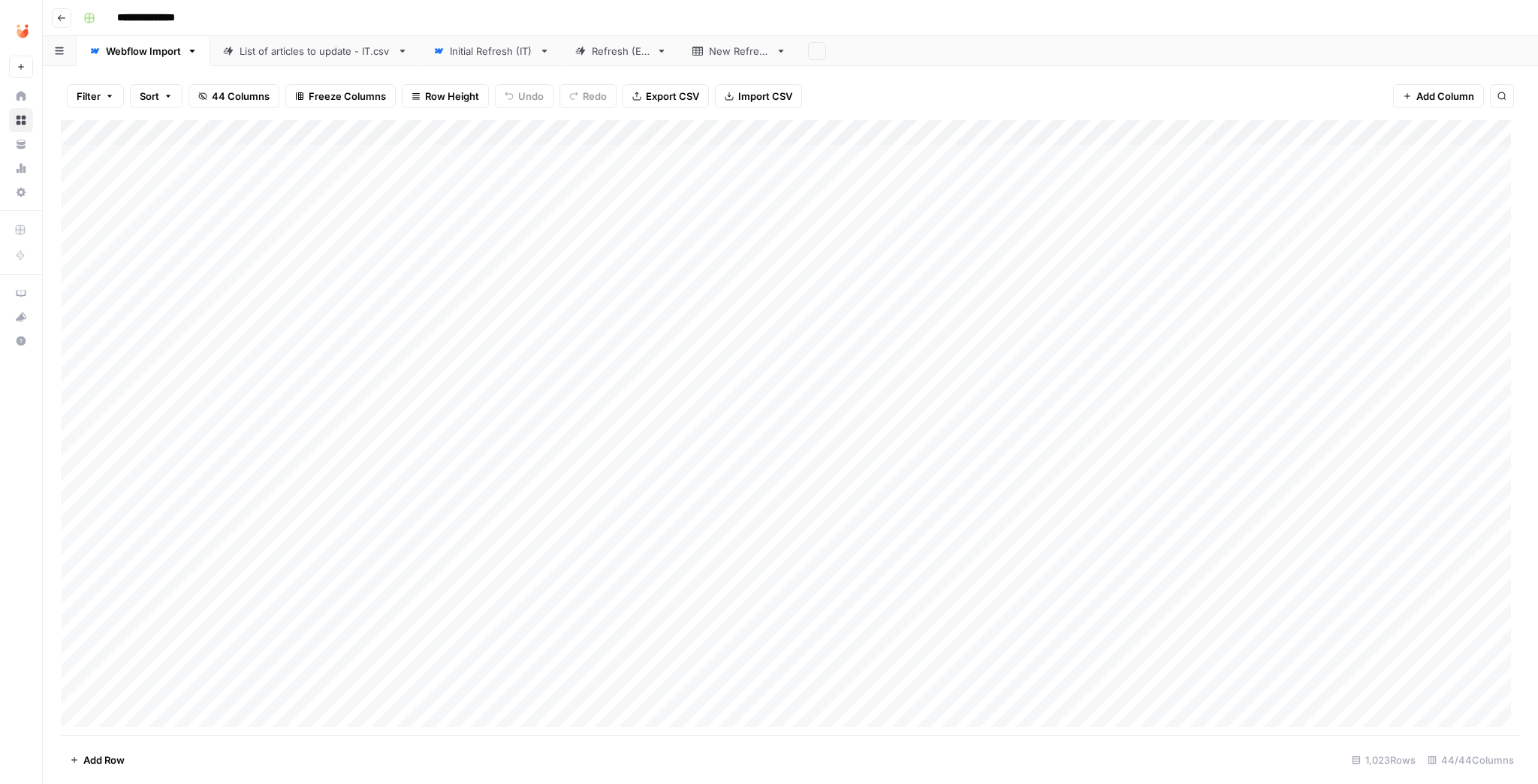 drag, startPoint x: 553, startPoint y: 586, endPoint x: 568, endPoint y: 460, distance: 126.88972 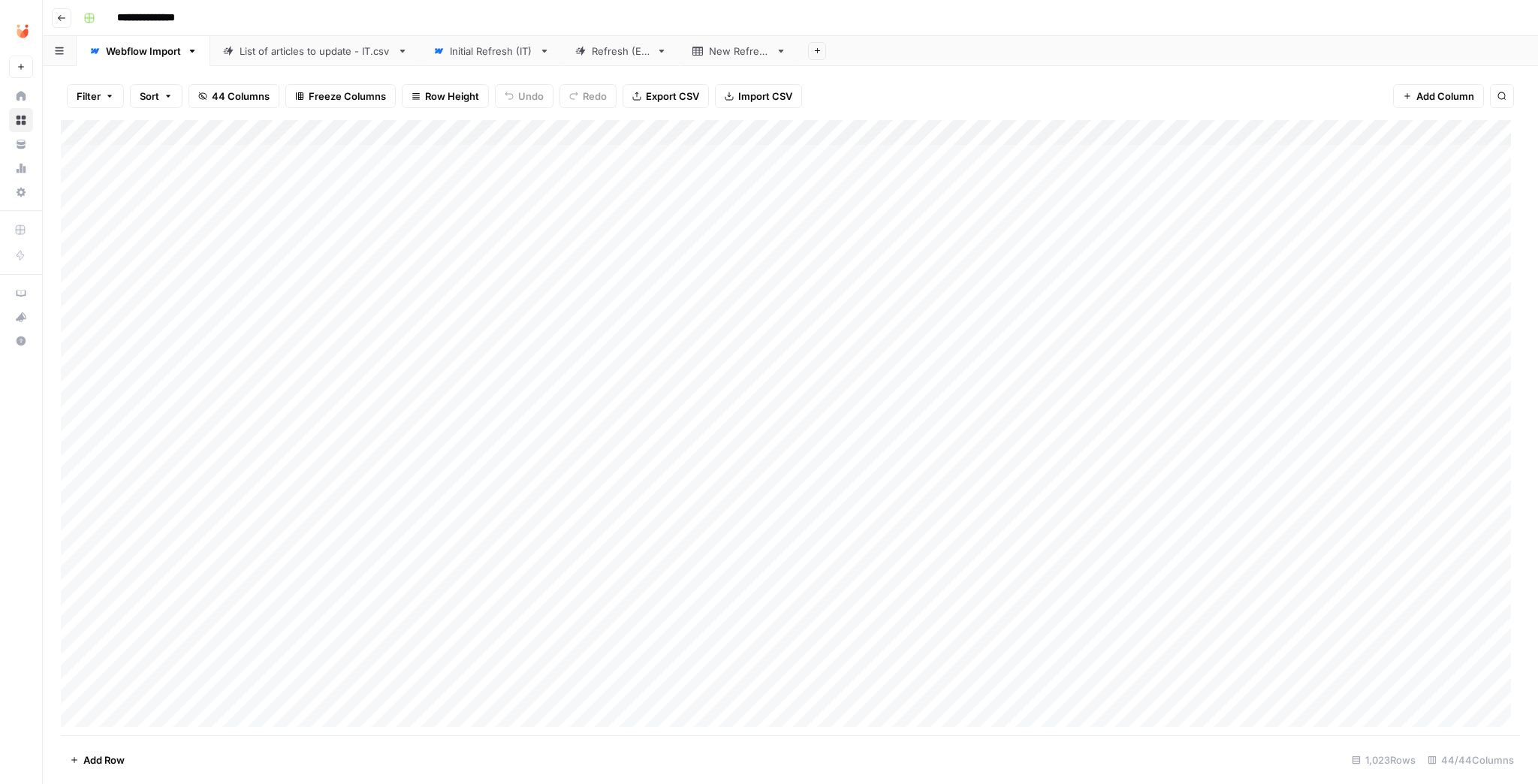 click on "Initial Refresh (IT)" at bounding box center [491, 51] 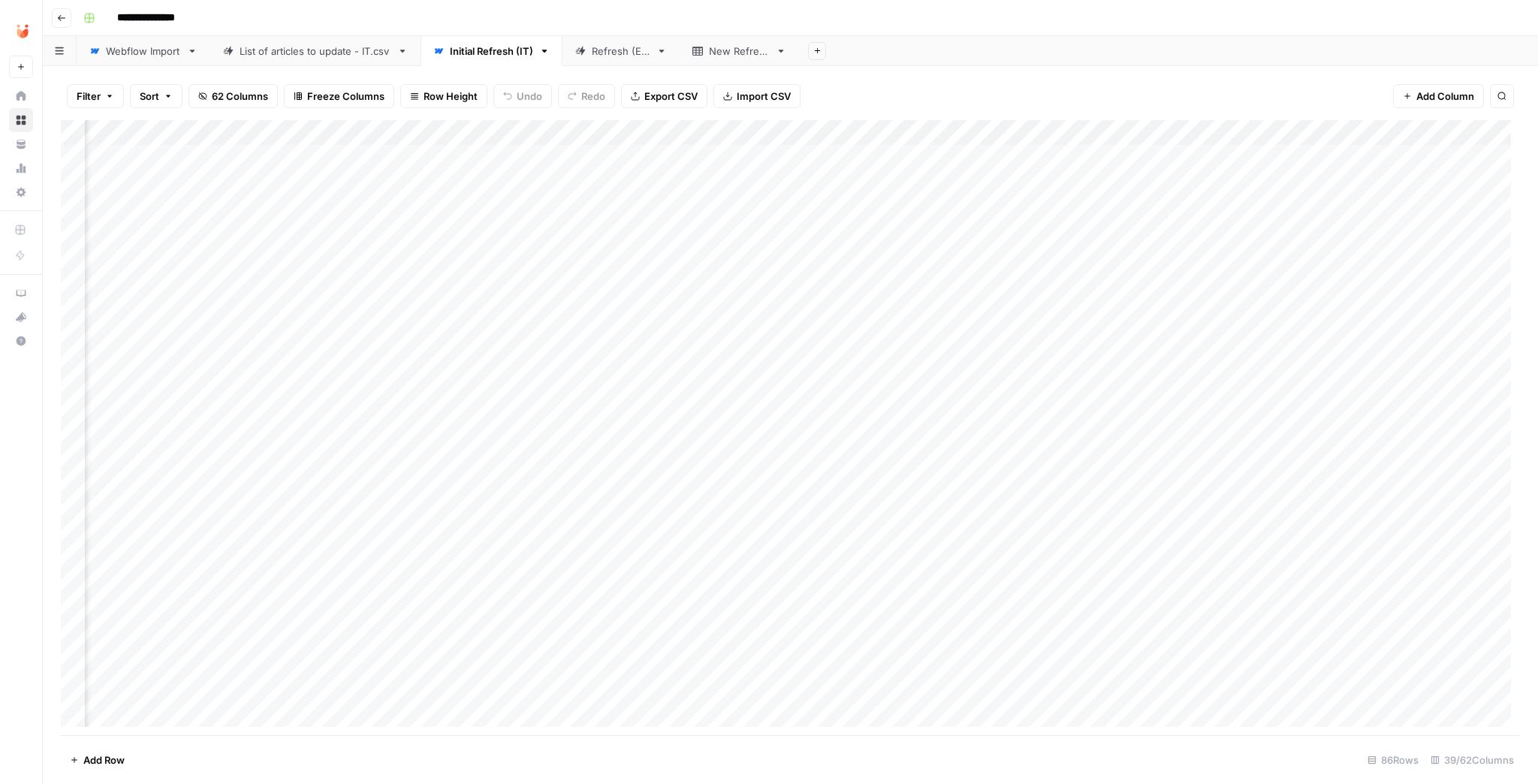 scroll, scrollTop: 0, scrollLeft: 2166, axis: horizontal 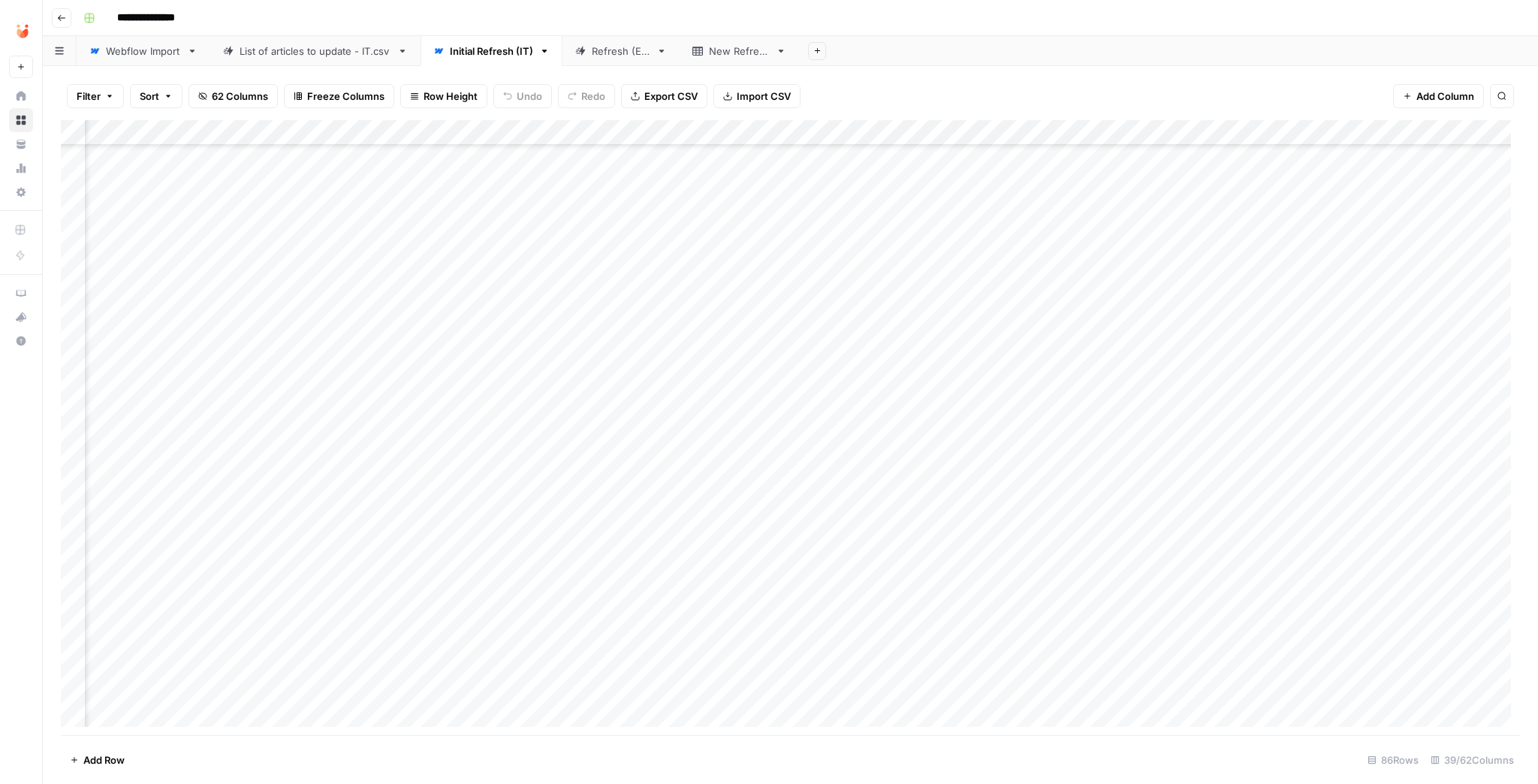 click on "Add Column" at bounding box center (790, 428) 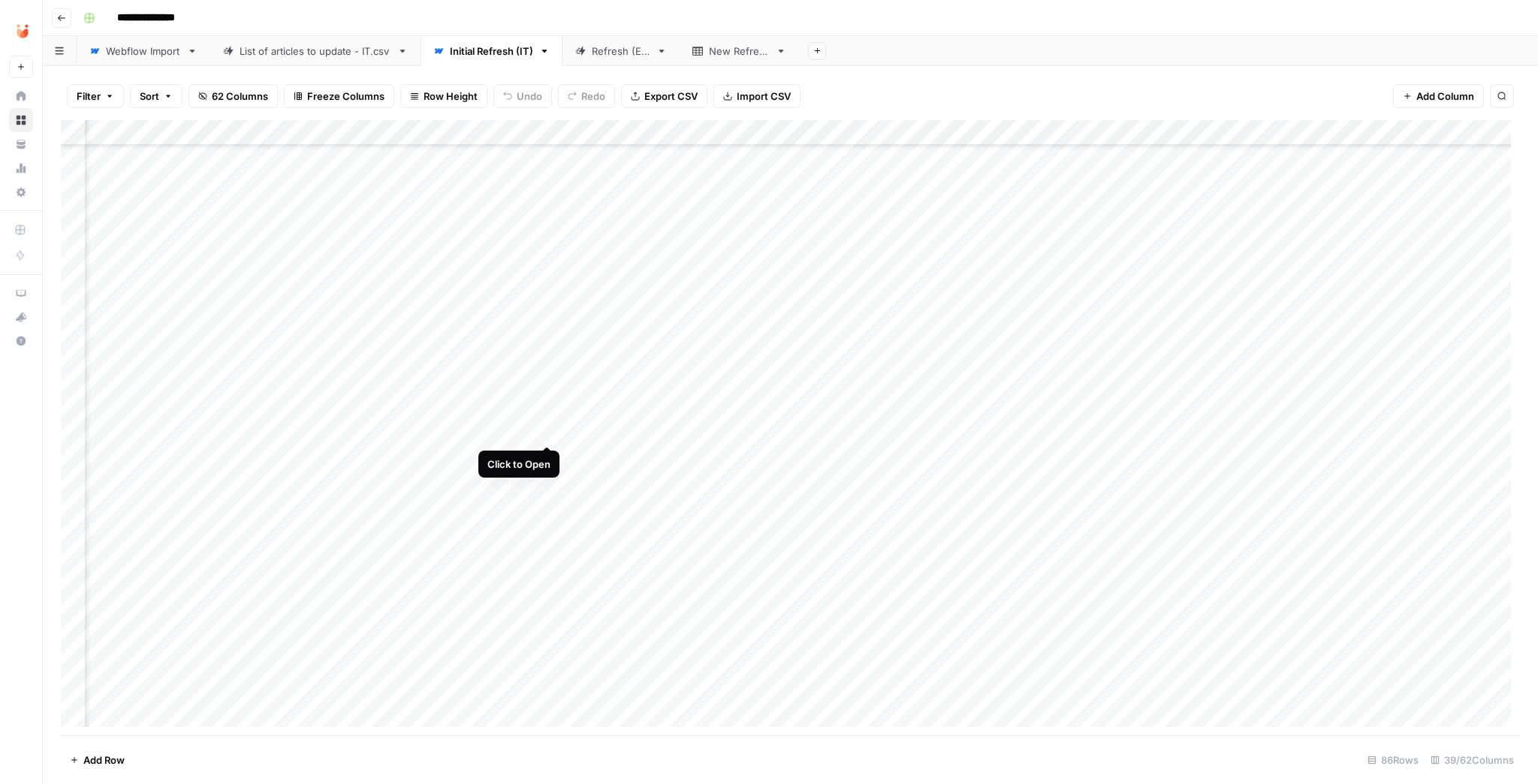 click on "Add Column" at bounding box center [790, 428] 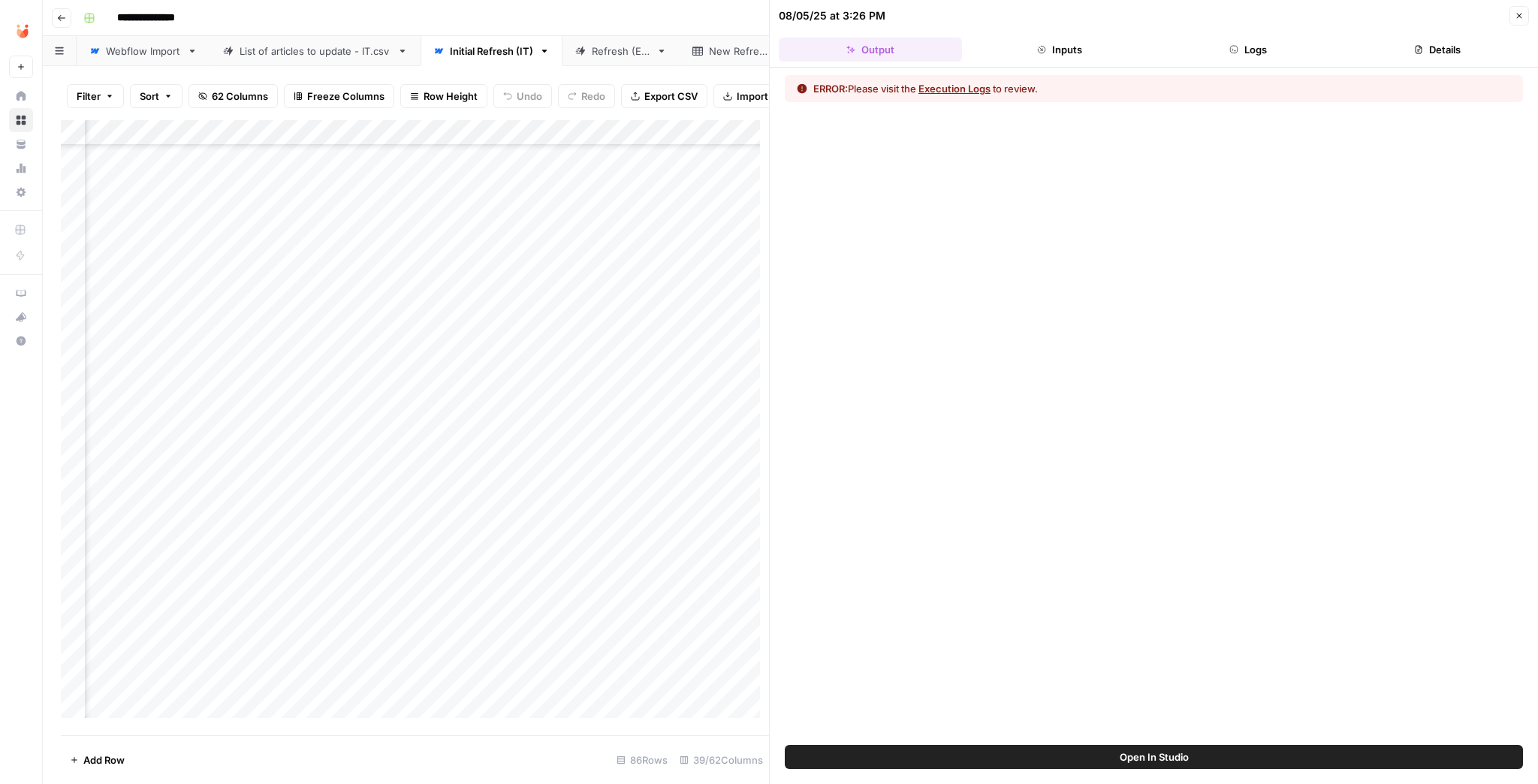 click on "Execution Logs" at bounding box center (954, 89) 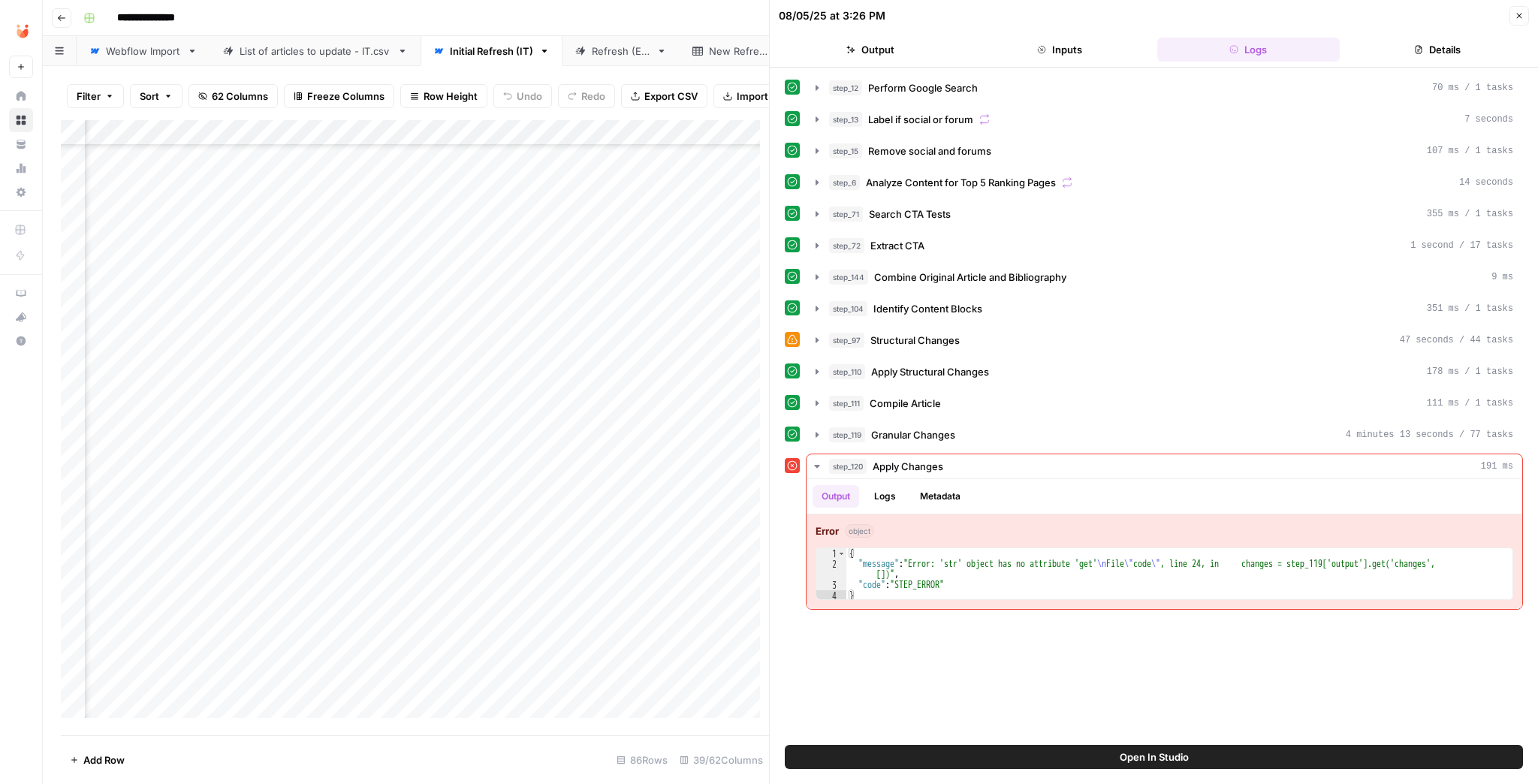 click 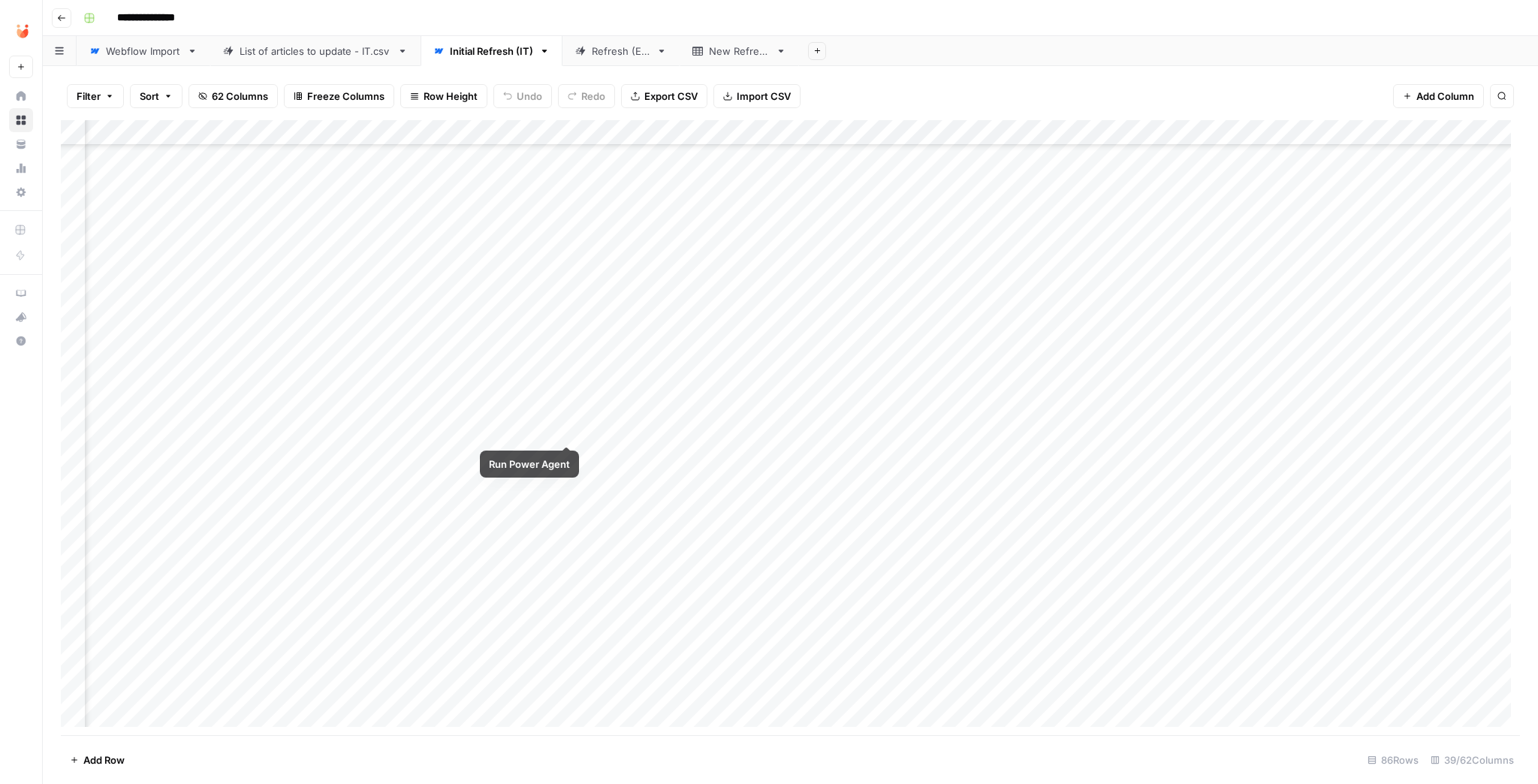 click on "Add Column" at bounding box center [790, 428] 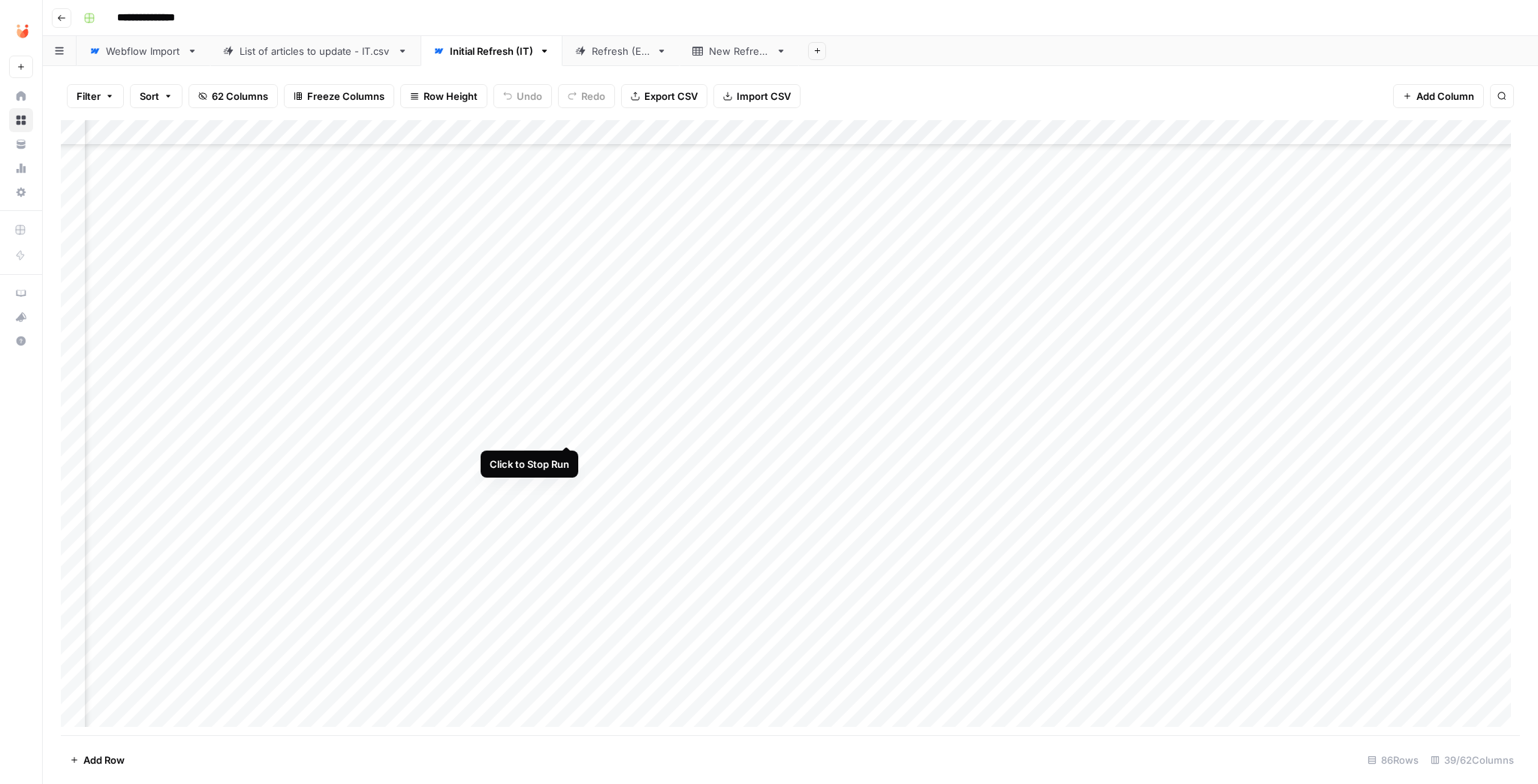click on "Add Column" at bounding box center (790, 428) 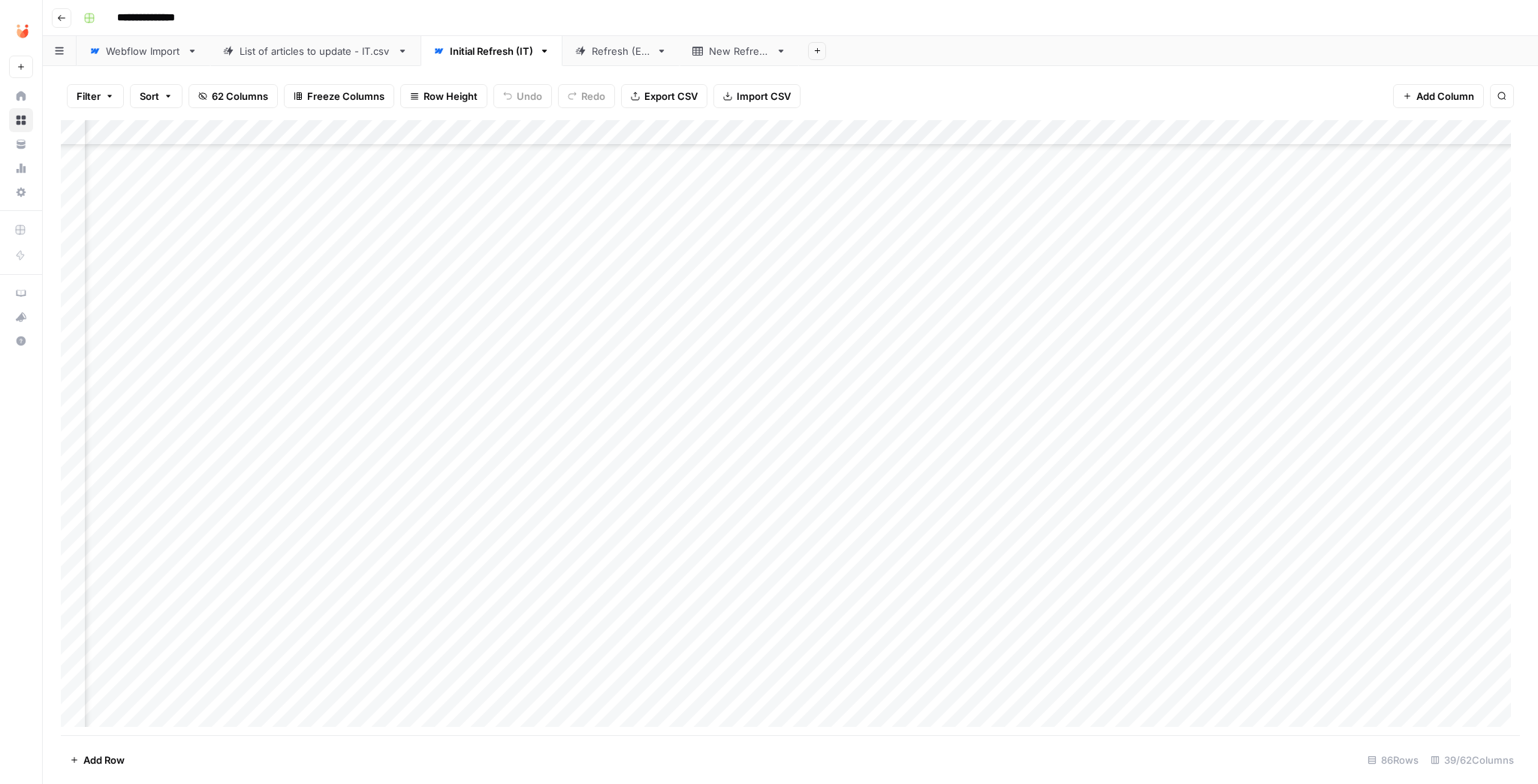click on "Add Column" at bounding box center [790, 428] 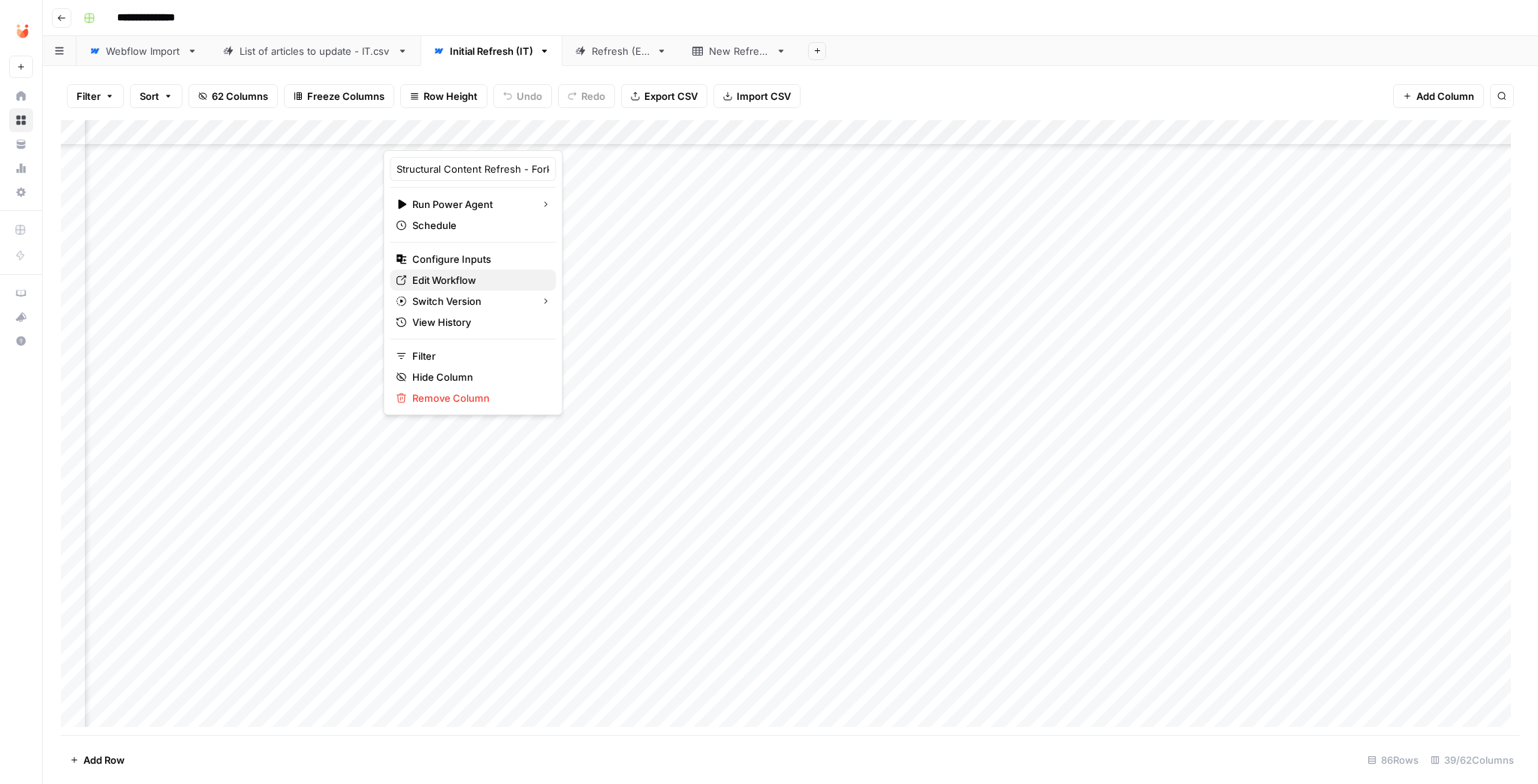 click on "Edit Workflow" at bounding box center (478, 280) 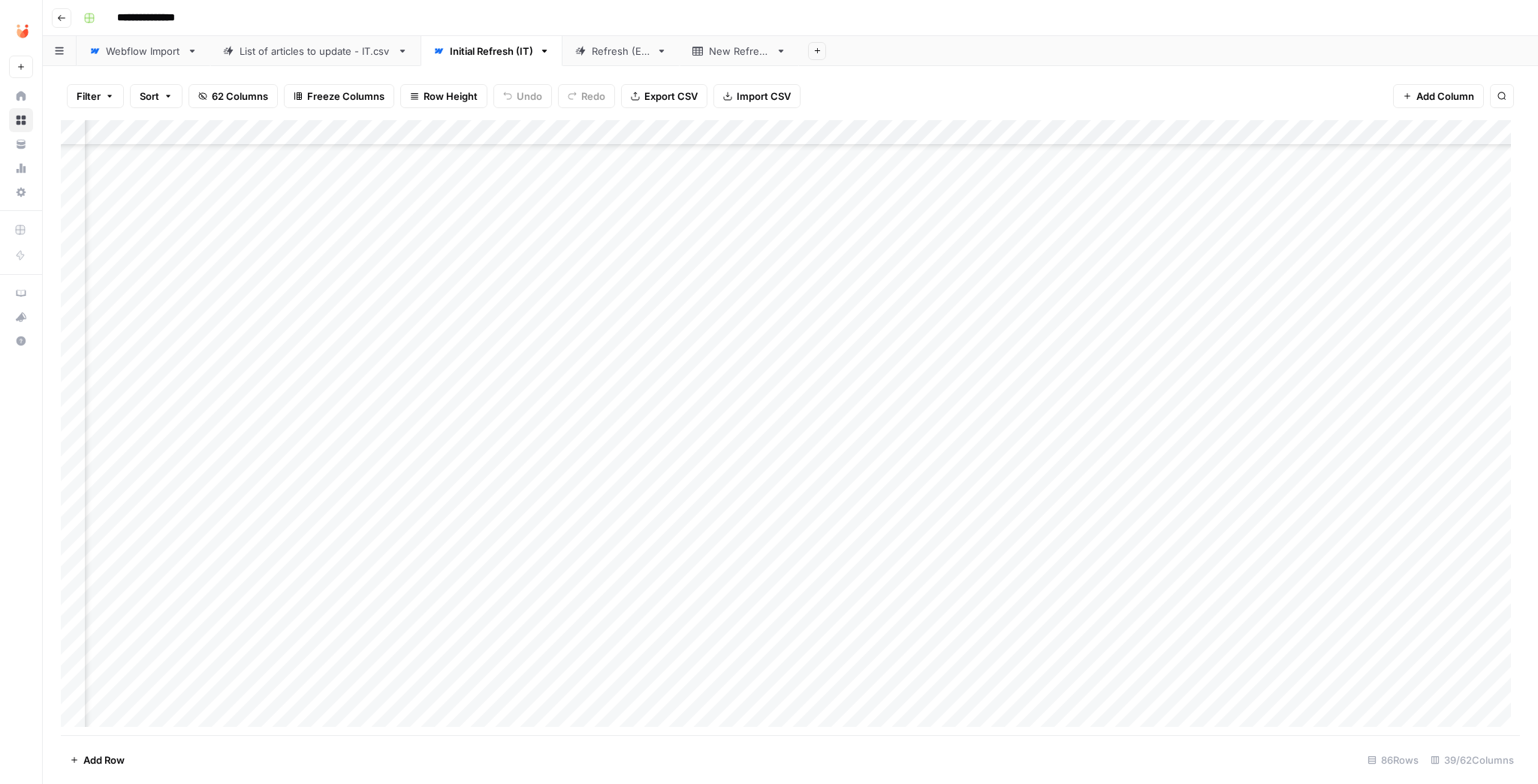 scroll, scrollTop: 0, scrollLeft: 2166, axis: horizontal 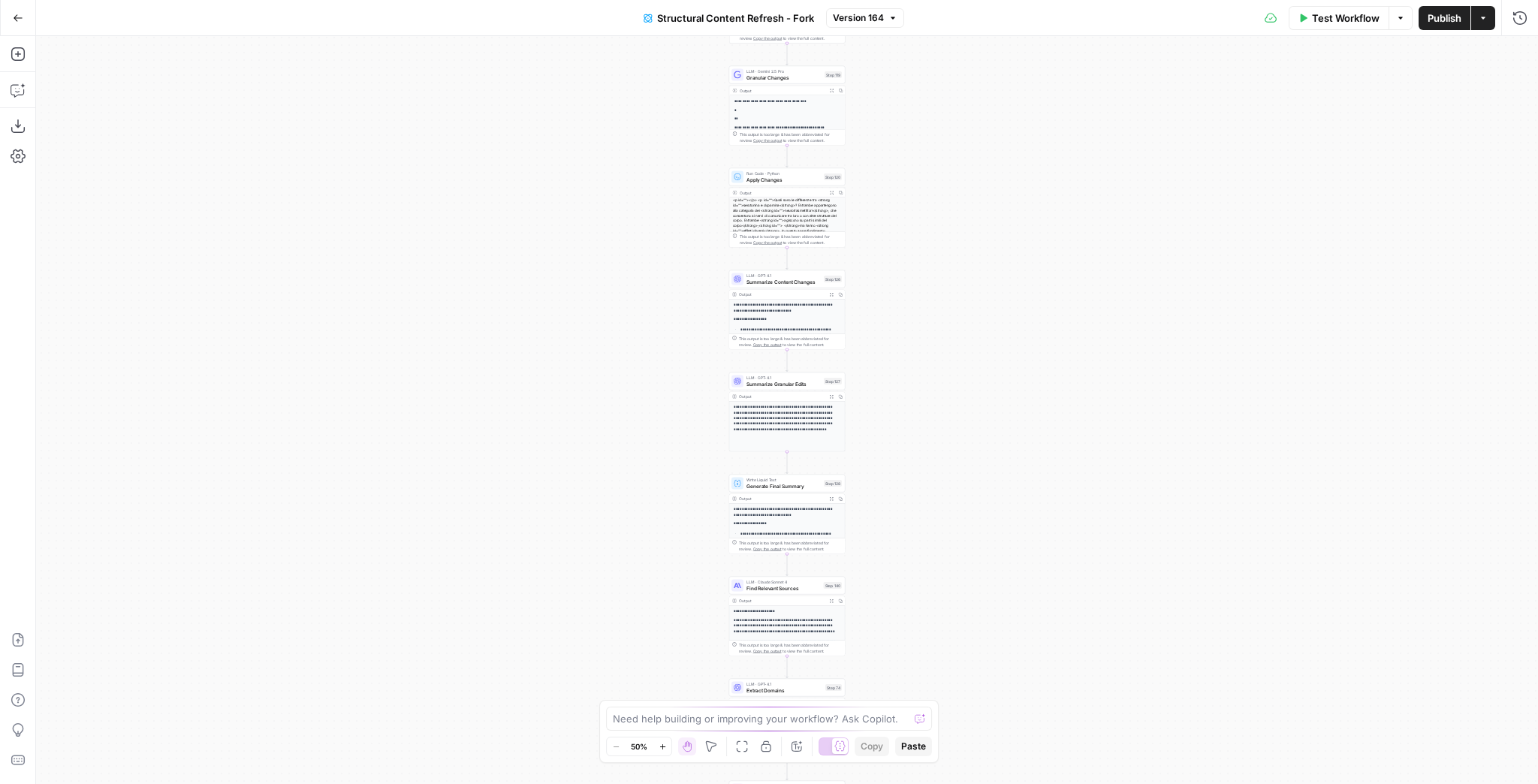 click on "true false true false true false Workflow Set Inputs Inputs Google Search Perform Google Search Step 12 Output Expand Output Copy 1 2 3 4 5 6 7 8 9 {    "search_metadata" :  {      "id" :  "68928ffcb8b4a526a33cc1ba" ,      "status" :  "Success" ,      "json_endpoint" :  "https://serpapi.com          /searches/e1d245b8fb140ec1          /68928ffcb8b4a526a33cc1ba.json" ,      "pixel_position_endpoint" :  "https://serpapi          .com/searches/e1d245b8fb140ec1          /68928ffcb8b4a526a33cc1ba          .json_with_pixel_position" ,      "created_at" :  "2025-08-05 23:13:00 UTC" ,      "processed_at" :  "2025-08-05 23:13:00 UTC" ,      "google_url" :  "https://www.google.it/search          ?q=dopamina+e+serotonina          +-site%3Aunobravo.com&oq=dopamina+e          +serotonina+-site%3Aunobravo.com&hl          =it&gl=it&num=10&sourceid=chrome&ie=UTF          -8" ,     Loop Iteration Label if social or forum Step 13 Output Copy 1 2" at bounding box center [787, 410] 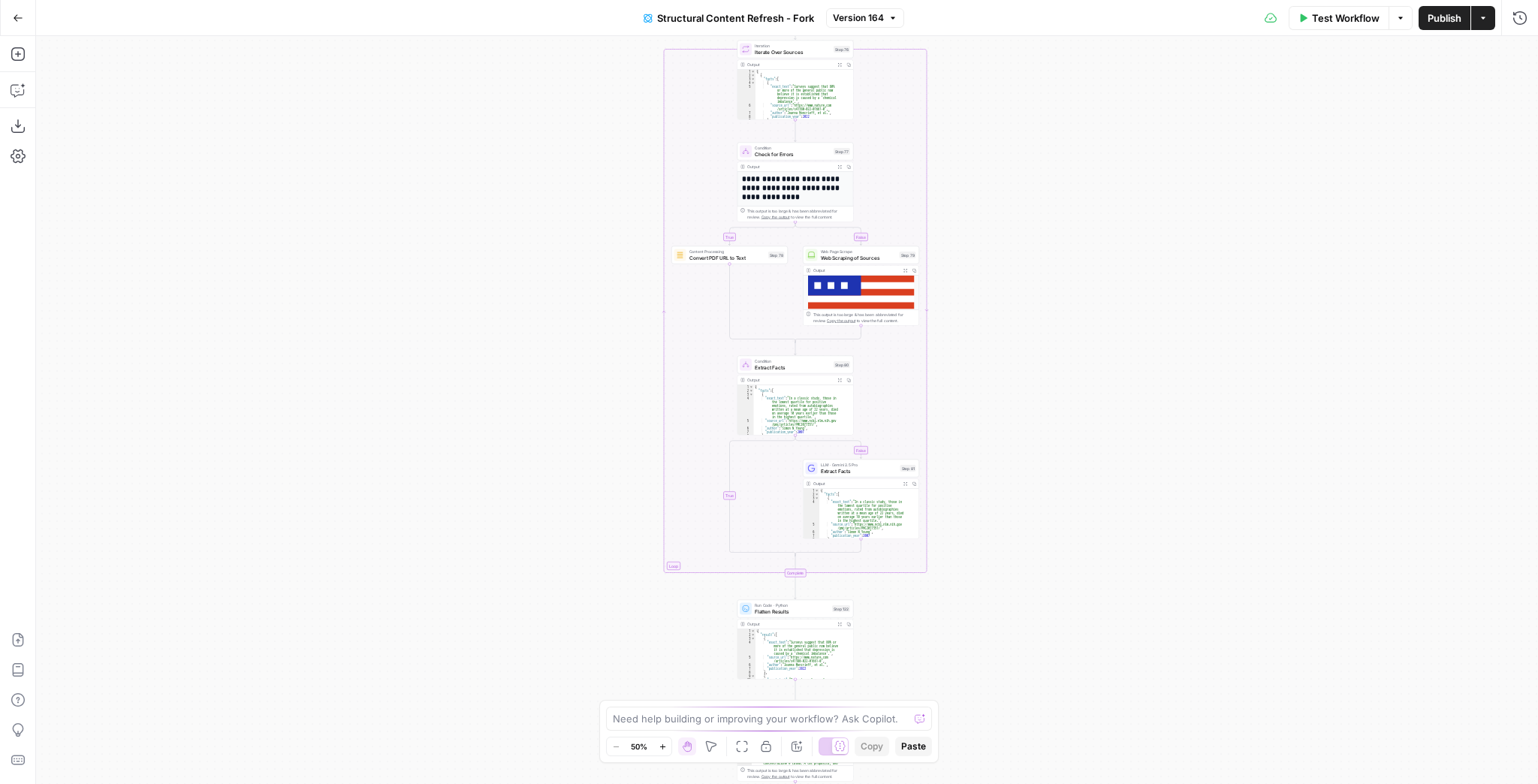 scroll, scrollTop: 580, scrollLeft: 0, axis: vertical 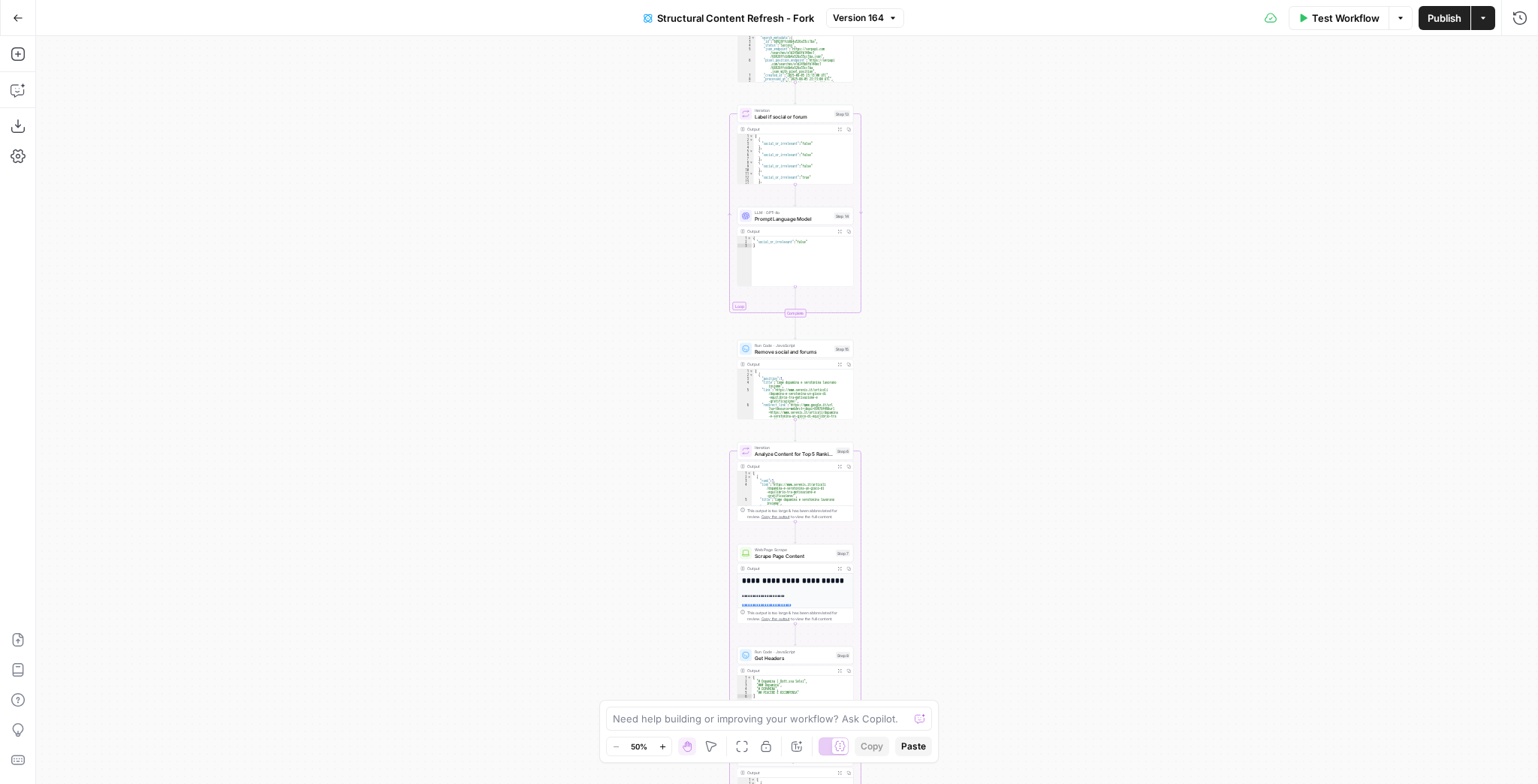 click on "Version 164" at bounding box center (858, 18) 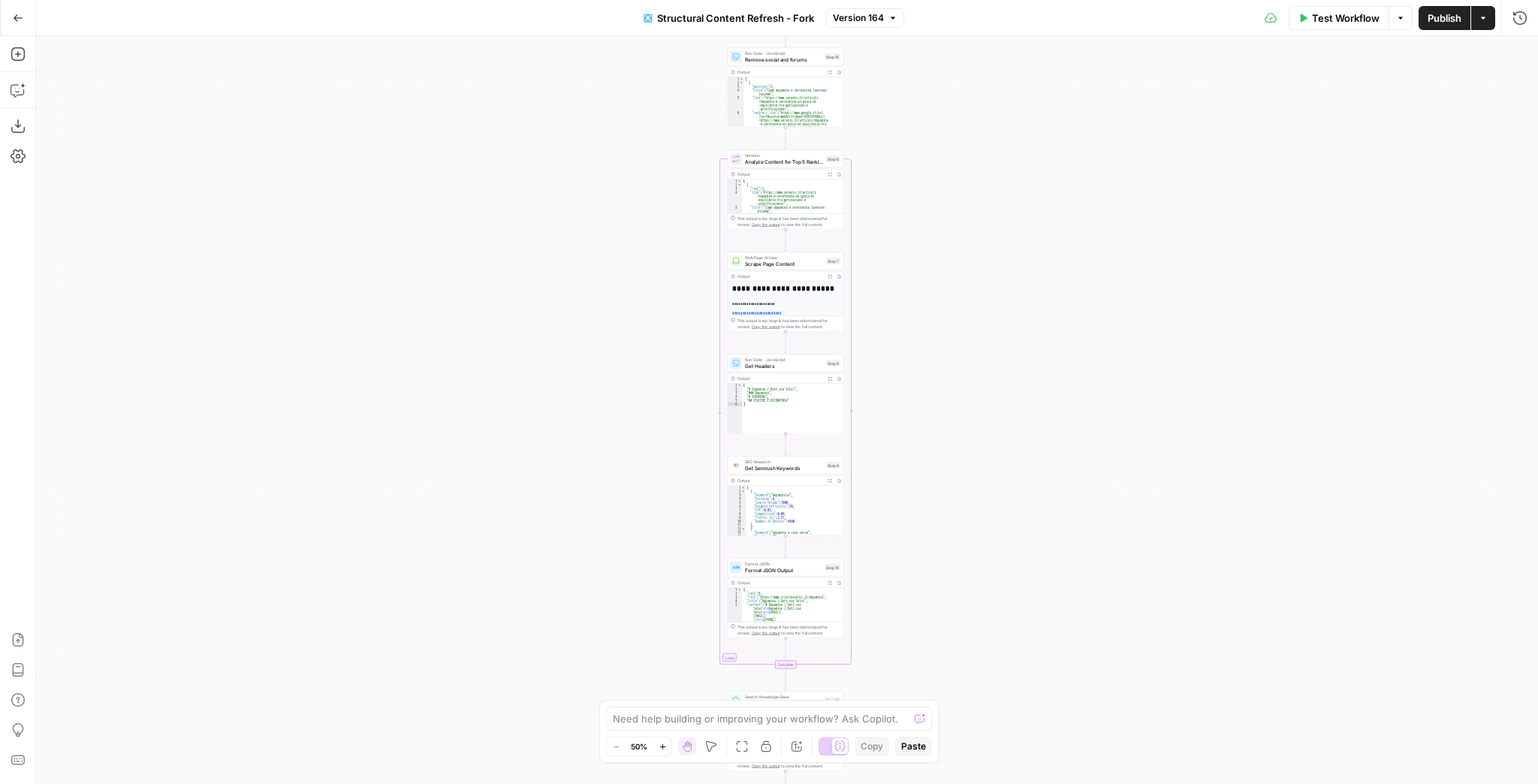 click on "true false true false true false Workflow Set Inputs Inputs Google Search Perform Google Search Step 12 Output Expand Output Copy 1 2 3 4 5 6 7 8 9 {    "search_metadata" :  {      "id" :  "68928ffcb8b4a526a33cc1ba" ,      "status" :  "Success" ,      "json_endpoint" :  "https://serpapi.com          /searches/e1d245b8fb140ec1          /68928ffcb8b4a526a33cc1ba.json" ,      "pixel_position_endpoint" :  "https://serpapi          .com/searches/e1d245b8fb140ec1          /68928ffcb8b4a526a33cc1ba          .json_with_pixel_position" ,      "created_at" :  "2025-08-05 23:13:00 UTC" ,      "processed_at" :  "2025-08-05 23:13:00 UTC" ,      "google_url" :  "https://www.google.it/search          ?q=dopamina+e+serotonina          +-site%3Aunobravo.com&oq=dopamina+e          +serotonina+-site%3Aunobravo.com&hl          =it&gl=it&num=10&sourceid=chrome&ie=UTF          -8" ,     Loop Iteration Label if social or forum Step 13 Output Copy 1 2" at bounding box center [787, 410] 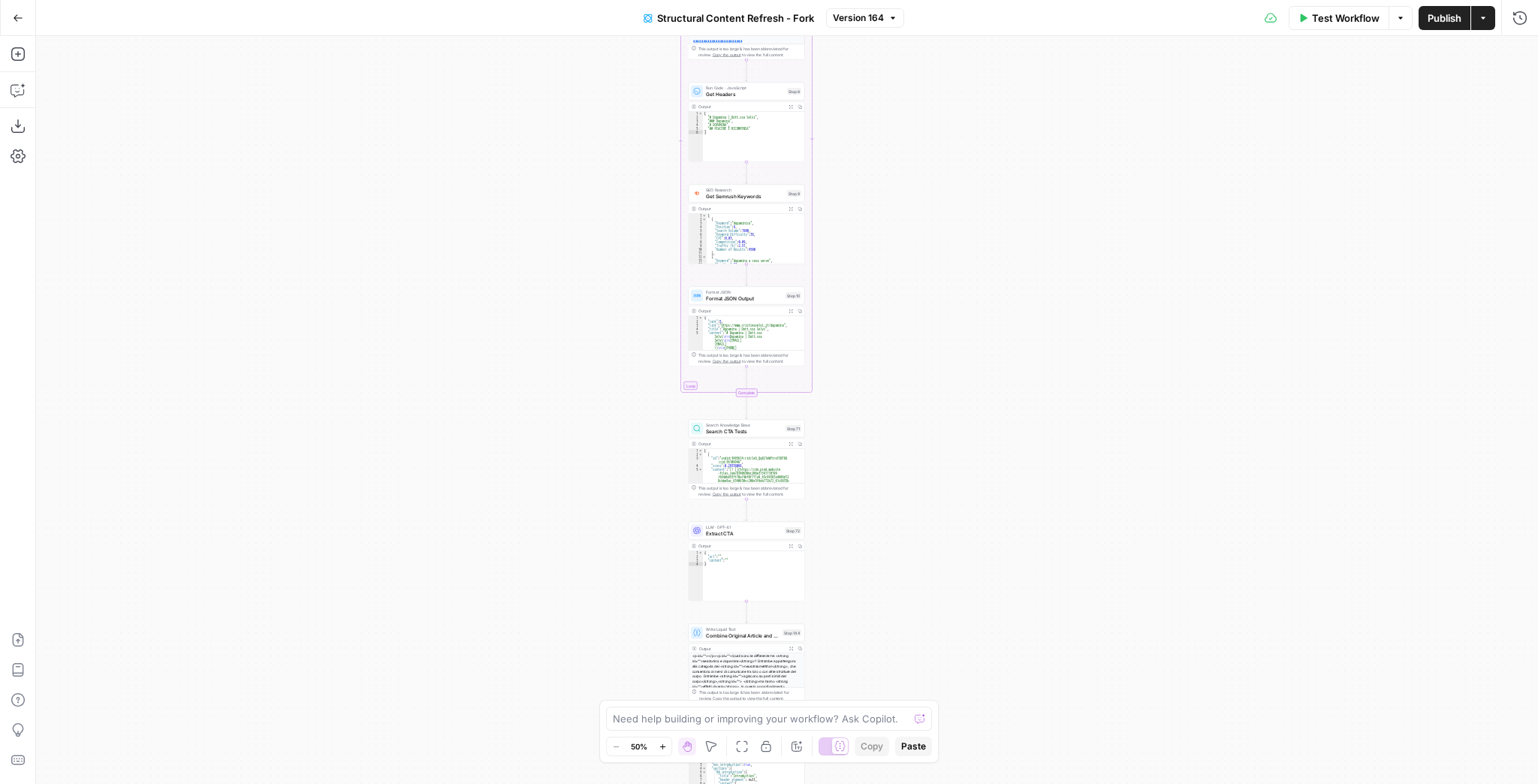 click on "true false true false true false Workflow Set Inputs Inputs Google Search Perform Google Search Step 12 Output Expand Output Copy 1 2 3 4 5 6 7 8 9 {    "search_metadata" :  {      "id" :  "68928ffcb8b4a526a33cc1ba" ,      "status" :  "Success" ,      "json_endpoint" :  "https://serpapi.com          /searches/e1d245b8fb140ec1          /68928ffcb8b4a526a33cc1ba.json" ,      "pixel_position_endpoint" :  "https://serpapi          .com/searches/e1d245b8fb140ec1          /68928ffcb8b4a526a33cc1ba          .json_with_pixel_position" ,      "created_at" :  "2025-08-05 23:13:00 UTC" ,      "processed_at" :  "2025-08-05 23:13:00 UTC" ,      "google_url" :  "https://www.google.it/search          ?q=dopamina+e+serotonina          +-site%3Aunobravo.com&oq=dopamina+e          +serotonina+-site%3Aunobravo.com&hl          =it&gl=it&num=10&sourceid=chrome&ie=UTF          -8" ,     Loop Iteration Label if social or forum Step 13 Output Copy 1 2" at bounding box center (787, 410) 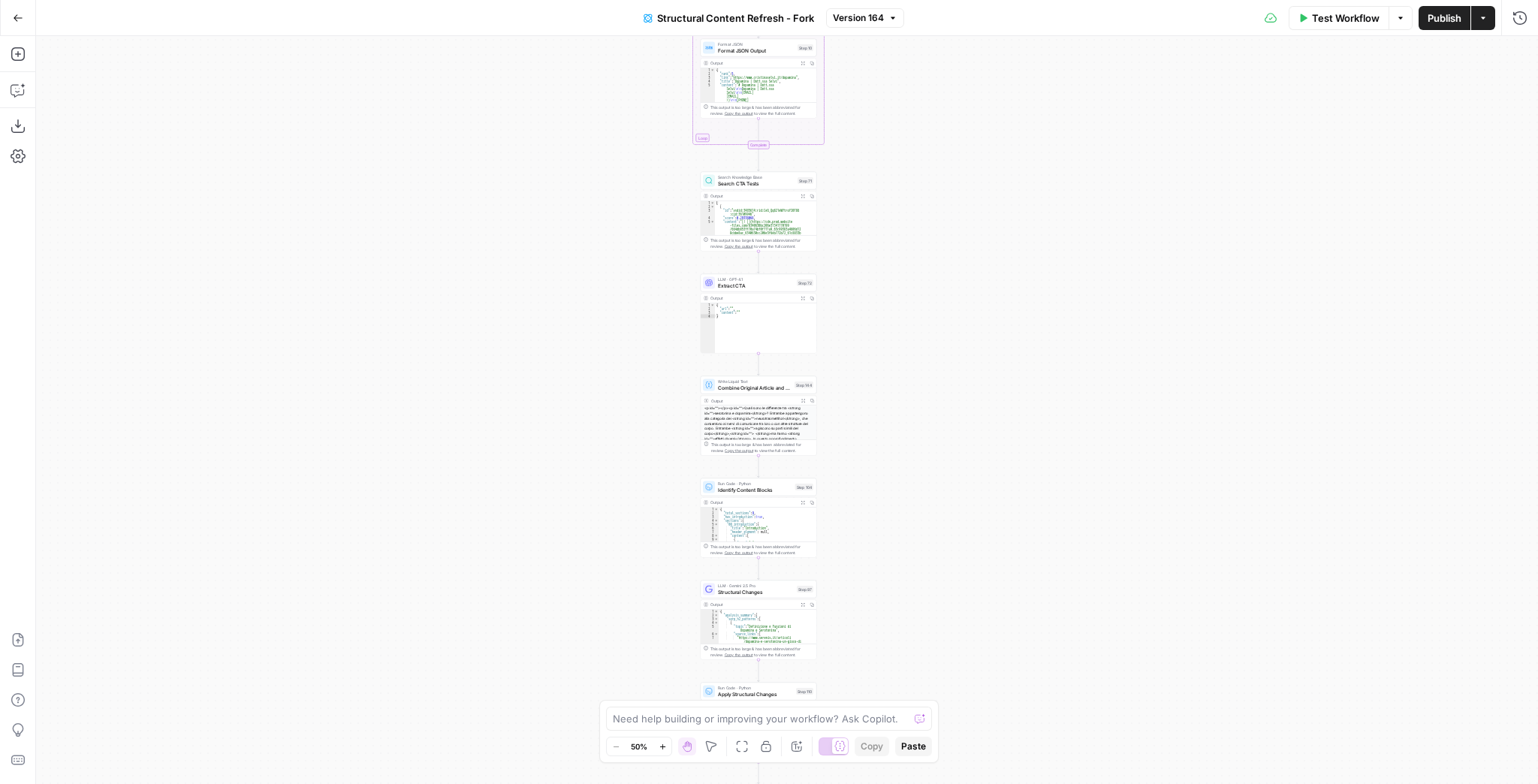 click on "true false true false true false Workflow Set Inputs Inputs Google Search Perform Google Search Step 12 Output Expand Output Copy 1 2 3 4 5 6 7 8 9 {    "search_metadata" :  {      "id" :  "68928ffcb8b4a526a33cc1ba" ,      "status" :  "Success" ,      "json_endpoint" :  "https://serpapi.com          /searches/e1d245b8fb140ec1          /68928ffcb8b4a526a33cc1ba.json" ,      "pixel_position_endpoint" :  "https://serpapi          .com/searches/e1d245b8fb140ec1          /68928ffcb8b4a526a33cc1ba          .json_with_pixel_position" ,      "created_at" :  "2025-08-05 23:13:00 UTC" ,      "processed_at" :  "2025-08-05 23:13:00 UTC" ,      "google_url" :  "https://www.google.it/search          ?q=dopamina+e+serotonina          +-site%3Aunobravo.com&oq=dopamina+e          +serotonina+-site%3Aunobravo.com&hl          =it&gl=it&num=10&sourceid=chrome&ie=UTF          -8" ,     Loop Iteration Label if social or forum Step 13 Output Copy 1 2" at bounding box center (787, 410) 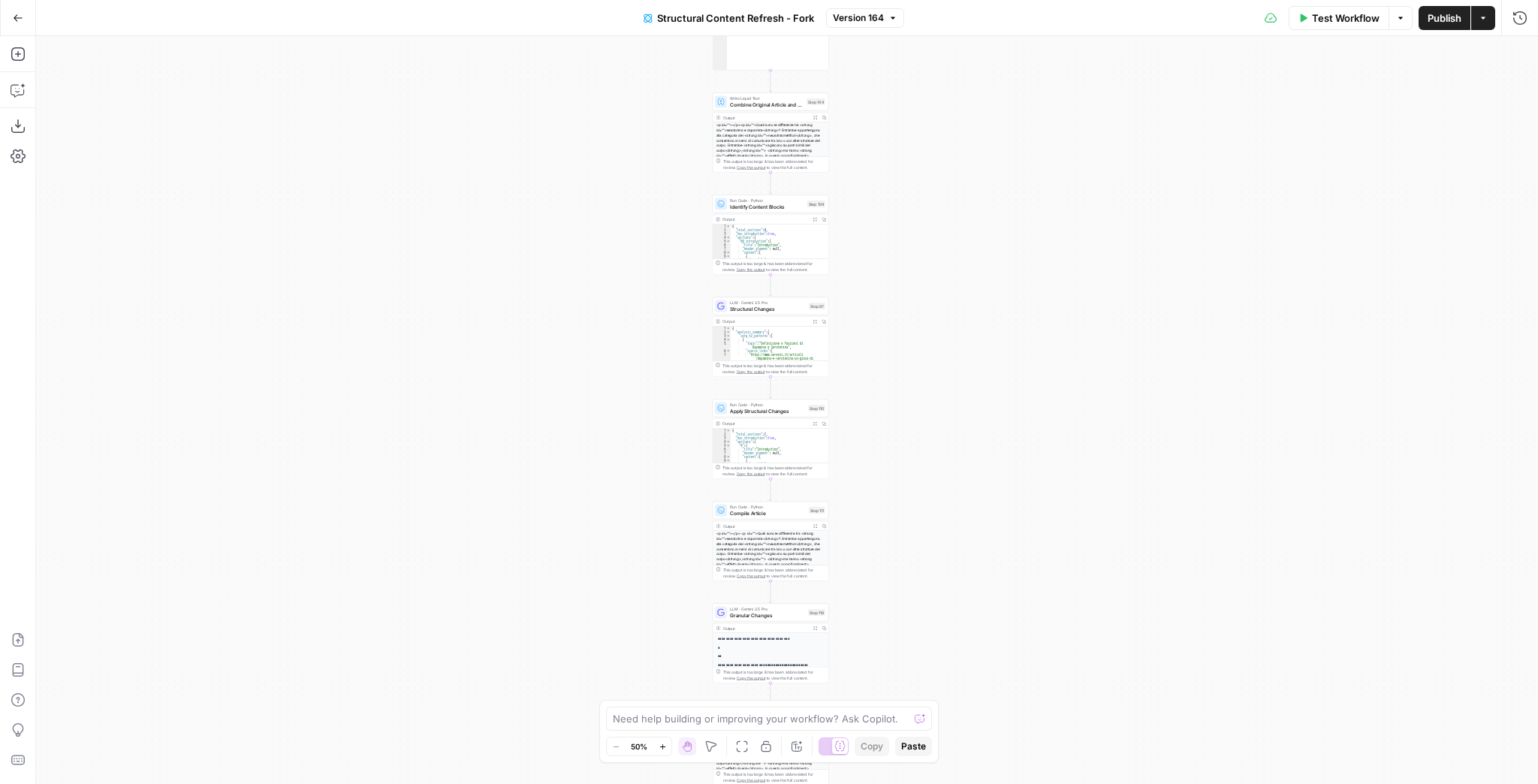 click on "true false true false true false Workflow Set Inputs Inputs Google Search Perform Google Search Step 12 Output Expand Output Copy 1 2 3 4 5 6 7 8 9 {    "search_metadata" :  {      "id" :  "68928ffcb8b4a526a33cc1ba" ,      "status" :  "Success" ,      "json_endpoint" :  "https://serpapi.com          /searches/e1d245b8fb140ec1          /68928ffcb8b4a526a33cc1ba.json" ,      "pixel_position_endpoint" :  "https://serpapi          .com/searches/e1d245b8fb140ec1          /68928ffcb8b4a526a33cc1ba          .json_with_pixel_position" ,      "created_at" :  "2025-08-05 23:13:00 UTC" ,      "processed_at" :  "2025-08-05 23:13:00 UTC" ,      "google_url" :  "https://www.google.it/search          ?q=dopamina+e+serotonina          +-site%3Aunobravo.com&oq=dopamina+e          +serotonina+-site%3Aunobravo.com&hl          =it&gl=it&num=10&sourceid=chrome&ie=UTF          -8" ,     Loop Iteration Label if social or forum Step 13 Output Copy 1 2" at bounding box center (787, 410) 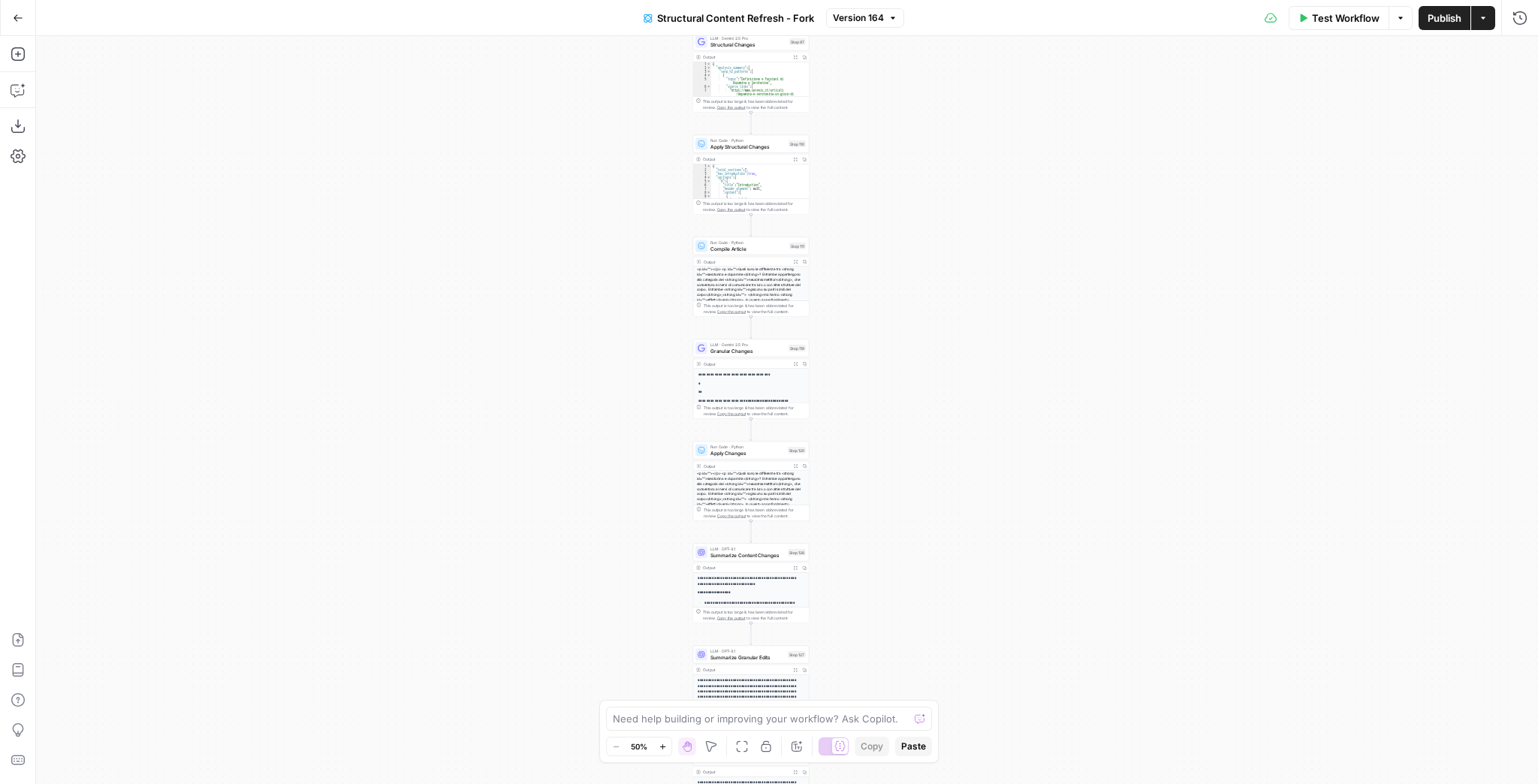 click on "true false true false true false Workflow Set Inputs Inputs Google Search Perform Google Search Step 12 Output Expand Output Copy 1 2 3 4 5 6 7 8 9 {    "search_metadata" :  {      "id" :  "68928ffcb8b4a526a33cc1ba" ,      "status" :  "Success" ,      "json_endpoint" :  "https://serpapi.com          /searches/e1d245b8fb140ec1          /68928ffcb8b4a526a33cc1ba.json" ,      "pixel_position_endpoint" :  "https://serpapi          .com/searches/e1d245b8fb140ec1          /68928ffcb8b4a526a33cc1ba          .json_with_pixel_position" ,      "created_at" :  "2025-08-05 23:13:00 UTC" ,      "processed_at" :  "2025-08-05 23:13:00 UTC" ,      "google_url" :  "https://www.google.it/search          ?q=dopamina+e+serotonina          +-site%3Aunobravo.com&oq=dopamina+e          +serotonina+-site%3Aunobravo.com&hl          =it&gl=it&num=10&sourceid=chrome&ie=UTF          -8" ,     Loop Iteration Label if social or forum Step 13 Output Copy 1 2" at bounding box center (787, 410) 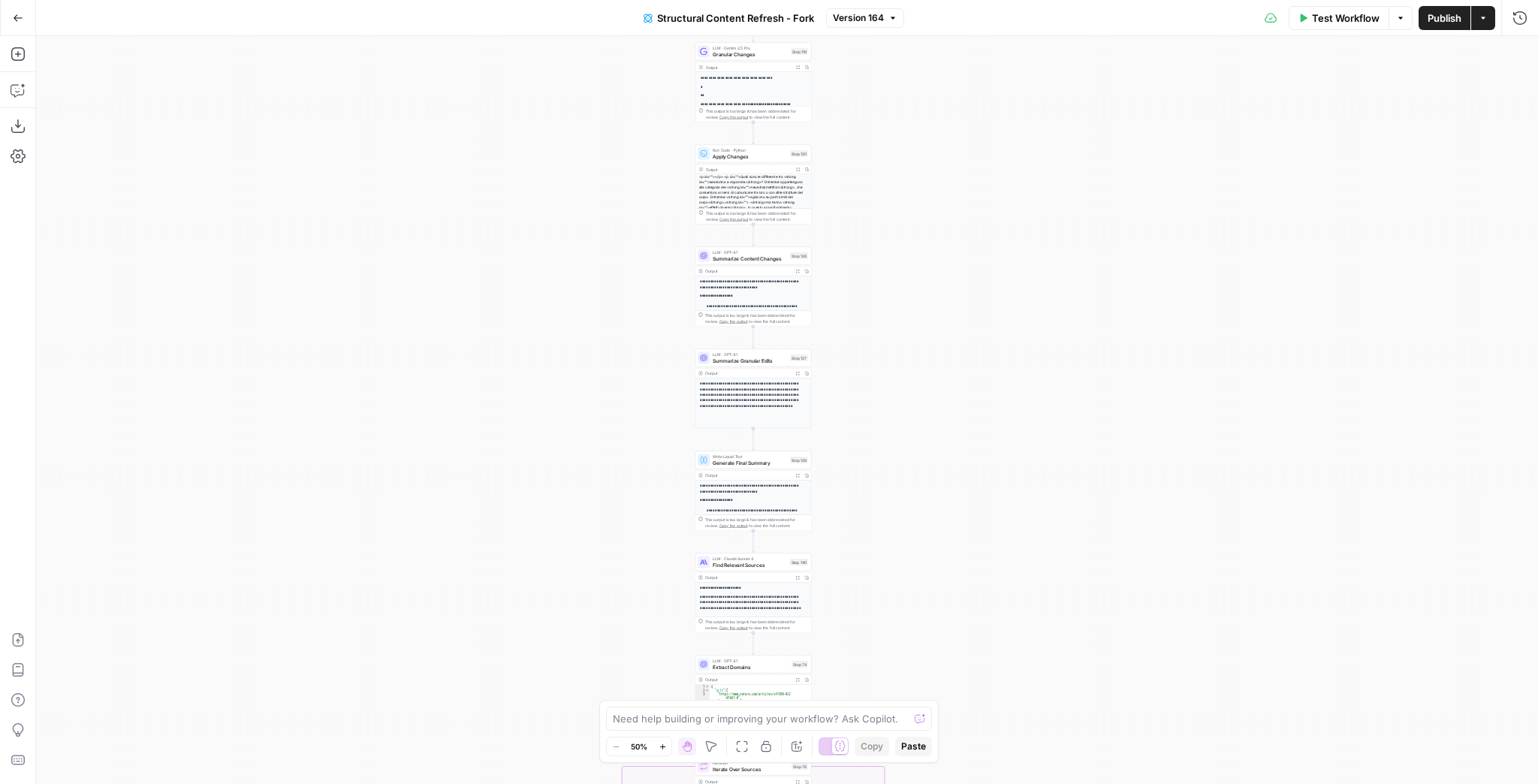 click on "true false true false true false Workflow Set Inputs Inputs Google Search Perform Google Search Step 12 Output Expand Output Copy 1 2 3 4 5 6 7 8 9 {    "search_metadata" :  {      "id" :  "68928ffcb8b4a526a33cc1ba" ,      "status" :  "Success" ,      "json_endpoint" :  "https://serpapi.com          /searches/e1d245b8fb140ec1          /68928ffcb8b4a526a33cc1ba.json" ,      "pixel_position_endpoint" :  "https://serpapi          .com/searches/e1d245b8fb140ec1          /68928ffcb8b4a526a33cc1ba          .json_with_pixel_position" ,      "created_at" :  "2025-08-05 23:13:00 UTC" ,      "processed_at" :  "2025-08-05 23:13:00 UTC" ,      "google_url" :  "https://www.google.it/search          ?q=dopamina+e+serotonina          +-site%3Aunobravo.com&oq=dopamina+e          +serotonina+-site%3Aunobravo.com&hl          =it&gl=it&num=10&sourceid=chrome&ie=UTF          -8" ,     Loop Iteration Label if social or forum Step 13 Output Copy 1 2" at bounding box center (787, 410) 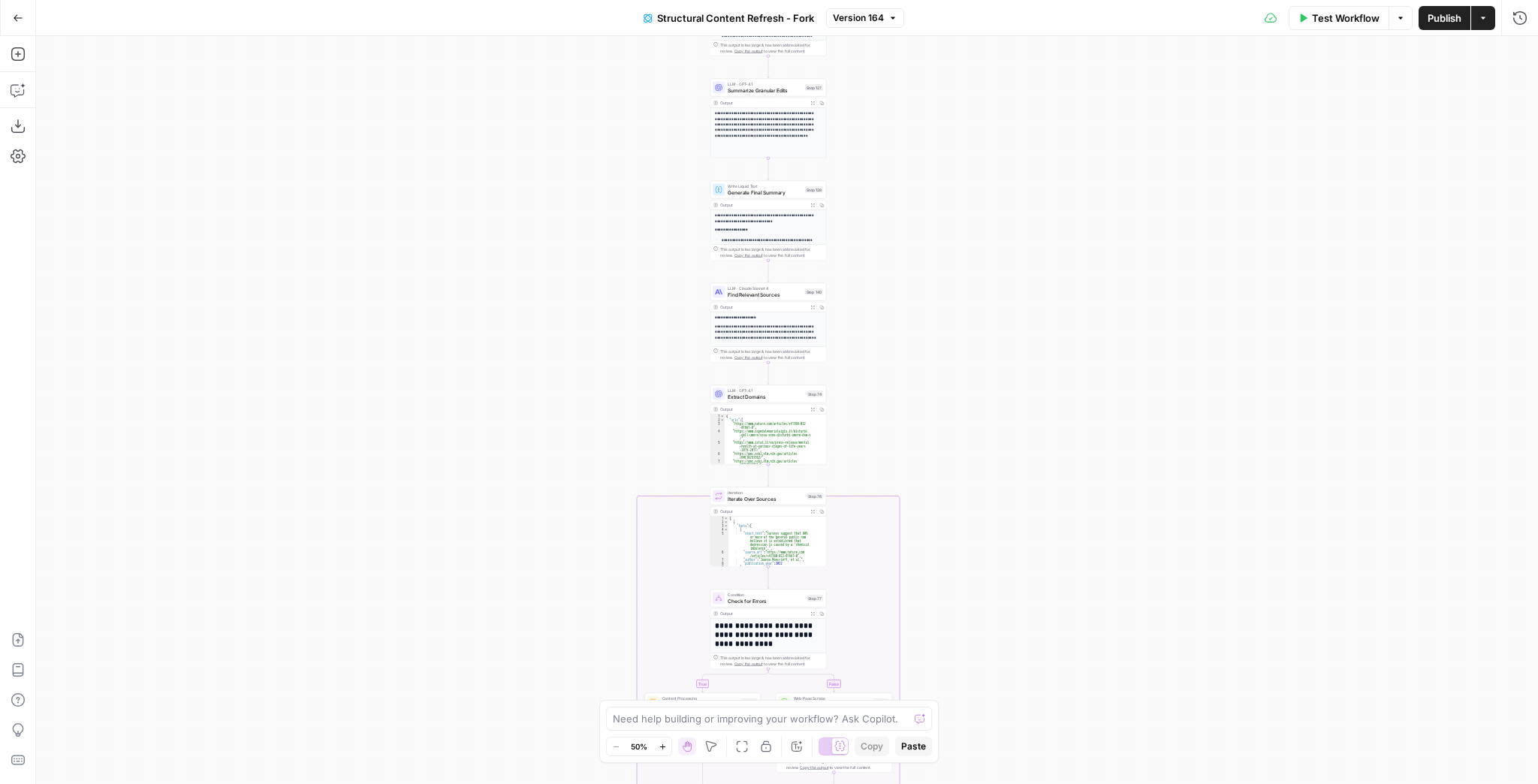 click on "true false true false true false Workflow Set Inputs Inputs Google Search Perform Google Search Step 12 Output Expand Output Copy 1 2 3 4 5 6 7 8 9 {    "search_metadata" :  {      "id" :  "68928ffcb8b4a526a33cc1ba" ,      "status" :  "Success" ,      "json_endpoint" :  "https://serpapi.com          /searches/e1d245b8fb140ec1          /68928ffcb8b4a526a33cc1ba.json" ,      "pixel_position_endpoint" :  "https://serpapi          .com/searches/e1d245b8fb140ec1          /68928ffcb8b4a526a33cc1ba          .json_with_pixel_position" ,      "created_at" :  "2025-08-05 23:13:00 UTC" ,      "processed_at" :  "2025-08-05 23:13:00 UTC" ,      "google_url" :  "https://www.google.it/search          ?q=dopamina+e+serotonina          +-site%3Aunobravo.com&oq=dopamina+e          +serotonina+-site%3Aunobravo.com&hl          =it&gl=it&num=10&sourceid=chrome&ie=UTF          -8" ,     Loop Iteration Label if social or forum Step 13 Output Copy 1 2" at bounding box center [787, 410] 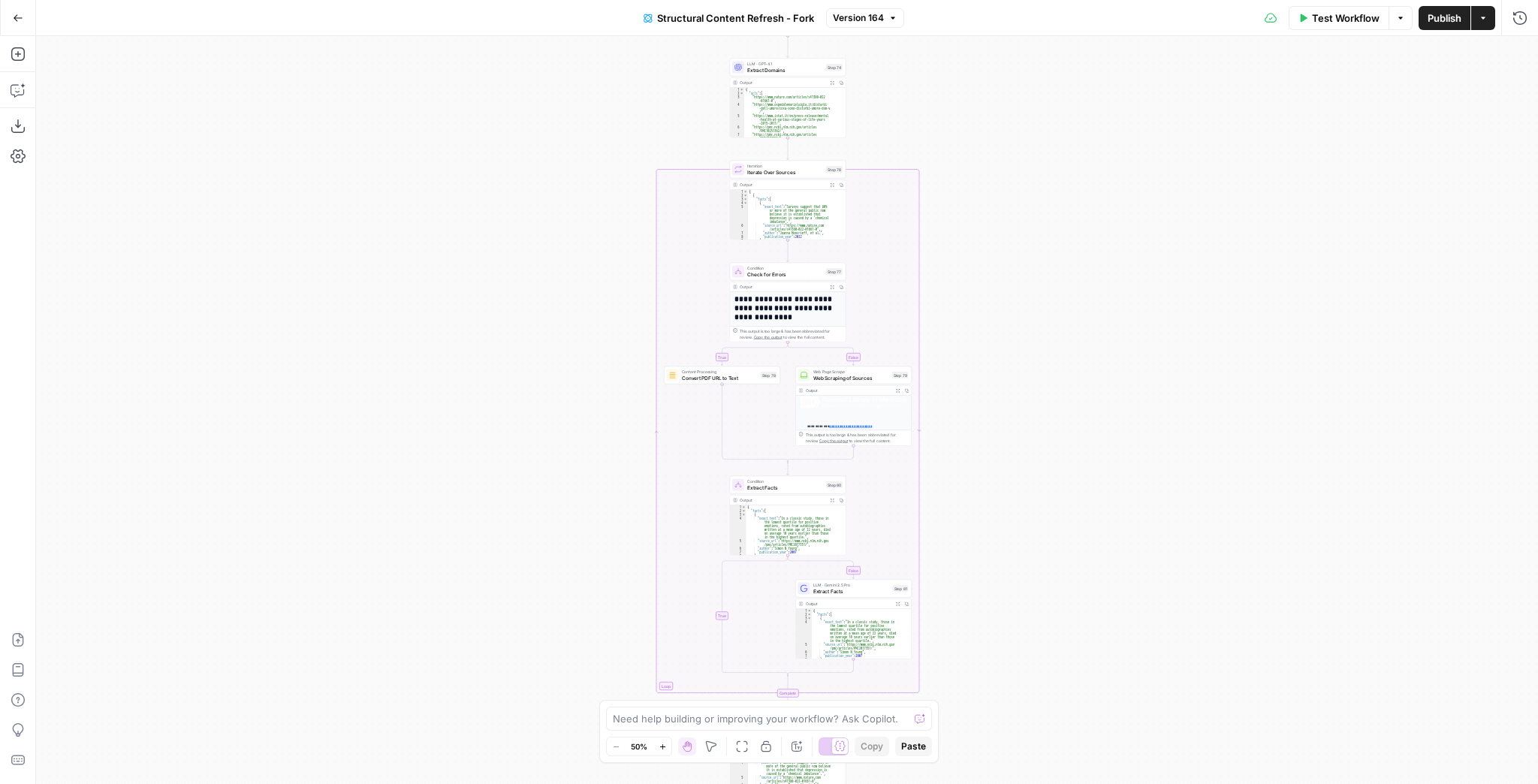 drag, startPoint x: 1016, startPoint y: 375, endPoint x: 1020, endPoint y: 275, distance: 100.07997 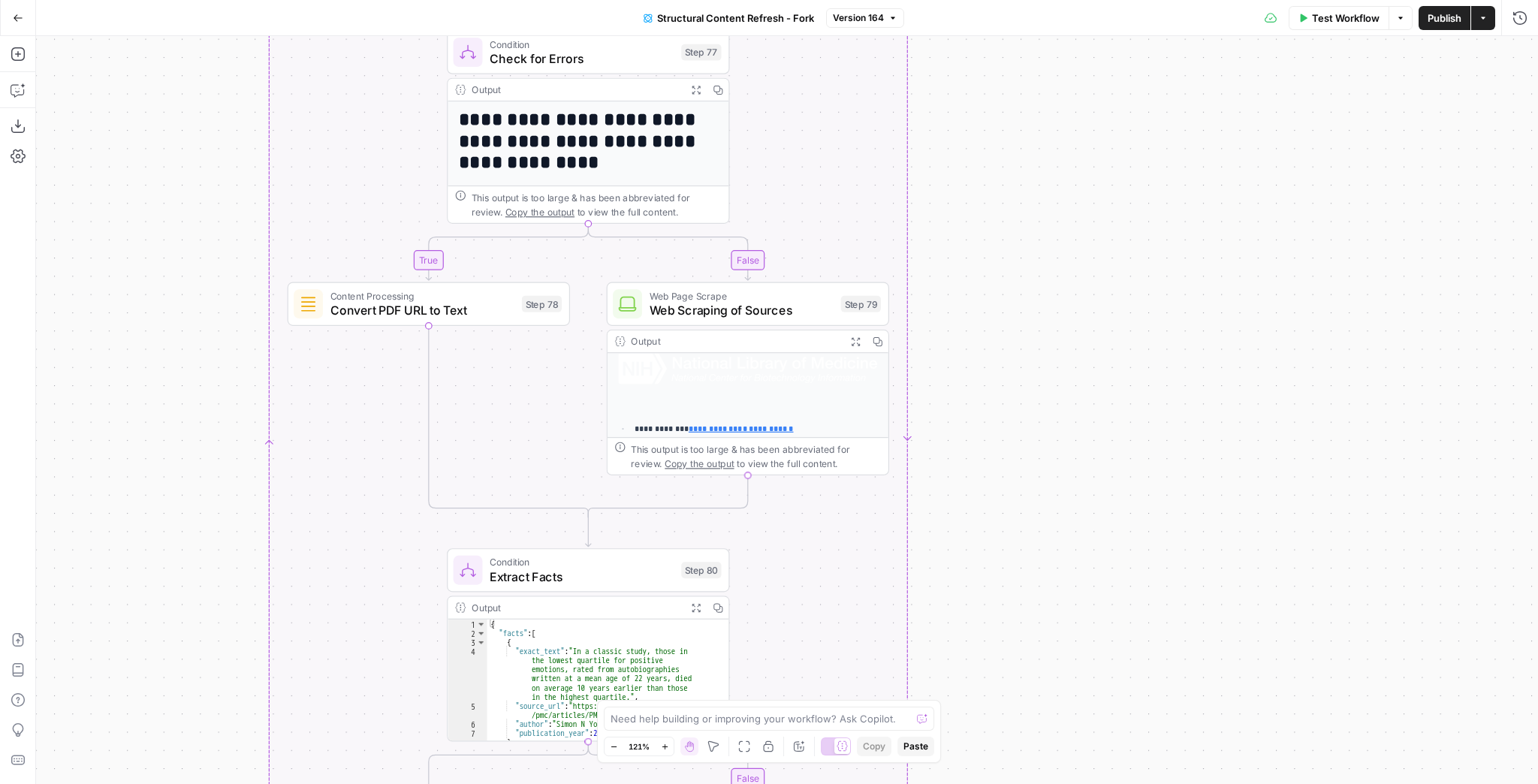 drag, startPoint x: 982, startPoint y: 446, endPoint x: 1093, endPoint y: 121, distance: 343.43267 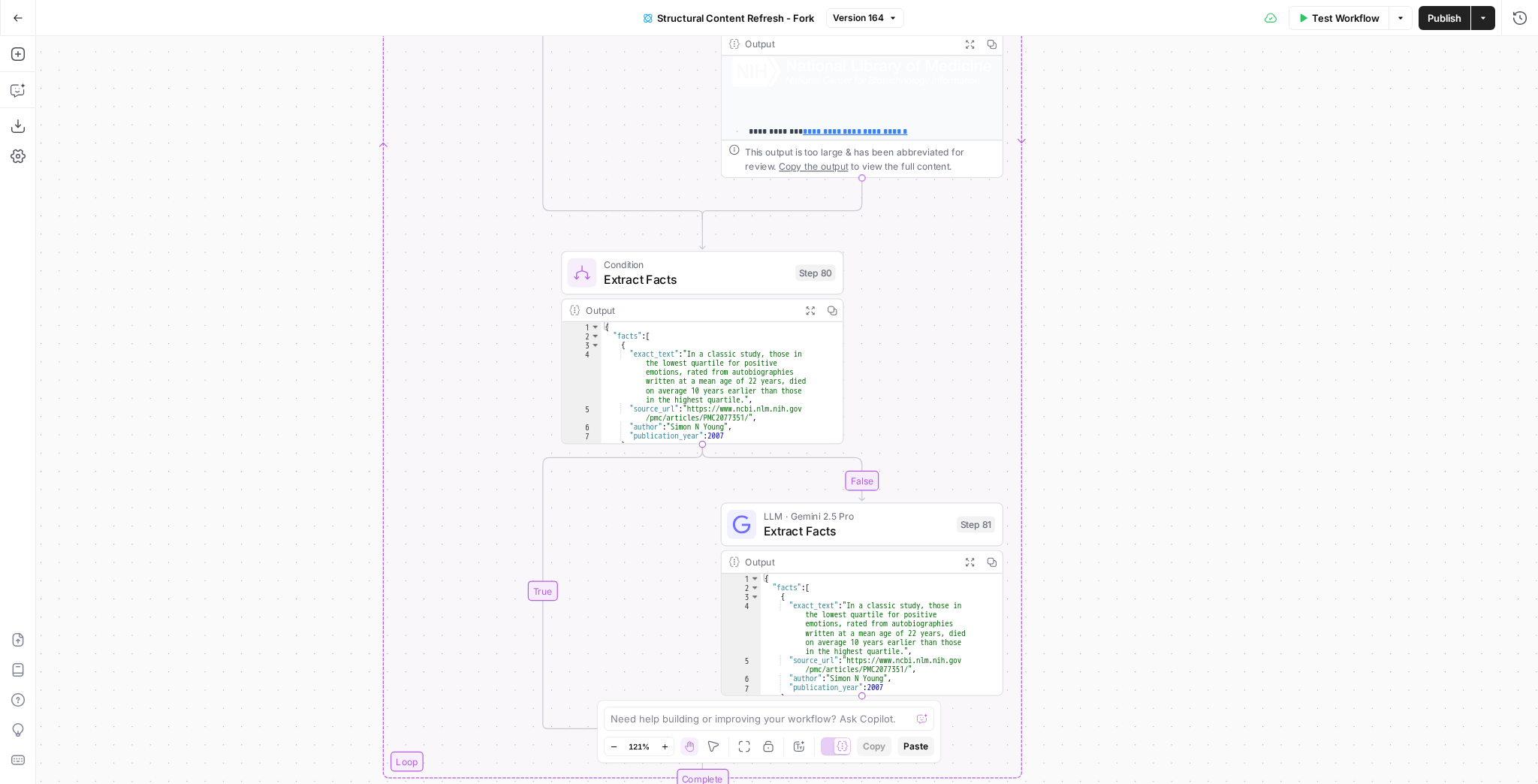 click on "true false true false true false Workflow Set Inputs Inputs Google Search Perform Google Search Step 12 Output Expand Output Copy 1 2 3 4 5 6 7 8 9 {    "search_metadata" :  {      "id" :  "68928ffcb8b4a526a33cc1ba" ,      "status" :  "Success" ,      "json_endpoint" :  "https://serpapi.com          /searches/e1d245b8fb140ec1          /68928ffcb8b4a526a33cc1ba.json" ,      "pixel_position_endpoint" :  "https://serpapi          .com/searches/e1d245b8fb140ec1          /68928ffcb8b4a526a33cc1ba          .json_with_pixel_position" ,      "created_at" :  "2025-08-05 23:13:00 UTC" ,      "processed_at" :  "2025-08-05 23:13:00 UTC" ,      "google_url" :  "https://www.google.it/search          ?q=dopamina+e+serotonina          +-site%3Aunobravo.com&oq=dopamina+e          +serotonina+-site%3Aunobravo.com&hl          =it&gl=it&num=10&sourceid=chrome&ie=UTF          -8" ,     Loop Iteration Label if social or forum Step 13 Output Copy 1 2" at bounding box center [787, 410] 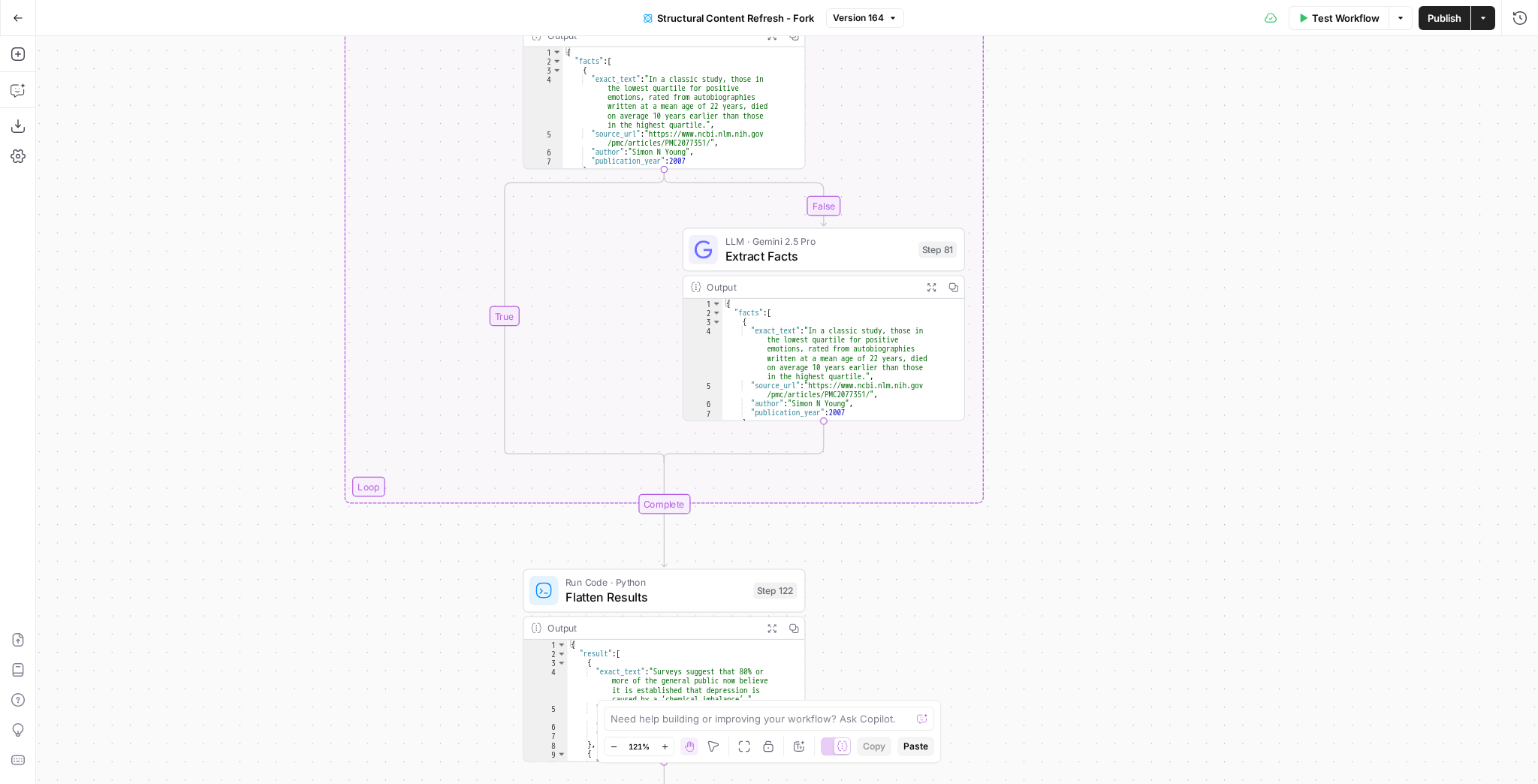 click on "true false true false true false Workflow Set Inputs Inputs Google Search Perform Google Search Step 12 Output Expand Output Copy 1 2 3 4 5 6 7 8 9 {    "search_metadata" :  {      "id" :  "68928ffcb8b4a526a33cc1ba" ,      "status" :  "Success" ,      "json_endpoint" :  "https://serpapi.com          /searches/e1d245b8fb140ec1          /68928ffcb8b4a526a33cc1ba.json" ,      "pixel_position_endpoint" :  "https://serpapi          .com/searches/e1d245b8fb140ec1          /68928ffcb8b4a526a33cc1ba          .json_with_pixel_position" ,      "created_at" :  "2025-08-05 23:13:00 UTC" ,      "processed_at" :  "2025-08-05 23:13:00 UTC" ,      "google_url" :  "https://www.google.it/search          ?q=dopamina+e+serotonina          +-site%3Aunobravo.com&oq=dopamina+e          +serotonina+-site%3Aunobravo.com&hl          =it&gl=it&num=10&sourceid=chrome&ie=UTF          -8" ,     Loop Iteration Label if social or forum Step 13 Output Copy 1 2" at bounding box center [787, 410] 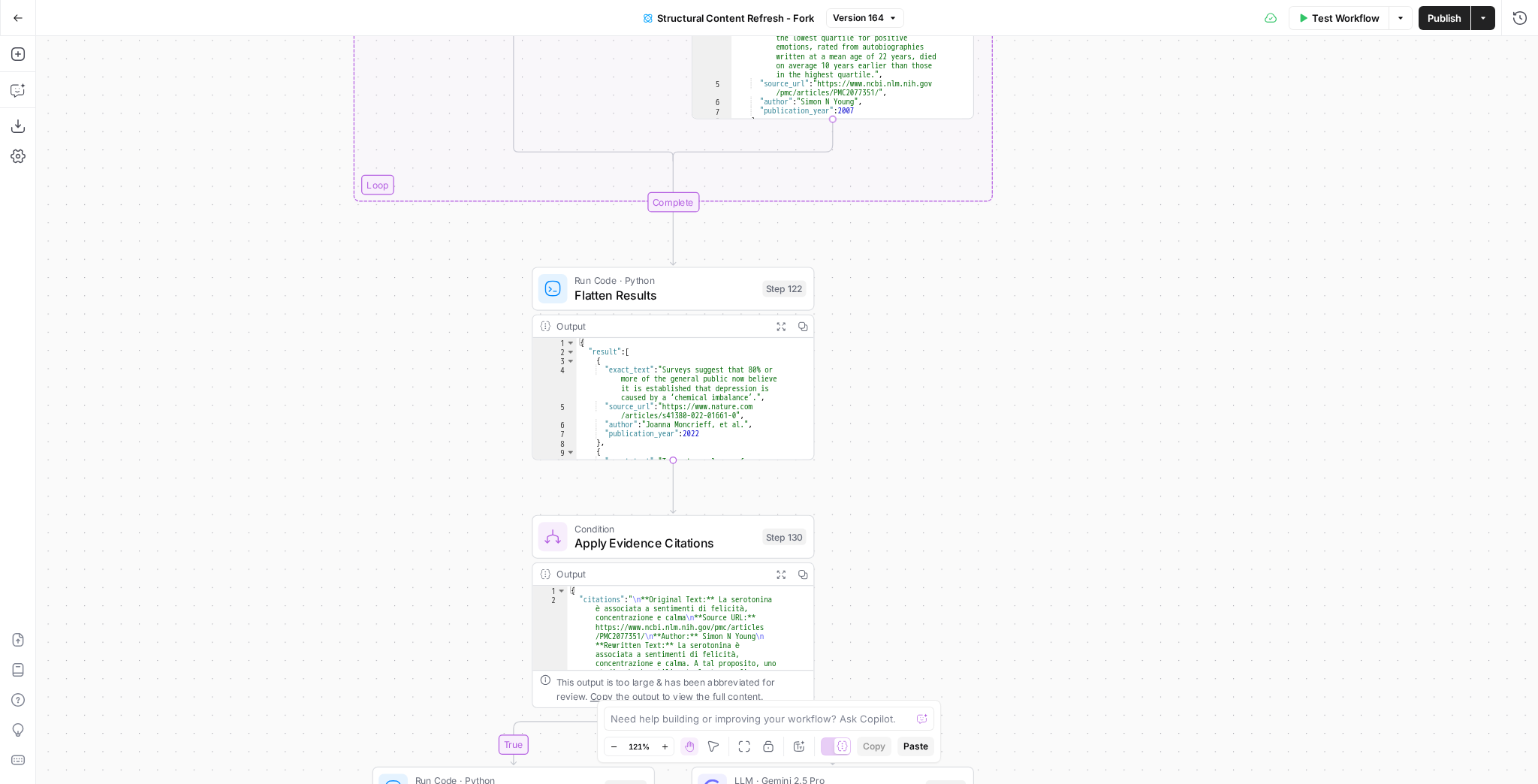 click on "true false true false true false Workflow Set Inputs Inputs Google Search Perform Google Search Step 12 Output Expand Output Copy 1 2 3 4 5 6 7 8 9 {    "search_metadata" :  {      "id" :  "68928ffcb8b4a526a33cc1ba" ,      "status" :  "Success" ,      "json_endpoint" :  "https://serpapi.com          /searches/e1d245b8fb140ec1          /68928ffcb8b4a526a33cc1ba.json" ,      "pixel_position_endpoint" :  "https://serpapi          .com/searches/e1d245b8fb140ec1          /68928ffcb8b4a526a33cc1ba          .json_with_pixel_position" ,      "created_at" :  "2025-08-05 23:13:00 UTC" ,      "processed_at" :  "2025-08-05 23:13:00 UTC" ,      "google_url" :  "https://www.google.it/search          ?q=dopamina+e+serotonina          +-site%3Aunobravo.com&oq=dopamina+e          +serotonina+-site%3Aunobravo.com&hl          =it&gl=it&num=10&sourceid=chrome&ie=UTF          -8" ,     Loop Iteration Label if social or forum Step 13 Output Copy 1 2" at bounding box center [787, 410] 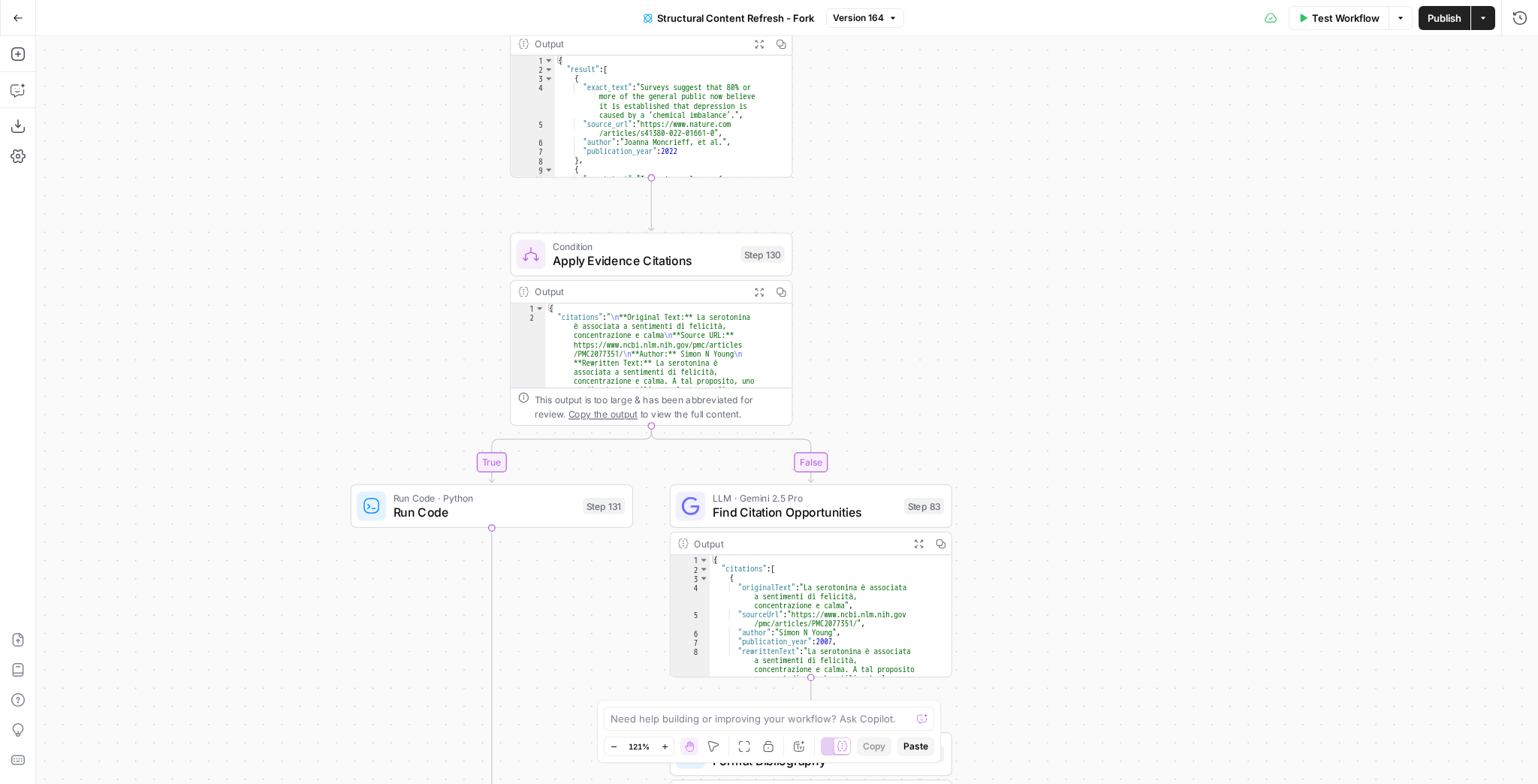 drag, startPoint x: 1068, startPoint y: 561, endPoint x: 1046, endPoint y: 318, distance: 243.99385 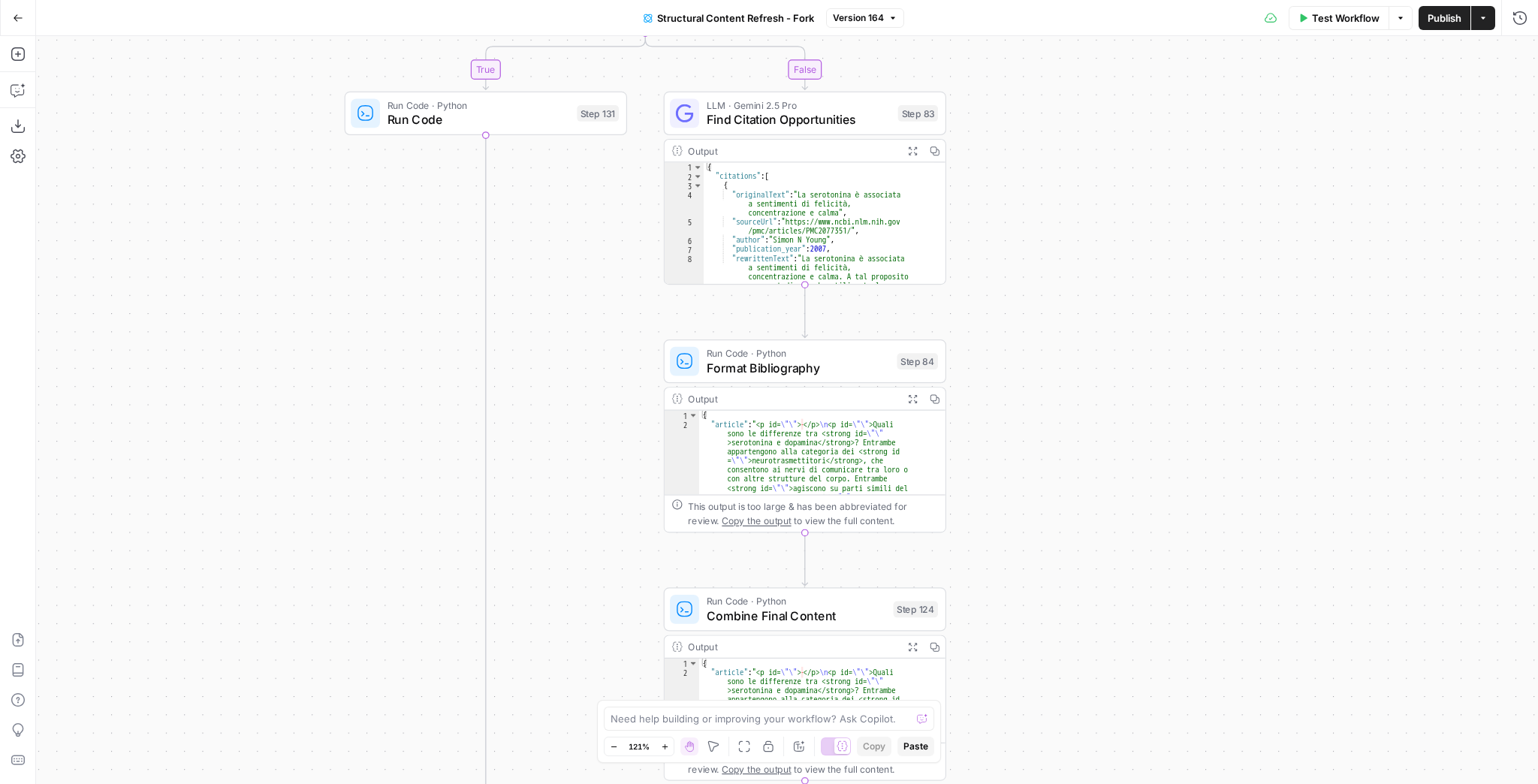 drag, startPoint x: 1028, startPoint y: 453, endPoint x: 1042, endPoint y: 383, distance: 71.38627 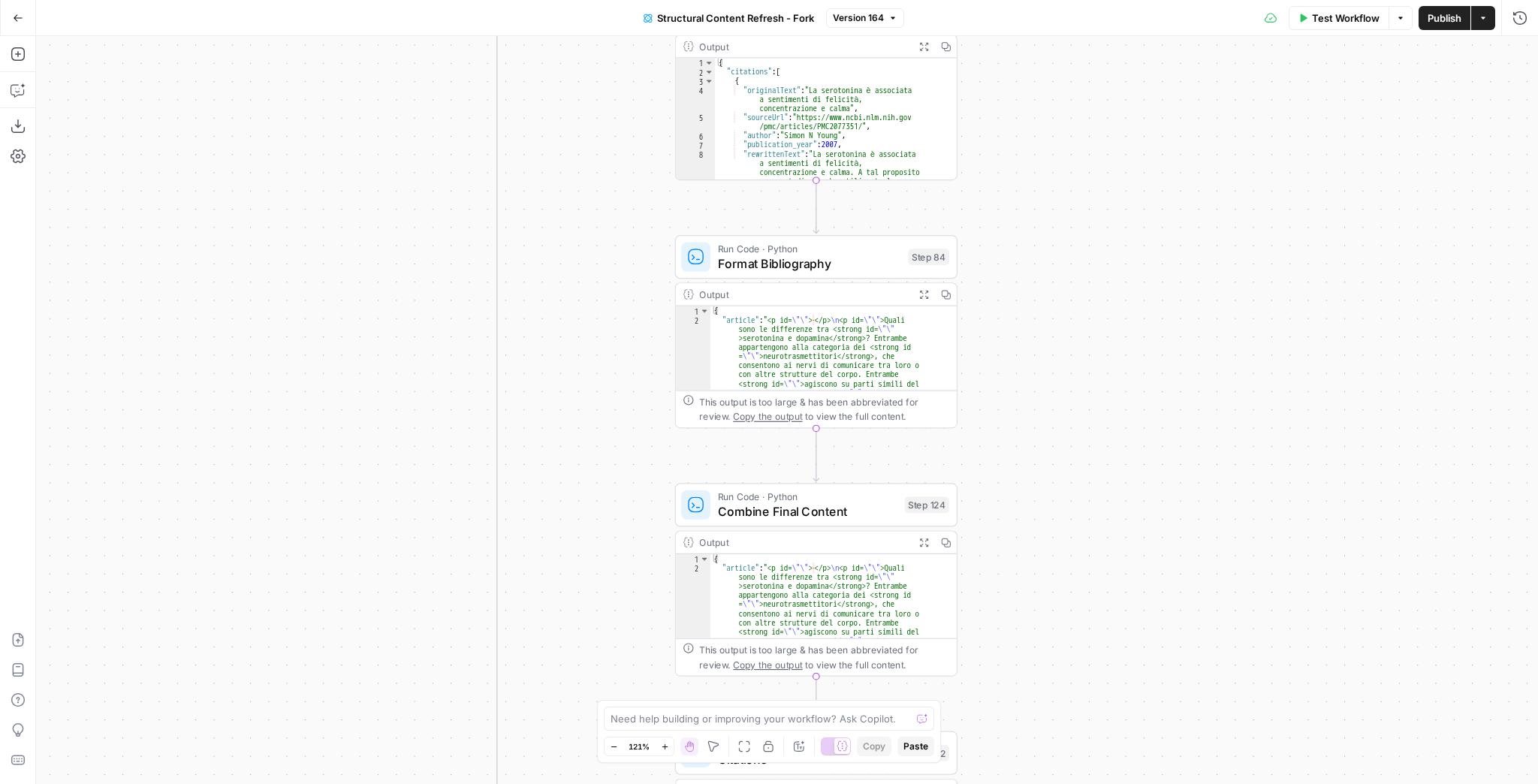click on "true false true false true false Workflow Set Inputs Inputs Google Search Perform Google Search Step 12 Output Expand Output Copy 1 2 3 4 5 6 7 8 9 {    "search_metadata" :  {      "id" :  "68928ffcb8b4a526a33cc1ba" ,      "status" :  "Success" ,      "json_endpoint" :  "https://serpapi.com          /searches/e1d245b8fb140ec1          /68928ffcb8b4a526a33cc1ba.json" ,      "pixel_position_endpoint" :  "https://serpapi          .com/searches/e1d245b8fb140ec1          /68928ffcb8b4a526a33cc1ba          .json_with_pixel_position" ,      "created_at" :  "2025-08-05 23:13:00 UTC" ,      "processed_at" :  "2025-08-05 23:13:00 UTC" ,      "google_url" :  "https://www.google.it/search          ?q=dopamina+e+serotonina          +-site%3Aunobravo.com&oq=dopamina+e          +serotonina+-site%3Aunobravo.com&hl          =it&gl=it&num=10&sourceid=chrome&ie=UTF          -8" ,     Loop Iteration Label if social or forum Step 13 Output Copy 1 2" at bounding box center [787, 410] 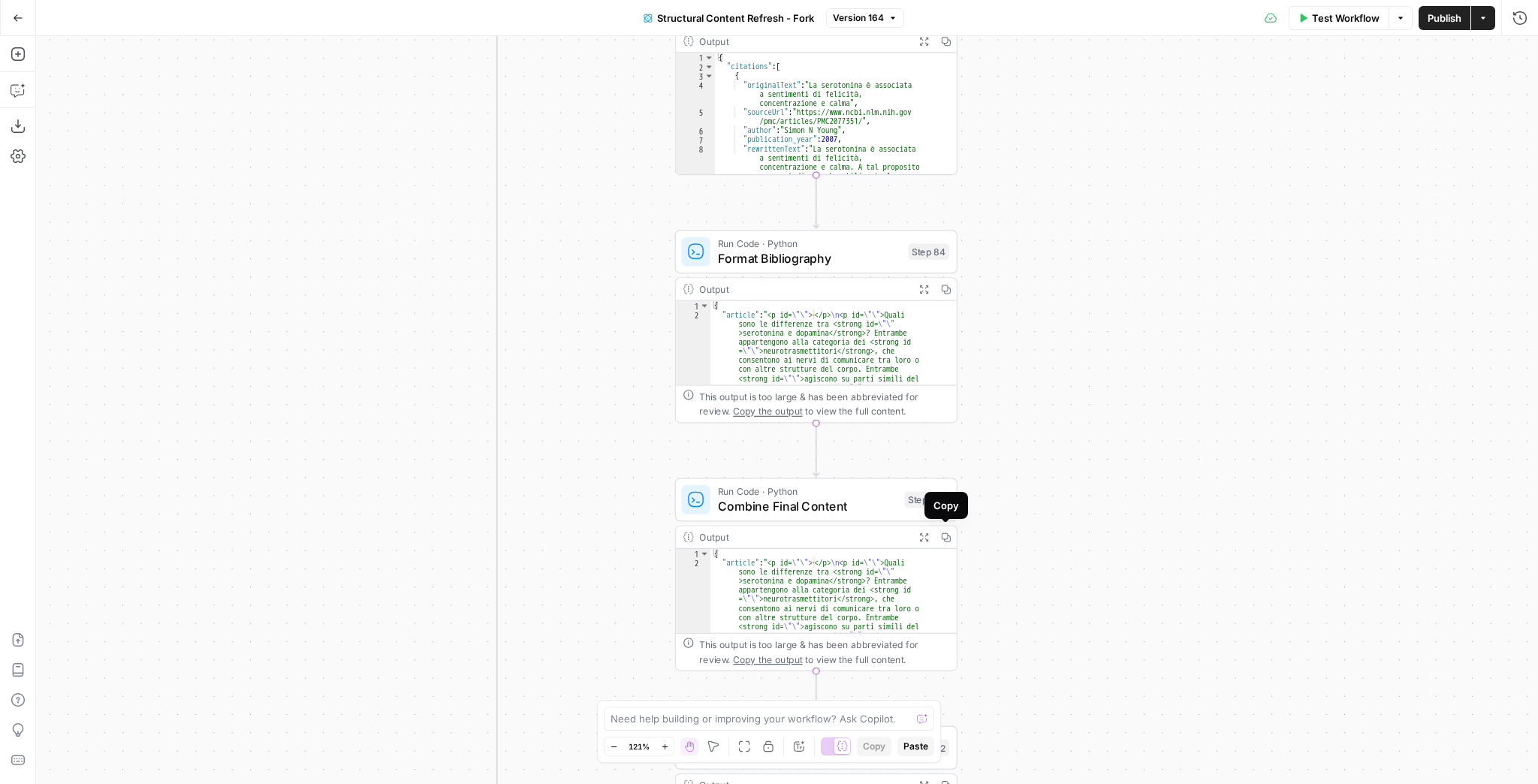 click 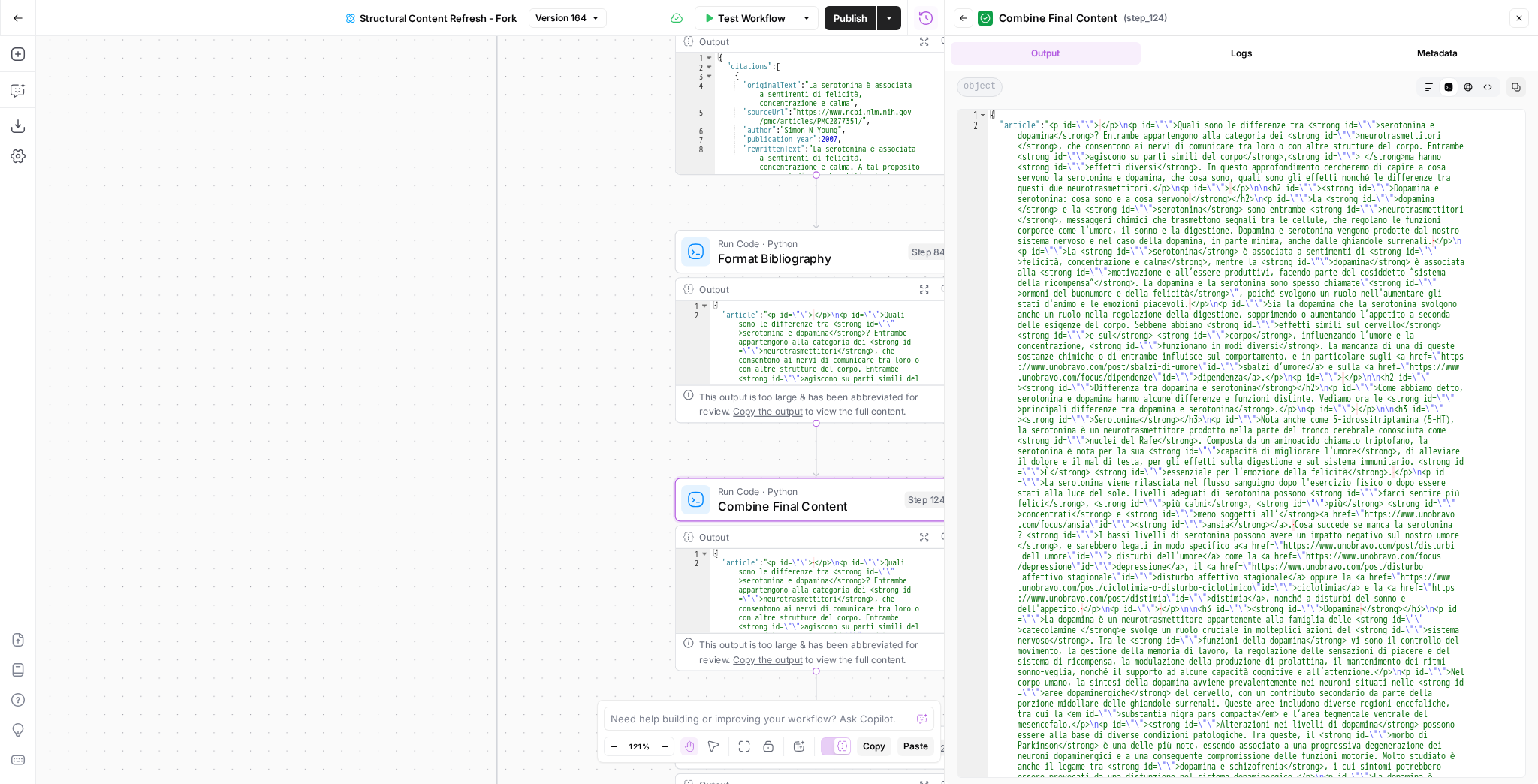 click 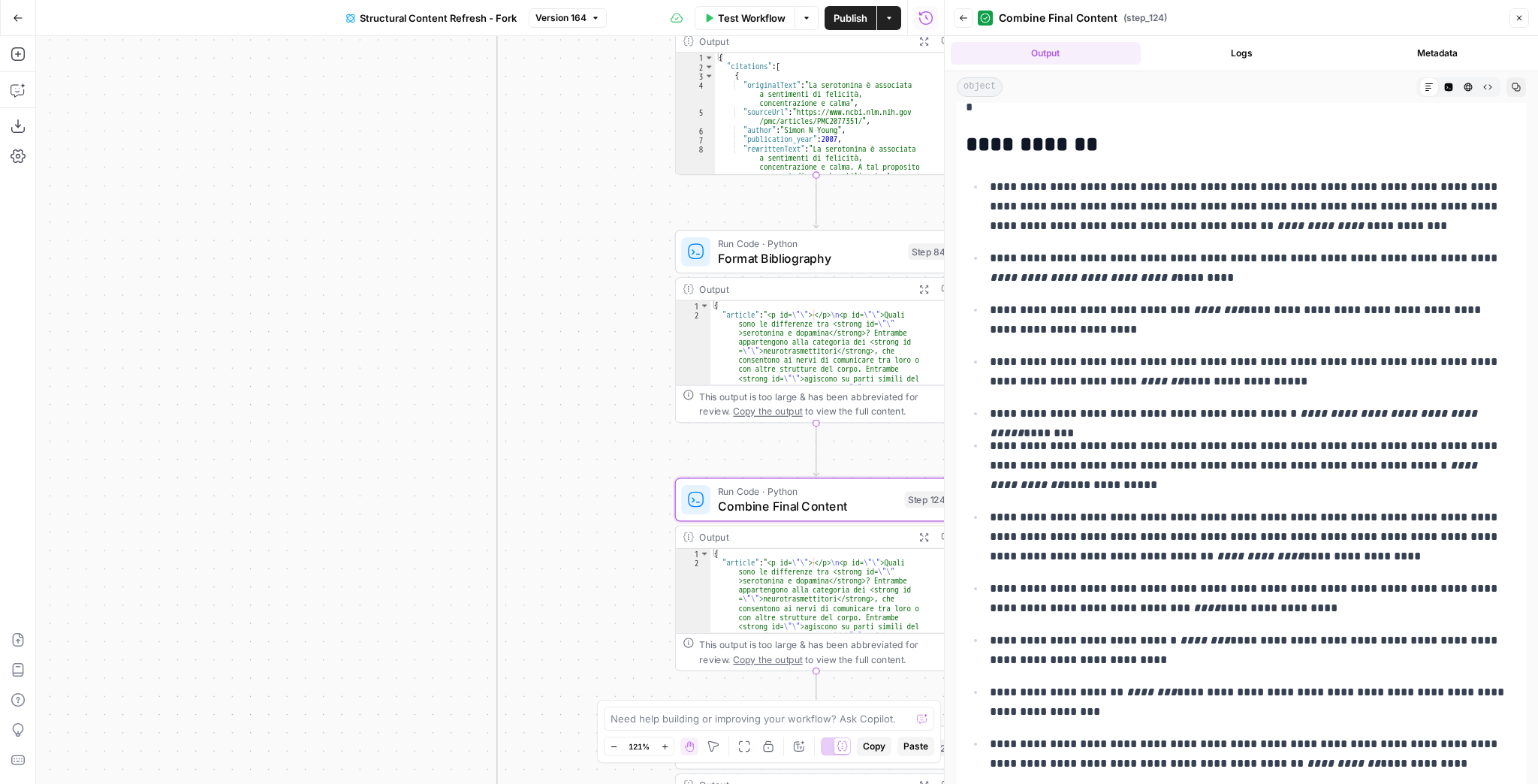 scroll, scrollTop: 7930, scrollLeft: 0, axis: vertical 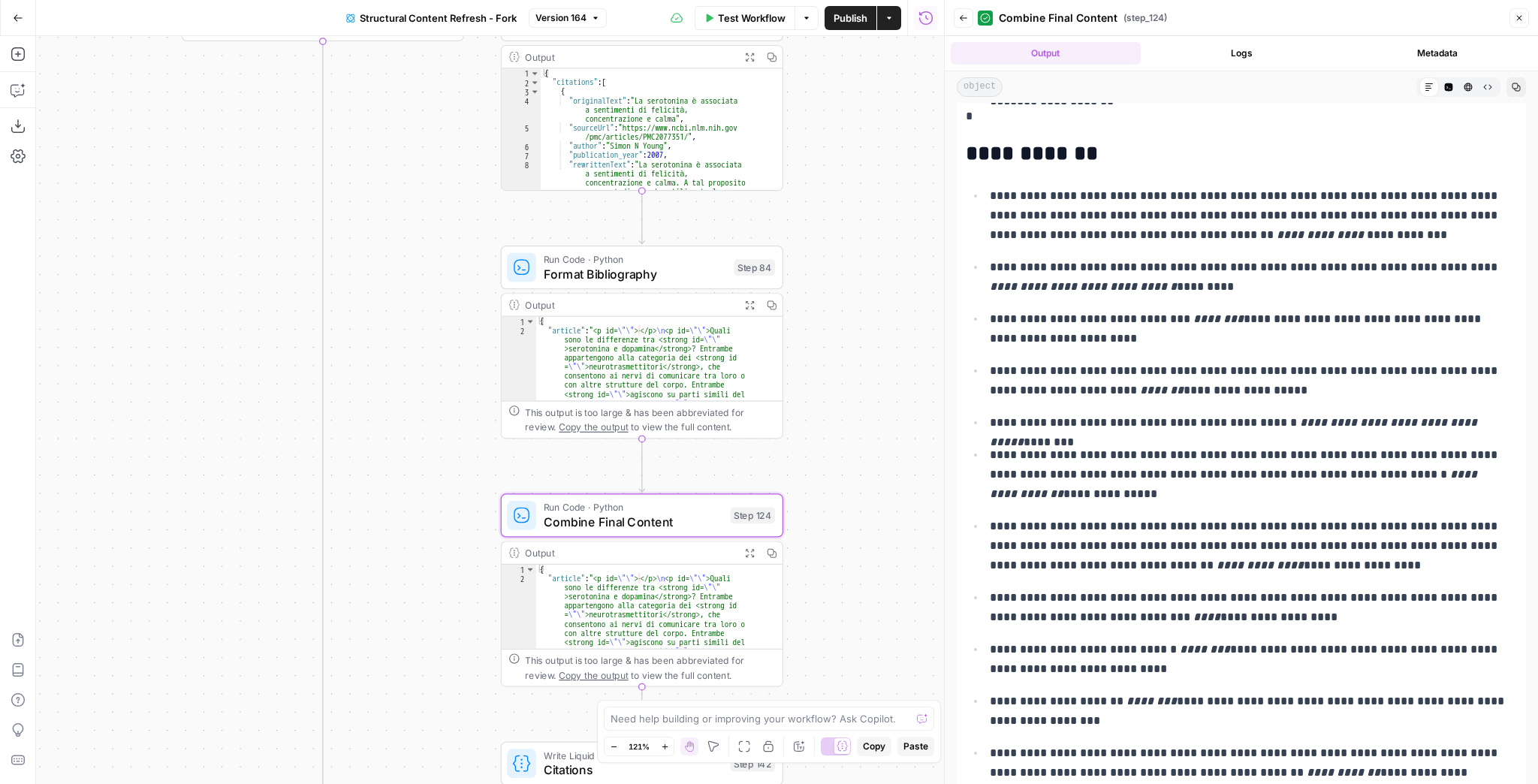 drag, startPoint x: 646, startPoint y: 429, endPoint x: 445, endPoint y: 448, distance: 201.89601 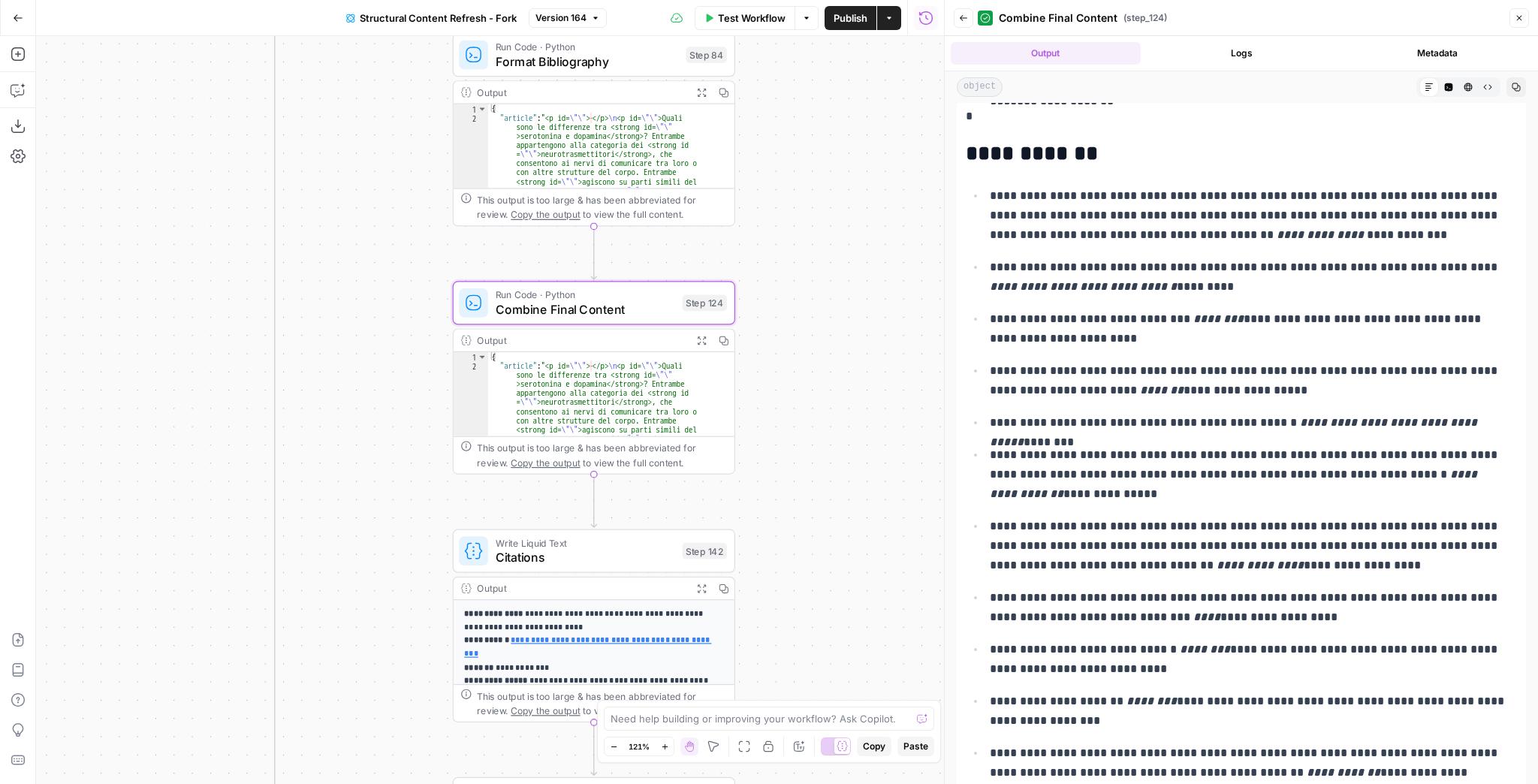 drag, startPoint x: 867, startPoint y: 327, endPoint x: 860, endPoint y: 240, distance: 87.28115 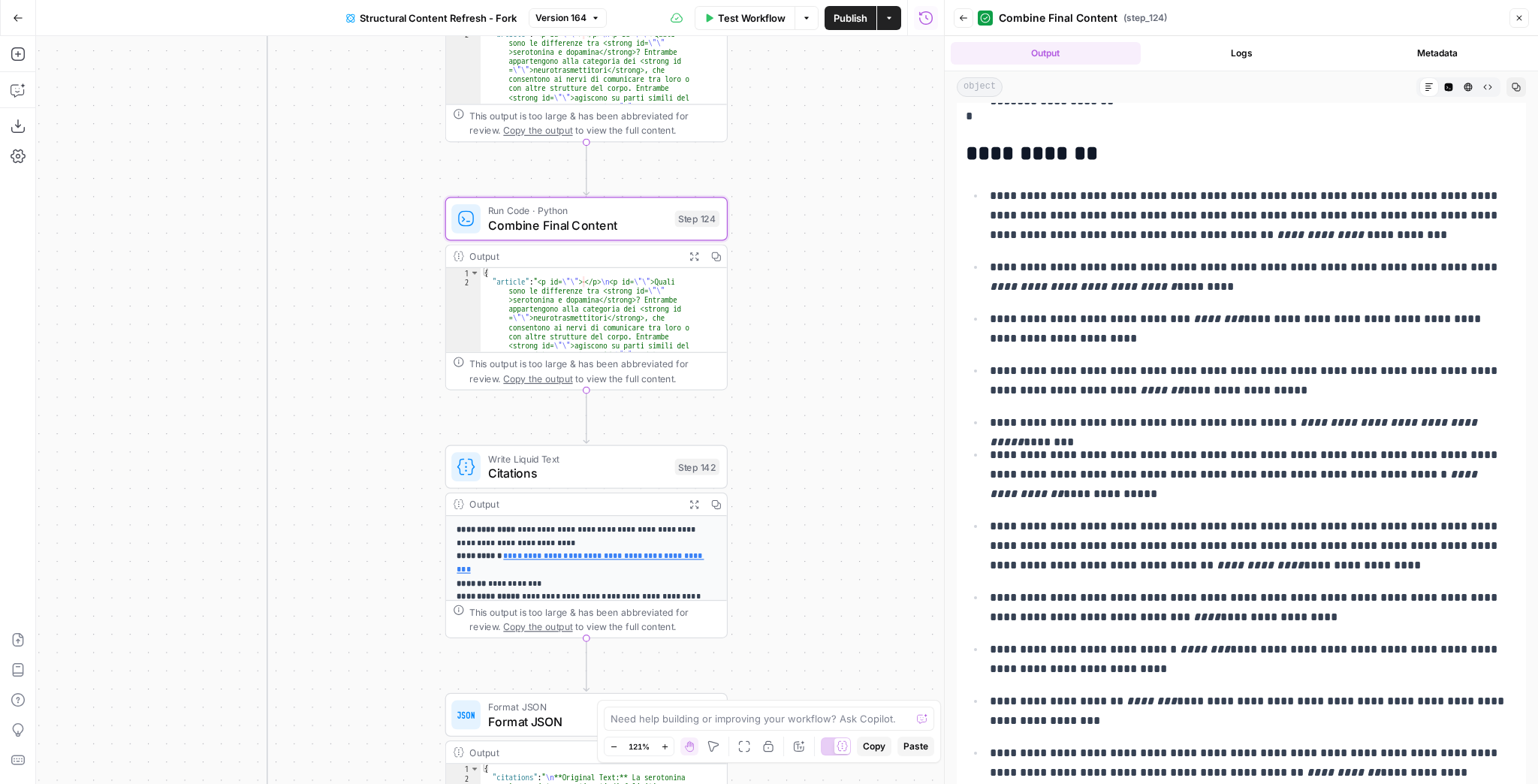 click on "true false false true false true Workflow Set Inputs Inputs Google Search Perform Google Search Step 12 Output Expand Output Copy 1 2 3 4 5 6 7 8 9 {    "search_metadata" :  {      "id" :  "68928ffcb8b4a526a33cc1ba" ,      "status" :  "Success" ,      "json_endpoint" :  "https://serpapi.com          /searches/e1d245b8fb140ec1          /68928ffcb8b4a526a33cc1ba.json" ,      "pixel_position_endpoint" :  "https://serpapi          .com/searches/e1d245b8fb140ec1          /68928ffcb8b4a526a33cc1ba          .json_with_pixel_position" ,      "created_at" :  "2025-08-05 23:13:00 UTC" ,      "processed_at" :  "2025-08-05 23:13:00 UTC" ,      "google_url" :  "https://www.google.it/search          ?q=dopamina+e+serotonina          +-site%3Aunobravo.com&oq=dopamina+e          +serotonina+-site%3Aunobravo.com&hl          =it&gl=it&num=10&sourceid=chrome&ie=UTF          -8" ,     Loop Iteration Label if social or forum Step 13 Output Copy 1 2" at bounding box center (490, 410) 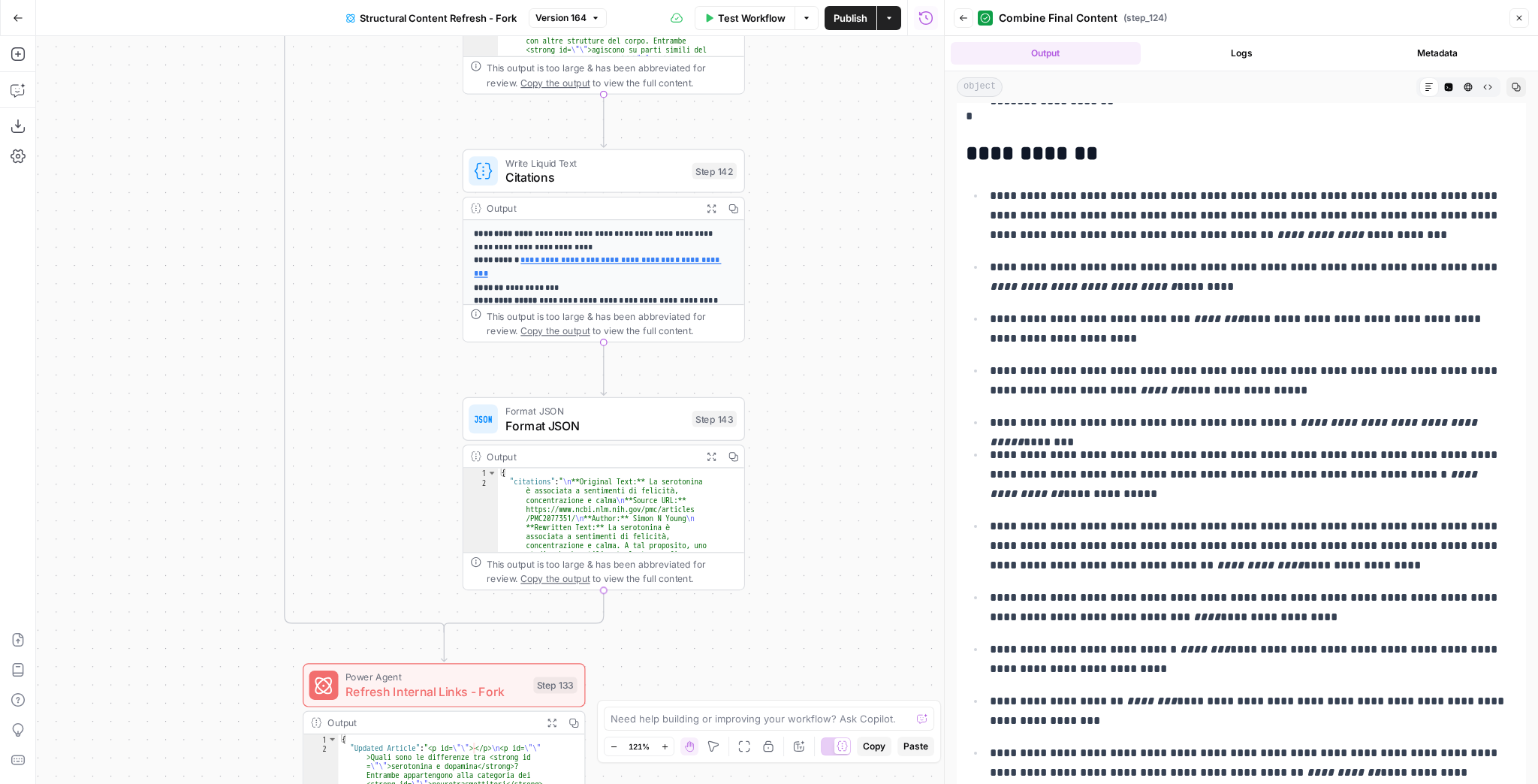 click on "true false false true false true Workflow Set Inputs Inputs Google Search Perform Google Search Step 12 Output Expand Output Copy 1 2 3 4 5 6 7 8 9 {    "search_metadata" :  {      "id" :  "68928ffcb8b4a526a33cc1ba" ,      "status" :  "Success" ,      "json_endpoint" :  "https://serpapi.com          /searches/e1d245b8fb140ec1          /68928ffcb8b4a526a33cc1ba.json" ,      "pixel_position_endpoint" :  "https://serpapi          .com/searches/e1d245b8fb140ec1          /68928ffcb8b4a526a33cc1ba          .json_with_pixel_position" ,      "created_at" :  "2025-08-05 23:13:00 UTC" ,      "processed_at" :  "2025-08-05 23:13:00 UTC" ,      "google_url" :  "https://www.google.it/search          ?q=dopamina+e+serotonina          +-site%3Aunobravo.com&oq=dopamina+e          +serotonina+-site%3Aunobravo.com&hl          =it&gl=it&num=10&sourceid=chrome&ie=UTF          -8" ,     Loop Iteration Label if social or forum Step 13 Output Copy 1 2" at bounding box center (490, 410) 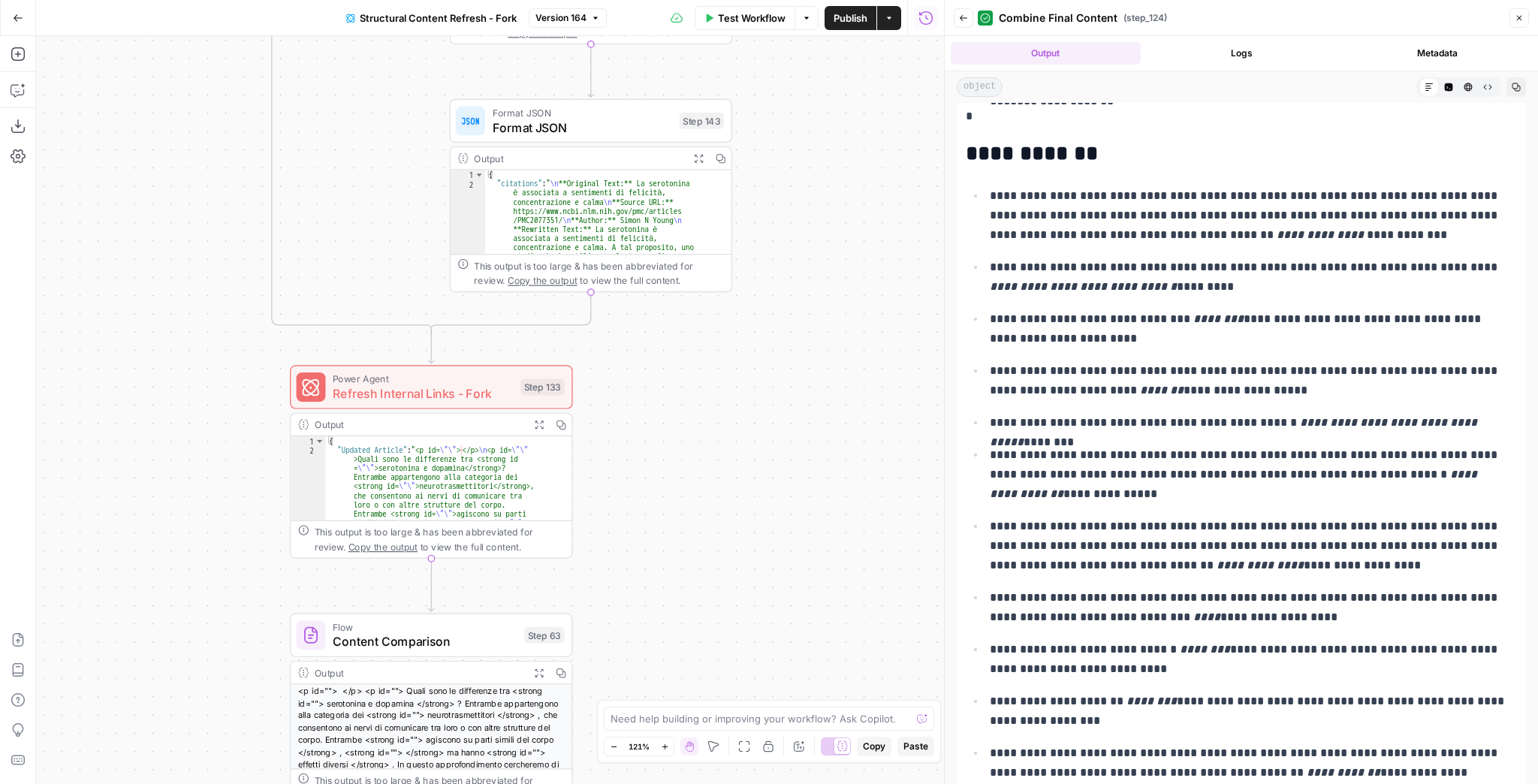 click on "true false false true false true Workflow Set Inputs Inputs Google Search Perform Google Search Step 12 Output Expand Output Copy 1 2 3 4 5 6 7 8 9 {    "search_metadata" :  {      "id" :  "68928ffcb8b4a526a33cc1ba" ,      "status" :  "Success" ,      "json_endpoint" :  "https://serpapi.com          /searches/e1d245b8fb140ec1          /68928ffcb8b4a526a33cc1ba.json" ,      "pixel_position_endpoint" :  "https://serpapi          .com/searches/e1d245b8fb140ec1          /68928ffcb8b4a526a33cc1ba          .json_with_pixel_position" ,      "created_at" :  "2025-08-05 23:13:00 UTC" ,      "processed_at" :  "2025-08-05 23:13:00 UTC" ,      "google_url" :  "https://www.google.it/search          ?q=dopamina+e+serotonina          +-site%3Aunobravo.com&oq=dopamina+e          +serotonina+-site%3Aunobravo.com&hl          =it&gl=it&num=10&sourceid=chrome&ie=UTF          -8" ,     Loop Iteration Label if social or forum Step 13 Output Copy 1 2" at bounding box center (490, 410) 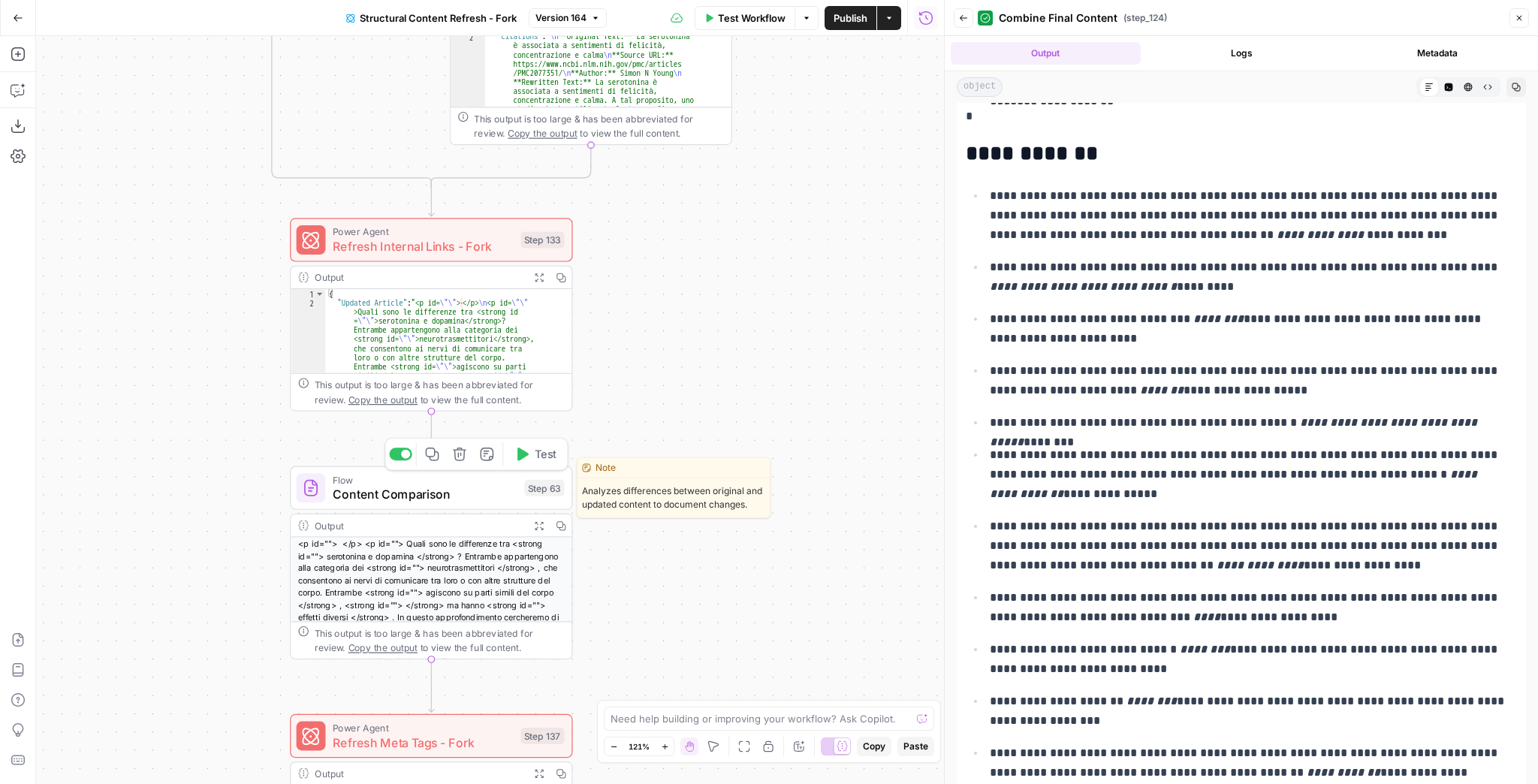 click on "Content Comparison" at bounding box center [424, 494] 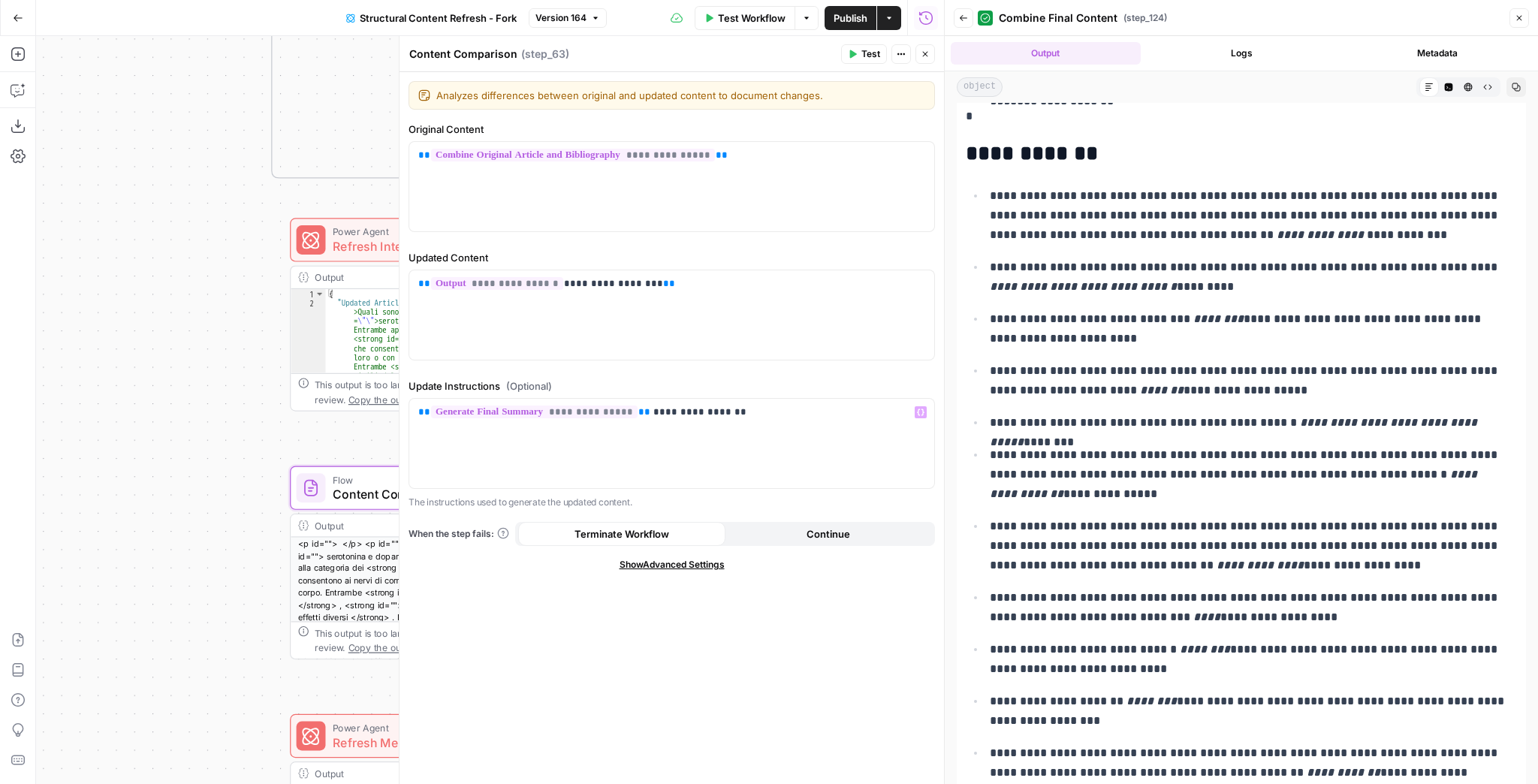 click on "true false false true false true Workflow Set Inputs Inputs Google Search Perform Google Search Step 12 Output Expand Output Copy 1 2 3 4 5 6 7 8 9 {    "search_metadata" :  {      "id" :  "68928ffcb8b4a526a33cc1ba" ,      "status" :  "Success" ,      "json_endpoint" :  "https://serpapi.com          /searches/e1d245b8fb140ec1          /68928ffcb8b4a526a33cc1ba.json" ,      "pixel_position_endpoint" :  "https://serpapi          .com/searches/e1d245b8fb140ec1          /68928ffcb8b4a526a33cc1ba          .json_with_pixel_position" ,      "created_at" :  "2025-08-05 23:13:00 UTC" ,      "processed_at" :  "2025-08-05 23:13:00 UTC" ,      "google_url" :  "https://www.google.it/search          ?q=dopamina+e+serotonina          +-site%3Aunobravo.com&oq=dopamina+e          +serotonina+-site%3Aunobravo.com&hl          =it&gl=it&num=10&sourceid=chrome&ie=UTF          -8" ,     Loop Iteration Label if social or forum Step 13 Output Copy 1 2" at bounding box center [490, 410] 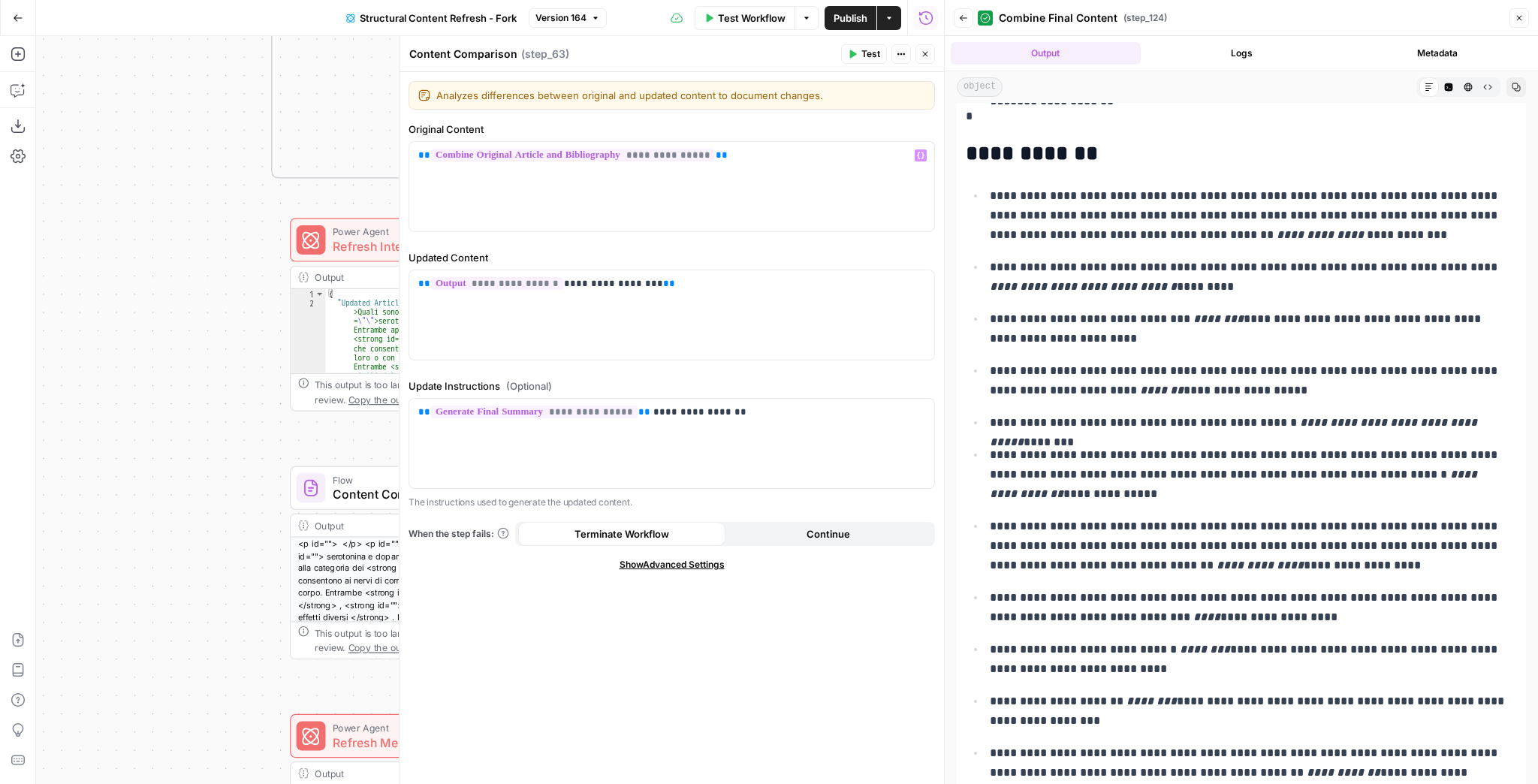 click on "Close" at bounding box center [925, 54] 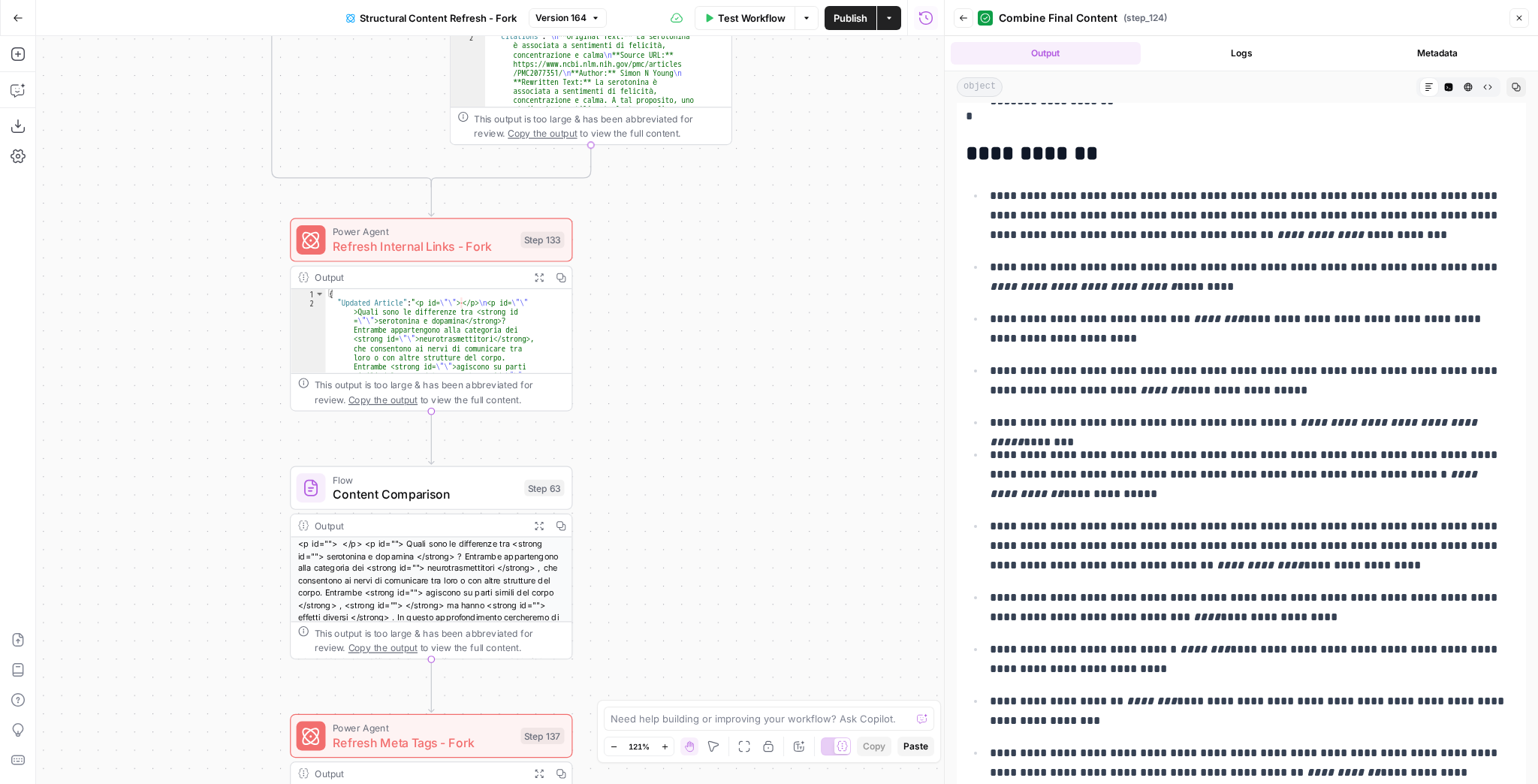 click on "Expand Output" at bounding box center [538, 525] 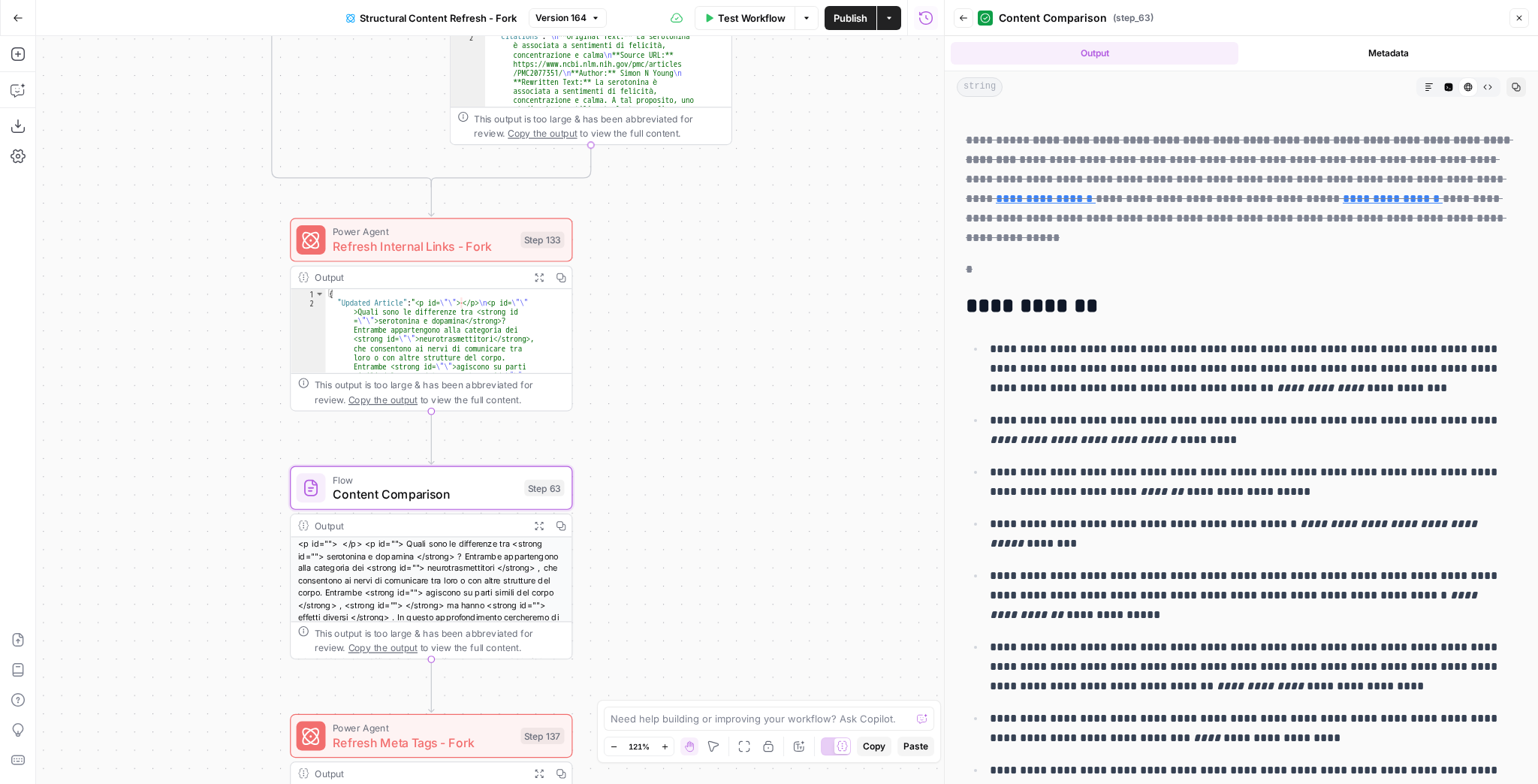 scroll, scrollTop: 8400, scrollLeft: 0, axis: vertical 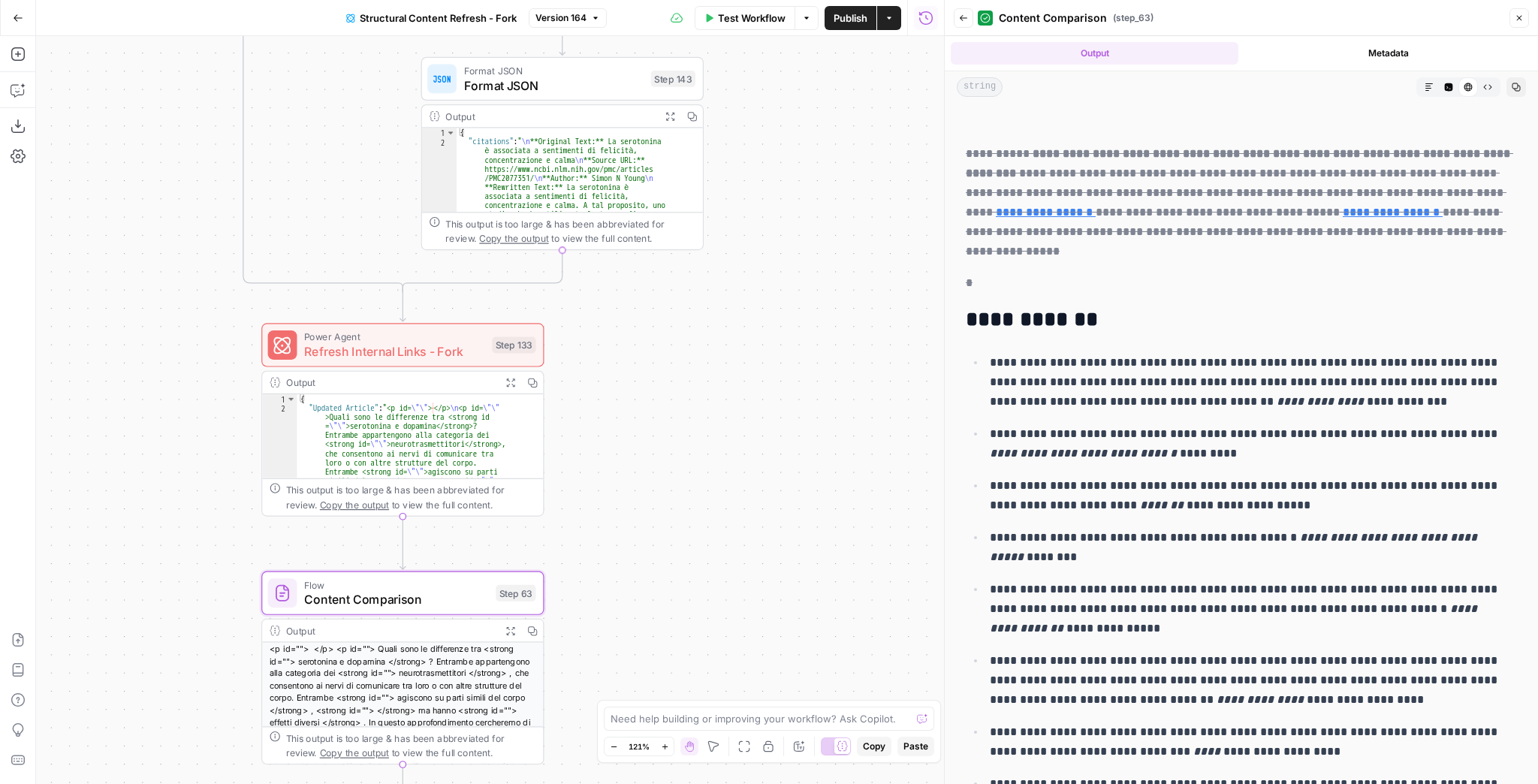 drag, startPoint x: 777, startPoint y: 389, endPoint x: 771, endPoint y: 547, distance: 158.11388 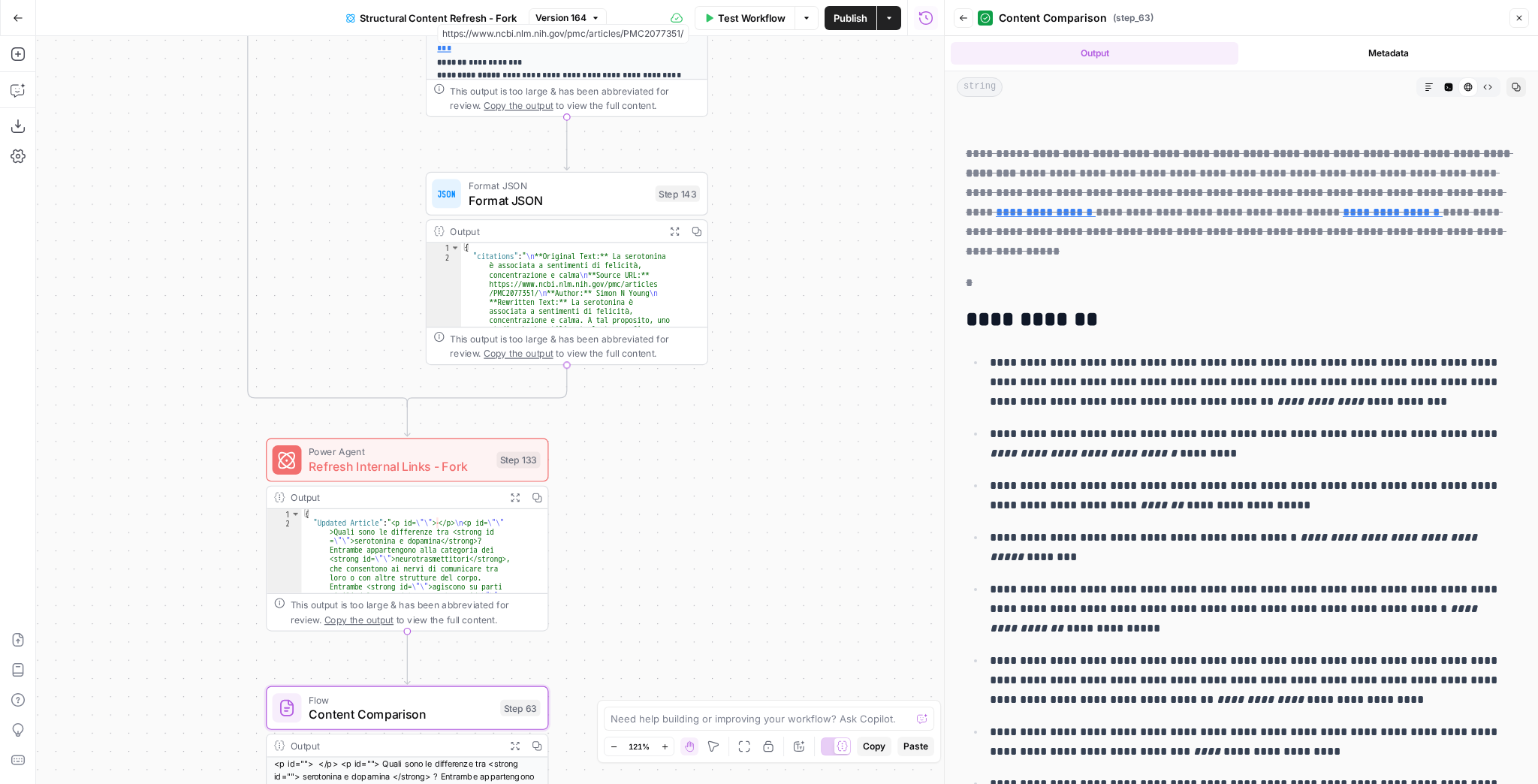 click on "true false false true false true Workflow Set Inputs Inputs Google Search Perform Google Search Step 12 Output Expand Output Copy 1 2 3 4 5 6 7 8 9 {    "search_metadata" :  {      "id" :  "68928ffcb8b4a526a33cc1ba" ,      "status" :  "Success" ,      "json_endpoint" :  "https://serpapi.com          /searches/e1d245b8fb140ec1          /68928ffcb8b4a526a33cc1ba.json" ,      "pixel_position_endpoint" :  "https://serpapi          .com/searches/e1d245b8fb140ec1          /68928ffcb8b4a526a33cc1ba          .json_with_pixel_position" ,      "created_at" :  "2025-08-05 23:13:00 UTC" ,      "processed_at" :  "2025-08-05 23:13:00 UTC" ,      "google_url" :  "https://www.google.it/search          ?q=dopamina+e+serotonina          +-site%3Aunobravo.com&oq=dopamina+e          +serotonina+-site%3Aunobravo.com&hl          =it&gl=it&num=10&sourceid=chrome&ie=UTF          -8" ,     Loop Iteration Label if social or forum Step 13 Output Copy 1 2" at bounding box center [490, 410] 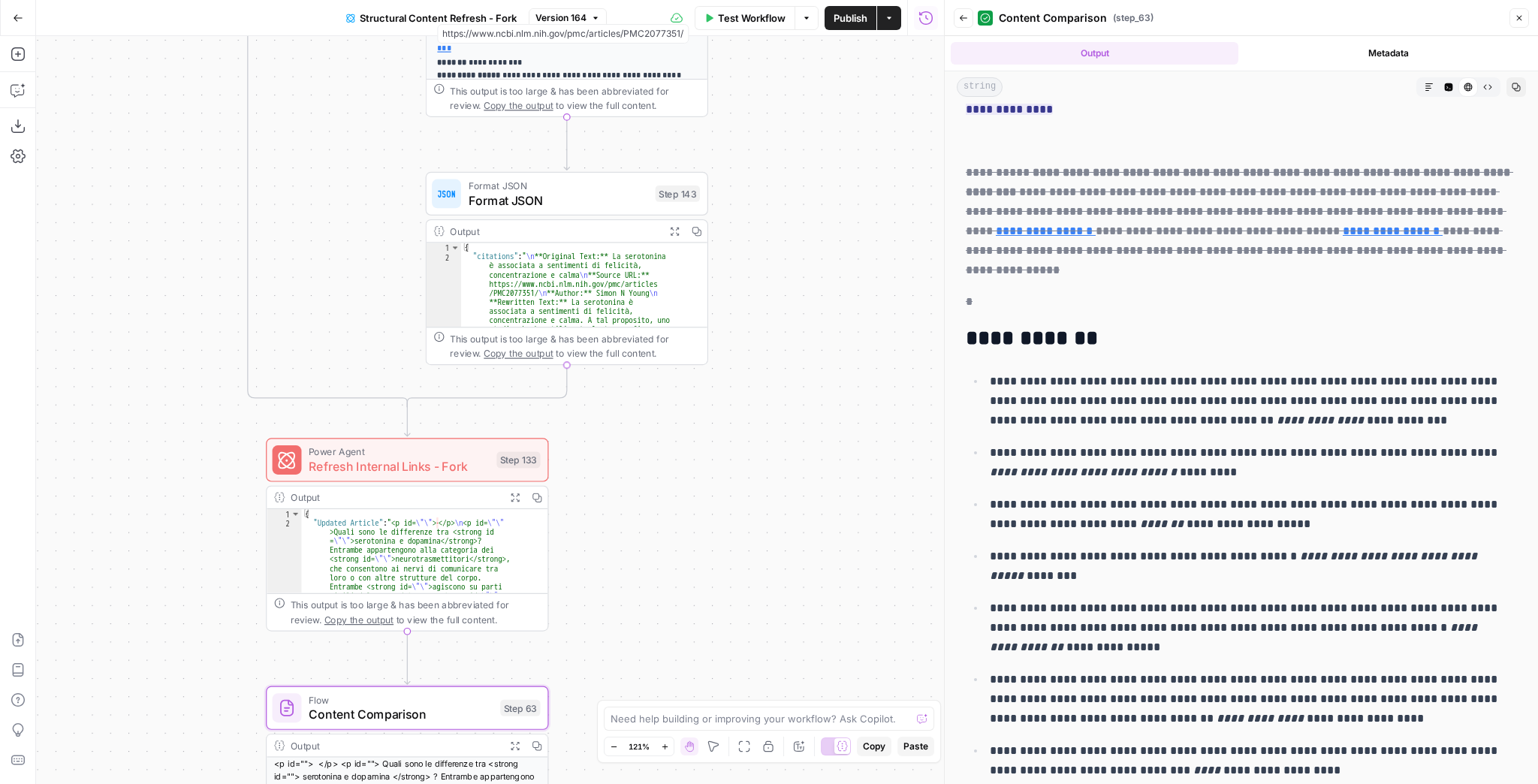 scroll, scrollTop: 8400, scrollLeft: 0, axis: vertical 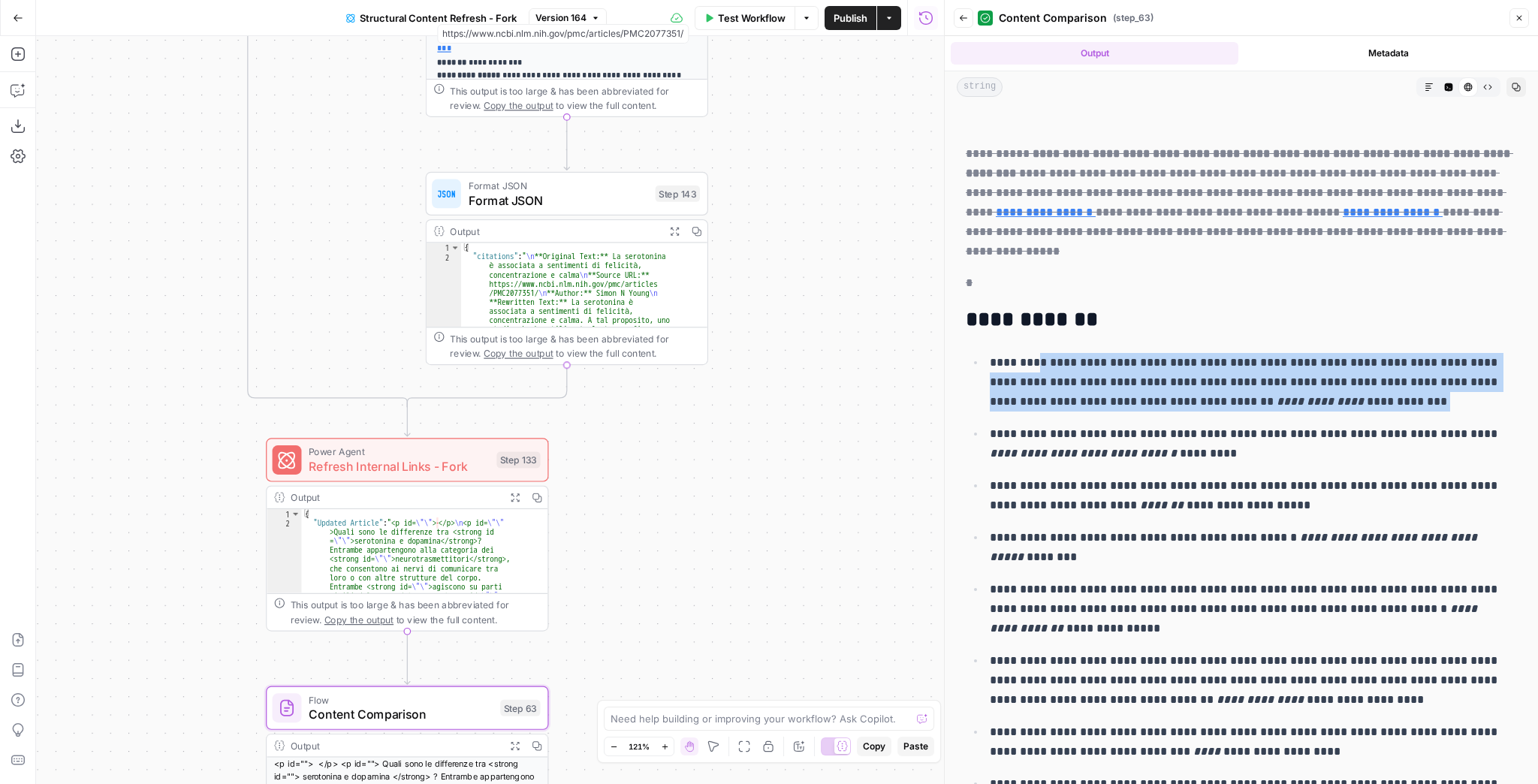 drag, startPoint x: 1033, startPoint y: 228, endPoint x: 1063, endPoint y: 282, distance: 61.77378 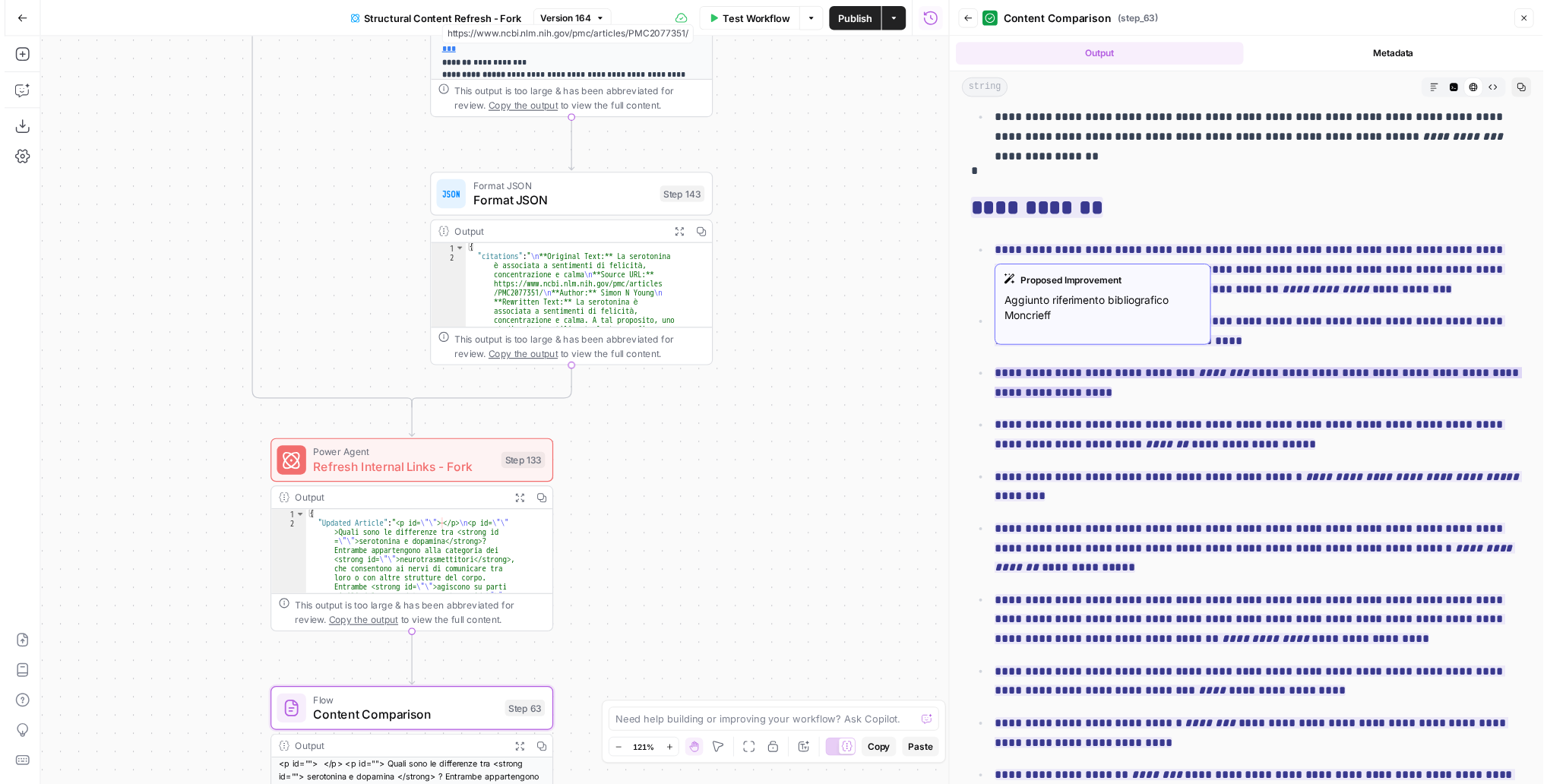 scroll, scrollTop: 9227, scrollLeft: 0, axis: vertical 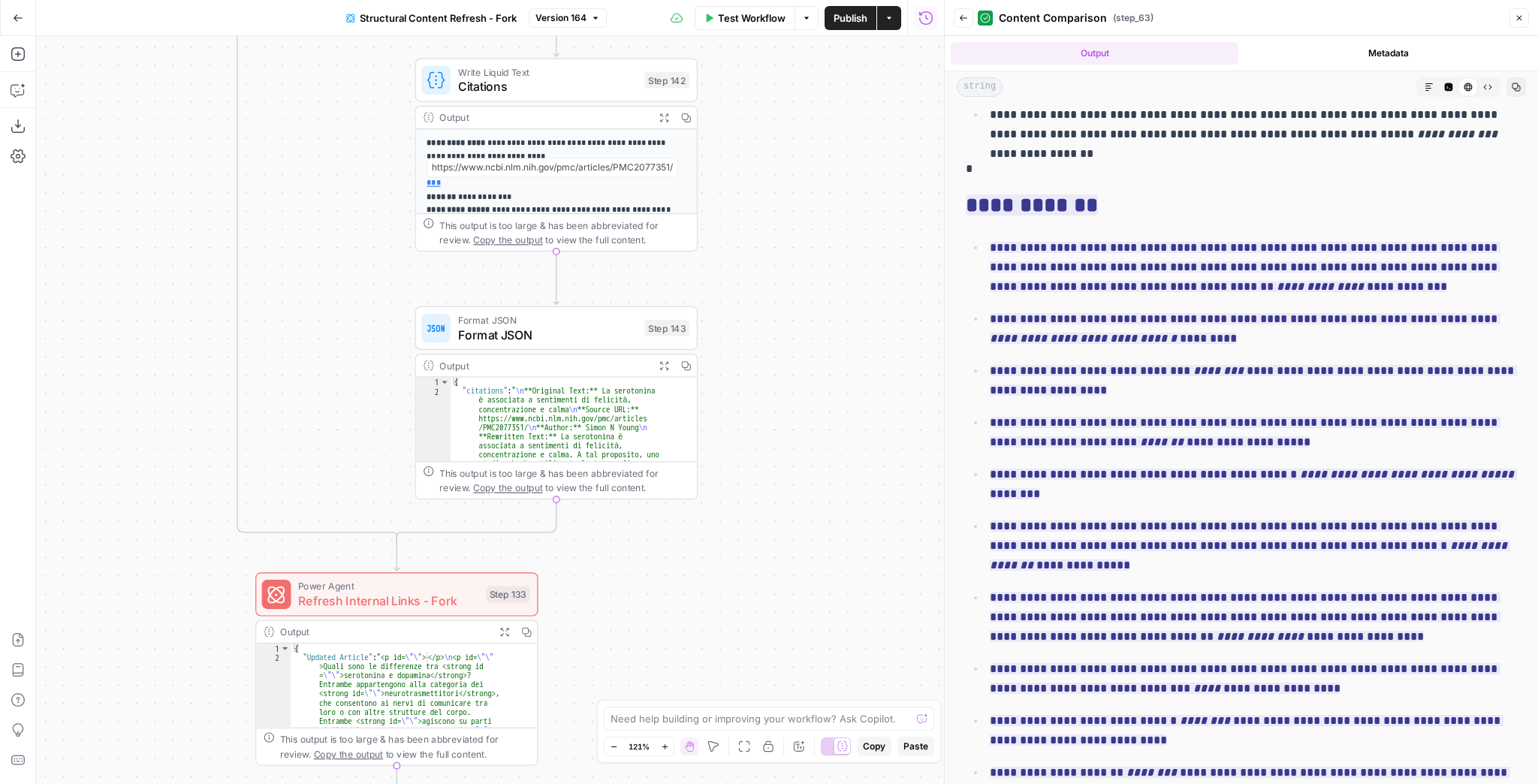 drag, startPoint x: 840, startPoint y: 248, endPoint x: 829, endPoint y: 471, distance: 223.27114 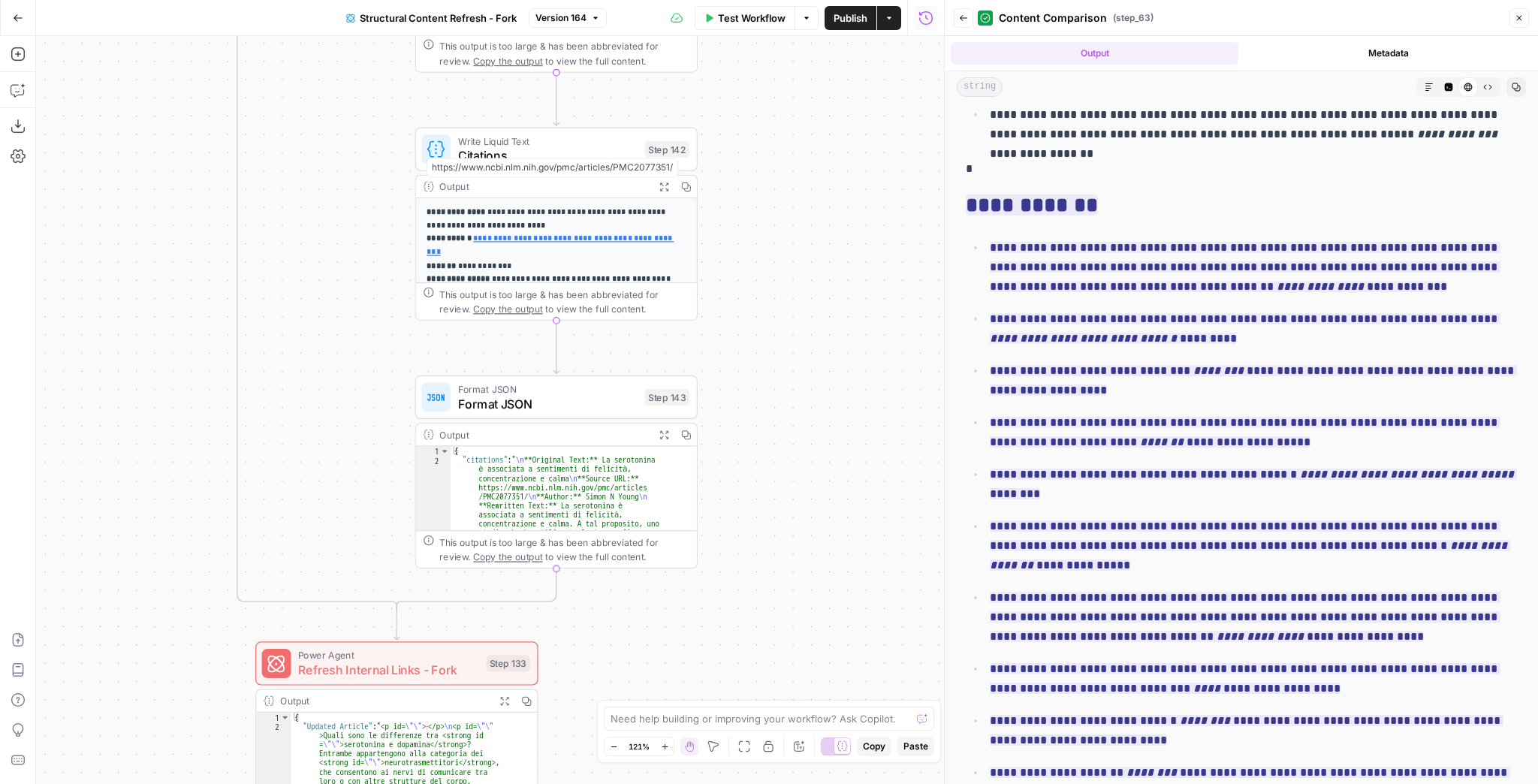 drag, startPoint x: 846, startPoint y: 286, endPoint x: 853, endPoint y: 507, distance: 221.11 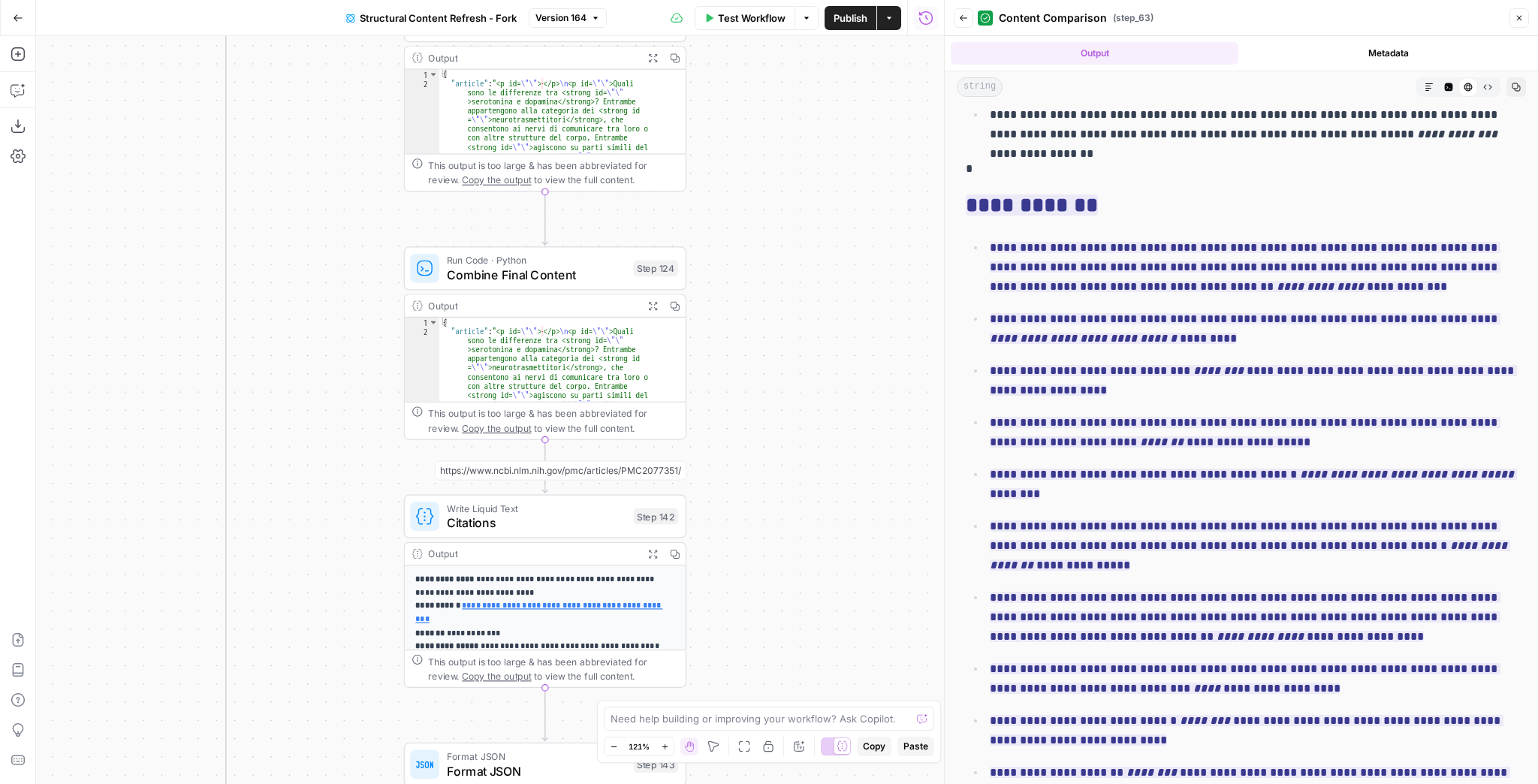drag, startPoint x: 856, startPoint y: 353, endPoint x: 837, endPoint y: 487, distance: 135.34031 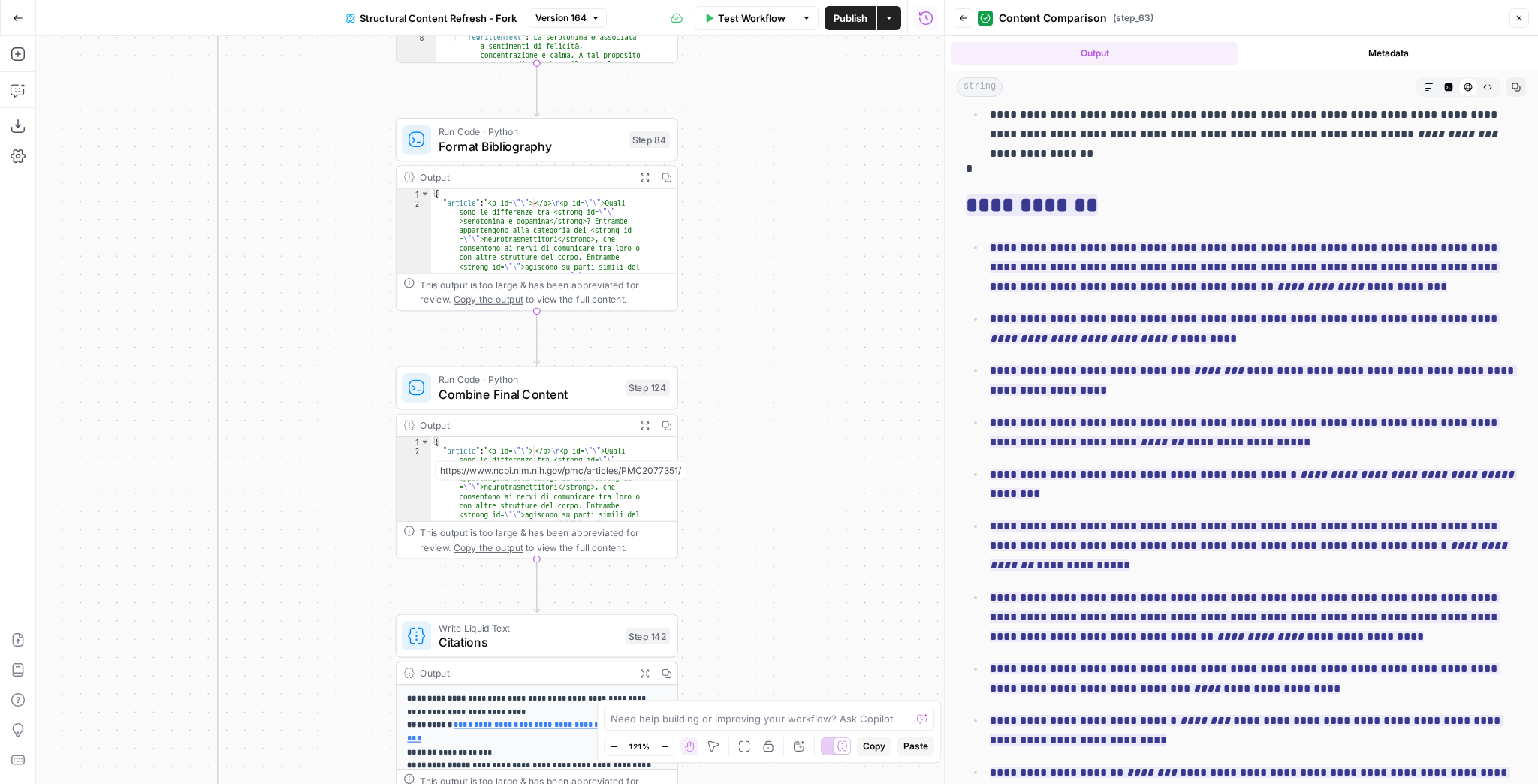 drag, startPoint x: 834, startPoint y: 493, endPoint x: 835, endPoint y: 509, distance: 16.03122 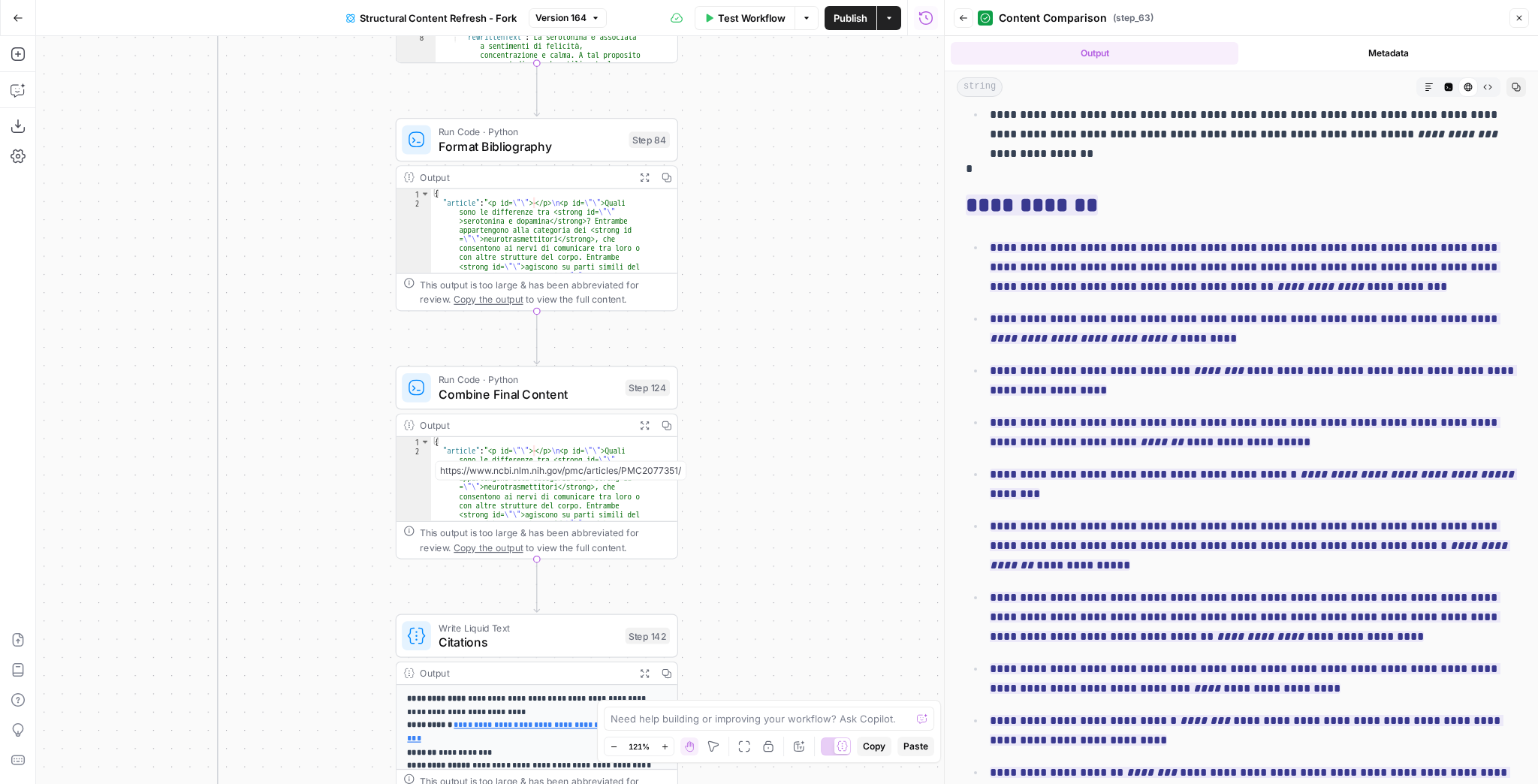 click on "true false false true false true Workflow Set Inputs Inputs Google Search Perform Google Search Step 12 Output Expand Output Copy 1 2 3 4 5 6 7 8 9 {    "search_metadata" :  {      "id" :  "68928ffcb8b4a526a33cc1ba" ,      "status" :  "Success" ,      "json_endpoint" :  "https://serpapi.com          /searches/e1d245b8fb140ec1          /68928ffcb8b4a526a33cc1ba.json" ,      "pixel_position_endpoint" :  "https://serpapi          .com/searches/e1d245b8fb140ec1          /68928ffcb8b4a526a33cc1ba          .json_with_pixel_position" ,      "created_at" :  "2025-08-05 23:13:00 UTC" ,      "processed_at" :  "2025-08-05 23:13:00 UTC" ,      "google_url" :  "https://www.google.it/search          ?q=dopamina+e+serotonina          +-site%3Aunobravo.com&oq=dopamina+e          +serotonina+-site%3Aunobravo.com&hl          =it&gl=it&num=10&sourceid=chrome&ie=UTF          -8" ,     Loop Iteration Label if social or forum Step 13 Output Copy 1 2" at bounding box center [490, 410] 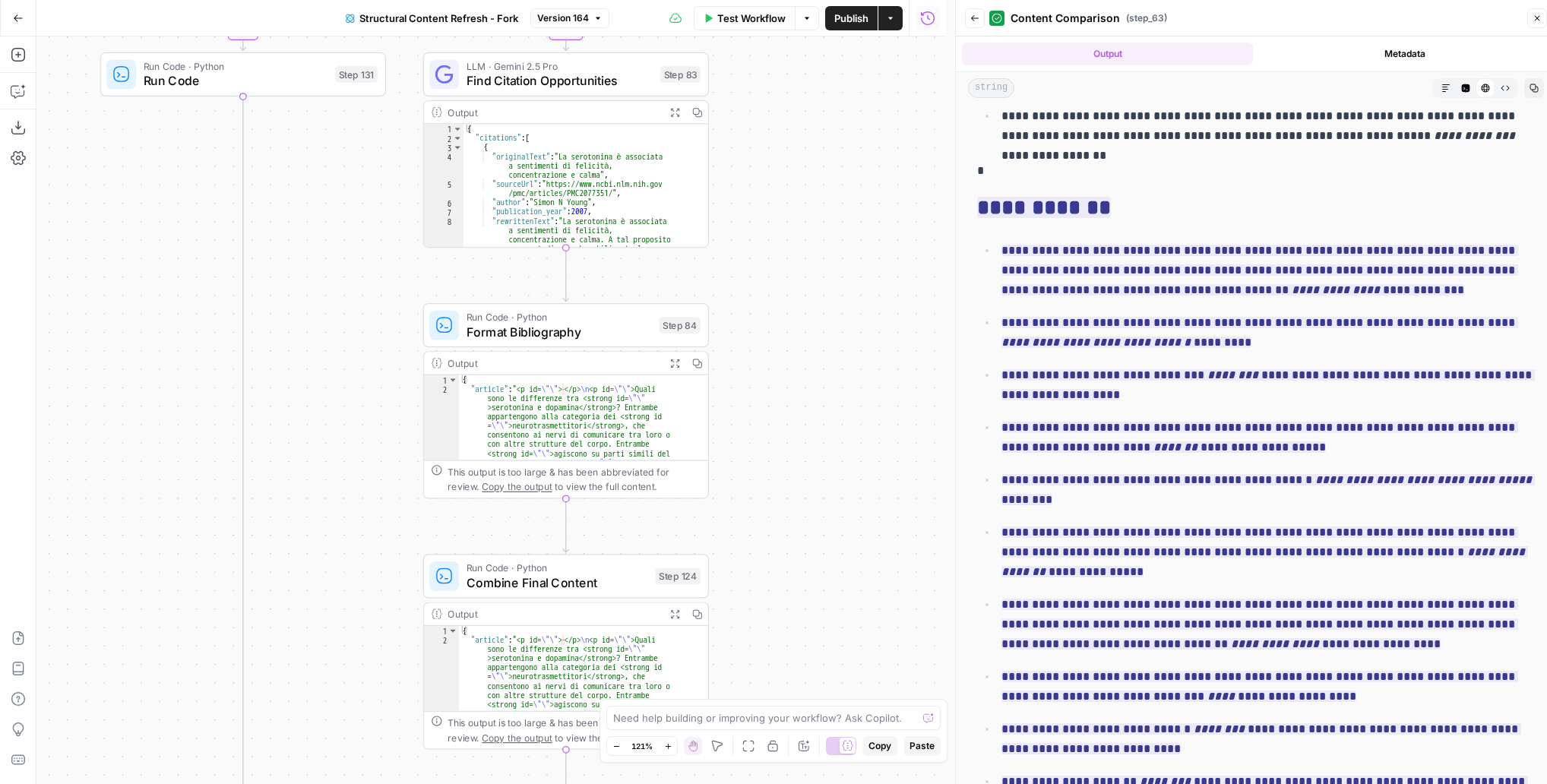 drag, startPoint x: 834, startPoint y: 394, endPoint x: 855, endPoint y: 328, distance: 69.26038 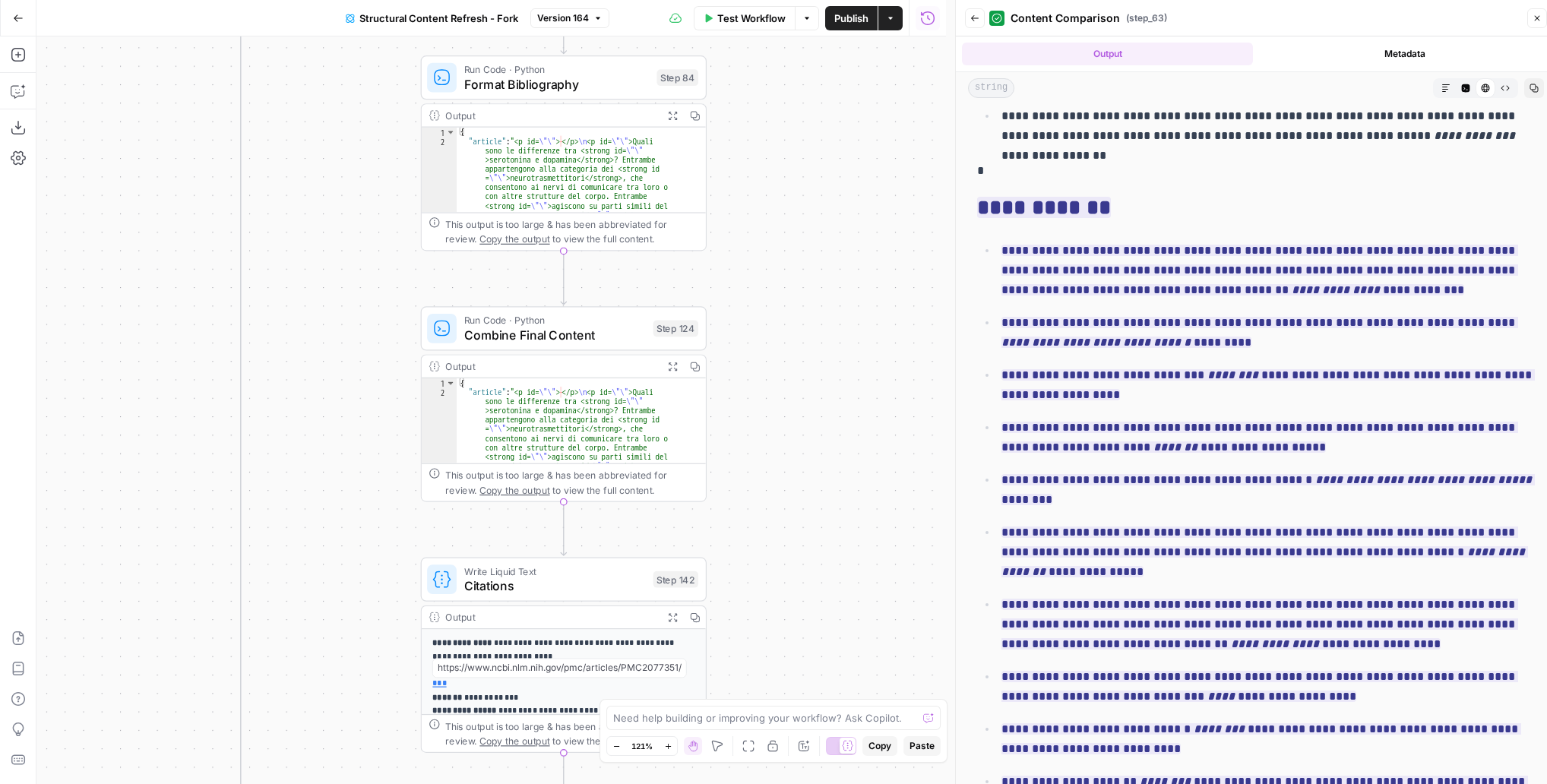 click on "true false false true false true Workflow Set Inputs Inputs Google Search Perform Google Search Step 12 Output Expand Output Copy 1 2 3 4 5 6 7 8 9 {    "search_metadata" :  {      "id" :  "68928ffcb8b4a526a33cc1ba" ,      "status" :  "Success" ,      "json_endpoint" :  "https://serpapi.com          /searches/e1d245b8fb140ec1          /68928ffcb8b4a526a33cc1ba.json" ,      "pixel_position_endpoint" :  "https://serpapi          .com/searches/e1d245b8fb140ec1          /68928ffcb8b4a526a33cc1ba          .json_with_pixel_position" ,      "created_at" :  "2025-08-05 23:13:00 UTC" ,      "processed_at" :  "2025-08-05 23:13:00 UTC" ,      "google_url" :  "https://www.google.it/search          ?q=dopamina+e+serotonina          +-site%3Aunobravo.com&oq=dopamina+e          +serotonina+-site%3Aunobravo.com&hl          =it&gl=it&num=10&sourceid=chrome&ie=UTF          -8" ,     Loop Iteration Label if social or forum Step 13 Output Copy 1 2" at bounding box center [491, 410] 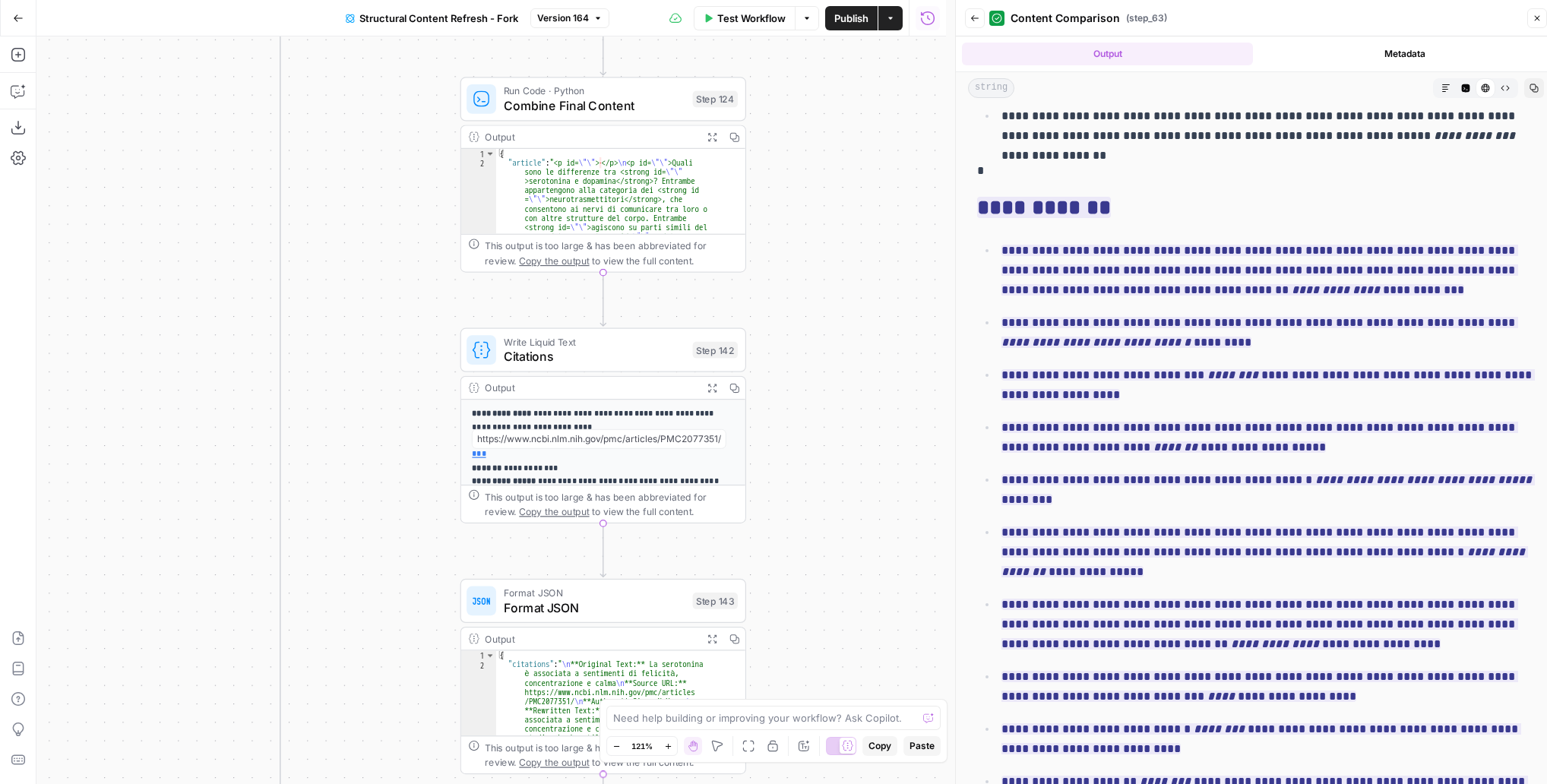 click on "true false false true false true Workflow Set Inputs Inputs Google Search Perform Google Search Step 12 Output Expand Output Copy 1 2 3 4 5 6 7 8 9 {    "search_metadata" :  {      "id" :  "68928ffcb8b4a526a33cc1ba" ,      "status" :  "Success" ,      "json_endpoint" :  "https://serpapi.com          /searches/e1d245b8fb140ec1          /68928ffcb8b4a526a33cc1ba.json" ,      "pixel_position_endpoint" :  "https://serpapi          .com/searches/e1d245b8fb140ec1          /68928ffcb8b4a526a33cc1ba          .json_with_pixel_position" ,      "created_at" :  "2025-08-05 23:13:00 UTC" ,      "processed_at" :  "2025-08-05 23:13:00 UTC" ,      "google_url" :  "https://www.google.it/search          ?q=dopamina+e+serotonina          +-site%3Aunobravo.com&oq=dopamina+e          +serotonina+-site%3Aunobravo.com&hl          =it&gl=it&num=10&sourceid=chrome&ie=UTF          -8" ,     Loop Iteration Label if social or forum Step 13 Output Copy 1 2" at bounding box center [491, 410] 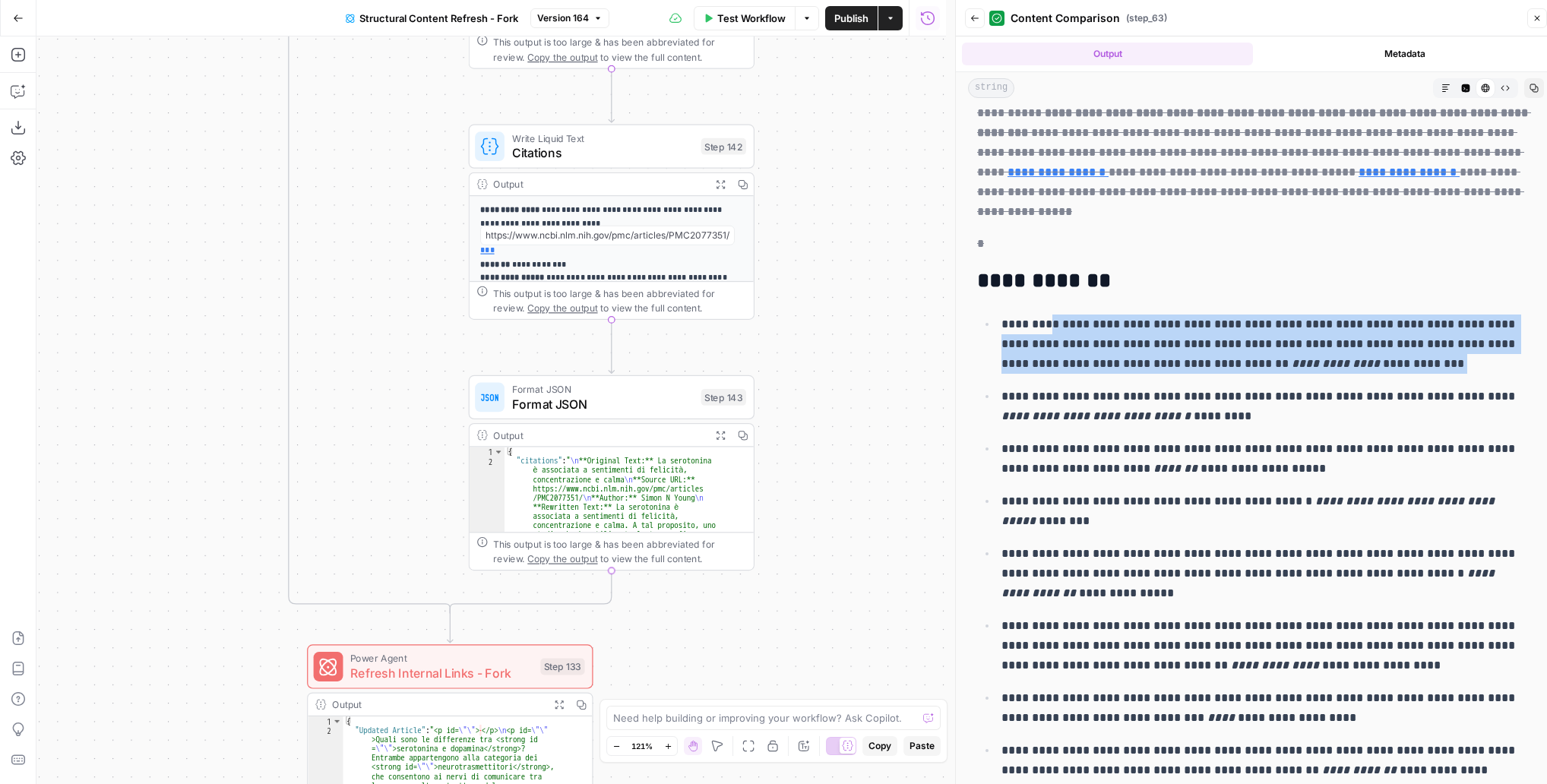 scroll, scrollTop: 8498, scrollLeft: 0, axis: vertical 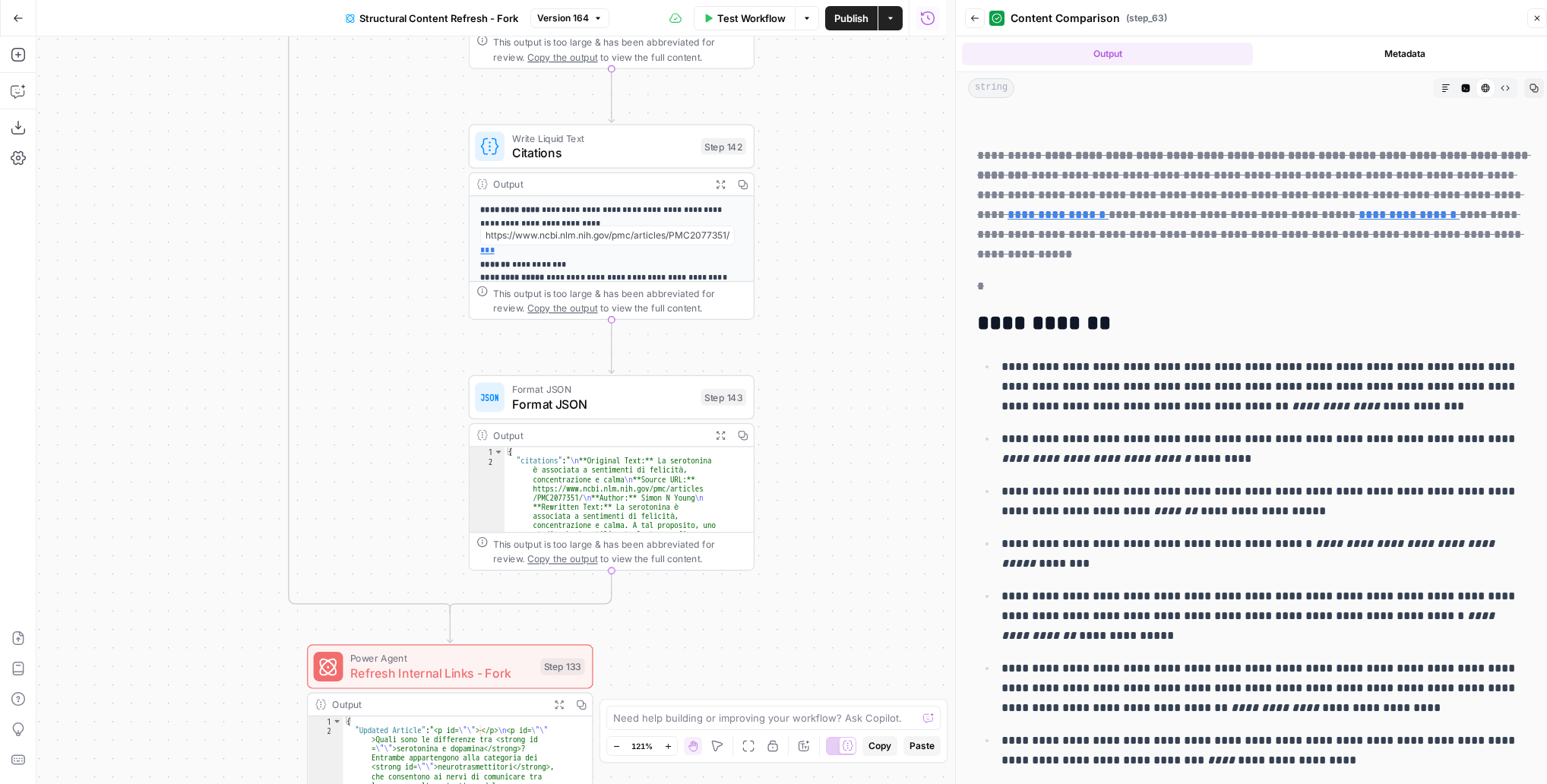 click on "**********" at bounding box center (1097, 458) 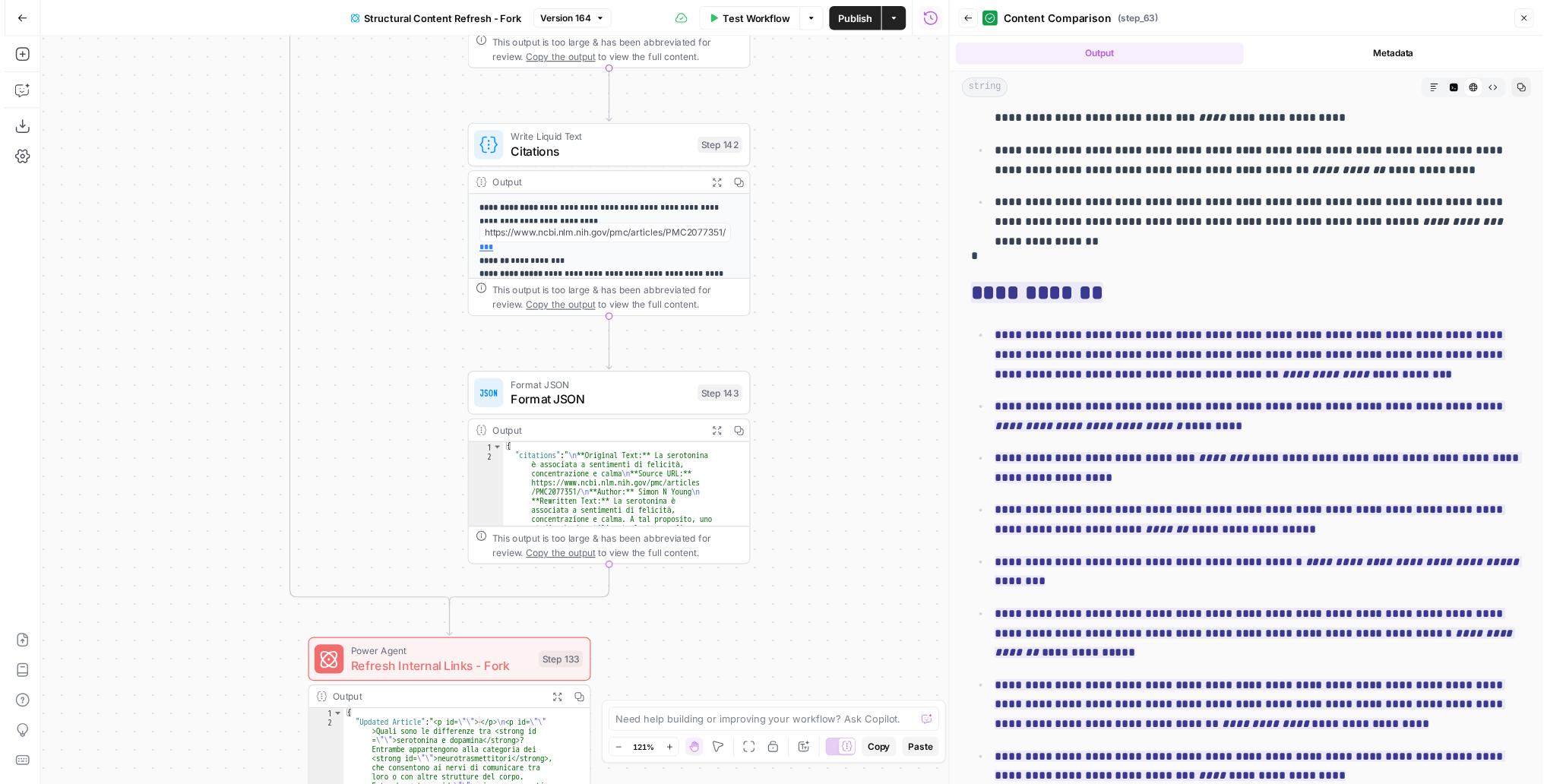 scroll, scrollTop: 9166, scrollLeft: 0, axis: vertical 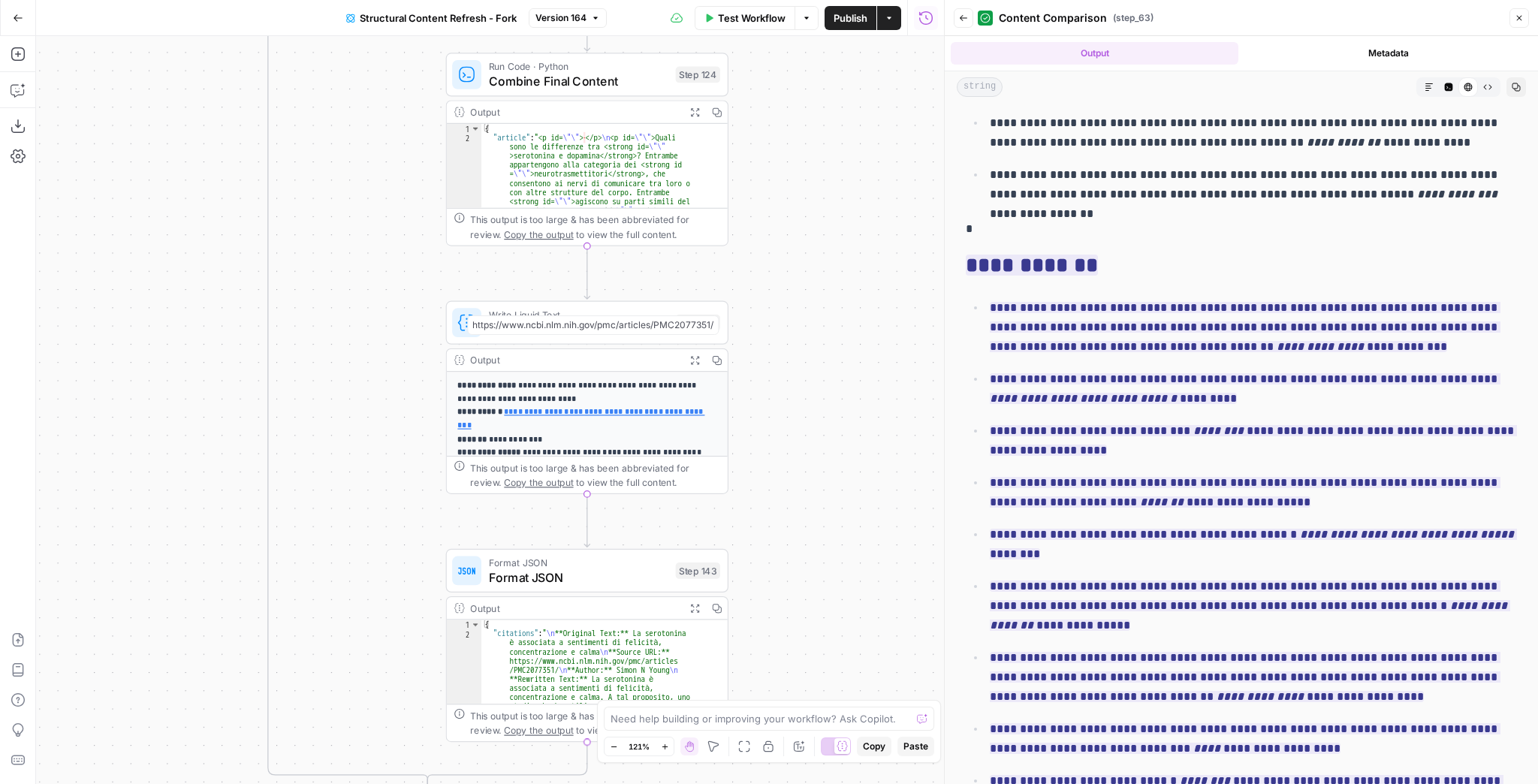 drag, startPoint x: 887, startPoint y: 365, endPoint x: 865, endPoint y: 572, distance: 208.1658 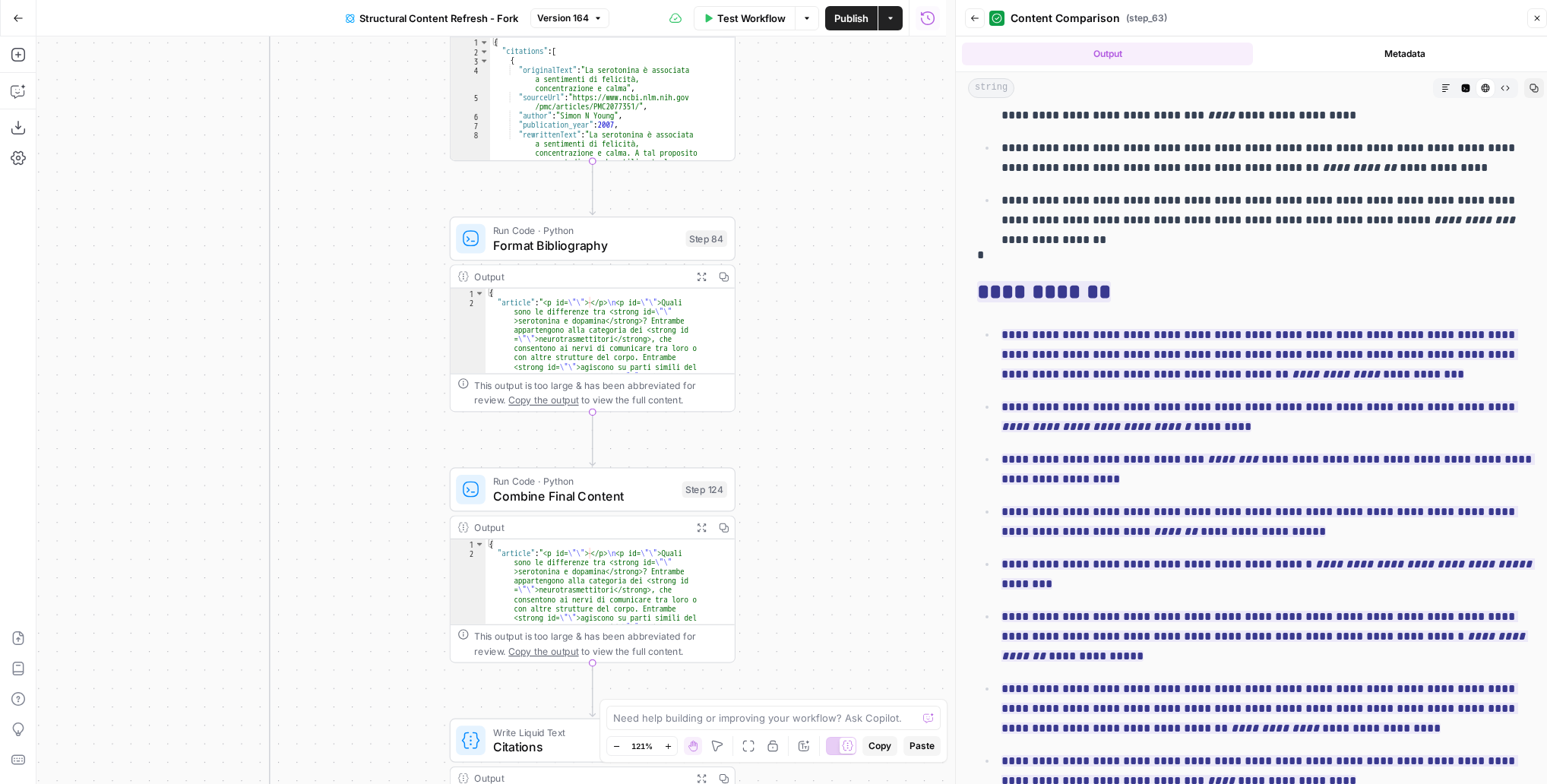 scroll, scrollTop: 9227, scrollLeft: 0, axis: vertical 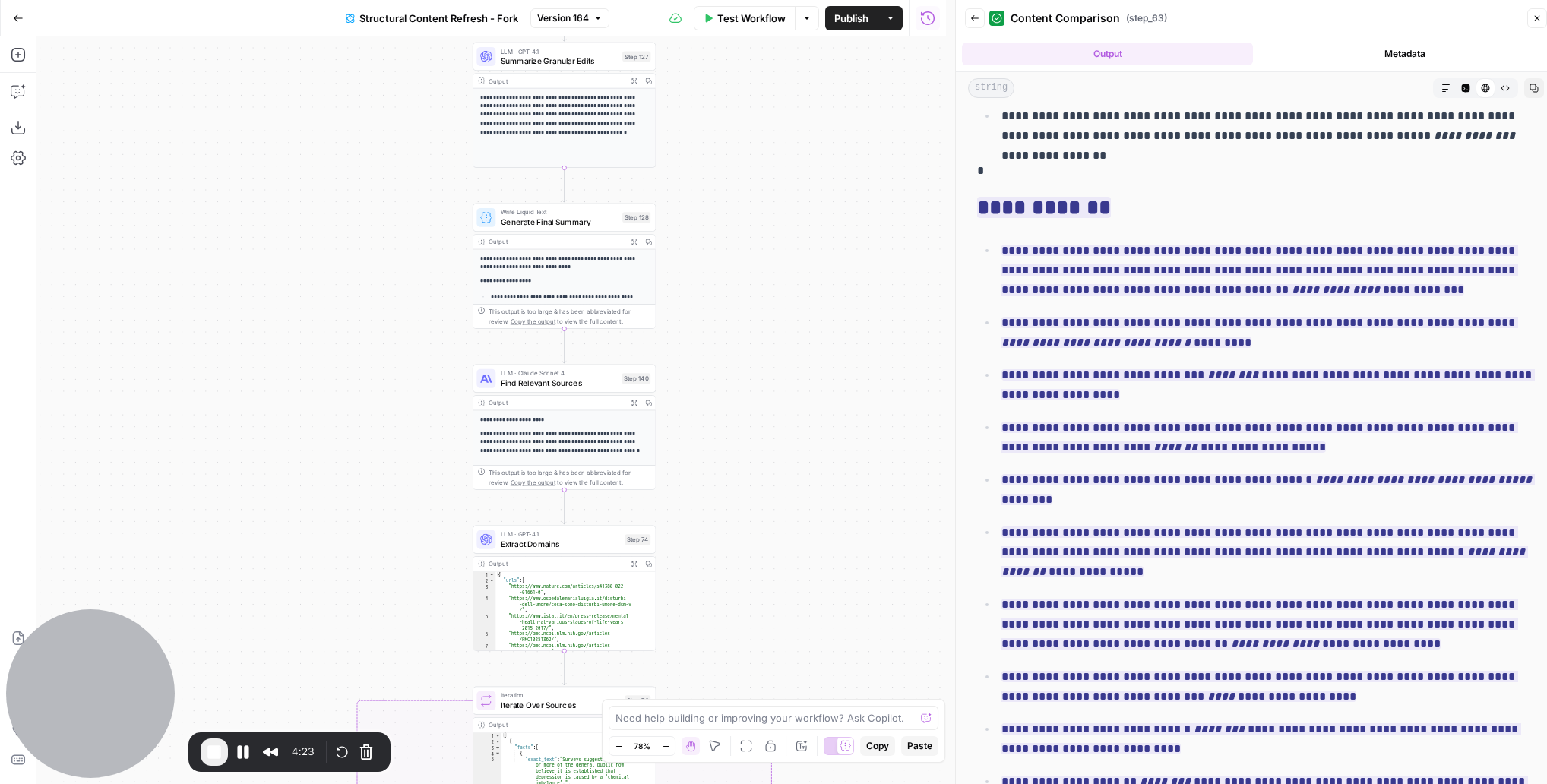 drag, startPoint x: 765, startPoint y: 363, endPoint x: 775, endPoint y: 495, distance: 132.37825 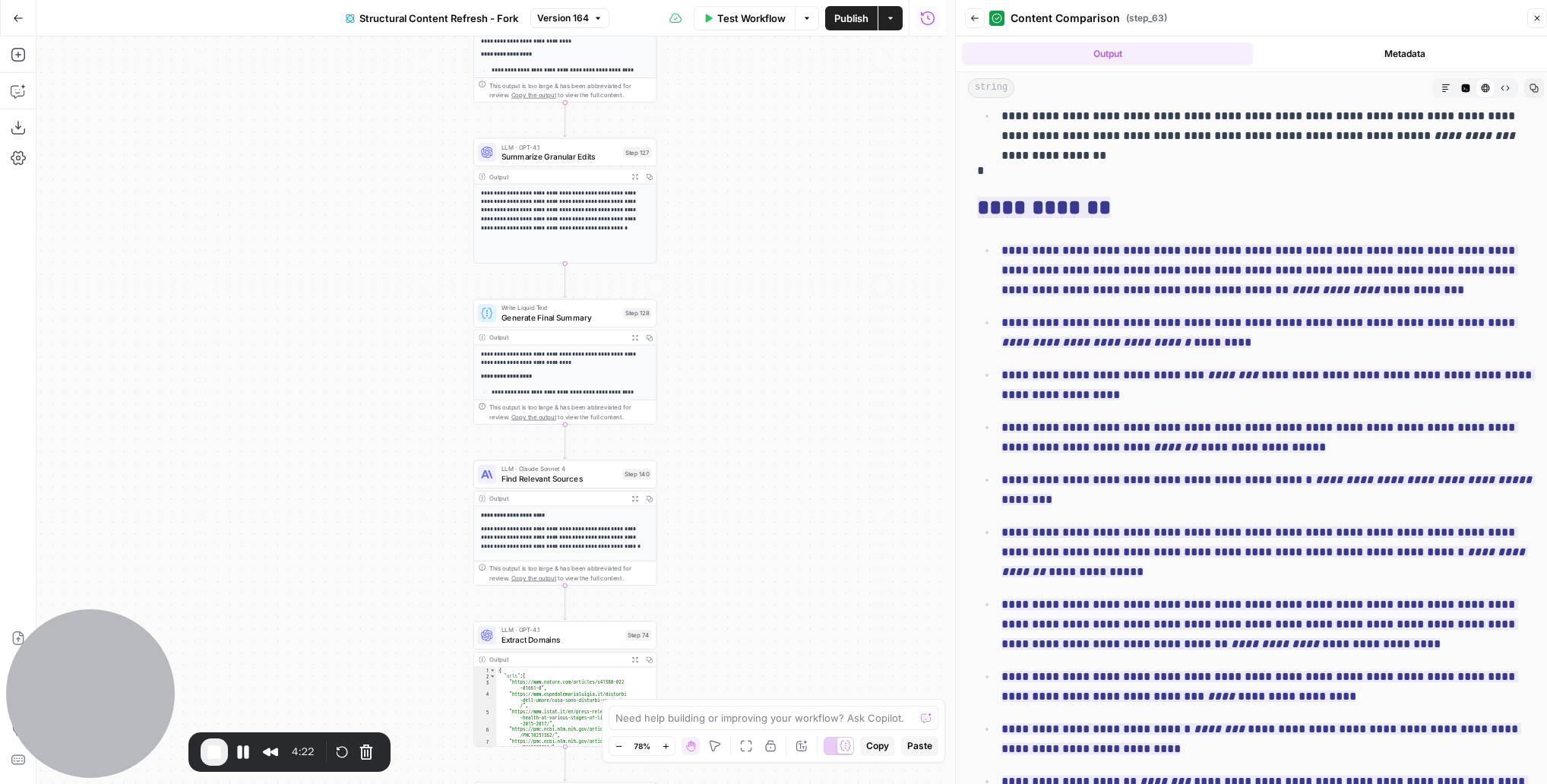click on "true false false true false true Workflow Set Inputs Inputs Google Search Perform Google Search Step 12 Output Expand Output Copy 1 2 3 4 5 6 7 8 9 {    "search_metadata" :  {      "id" :  "68928ffcb8b4a526a33cc1ba" ,      "status" :  "Success" ,      "json_endpoint" :  "https://serpapi.com          /searches/e1d245b8fb140ec1          /68928ffcb8b4a526a33cc1ba.json" ,      "pixel_position_endpoint" :  "https://serpapi          .com/searches/e1d245b8fb140ec1          /68928ffcb8b4a526a33cc1ba          .json_with_pixel_position" ,      "created_at" :  "2025-08-05 23:13:00 UTC" ,      "processed_at" :  "2025-08-05 23:13:00 UTC" ,      "google_url" :  "https://www.google.it/search          ?q=dopamina+e+serotonina          +-site%3Aunobravo.com&oq=dopamina+e          +serotonina+-site%3Aunobravo.com&hl          =it&gl=it&num=10&sourceid=chrome&ie=UTF          -8" ,     Loop Iteration Label if social or forum Step 13 Output Copy 1 2" at bounding box center [491, 410] 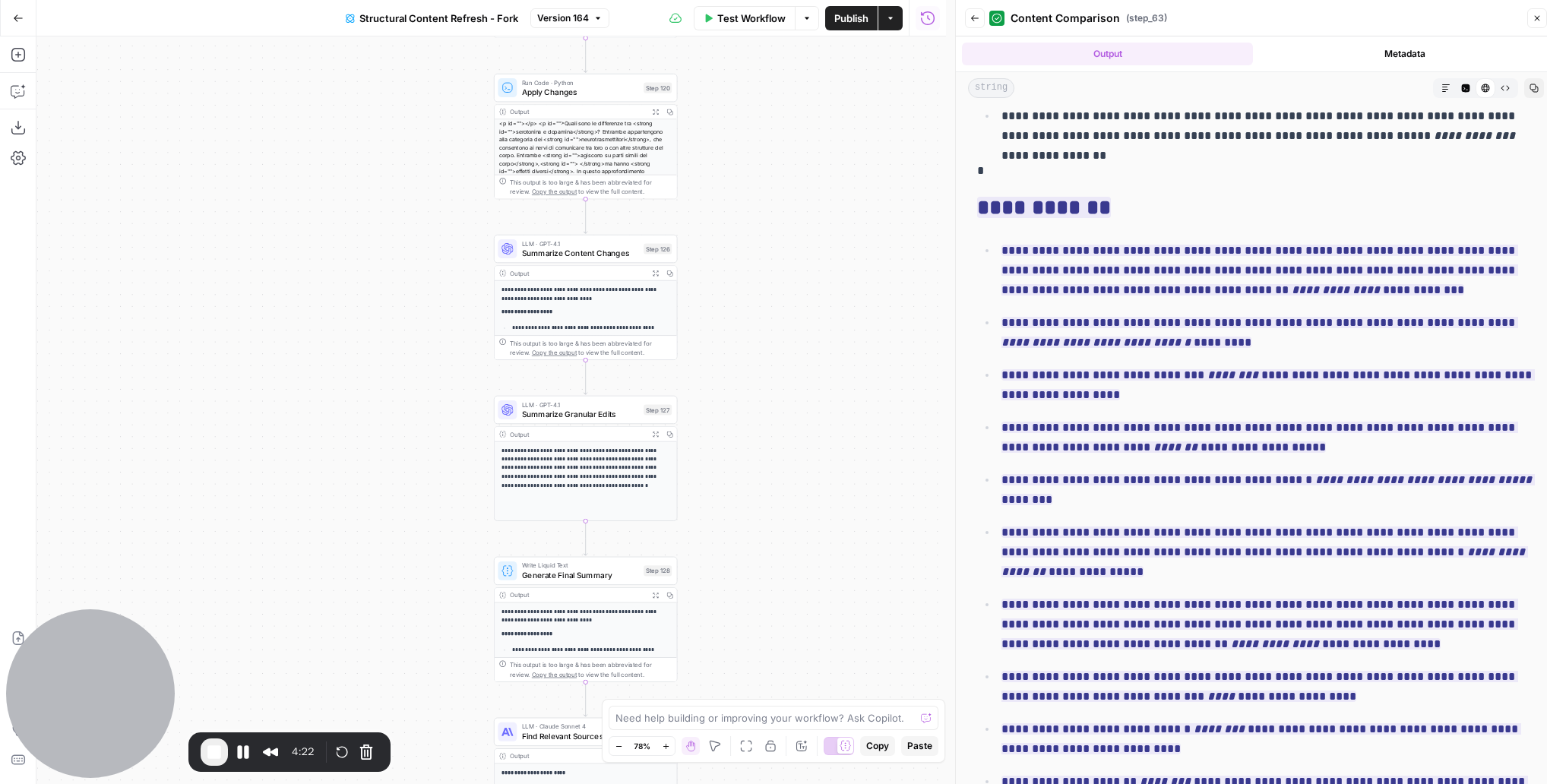 click on "true false false true false true Workflow Set Inputs Inputs Google Search Perform Google Search Step 12 Output Expand Output Copy 1 2 3 4 5 6 7 8 9 {    "search_metadata" :  {      "id" :  "68928ffcb8b4a526a33cc1ba" ,      "status" :  "Success" ,      "json_endpoint" :  "https://serpapi.com          /searches/e1d245b8fb140ec1          /68928ffcb8b4a526a33cc1ba.json" ,      "pixel_position_endpoint" :  "https://serpapi          .com/searches/e1d245b8fb140ec1          /68928ffcb8b4a526a33cc1ba          .json_with_pixel_position" ,      "created_at" :  "2025-08-05 23:13:00 UTC" ,      "processed_at" :  "2025-08-05 23:13:00 UTC" ,      "google_url" :  "https://www.google.it/search          ?q=dopamina+e+serotonina          +-site%3Aunobravo.com&oq=dopamina+e          +serotonina+-site%3Aunobravo.com&hl          =it&gl=it&num=10&sourceid=chrome&ie=UTF          -8" ,     Loop Iteration Label if social or forum Step 13 Output Copy 1 2" at bounding box center (491, 410) 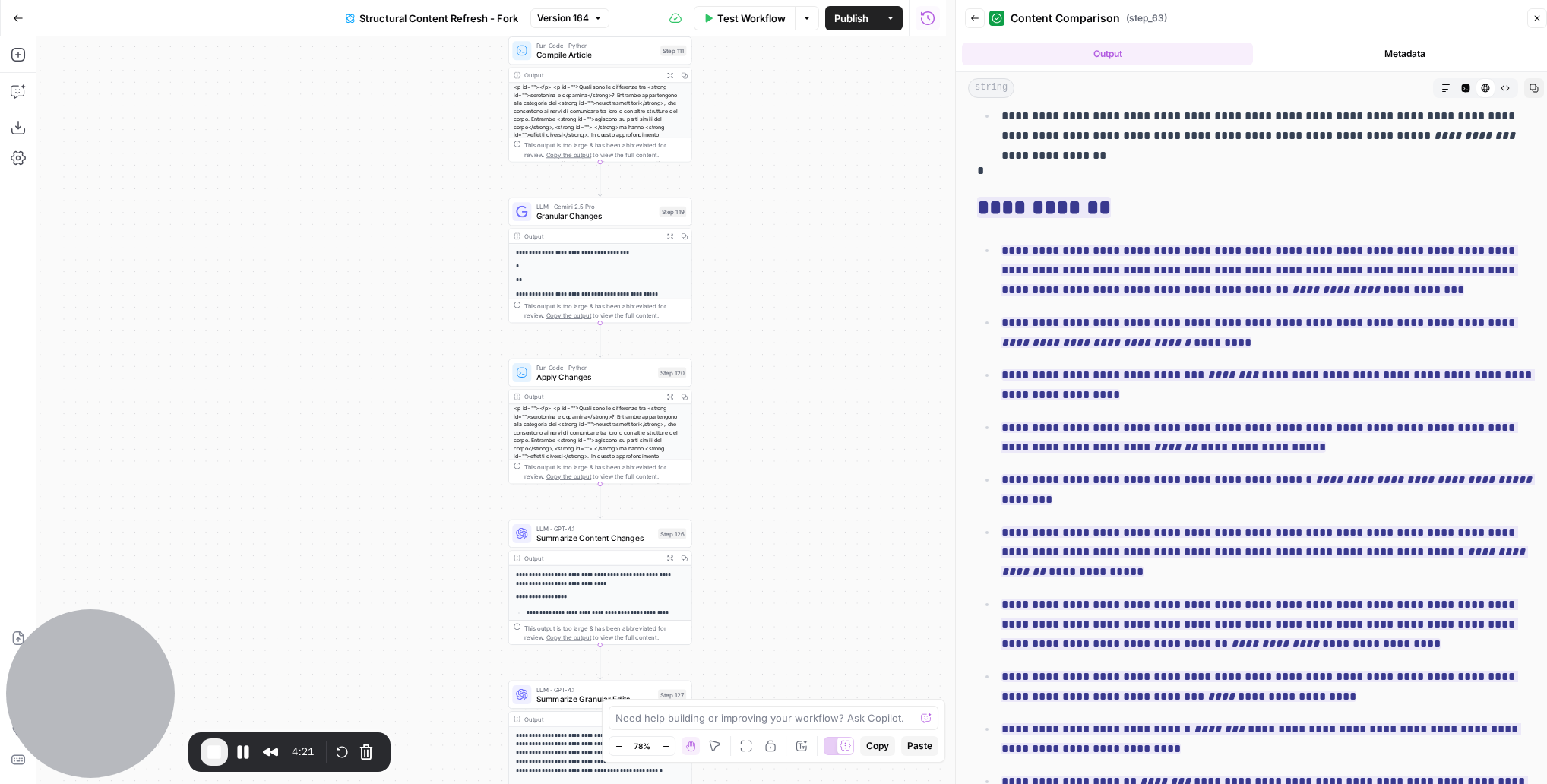 drag, startPoint x: 789, startPoint y: 249, endPoint x: 756, endPoint y: 383, distance: 138.00362 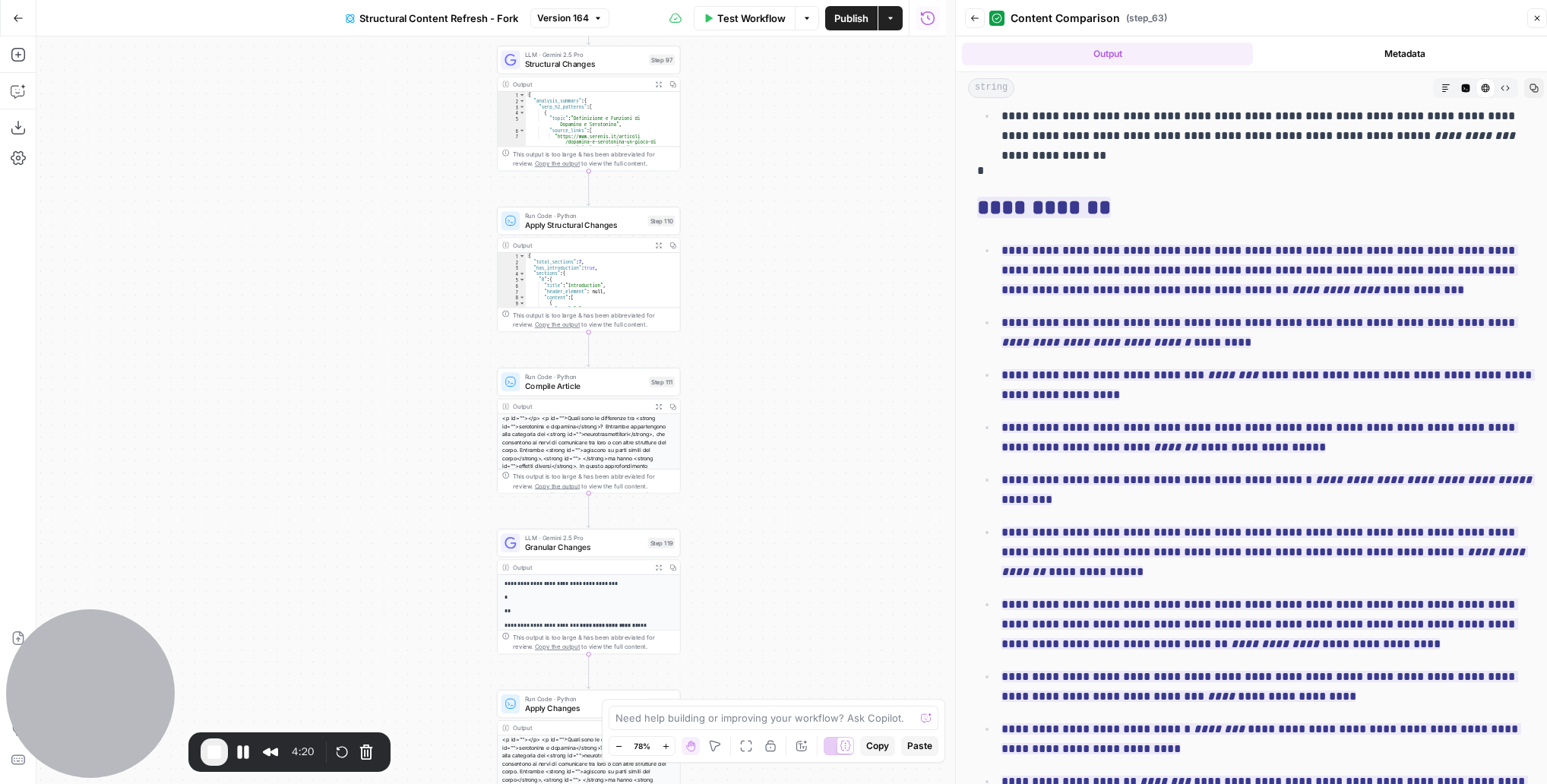 click on "true false false true false true Workflow Set Inputs Inputs Google Search Perform Google Search Step 12 Output Expand Output Copy 1 2 3 4 5 6 7 8 9 {    "search_metadata" :  {      "id" :  "68928ffcb8b4a526a33cc1ba" ,      "status" :  "Success" ,      "json_endpoint" :  "https://serpapi.com          /searches/e1d245b8fb140ec1          /68928ffcb8b4a526a33cc1ba.json" ,      "pixel_position_endpoint" :  "https://serpapi          .com/searches/e1d245b8fb140ec1          /68928ffcb8b4a526a33cc1ba          .json_with_pixel_position" ,      "created_at" :  "2025-08-05 23:13:00 UTC" ,      "processed_at" :  "2025-08-05 23:13:00 UTC" ,      "google_url" :  "https://www.google.it/search          ?q=dopamina+e+serotonina          +-site%3Aunobravo.com&oq=dopamina+e          +serotonina+-site%3Aunobravo.com&hl          =it&gl=it&num=10&sourceid=chrome&ie=UTF          -8" ,     Loop Iteration Label if social or forum Step 13 Output Copy 1 2" at bounding box center [491, 410] 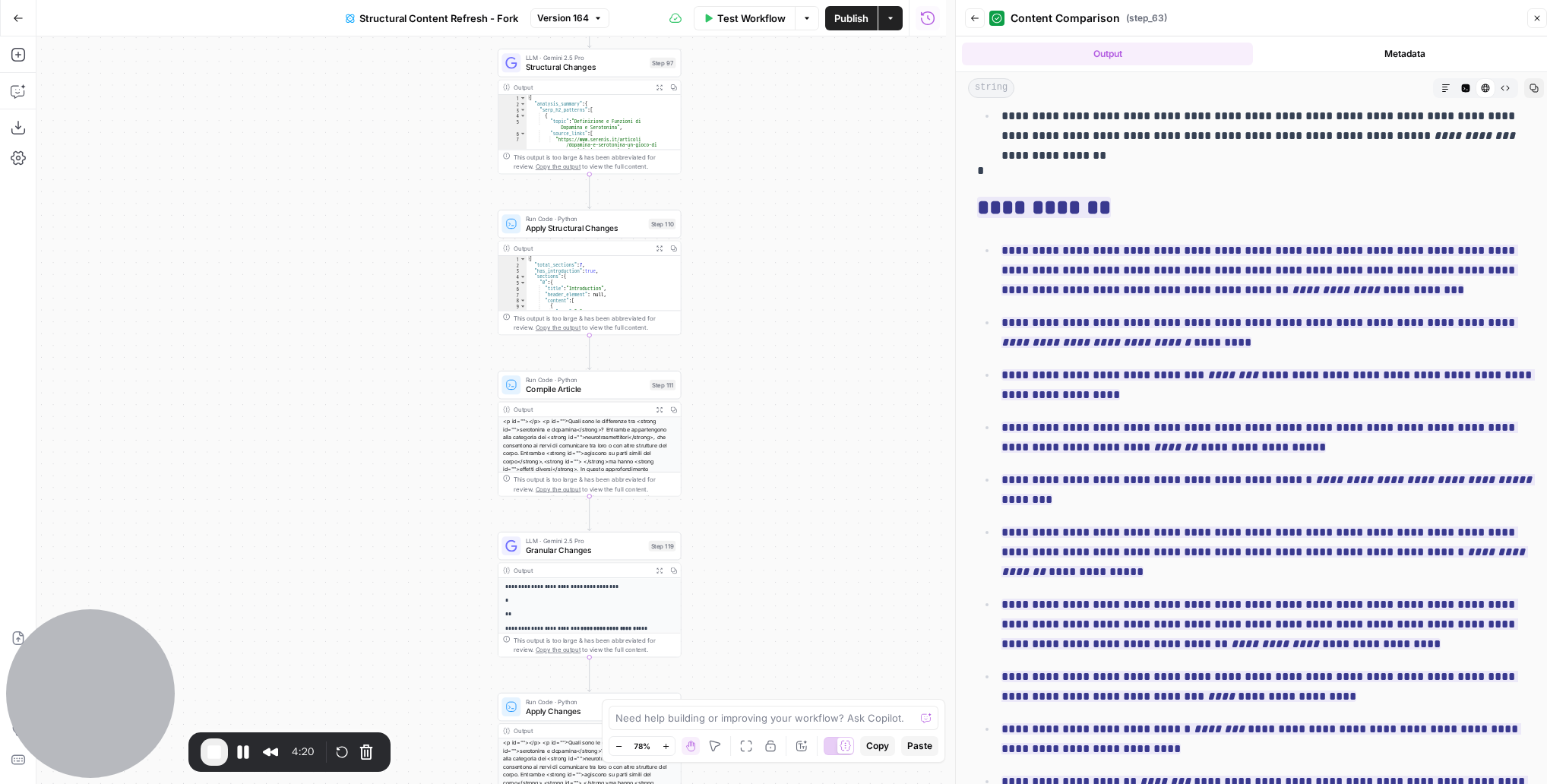drag, startPoint x: 779, startPoint y: 270, endPoint x: 750, endPoint y: 501, distance: 232.8132 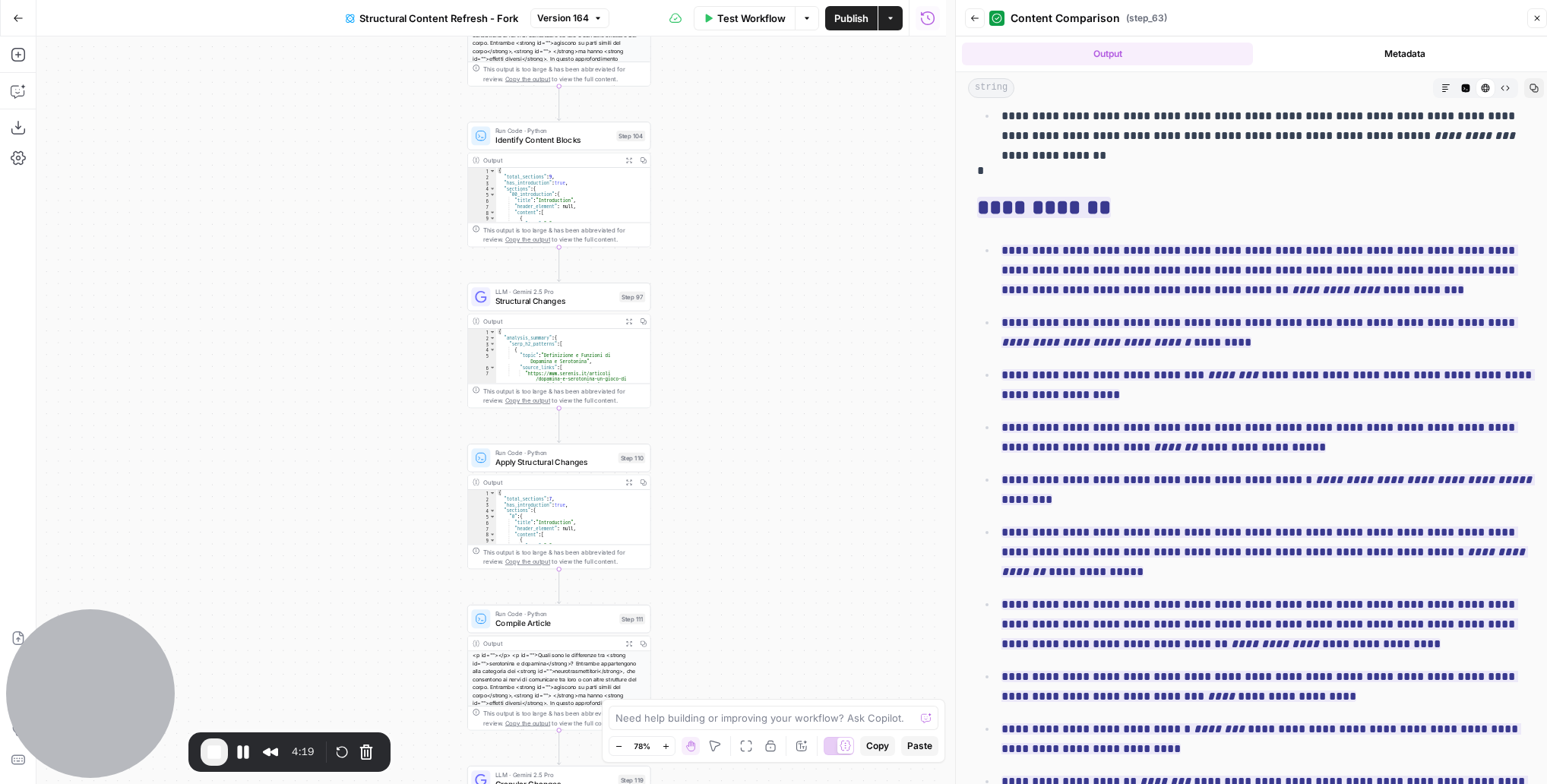 drag, startPoint x: 748, startPoint y: 292, endPoint x: 775, endPoint y: 564, distance: 273.3368 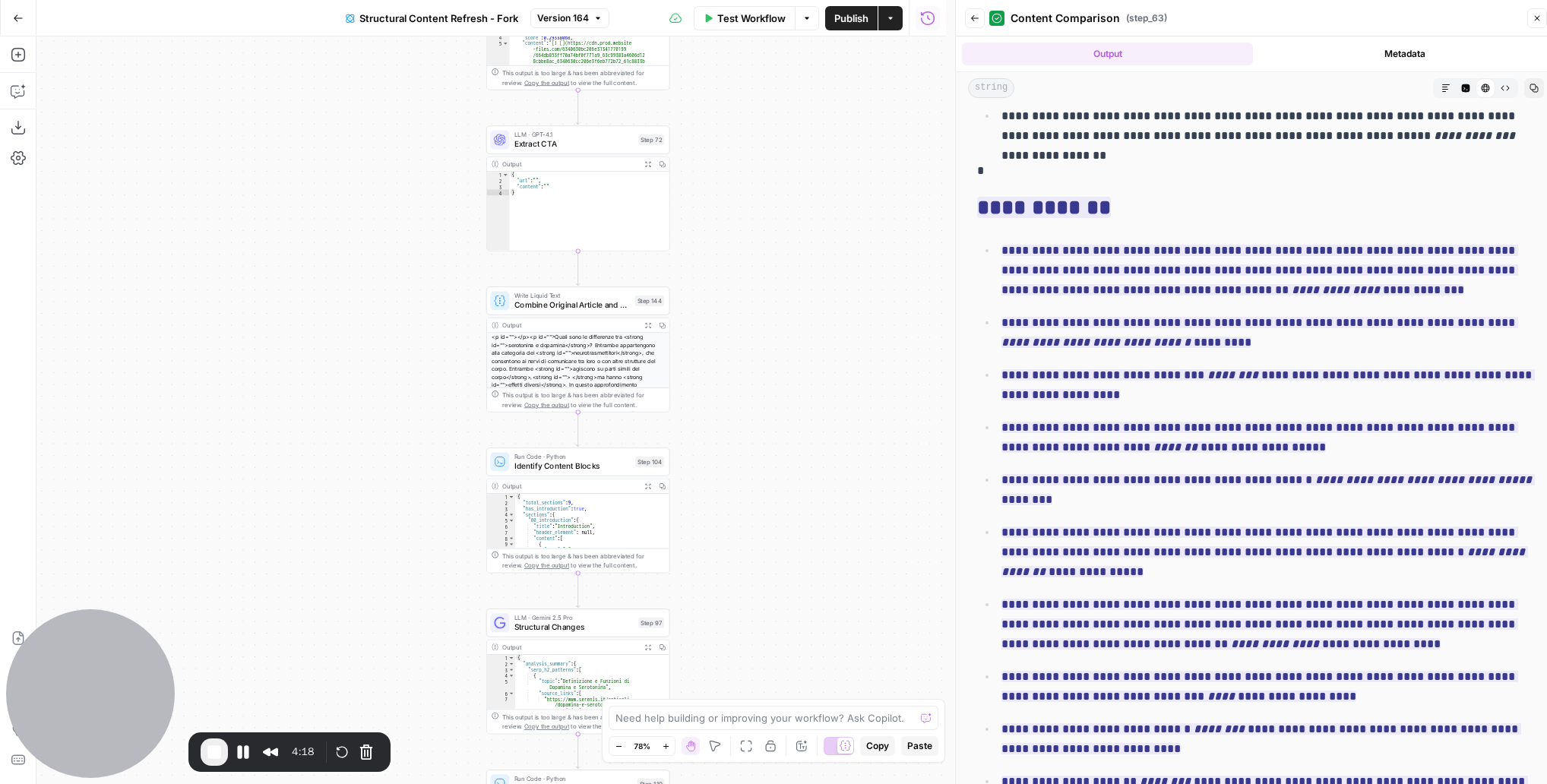 drag, startPoint x: 778, startPoint y: 277, endPoint x: 764, endPoint y: 316, distance: 41.4367 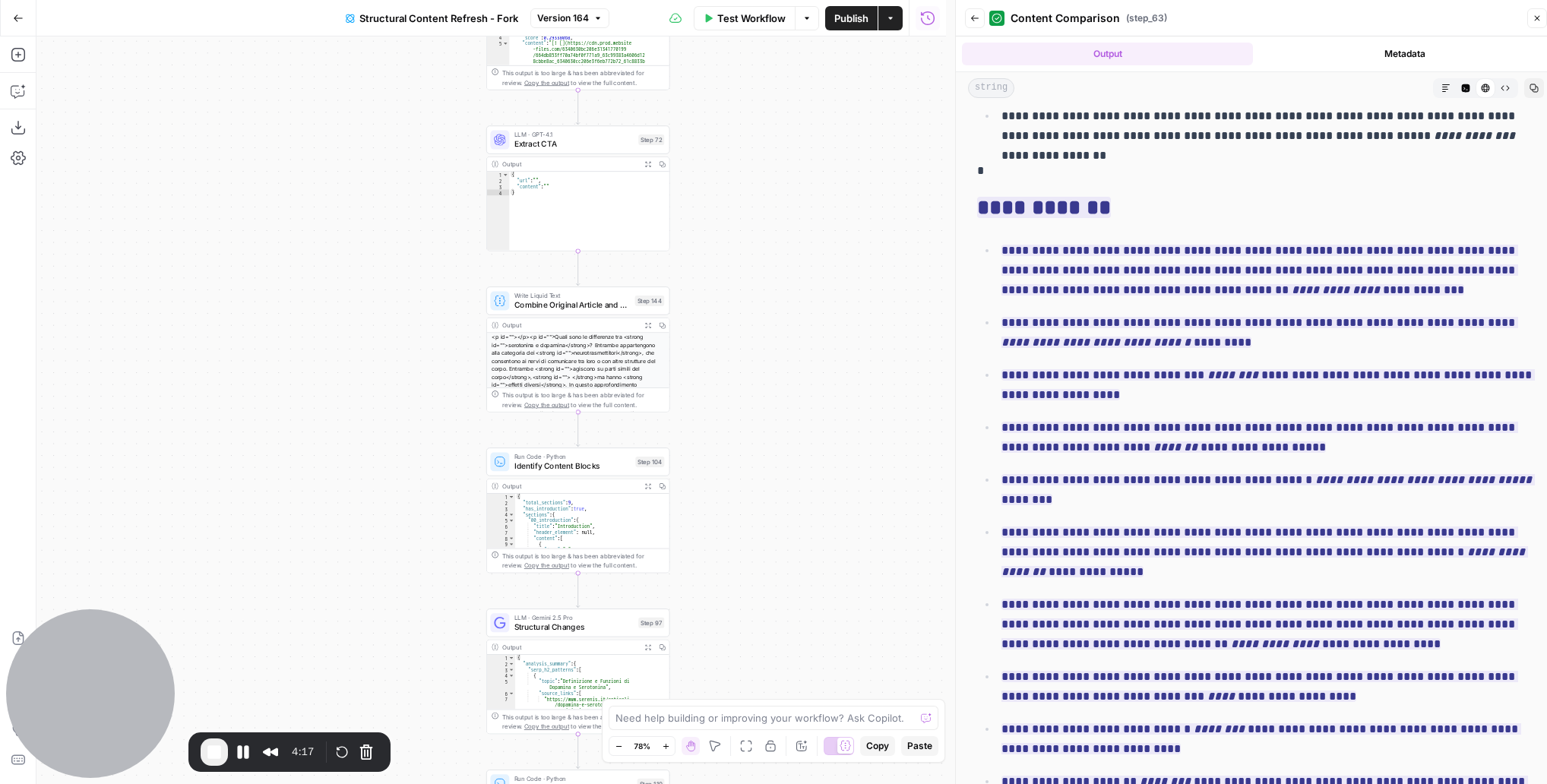 click on "Combine Original Article and Bibliography" at bounding box center (572, 305) 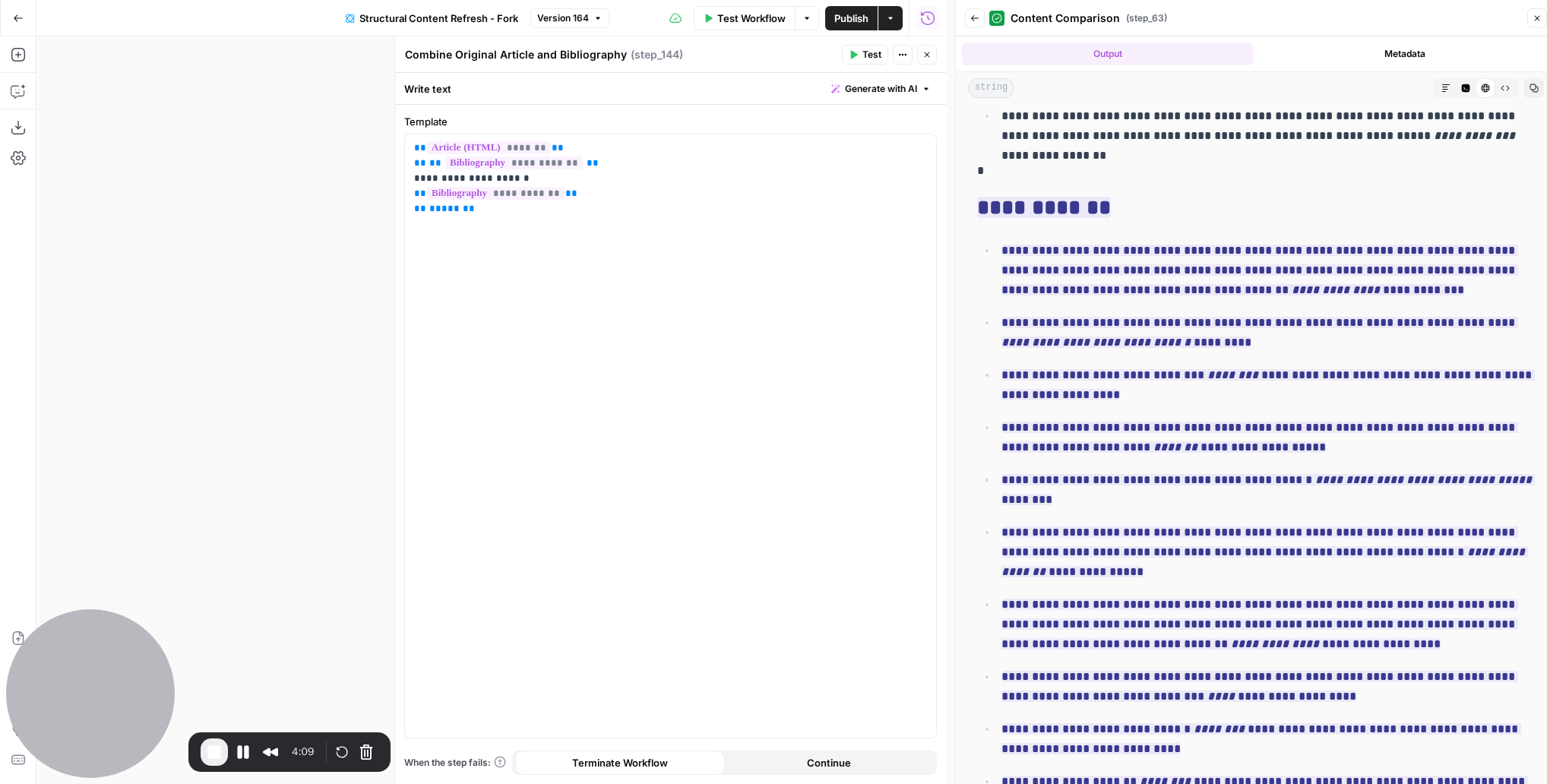 click 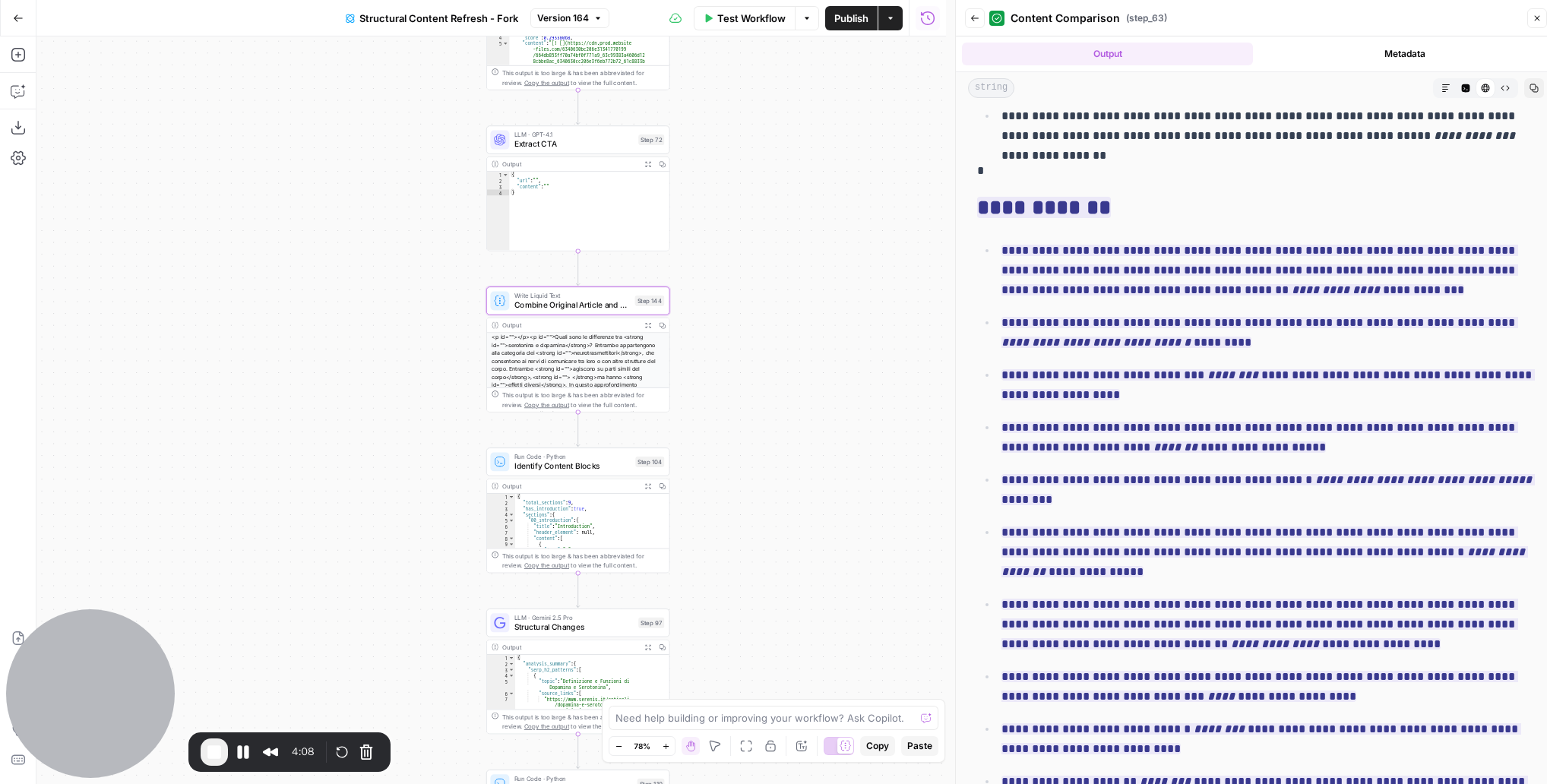 click on "Go Back Structural Content Refresh - Fork Version 164 Test Workflow Options Publish Actions Run History Add Steps Copilot Download as JSON Settings Import JSON AirOps Academy Help Give Feedback Shortcuts true false false true false true Workflow Set Inputs Inputs Google Search Perform Google Search Step 12 Output Expand Output Copy 1 2 3 4 5 6 7 8 9 {    "search_metadata" :  {      "id" :  "68928ffcb8b4a526a33cc1ba" ,      "status" :  "Success" ,      "json_endpoint" :  "https://serpapi.com          /searches/e1d245b8fb140ec1          /68928ffcb8b4a526a33cc1ba.json" ,      "pixel_position_endpoint" :  "https://serpapi          .com/searches/e1d245b8fb140ec1          /68928ffcb8b4a526a33cc1ba          .json_with_pixel_position" ,      "created_at" :  "2025-08-05 23:13:00 UTC" ,      "processed_at" :  "2025-08-05 23:13:00 UTC" ,      "google_url" :  "https://www.google.it/search          ?q=dopamina+e+serotonina          +-site%3Aunobravo.com&oq=dopamina+e" at bounding box center (473, 392) 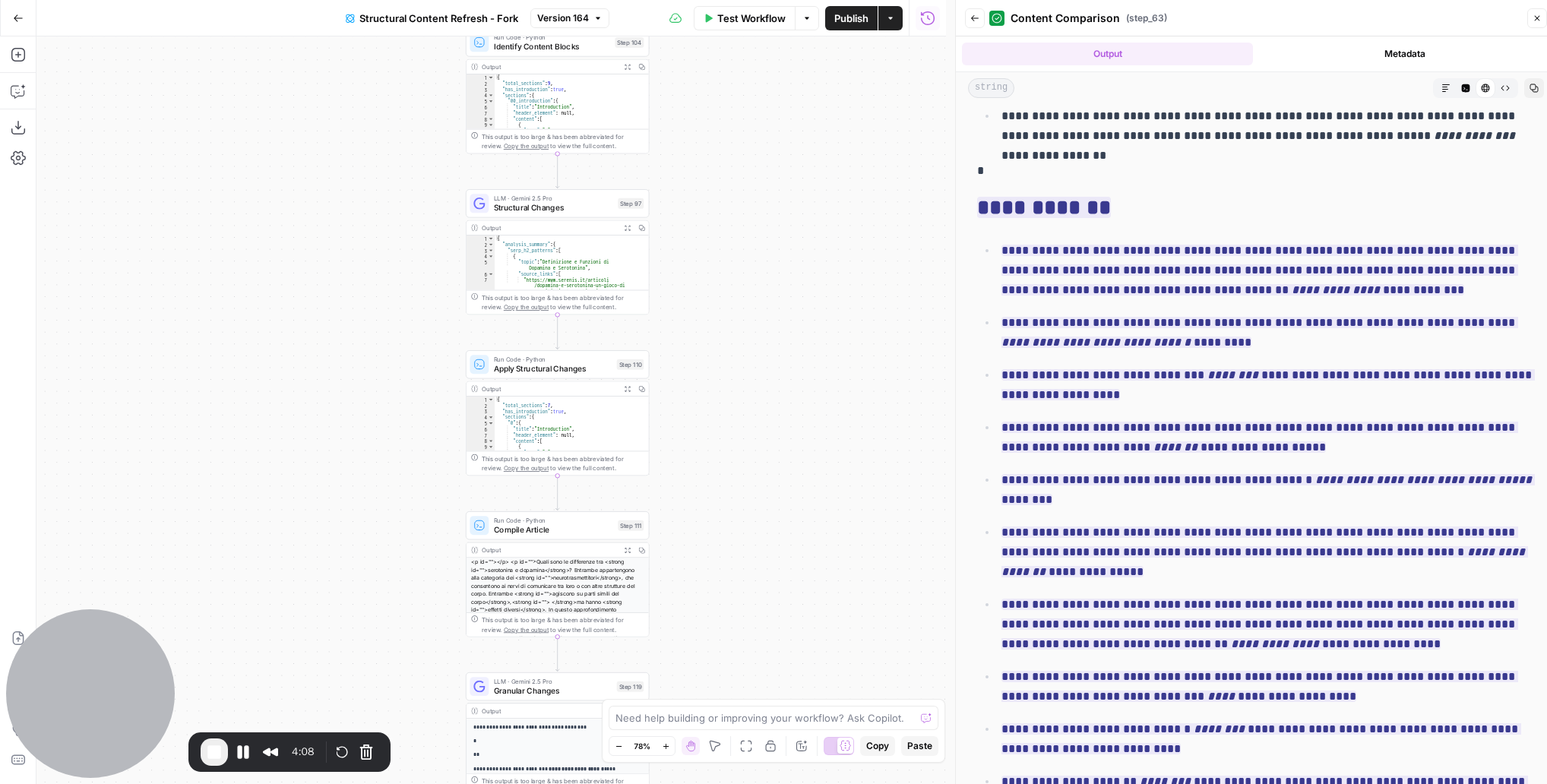 click on "true false false true false true Workflow Set Inputs Inputs Google Search Perform Google Search Step 12 Output Expand Output Copy 1 2 3 4 5 6 7 8 9 {    "search_metadata" :  {      "id" :  "68928ffcb8b4a526a33cc1ba" ,      "status" :  "Success" ,      "json_endpoint" :  "https://serpapi.com          /searches/e1d245b8fb140ec1          /68928ffcb8b4a526a33cc1ba.json" ,      "pixel_position_endpoint" :  "https://serpapi          .com/searches/e1d245b8fb140ec1          /68928ffcb8b4a526a33cc1ba          .json_with_pixel_position" ,      "created_at" :  "2025-08-05 23:13:00 UTC" ,      "processed_at" :  "2025-08-05 23:13:00 UTC" ,      "google_url" :  "https://www.google.it/search          ?q=dopamina+e+serotonina          +-site%3Aunobravo.com&oq=dopamina+e          +serotonina+-site%3Aunobravo.com&hl          =it&gl=it&num=10&sourceid=chrome&ie=UTF          -8" ,     Loop Iteration Label if social or forum Step 13 Output Copy 1 2" at bounding box center [491, 410] 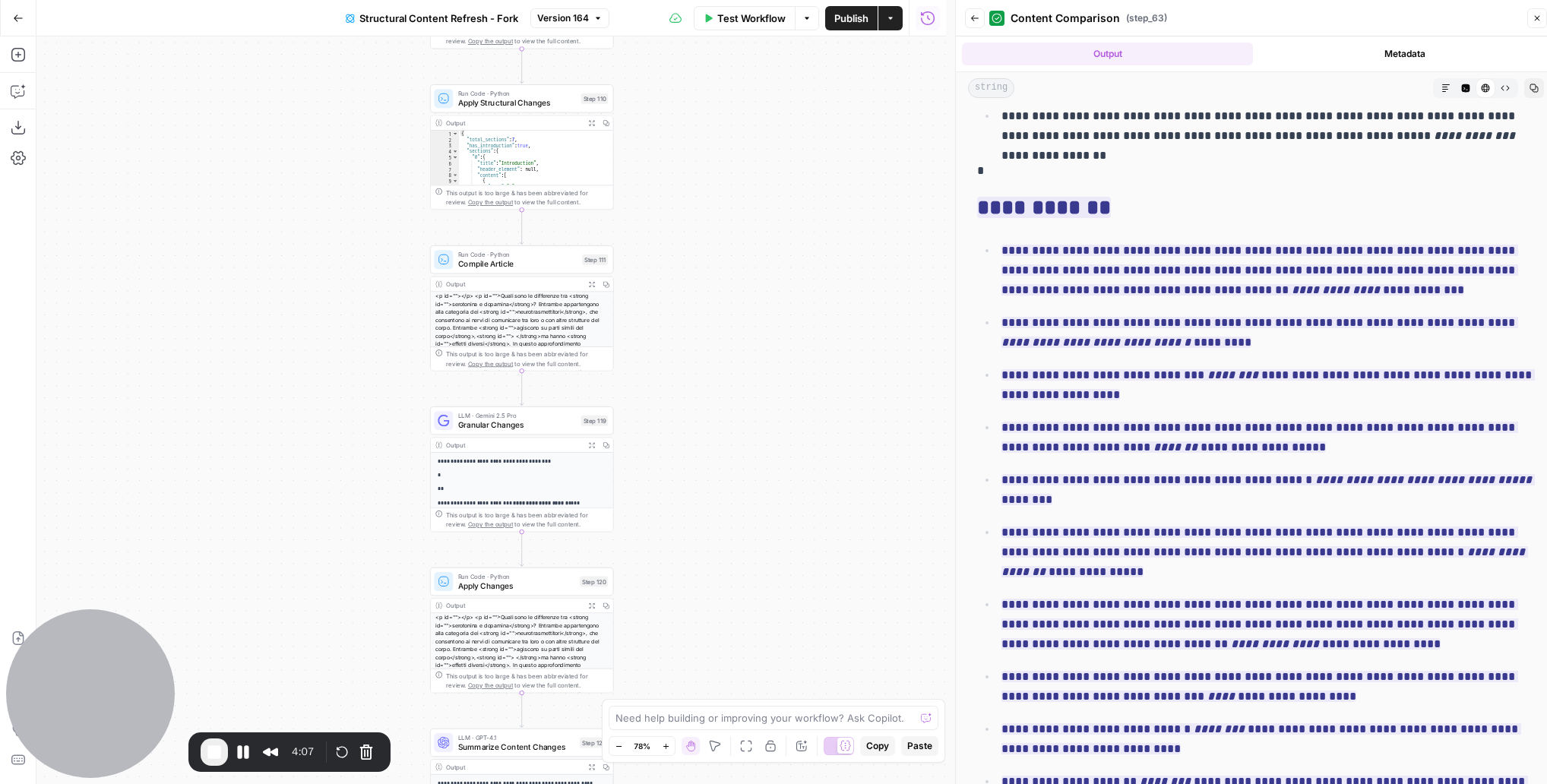 click on "true false false true false true Workflow Set Inputs Inputs Google Search Perform Google Search Step 12 Output Expand Output Copy 1 2 3 4 5 6 7 8 9 {    "search_metadata" :  {      "id" :  "68928ffcb8b4a526a33cc1ba" ,      "status" :  "Success" ,      "json_endpoint" :  "https://serpapi.com          /searches/e1d245b8fb140ec1          /68928ffcb8b4a526a33cc1ba.json" ,      "pixel_position_endpoint" :  "https://serpapi          .com/searches/e1d245b8fb140ec1          /68928ffcb8b4a526a33cc1ba          .json_with_pixel_position" ,      "created_at" :  "2025-08-05 23:13:00 UTC" ,      "processed_at" :  "2025-08-05 23:13:00 UTC" ,      "google_url" :  "https://www.google.it/search          ?q=dopamina+e+serotonina          +-site%3Aunobravo.com&oq=dopamina+e          +serotonina+-site%3Aunobravo.com&hl          =it&gl=it&num=10&sourceid=chrome&ie=UTF          -8" ,     Loop Iteration Label if social or forum Step 13 Output Copy 1 2" at bounding box center (491, 410) 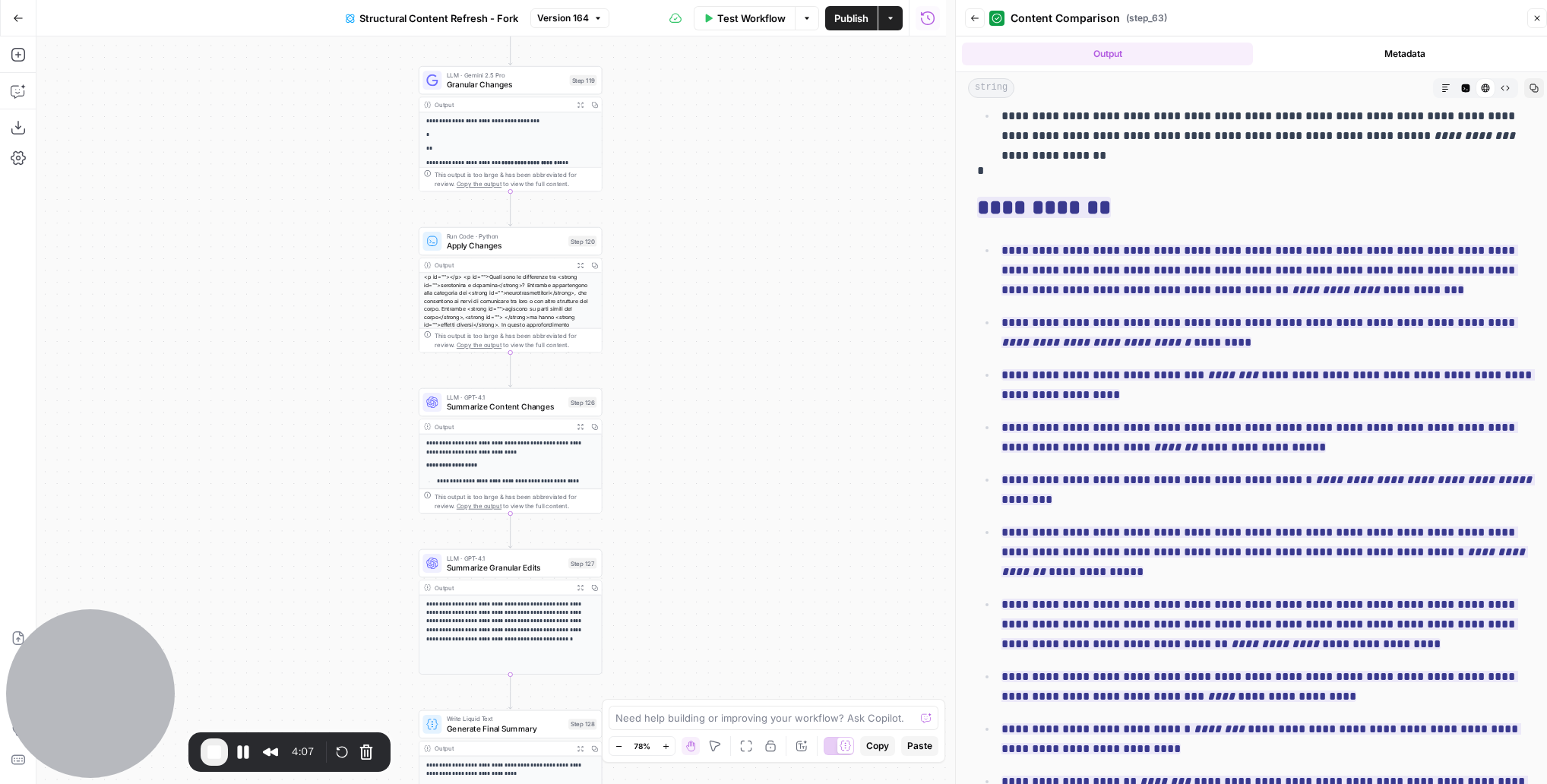 click on "true false false true false true Workflow Set Inputs Inputs Google Search Perform Google Search Step 12 Output Expand Output Copy 1 2 3 4 5 6 7 8 9 {    "search_metadata" :  {      "id" :  "68928ffcb8b4a526a33cc1ba" ,      "status" :  "Success" ,      "json_endpoint" :  "https://serpapi.com          /searches/e1d245b8fb140ec1          /68928ffcb8b4a526a33cc1ba.json" ,      "pixel_position_endpoint" :  "https://serpapi          .com/searches/e1d245b8fb140ec1          /68928ffcb8b4a526a33cc1ba          .json_with_pixel_position" ,      "created_at" :  "2025-08-05 23:13:00 UTC" ,      "processed_at" :  "2025-08-05 23:13:00 UTC" ,      "google_url" :  "https://www.google.it/search          ?q=dopamina+e+serotonina          +-site%3Aunobravo.com&oq=dopamina+e          +serotonina+-site%3Aunobravo.com&hl          =it&gl=it&num=10&sourceid=chrome&ie=UTF          -8" ,     Loop Iteration Label if social or forum Step 13 Output Copy 1 2" at bounding box center [491, 410] 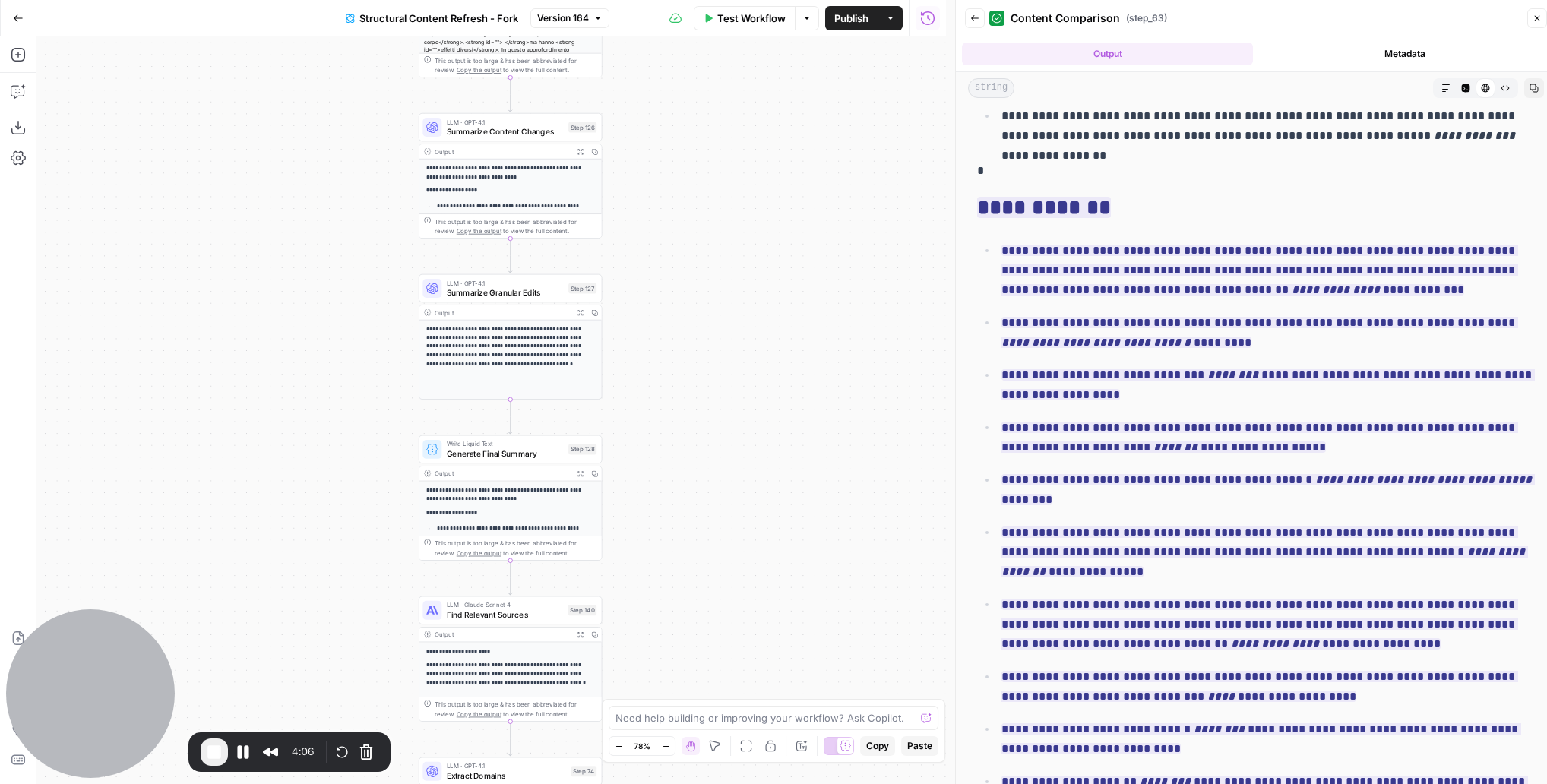 click on "true false false true false true Workflow Set Inputs Inputs Google Search Perform Google Search Step 12 Output Expand Output Copy 1 2 3 4 5 6 7 8 9 {    "search_metadata" :  {      "id" :  "68928ffcb8b4a526a33cc1ba" ,      "status" :  "Success" ,      "json_endpoint" :  "https://serpapi.com          /searches/e1d245b8fb140ec1          /68928ffcb8b4a526a33cc1ba.json" ,      "pixel_position_endpoint" :  "https://serpapi          .com/searches/e1d245b8fb140ec1          /68928ffcb8b4a526a33cc1ba          .json_with_pixel_position" ,      "created_at" :  "2025-08-05 23:13:00 UTC" ,      "processed_at" :  "2025-08-05 23:13:00 UTC" ,      "google_url" :  "https://www.google.it/search          ?q=dopamina+e+serotonina          +-site%3Aunobravo.com&oq=dopamina+e          +serotonina+-site%3Aunobravo.com&hl          =it&gl=it&num=10&sourceid=chrome&ie=UTF          -8" ,     Loop Iteration Label if social or forum Step 13 Output Copy 1 2" at bounding box center [491, 410] 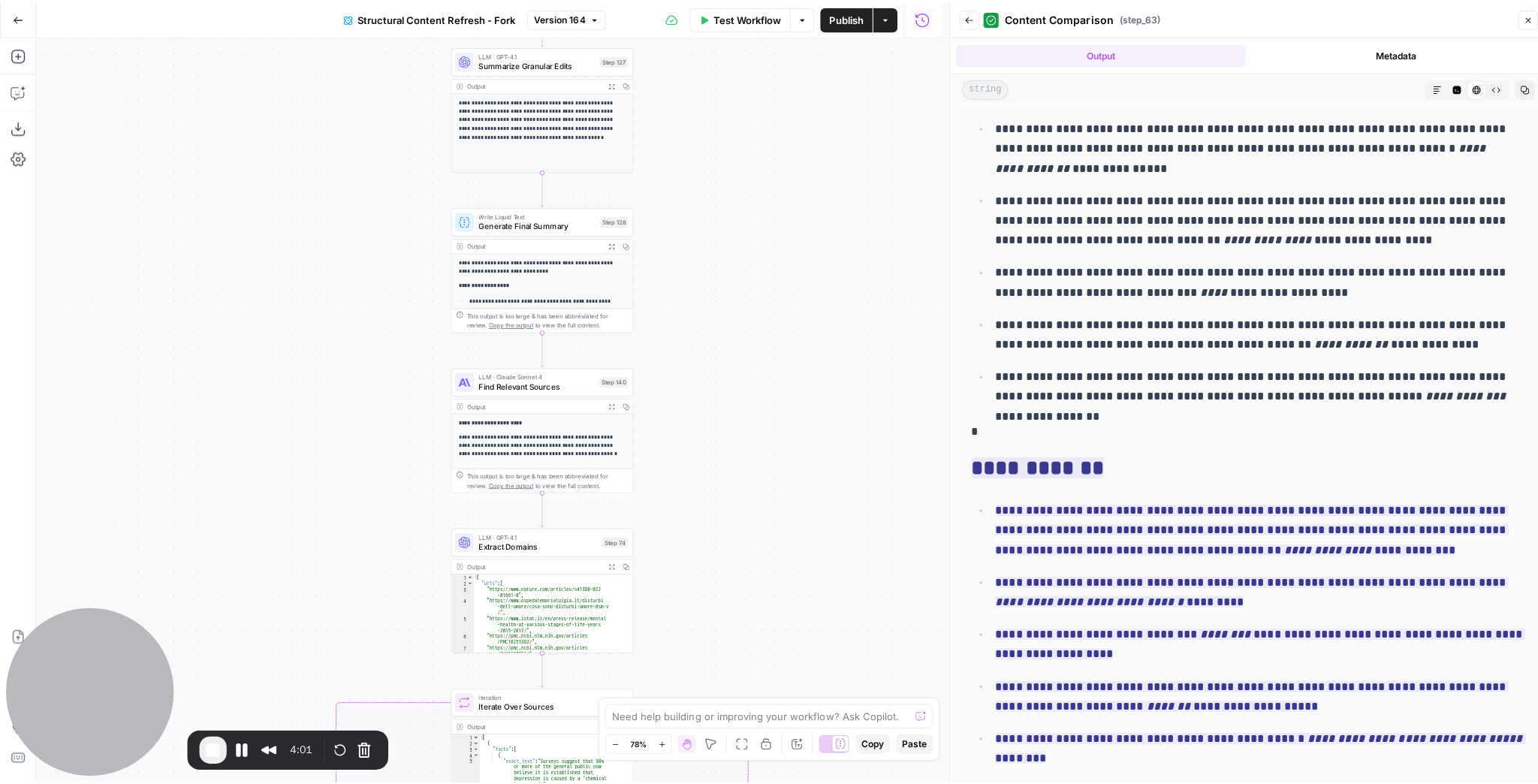 scroll, scrollTop: 8941, scrollLeft: 0, axis: vertical 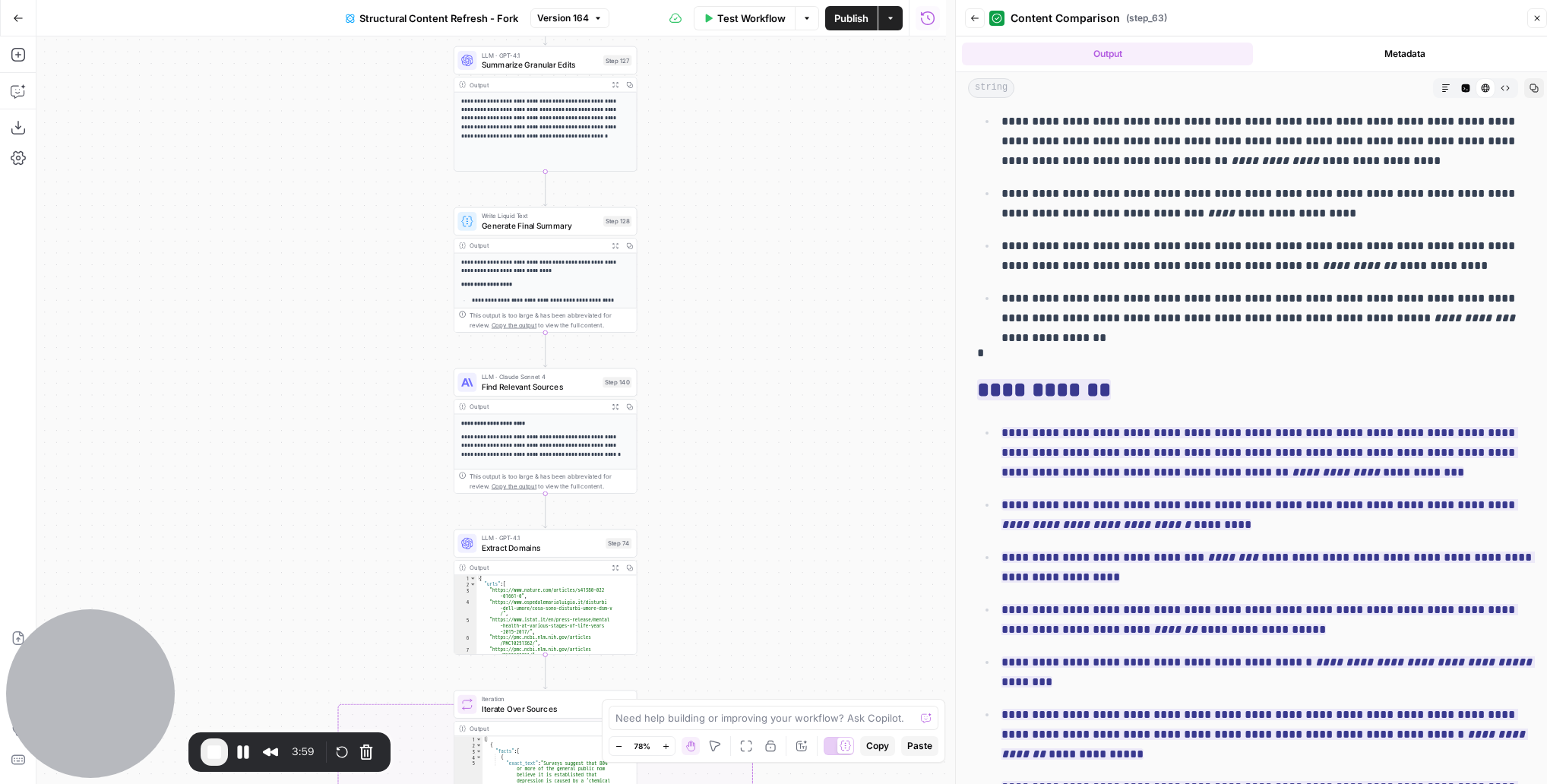 drag, startPoint x: 796, startPoint y: 481, endPoint x: 799, endPoint y: 217, distance: 264.01704 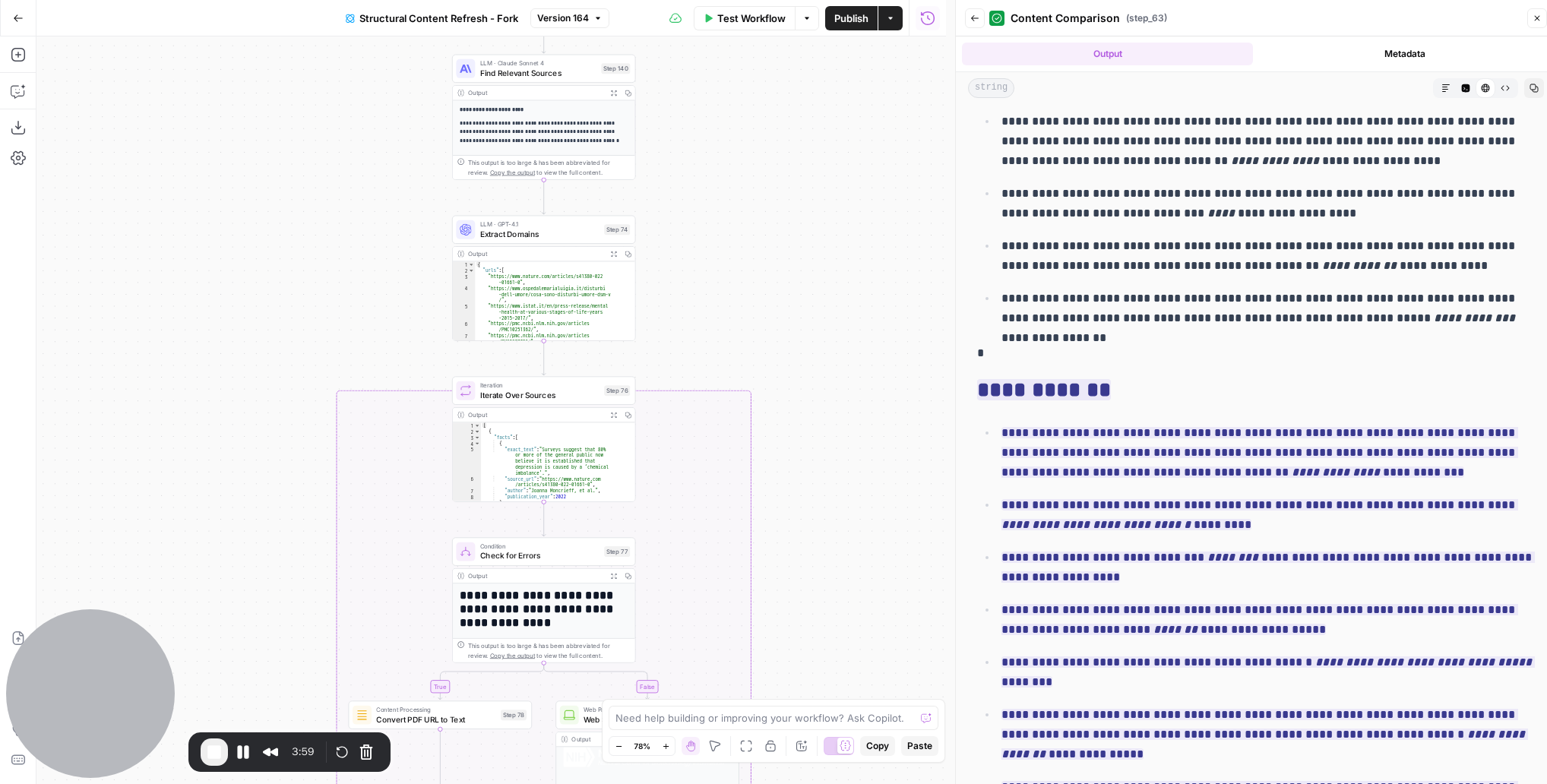 click on "true false false true false true Workflow Set Inputs Inputs Google Search Perform Google Search Step 12 Output Expand Output Copy 1 2 3 4 5 6 7 8 9 {    "search_metadata" :  {      "id" :  "68928ffcb8b4a526a33cc1ba" ,      "status" :  "Success" ,      "json_endpoint" :  "https://serpapi.com          /searches/e1d245b8fb140ec1          /68928ffcb8b4a526a33cc1ba.json" ,      "pixel_position_endpoint" :  "https://serpapi          .com/searches/e1d245b8fb140ec1          /68928ffcb8b4a526a33cc1ba          .json_with_pixel_position" ,      "created_at" :  "2025-08-05 23:13:00 UTC" ,      "processed_at" :  "2025-08-05 23:13:00 UTC" ,      "google_url" :  "https://www.google.it/search          ?q=dopamina+e+serotonina          +-site%3Aunobravo.com&oq=dopamina+e          +serotonina+-site%3Aunobravo.com&hl          =it&gl=it&num=10&sourceid=chrome&ie=UTF          -8" ,     Loop Iteration Label if social or forum Step 13 Output Copy 1 2" at bounding box center (491, 410) 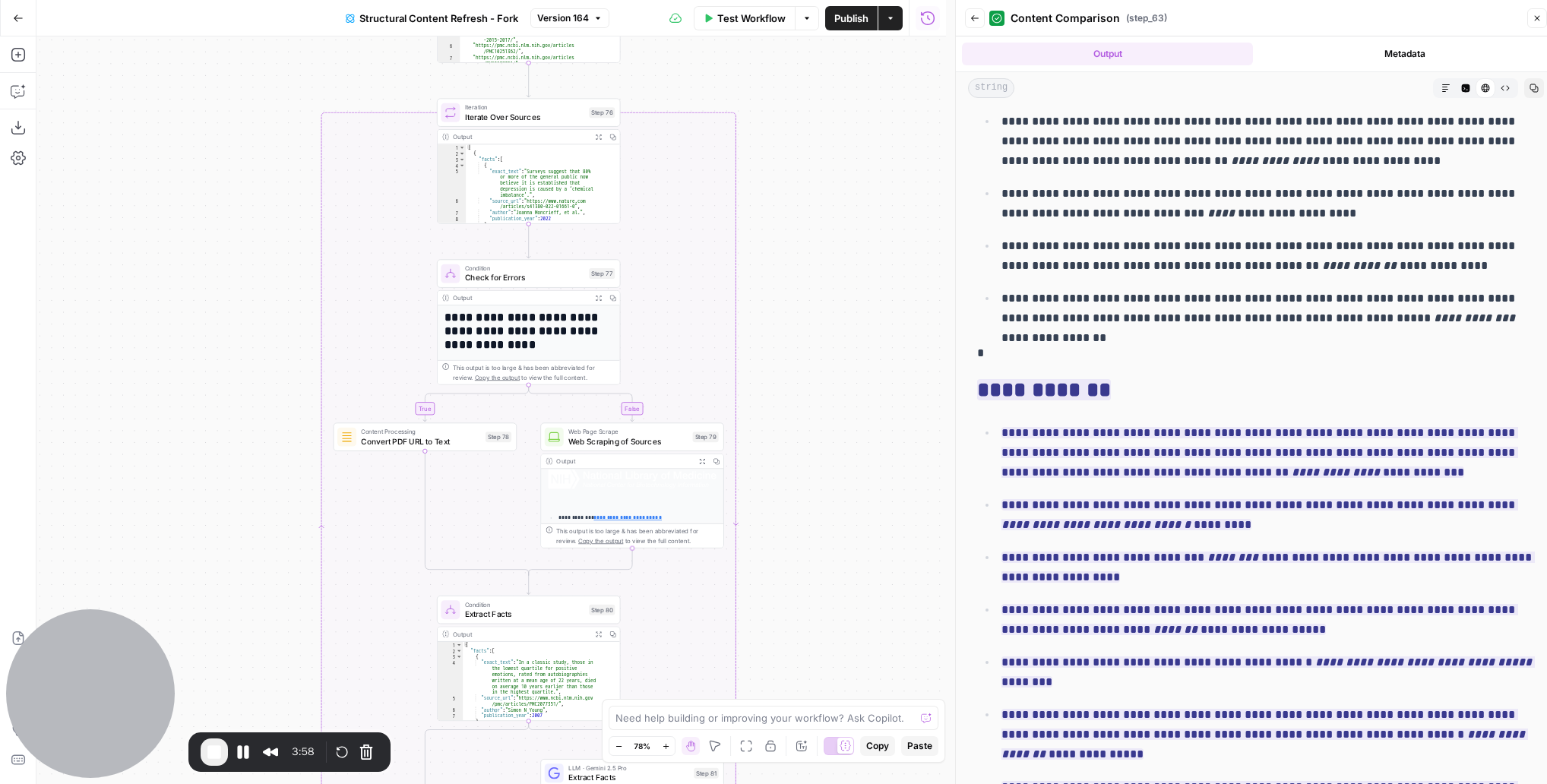 click on "true false false true false true Workflow Set Inputs Inputs Google Search Perform Google Search Step 12 Output Expand Output Copy 1 2 3 4 5 6 7 8 9 {    "search_metadata" :  {      "id" :  "68928ffcb8b4a526a33cc1ba" ,      "status" :  "Success" ,      "json_endpoint" :  "https://serpapi.com          /searches/e1d245b8fb140ec1          /68928ffcb8b4a526a33cc1ba.json" ,      "pixel_position_endpoint" :  "https://serpapi          .com/searches/e1d245b8fb140ec1          /68928ffcb8b4a526a33cc1ba          .json_with_pixel_position" ,      "created_at" :  "2025-08-05 23:13:00 UTC" ,      "processed_at" :  "2025-08-05 23:13:00 UTC" ,      "google_url" :  "https://www.google.it/search          ?q=dopamina+e+serotonina          +-site%3Aunobravo.com&oq=dopamina+e          +serotonina+-site%3Aunobravo.com&hl          =it&gl=it&num=10&sourceid=chrome&ie=UTF          -8" ,     Loop Iteration Label if social or forum Step 13 Output Copy 1 2" at bounding box center (491, 410) 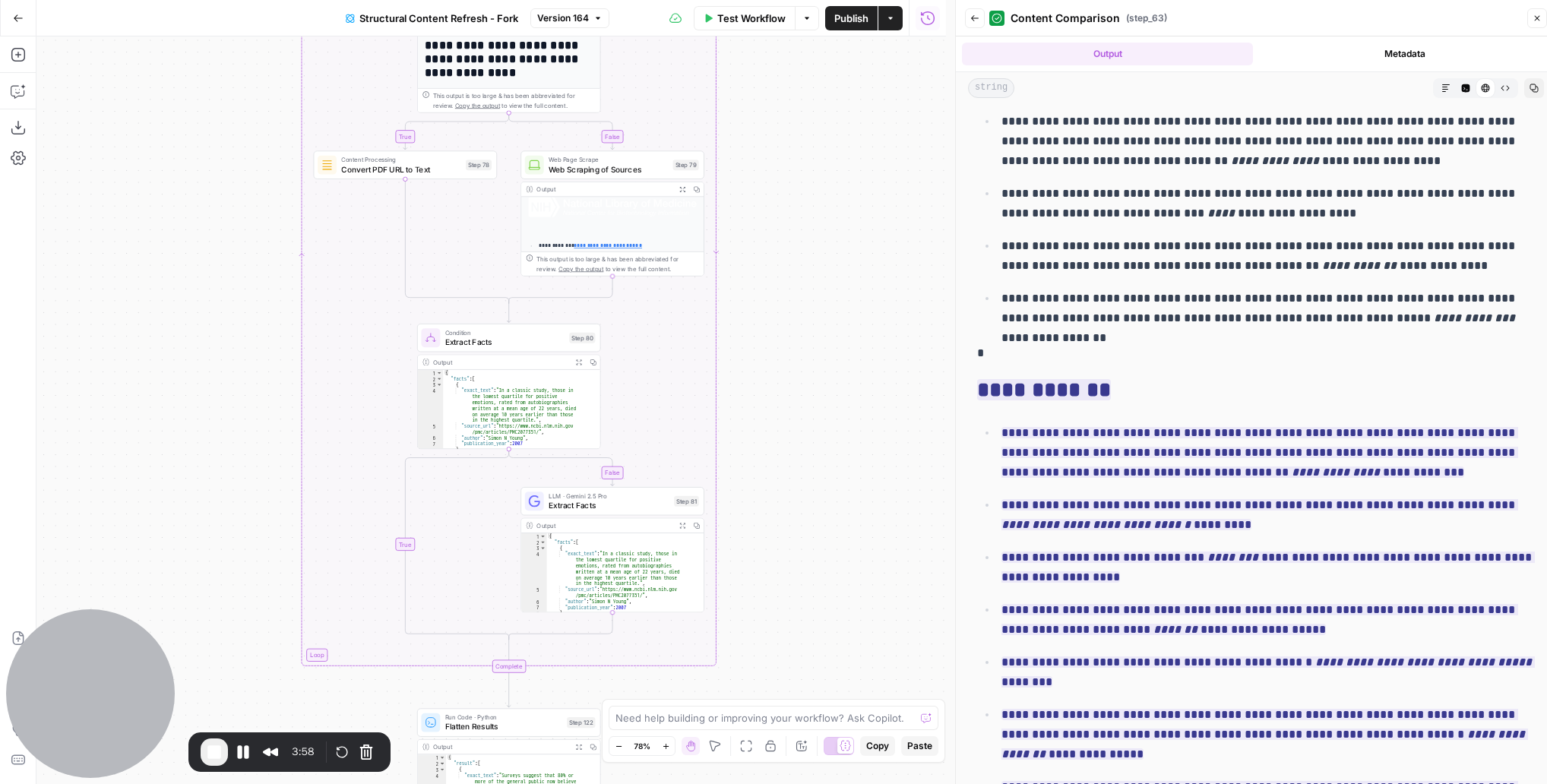 click on "true false false true false true Workflow Set Inputs Inputs Google Search Perform Google Search Step 12 Output Expand Output Copy 1 2 3 4 5 6 7 8 9 {    "search_metadata" :  {      "id" :  "68928ffcb8b4a526a33cc1ba" ,      "status" :  "Success" ,      "json_endpoint" :  "https://serpapi.com          /searches/e1d245b8fb140ec1          /68928ffcb8b4a526a33cc1ba.json" ,      "pixel_position_endpoint" :  "https://serpapi          .com/searches/e1d245b8fb140ec1          /68928ffcb8b4a526a33cc1ba          .json_with_pixel_position" ,      "created_at" :  "2025-08-05 23:13:00 UTC" ,      "processed_at" :  "2025-08-05 23:13:00 UTC" ,      "google_url" :  "https://www.google.it/search          ?q=dopamina+e+serotonina          +-site%3Aunobravo.com&oq=dopamina+e          +serotonina+-site%3Aunobravo.com&hl          =it&gl=it&num=10&sourceid=chrome&ie=UTF          -8" ,     Loop Iteration Label if social or forum Step 13 Output Copy 1 2" at bounding box center [491, 410] 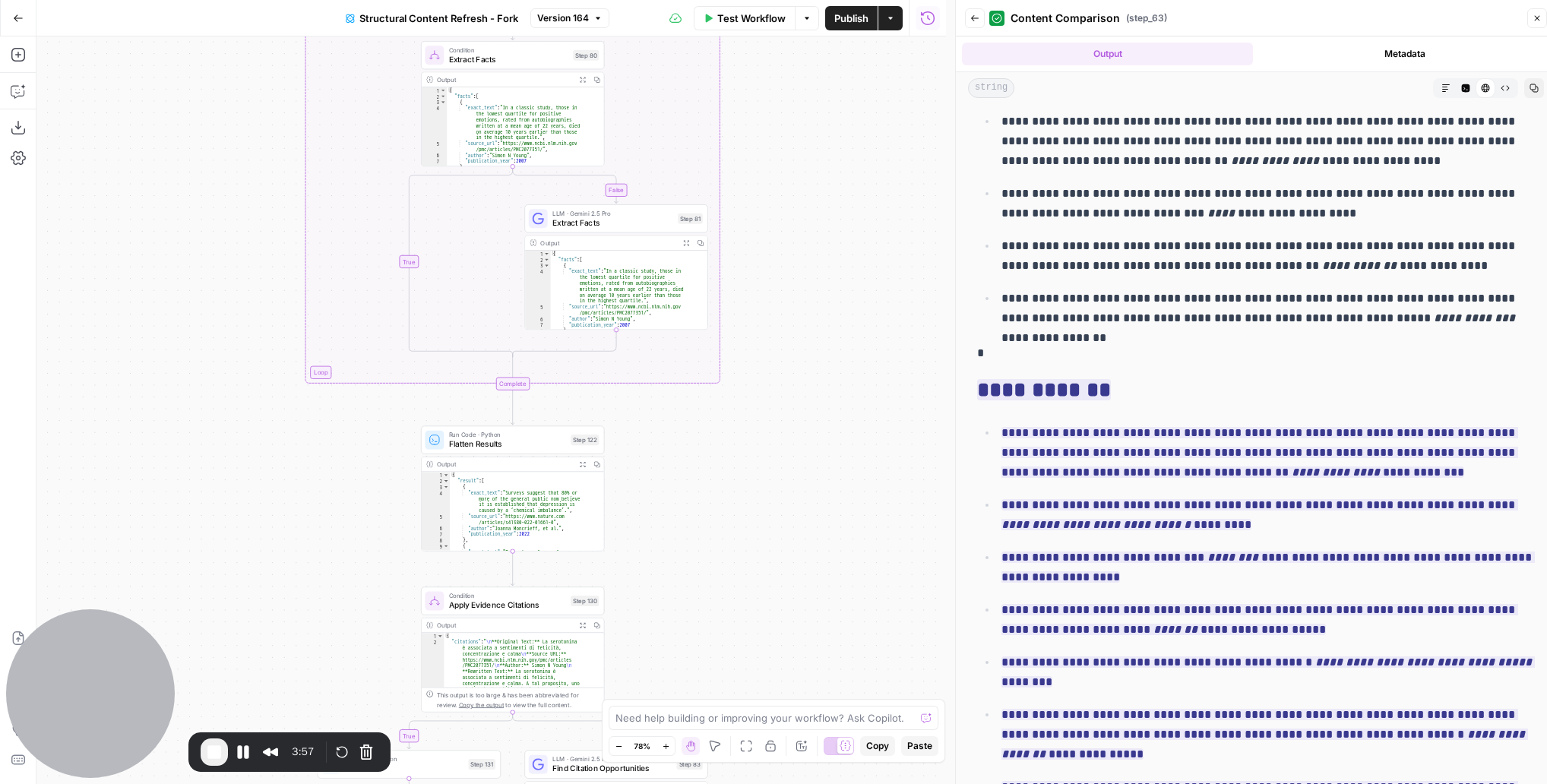 click on "true false false true false true Workflow Set Inputs Inputs Google Search Perform Google Search Step 12 Output Expand Output Copy 1 2 3 4 5 6 7 8 9 {    "search_metadata" :  {      "id" :  "68928ffcb8b4a526a33cc1ba" ,      "status" :  "Success" ,      "json_endpoint" :  "https://serpapi.com          /searches/e1d245b8fb140ec1          /68928ffcb8b4a526a33cc1ba.json" ,      "pixel_position_endpoint" :  "https://serpapi          .com/searches/e1d245b8fb140ec1          /68928ffcb8b4a526a33cc1ba          .json_with_pixel_position" ,      "created_at" :  "2025-08-05 23:13:00 UTC" ,      "processed_at" :  "2025-08-05 23:13:00 UTC" ,      "google_url" :  "https://www.google.it/search          ?q=dopamina+e+serotonina          +-site%3Aunobravo.com&oq=dopamina+e          +serotonina+-site%3Aunobravo.com&hl          =it&gl=it&num=10&sourceid=chrome&ie=UTF          -8" ,     Loop Iteration Label if social or forum Step 13 Output Copy 1 2" at bounding box center (491, 410) 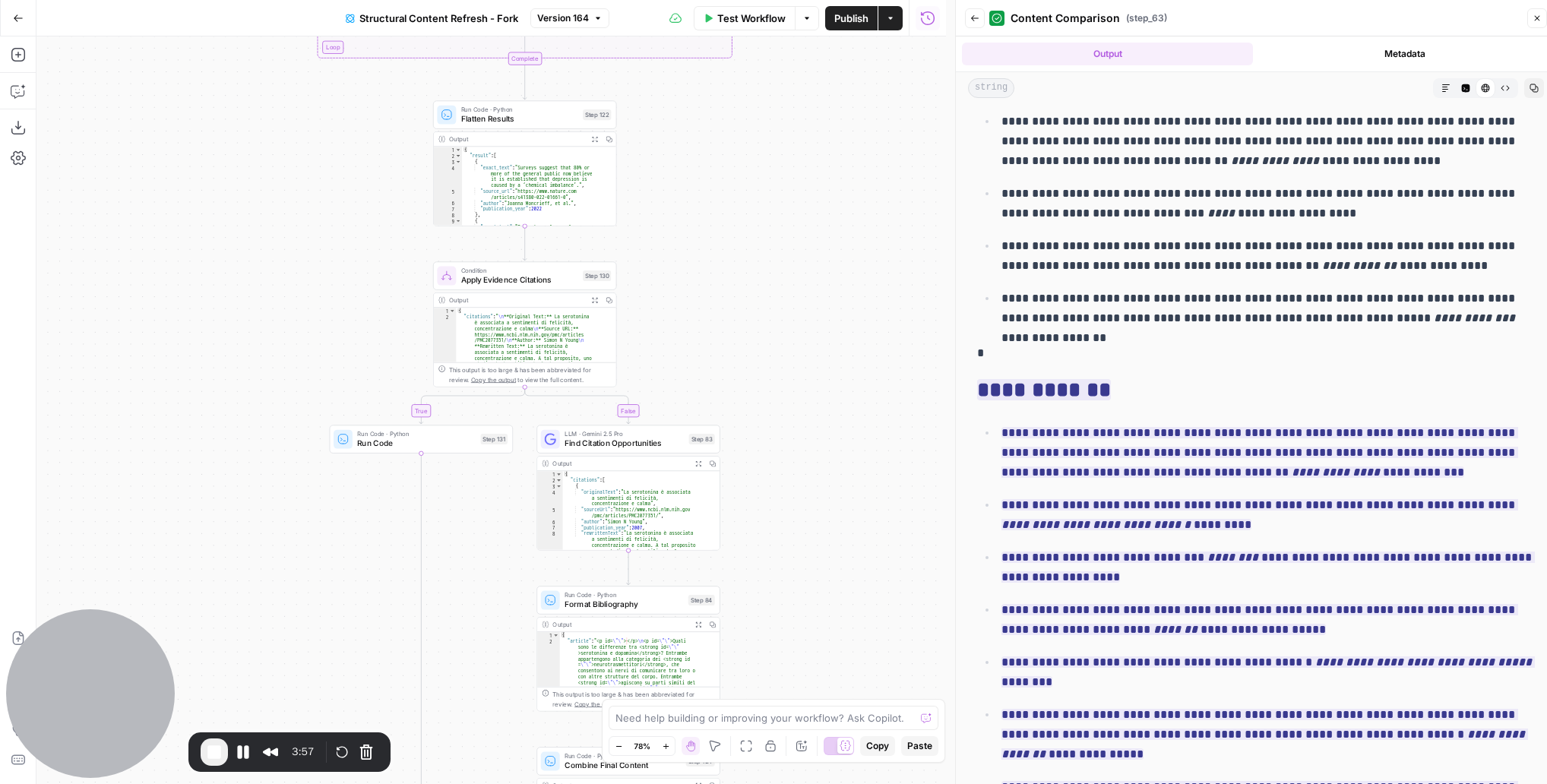 drag, startPoint x: 843, startPoint y: 509, endPoint x: 830, endPoint y: 284, distance: 225.37524 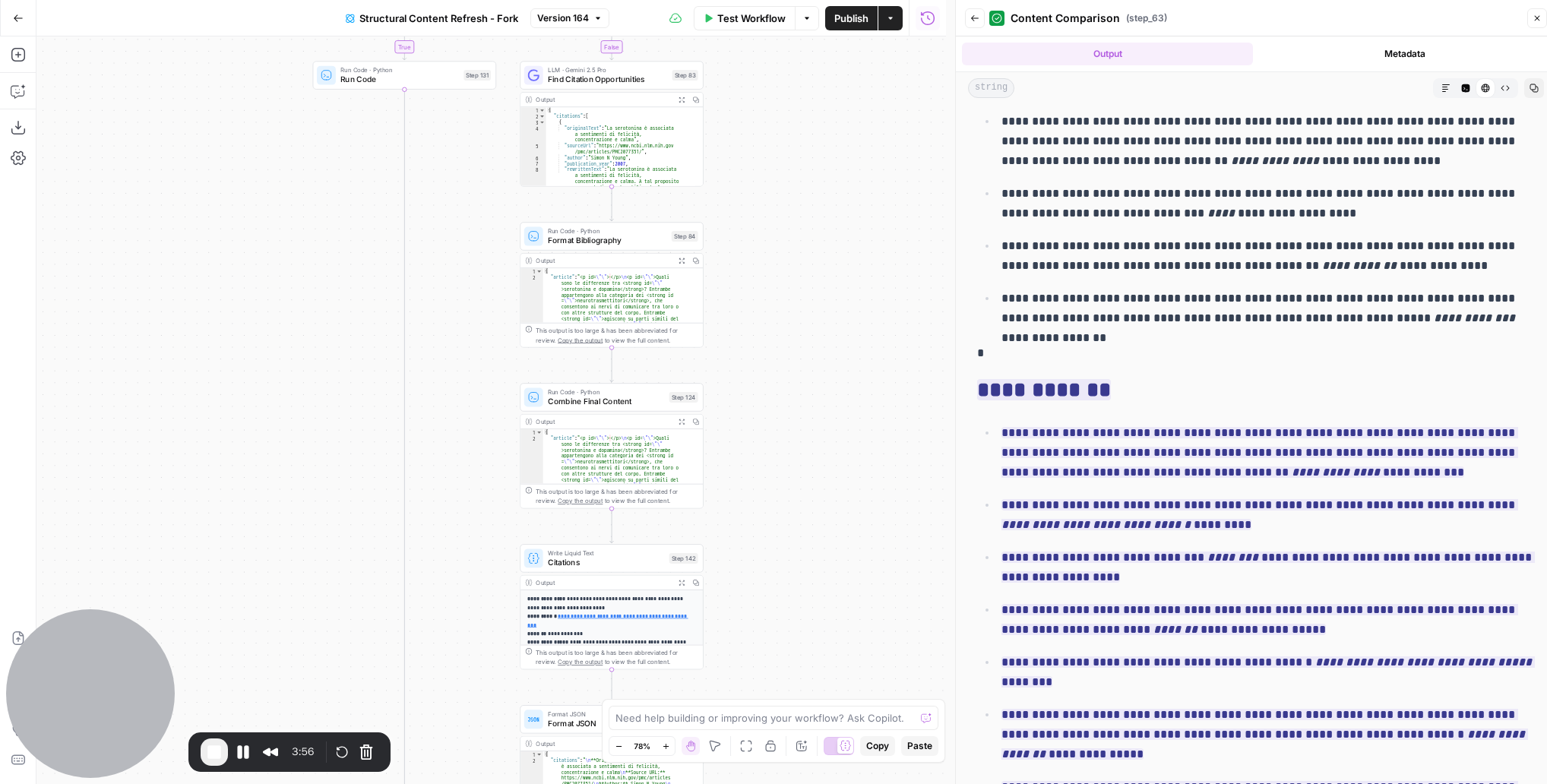 drag, startPoint x: 835, startPoint y: 510, endPoint x: 837, endPoint y: 359, distance: 151.0132 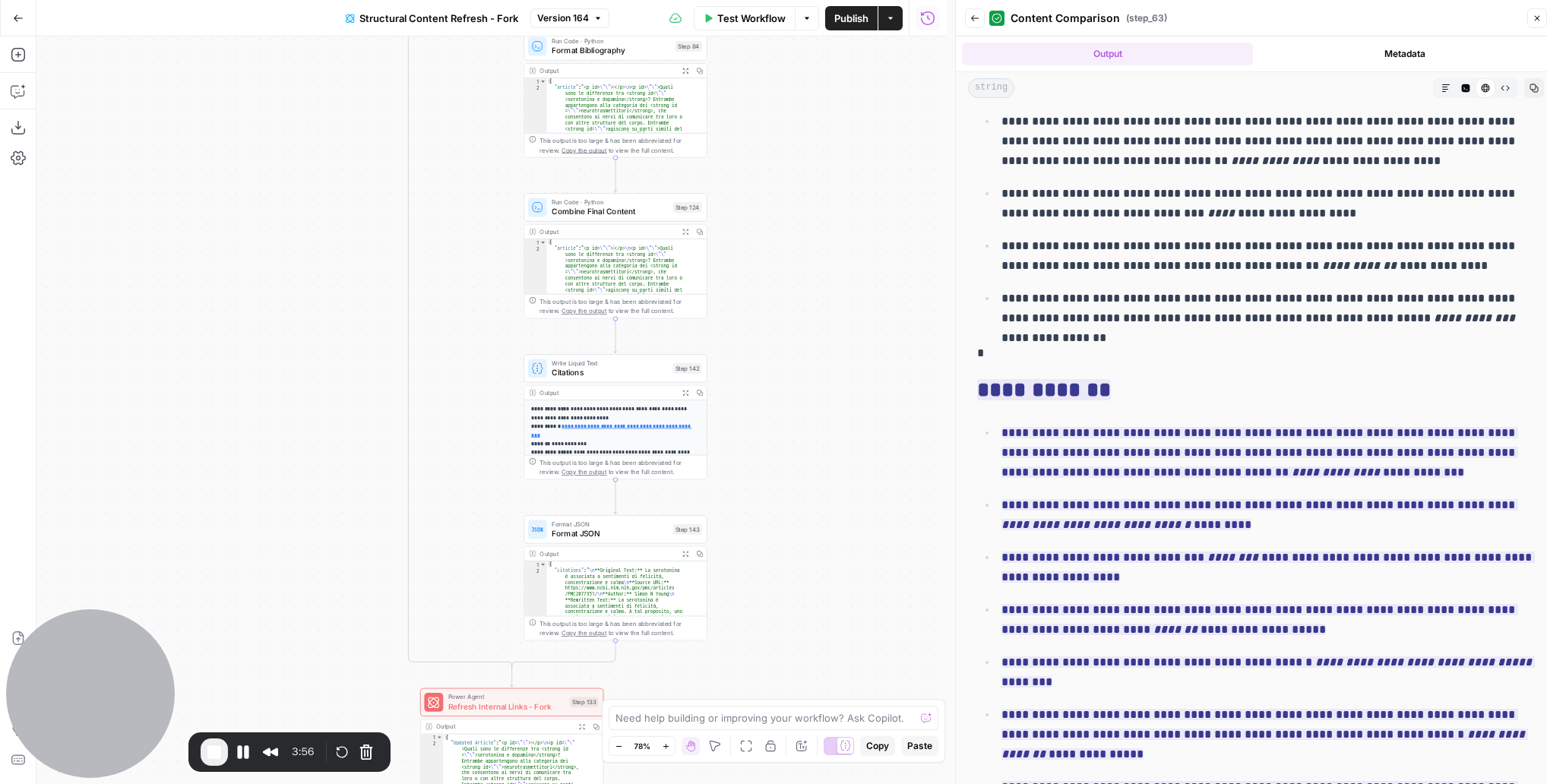 click on "true false false true false true Workflow Set Inputs Inputs Google Search Perform Google Search Step 12 Output Expand Output Copy 1 2 3 4 5 6 7 8 9 {    "search_metadata" :  {      "id" :  "68928ffcb8b4a526a33cc1ba" ,      "status" :  "Success" ,      "json_endpoint" :  "https://serpapi.com          /searches/e1d245b8fb140ec1          /68928ffcb8b4a526a33cc1ba.json" ,      "pixel_position_endpoint" :  "https://serpapi          .com/searches/e1d245b8fb140ec1          /68928ffcb8b4a526a33cc1ba          .json_with_pixel_position" ,      "created_at" :  "2025-08-05 23:13:00 UTC" ,      "processed_at" :  "2025-08-05 23:13:00 UTC" ,      "google_url" :  "https://www.google.it/search          ?q=dopamina+e+serotonina          +-site%3Aunobravo.com&oq=dopamina+e          +serotonina+-site%3Aunobravo.com&hl          =it&gl=it&num=10&sourceid=chrome&ie=UTF          -8" ,     Loop Iteration Label if social or forum Step 13 Output Copy 1 2" at bounding box center (491, 410) 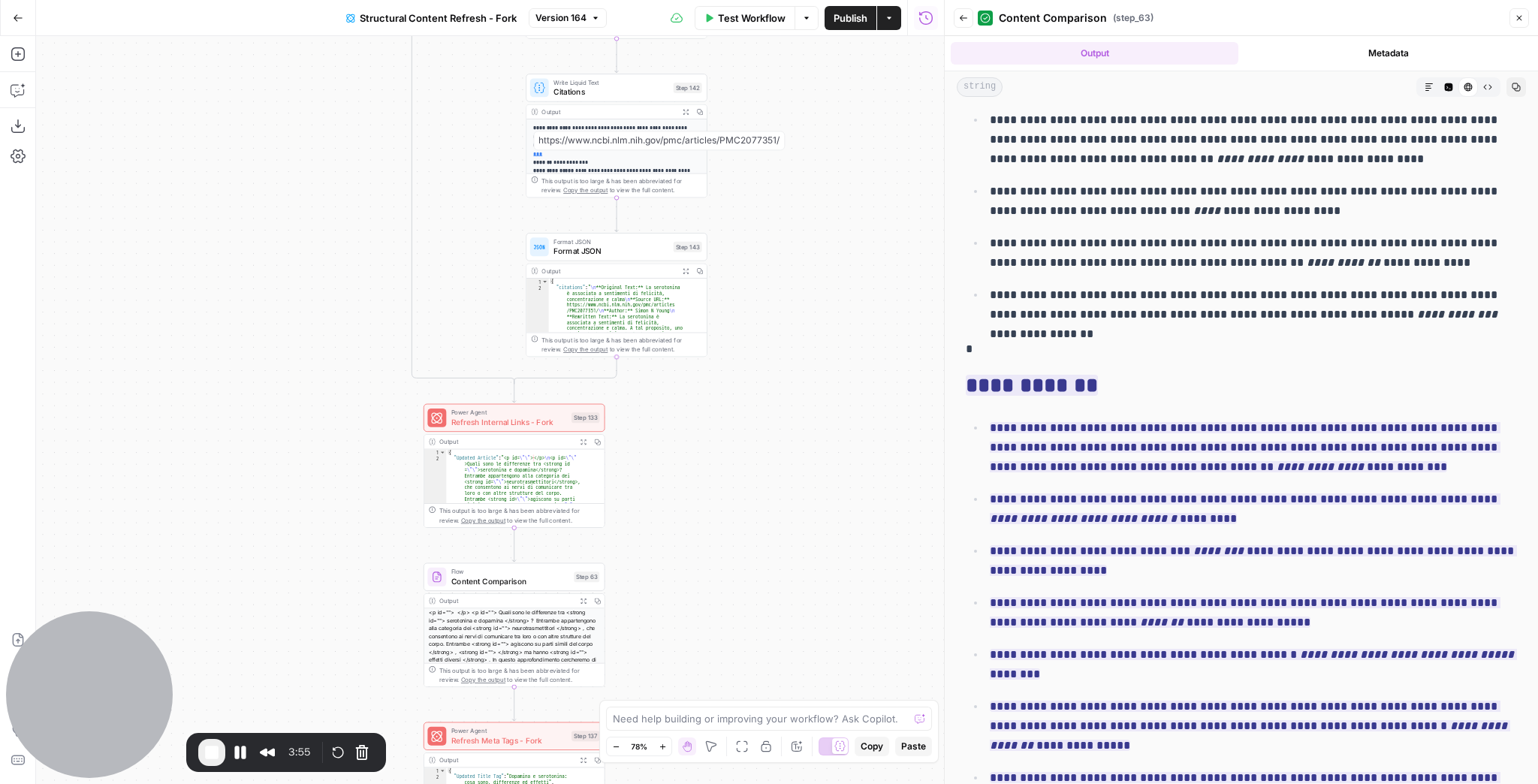 click on "true false false true false true Workflow Set Inputs Inputs Google Search Perform Google Search Step 12 Output Expand Output Copy 1 2 3 4 5 6 7 8 9 {    "search_metadata" :  {      "id" :  "68928ffcb8b4a526a33cc1ba" ,      "status" :  "Success" ,      "json_endpoint" :  "https://serpapi.com          /searches/e1d245b8fb140ec1          /68928ffcb8b4a526a33cc1ba.json" ,      "pixel_position_endpoint" :  "https://serpapi          .com/searches/e1d245b8fb140ec1          /68928ffcb8b4a526a33cc1ba          .json_with_pixel_position" ,      "created_at" :  "2025-08-05 23:13:00 UTC" ,      "processed_at" :  "2025-08-05 23:13:00 UTC" ,      "google_url" :  "https://www.google.it/search          ?q=dopamina+e+serotonina          +-site%3Aunobravo.com&oq=dopamina+e          +serotonina+-site%3Aunobravo.com&hl          =it&gl=it&num=10&sourceid=chrome&ie=UTF          -8" ,     Loop Iteration Label if social or forum Step 13 Output Copy 1 2" at bounding box center [490, 410] 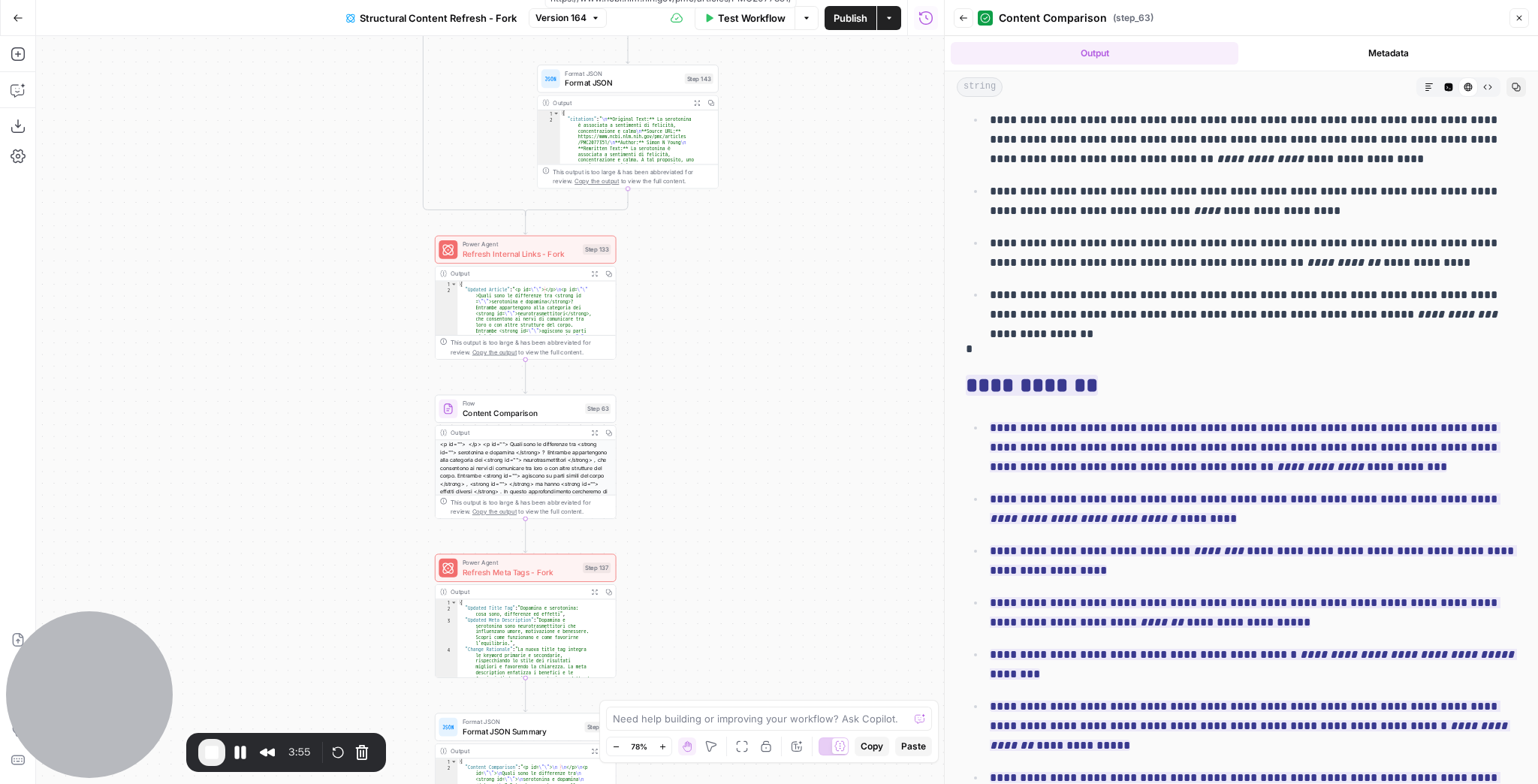 click on "true false false true false true Workflow Set Inputs Inputs Google Search Perform Google Search Step 12 Output Expand Output Copy 1 2 3 4 5 6 7 8 9 {    "search_metadata" :  {      "id" :  "68928ffcb8b4a526a33cc1ba" ,      "status" :  "Success" ,      "json_endpoint" :  "https://serpapi.com          /searches/e1d245b8fb140ec1          /68928ffcb8b4a526a33cc1ba.json" ,      "pixel_position_endpoint" :  "https://serpapi          .com/searches/e1d245b8fb140ec1          /68928ffcb8b4a526a33cc1ba          .json_with_pixel_position" ,      "created_at" :  "2025-08-05 23:13:00 UTC" ,      "processed_at" :  "2025-08-05 23:13:00 UTC" ,      "google_url" :  "https://www.google.it/search          ?q=dopamina+e+serotonina          +-site%3Aunobravo.com&oq=dopamina+e          +serotonina+-site%3Aunobravo.com&hl          =it&gl=it&num=10&sourceid=chrome&ie=UTF          -8" ,     Loop Iteration Label if social or forum Step 13 Output Copy 1 2" at bounding box center (490, 410) 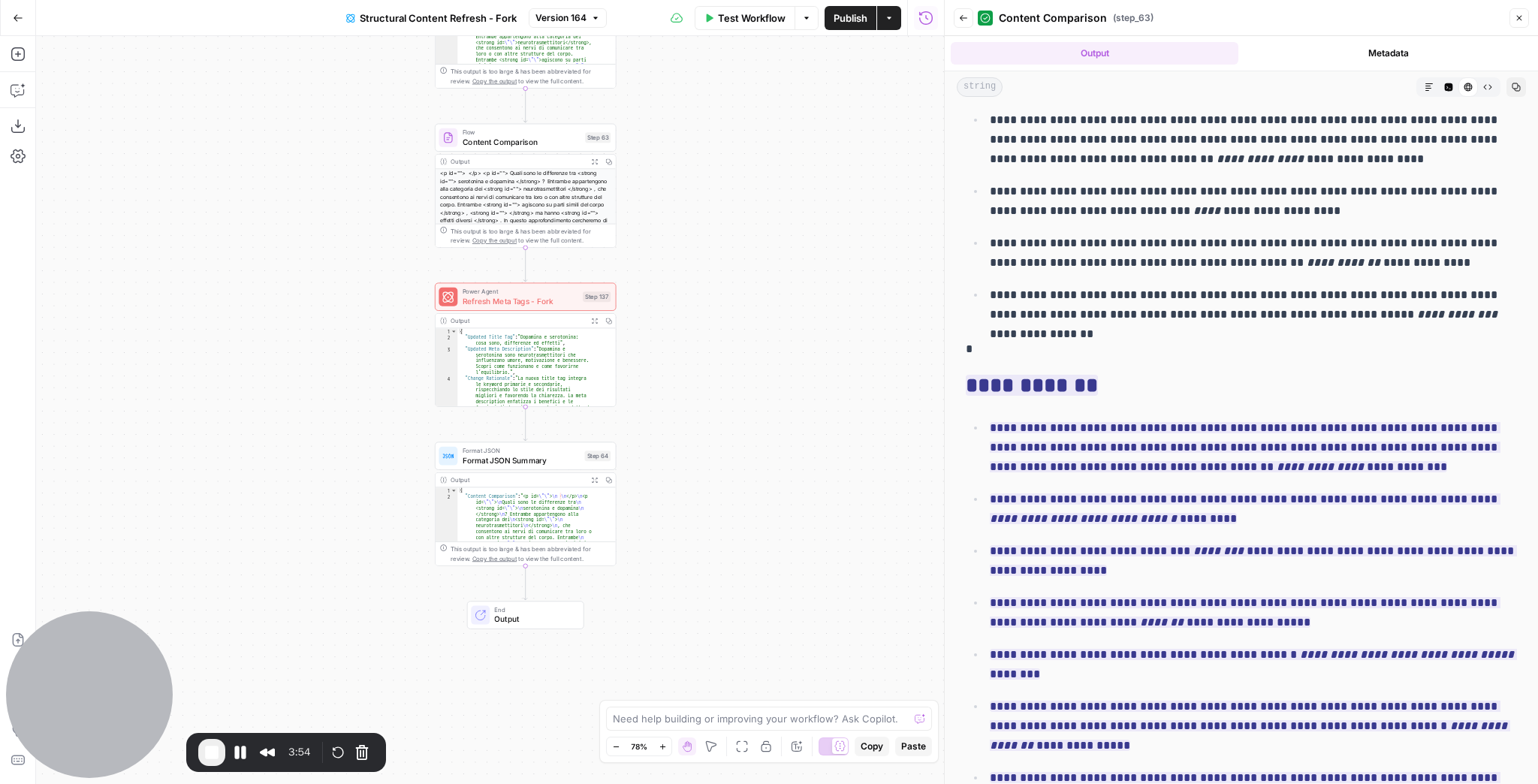 drag, startPoint x: 787, startPoint y: 384, endPoint x: 783, endPoint y: 325, distance: 59.13544 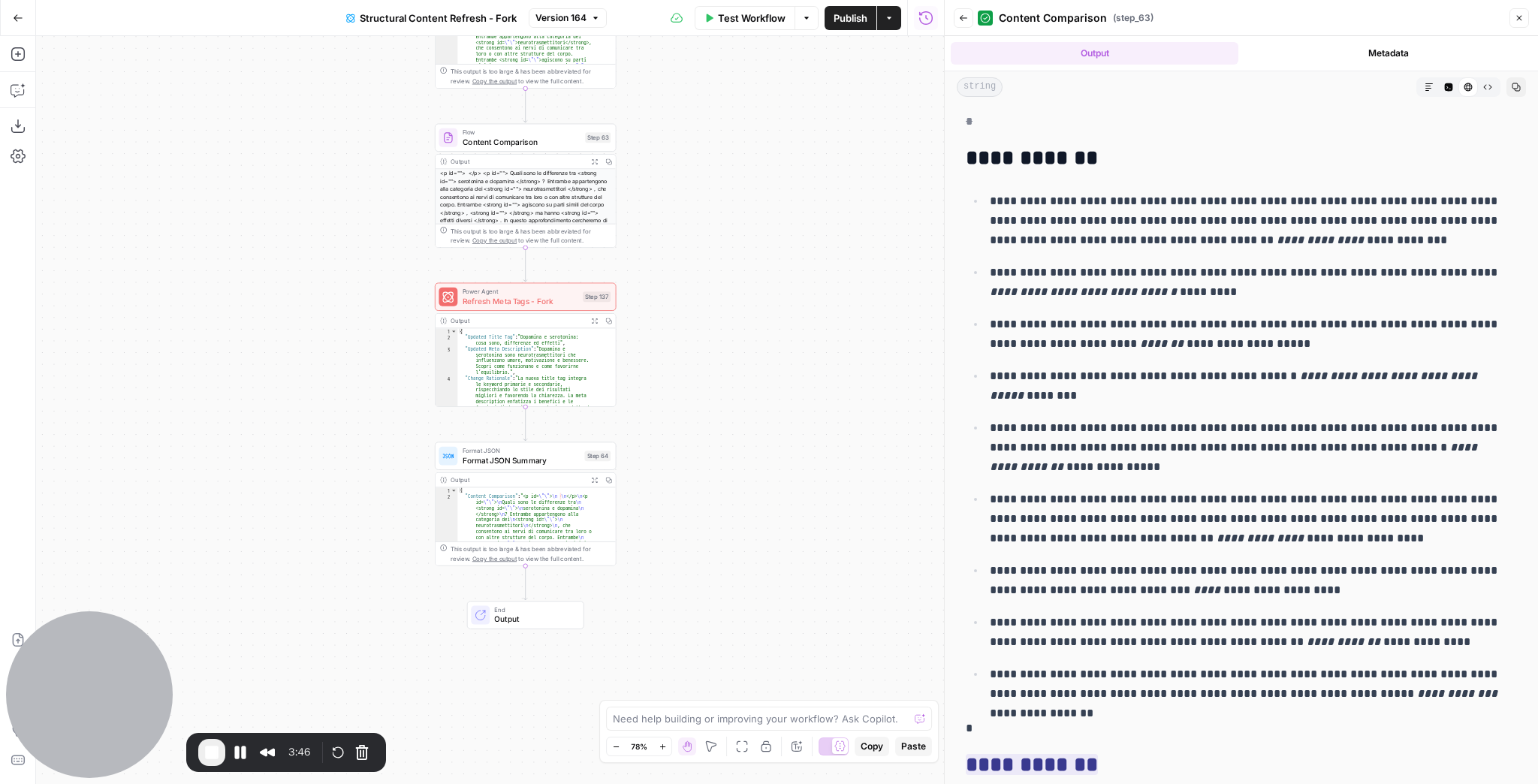 scroll, scrollTop: 8580, scrollLeft: 0, axis: vertical 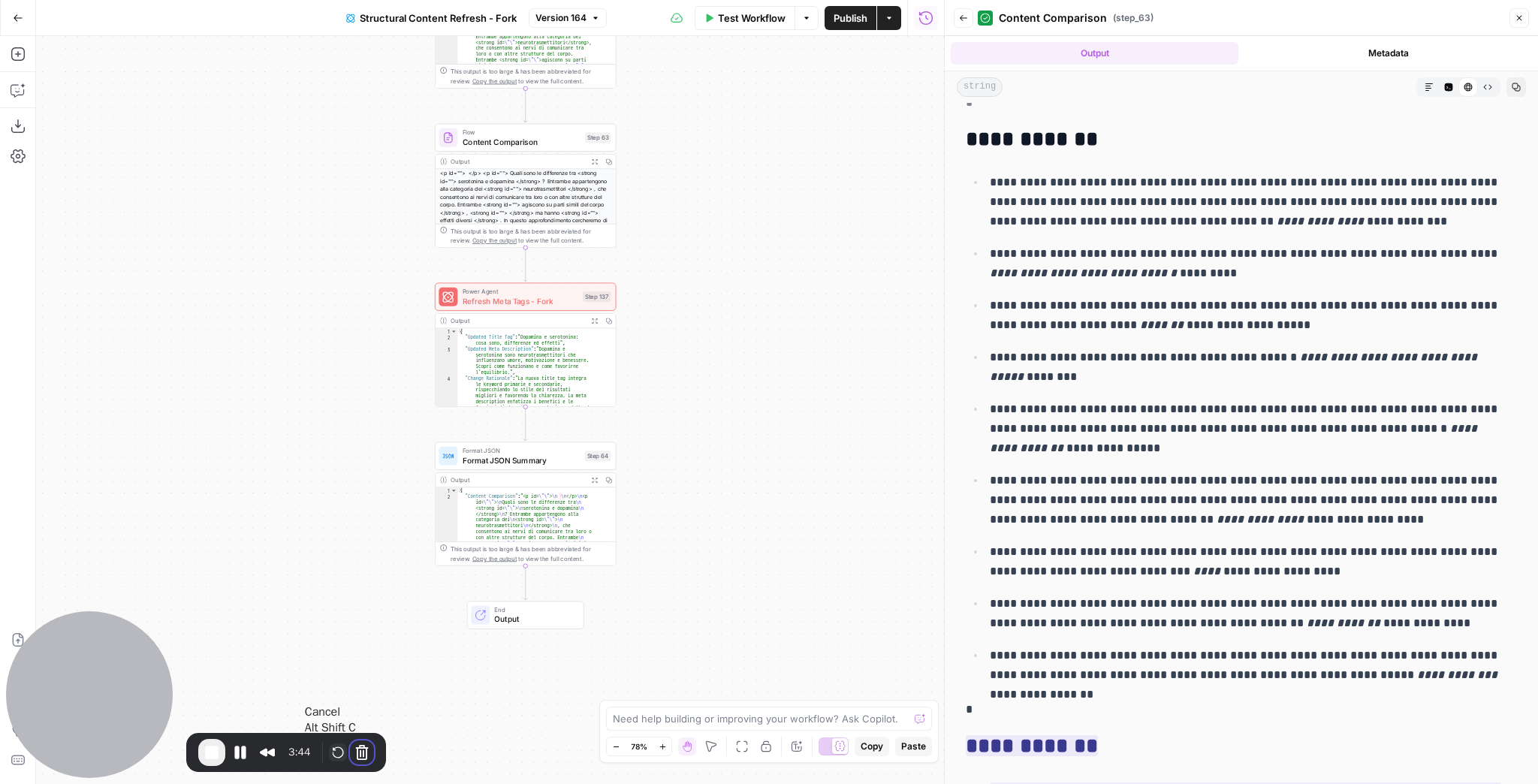 drag, startPoint x: 360, startPoint y: 751, endPoint x: 339, endPoint y: 752, distance: 21.023796 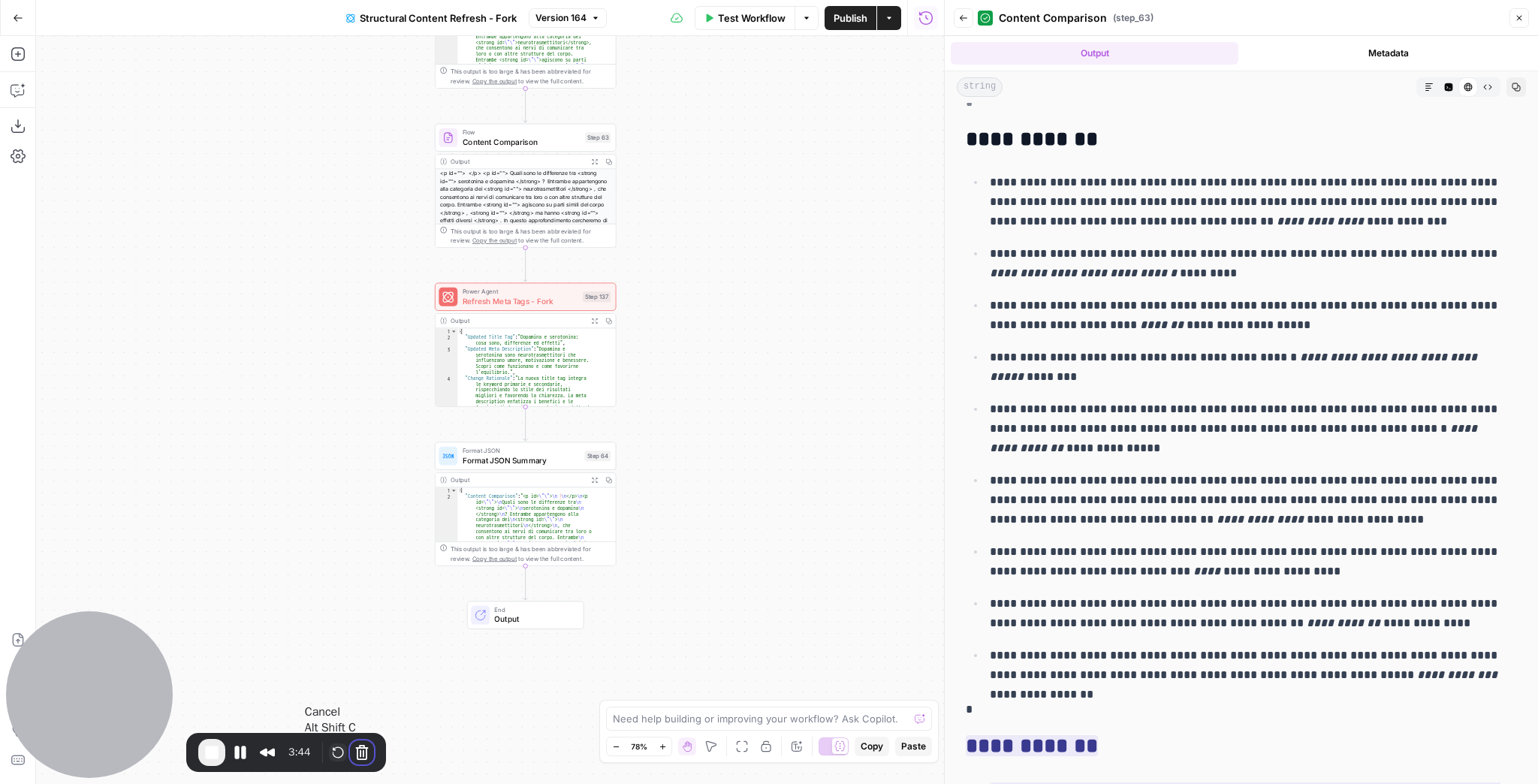 click at bounding box center (351, 752) 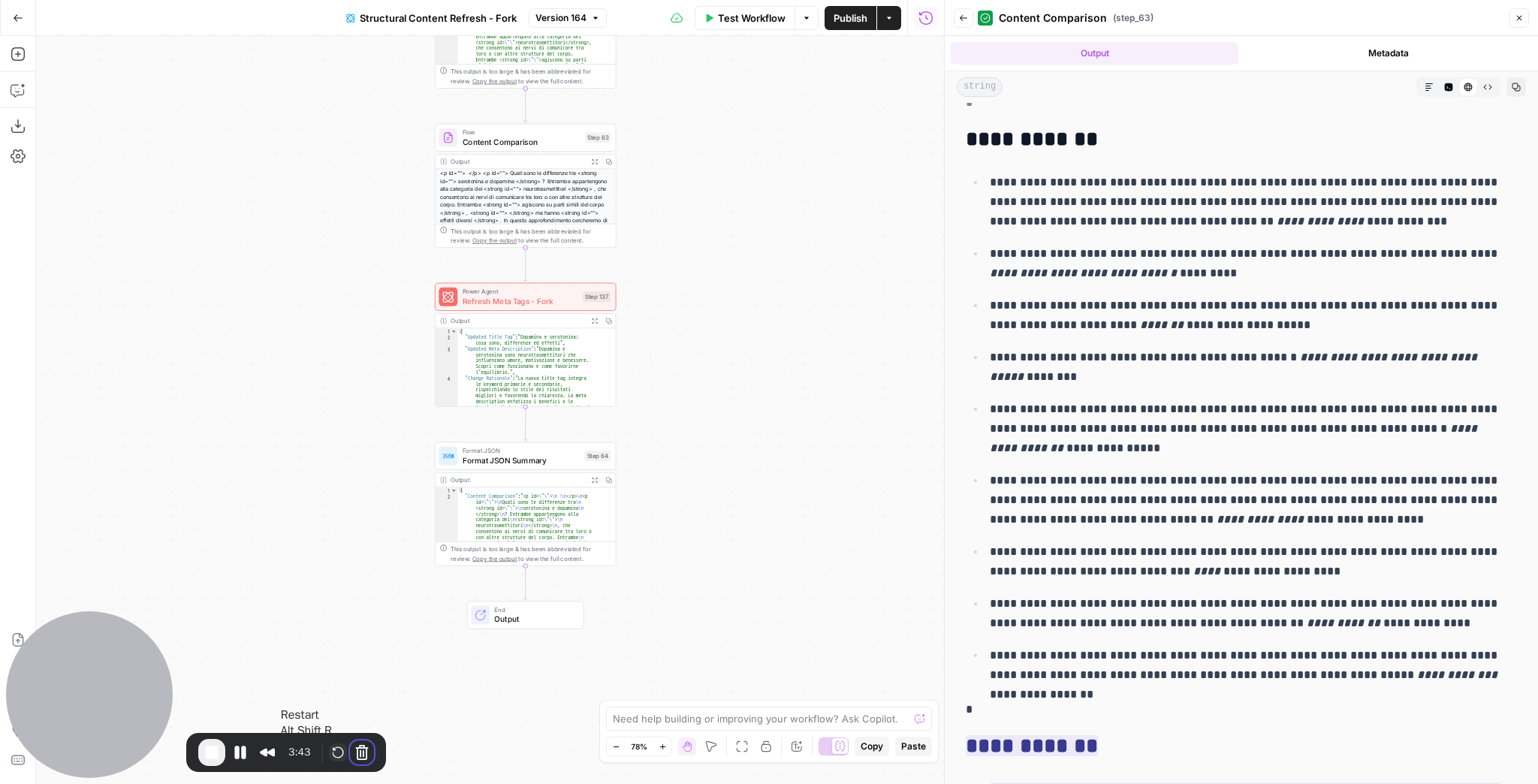 click at bounding box center (338, 752) 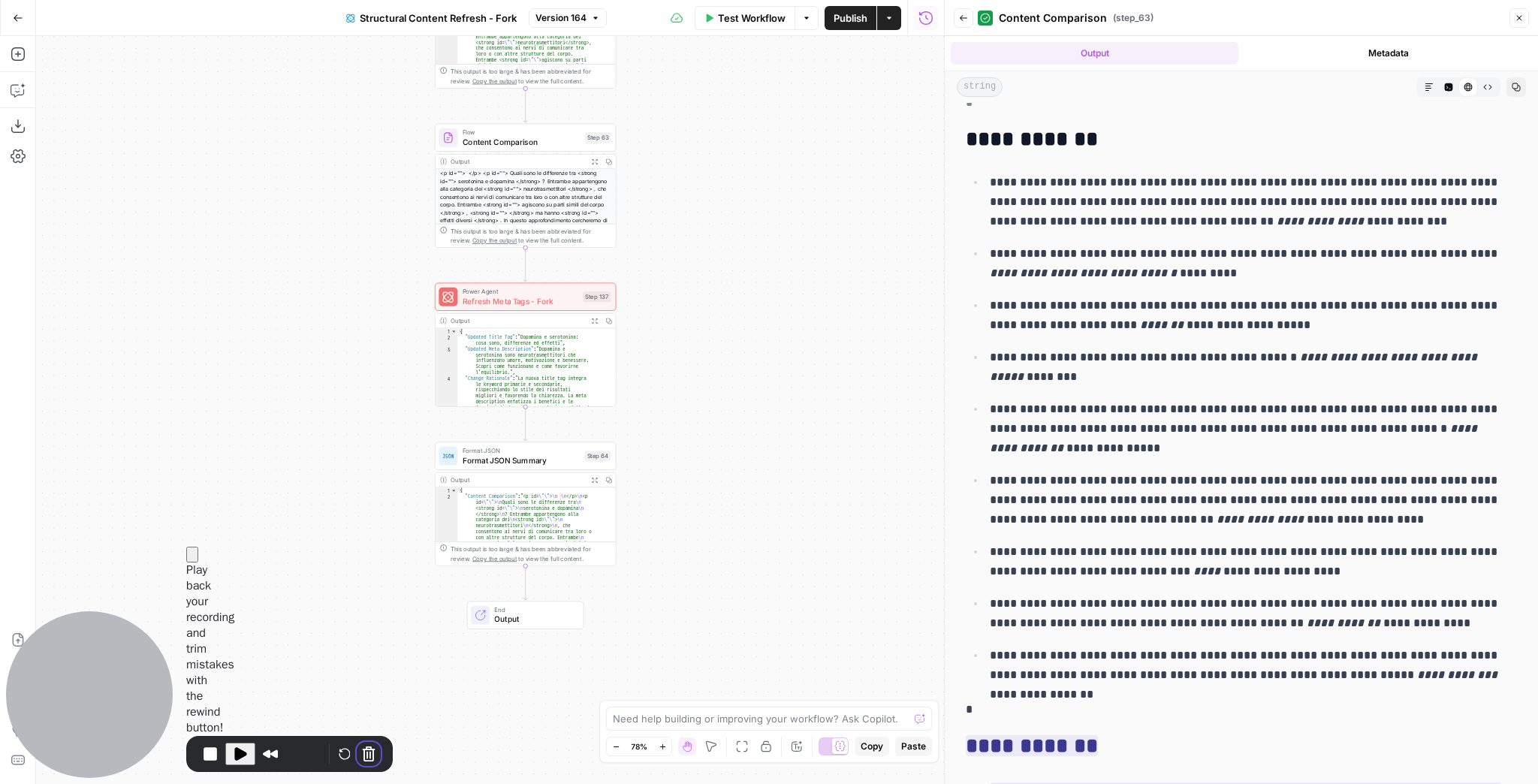 click on "Restart recording" at bounding box center [643, 869] 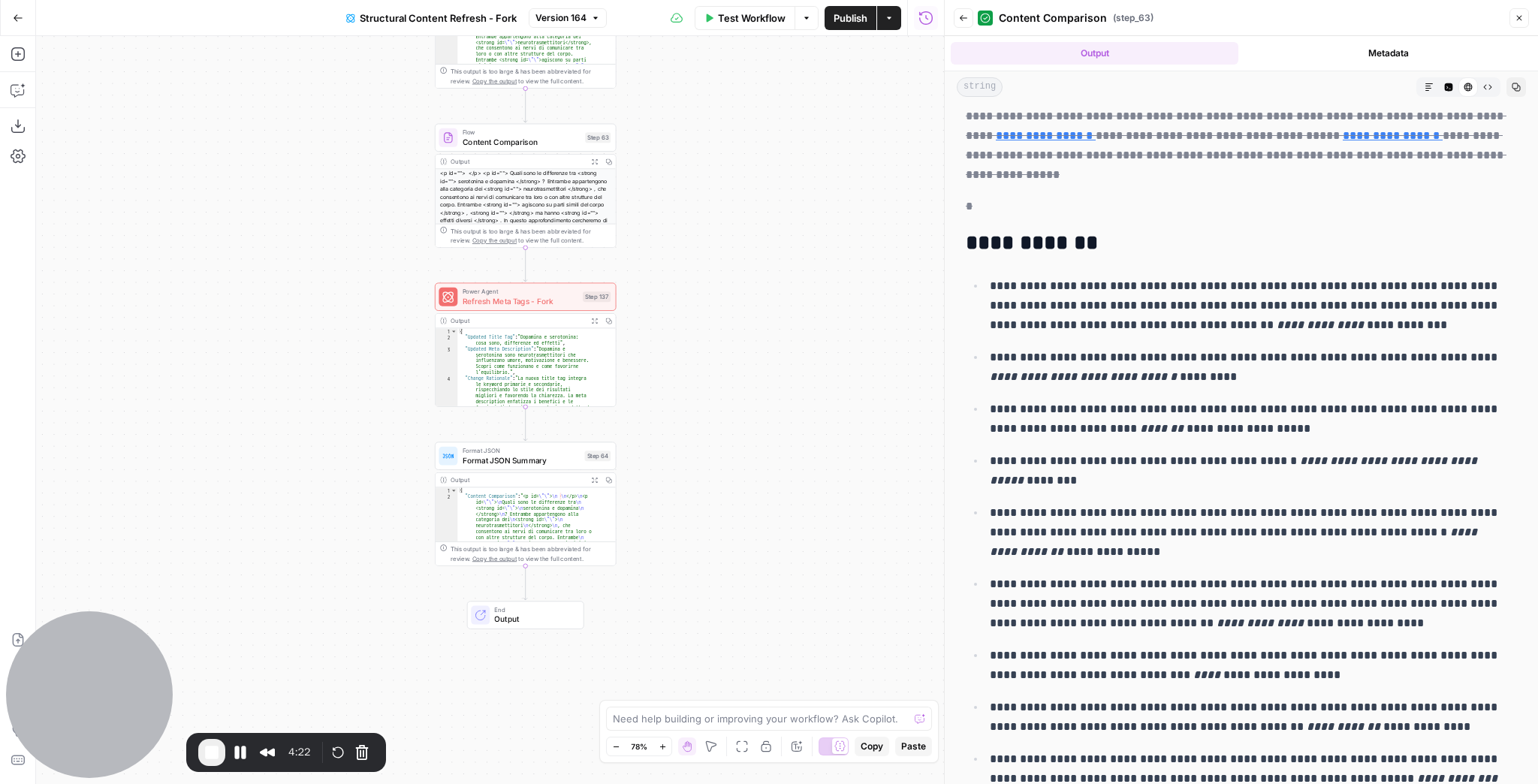scroll, scrollTop: 8460, scrollLeft: 0, axis: vertical 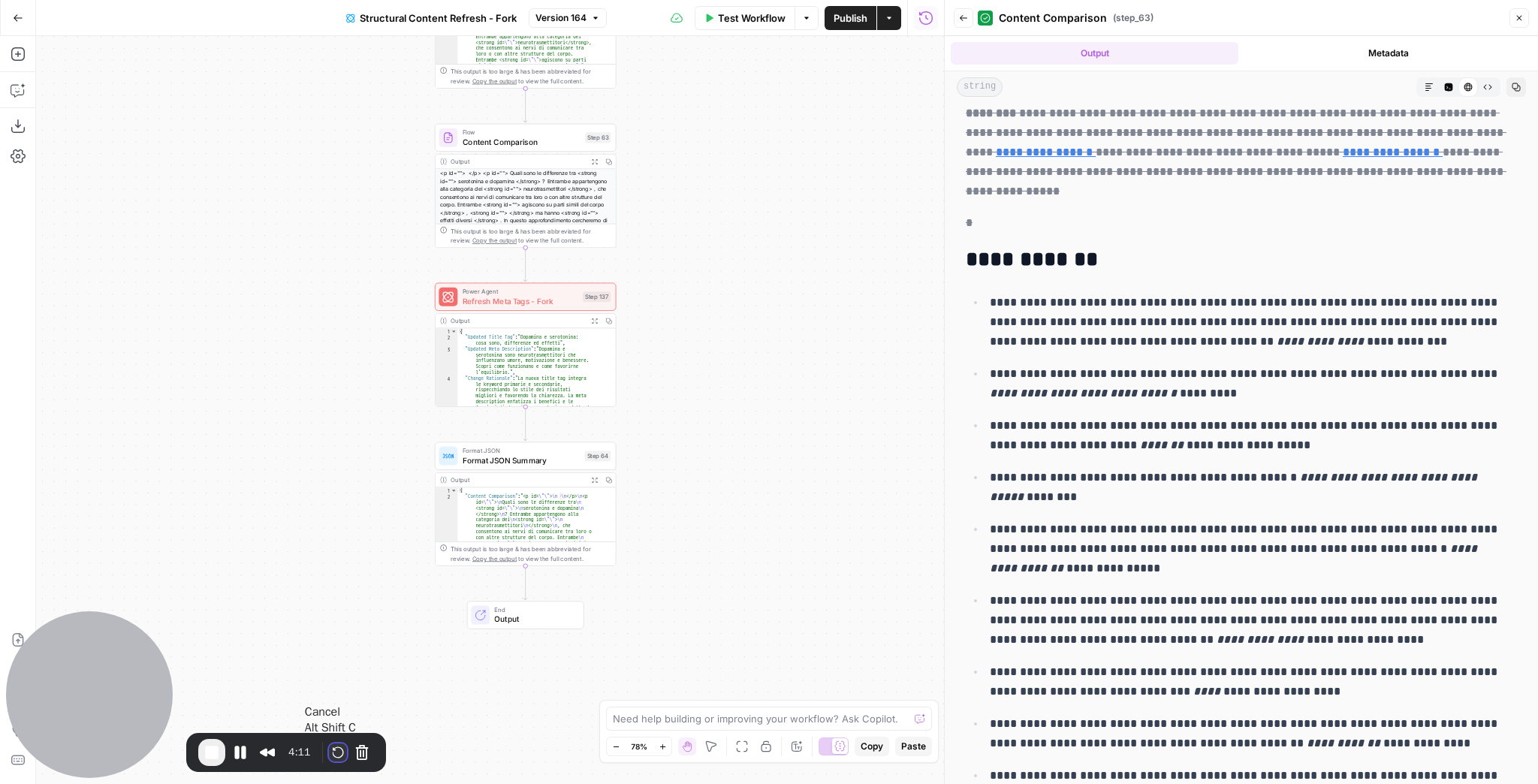 click at bounding box center (338, 752) 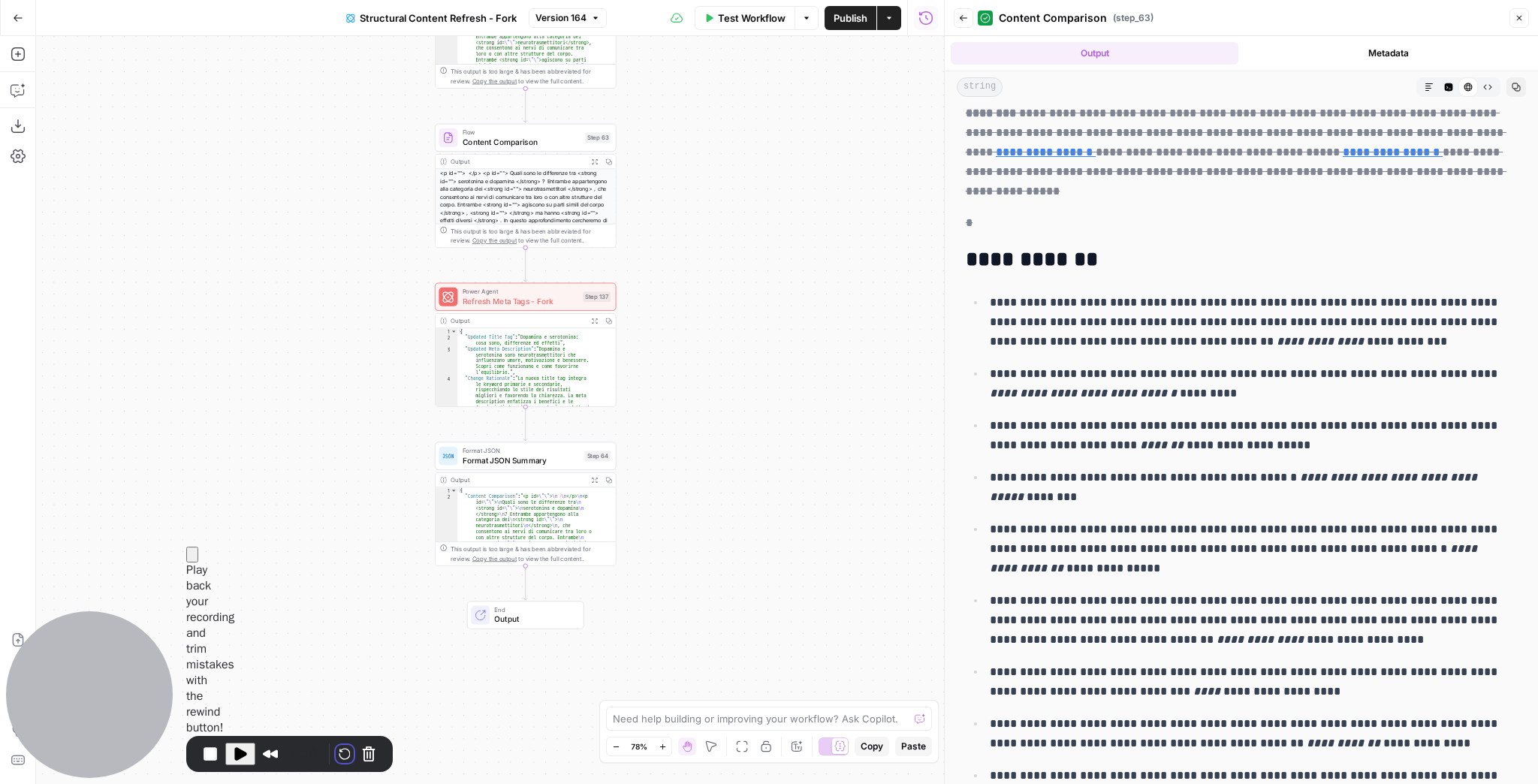 click on "Restart recording" at bounding box center [643, 869] 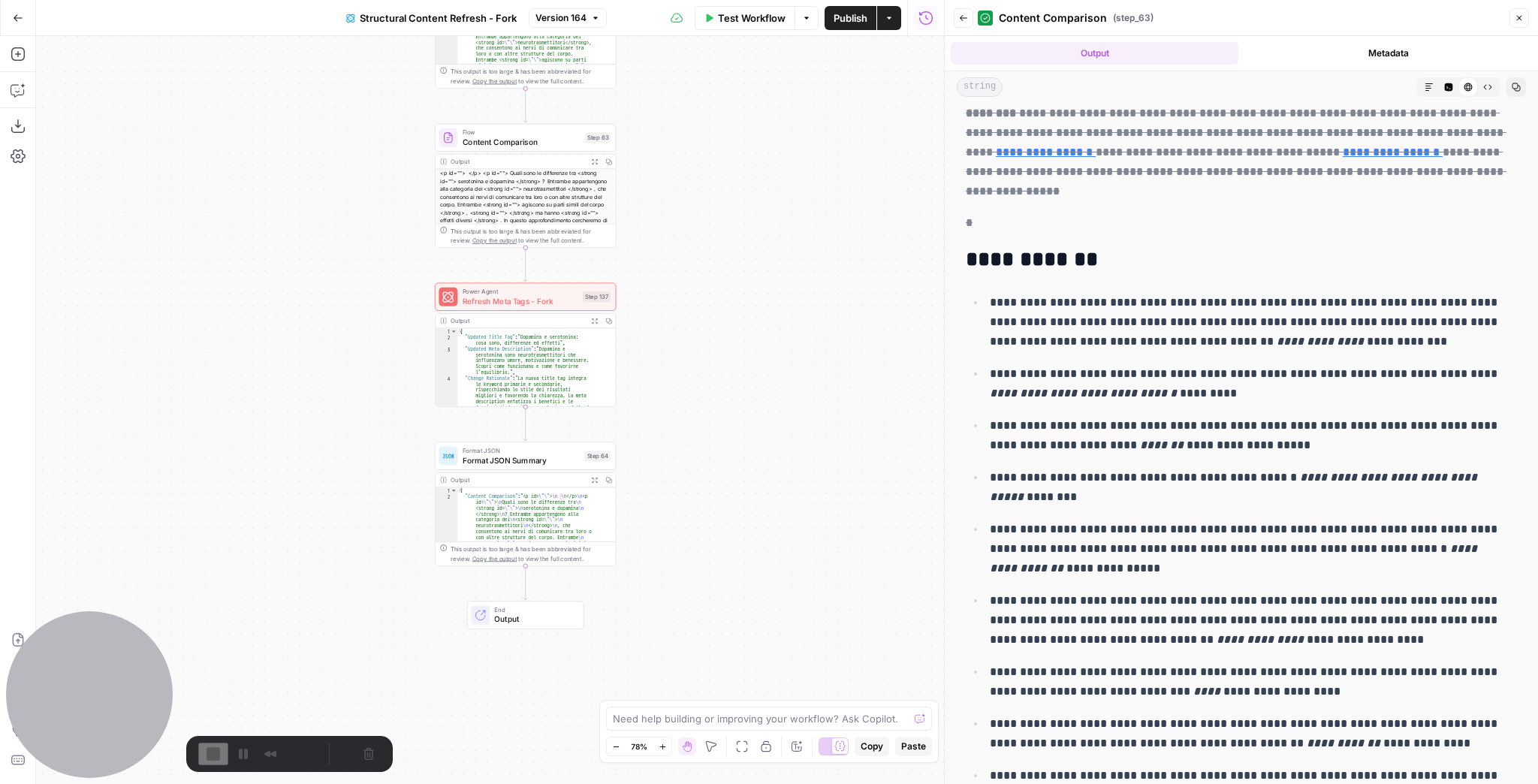 click on "3 Skip Mistakes are human—embrace them!   🤝 Click anywhere to pause countdown" at bounding box center (769, 814) 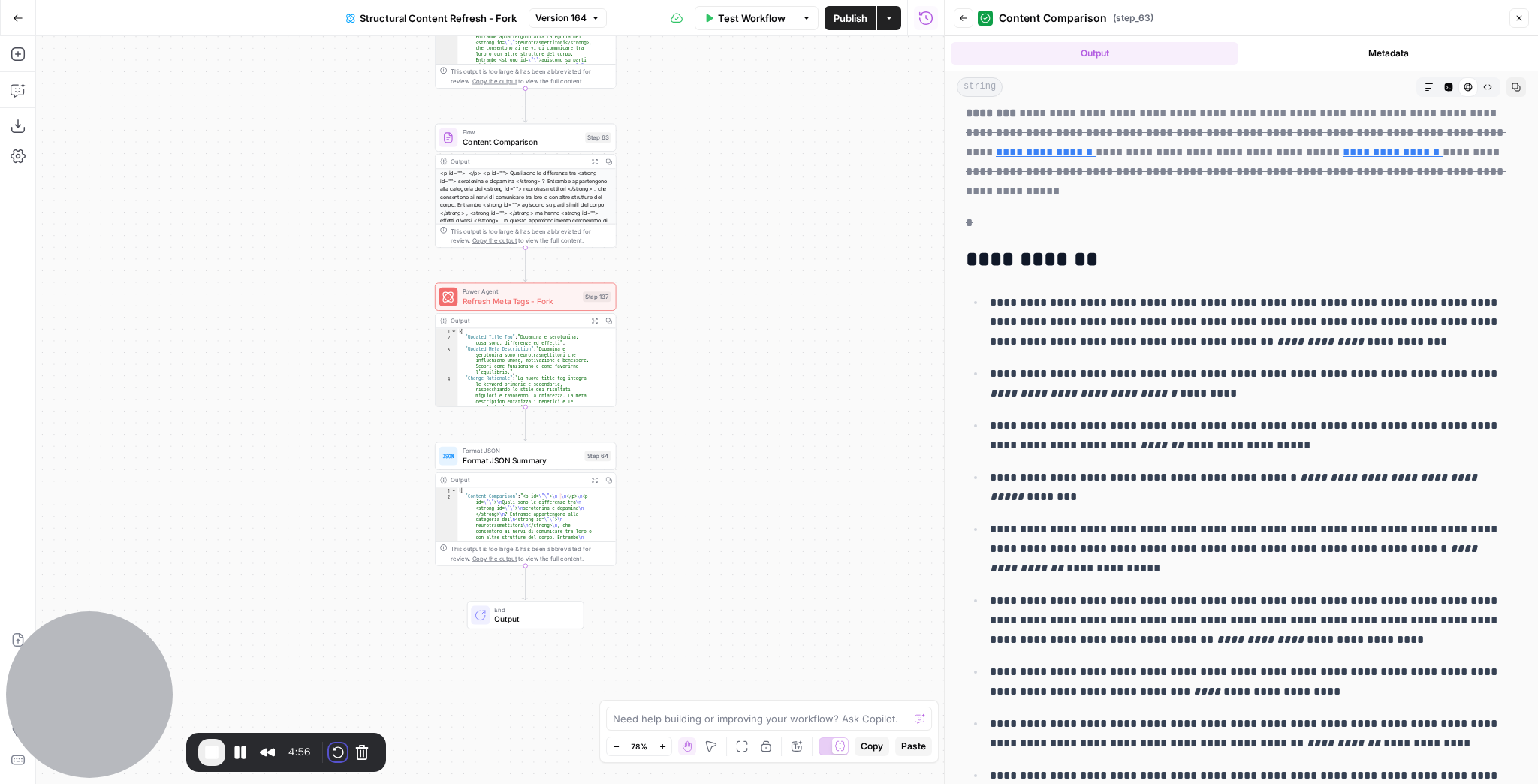 click at bounding box center [338, 752] 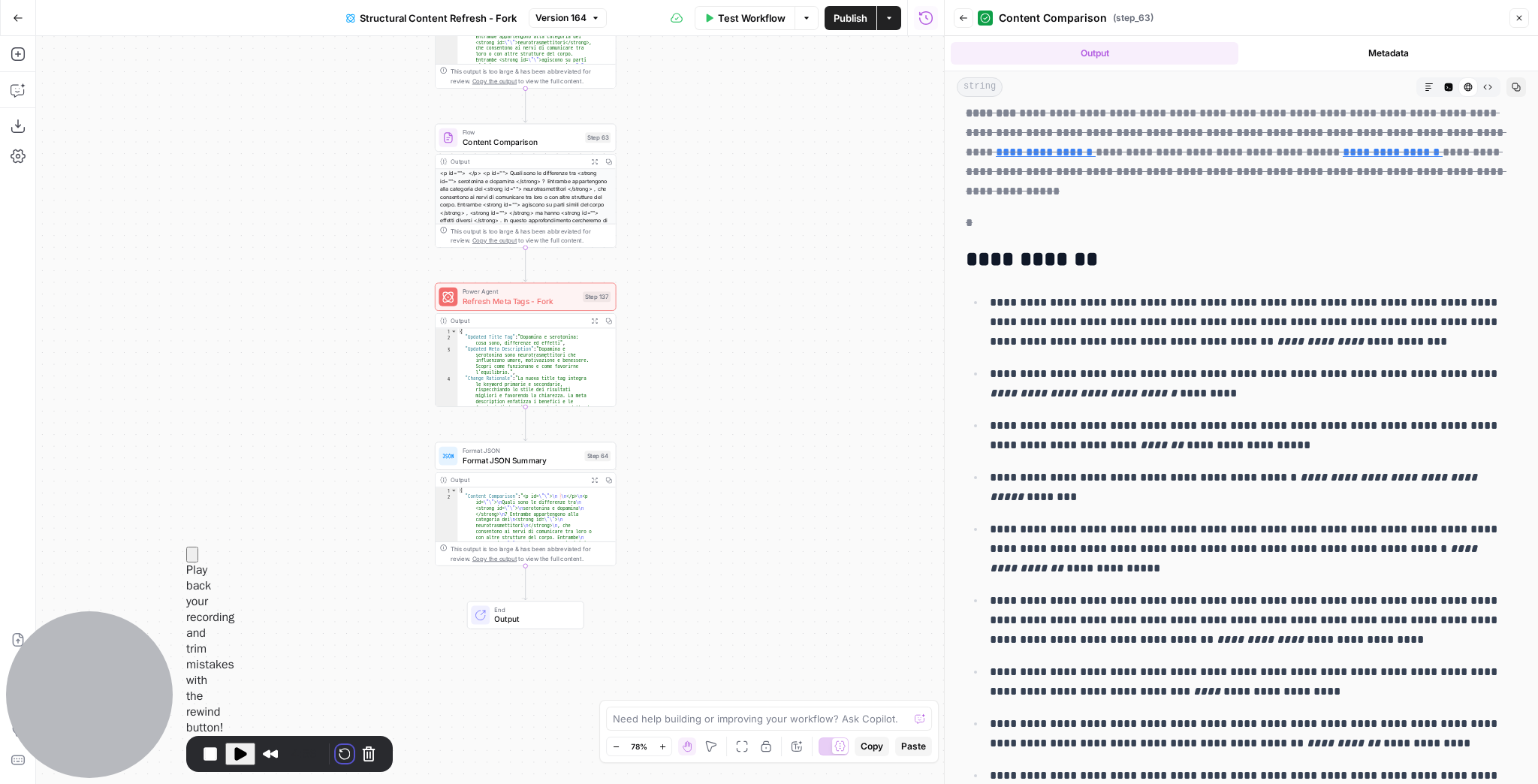 click on "Restart recording" at bounding box center (643, 869) 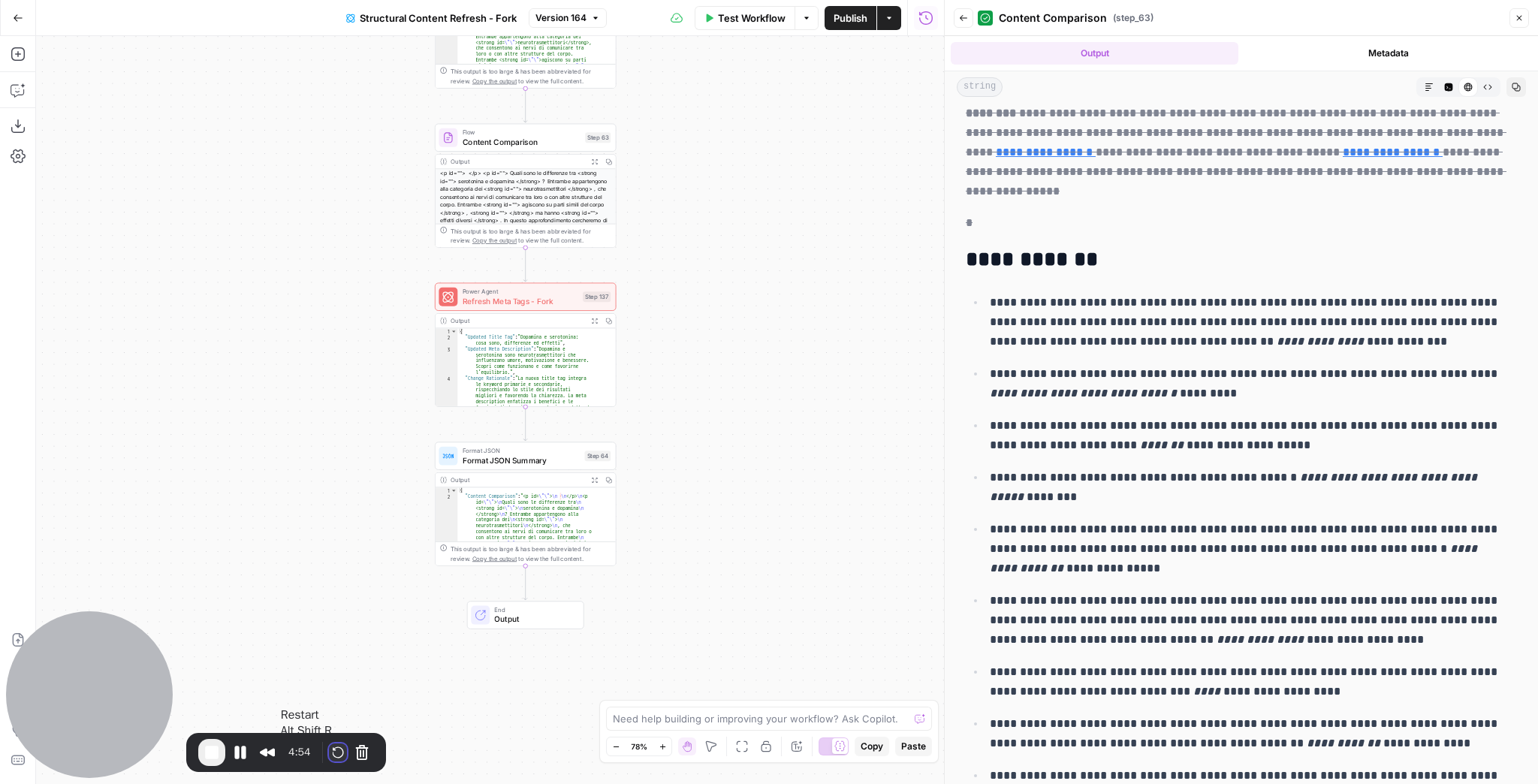 click at bounding box center (338, 752) 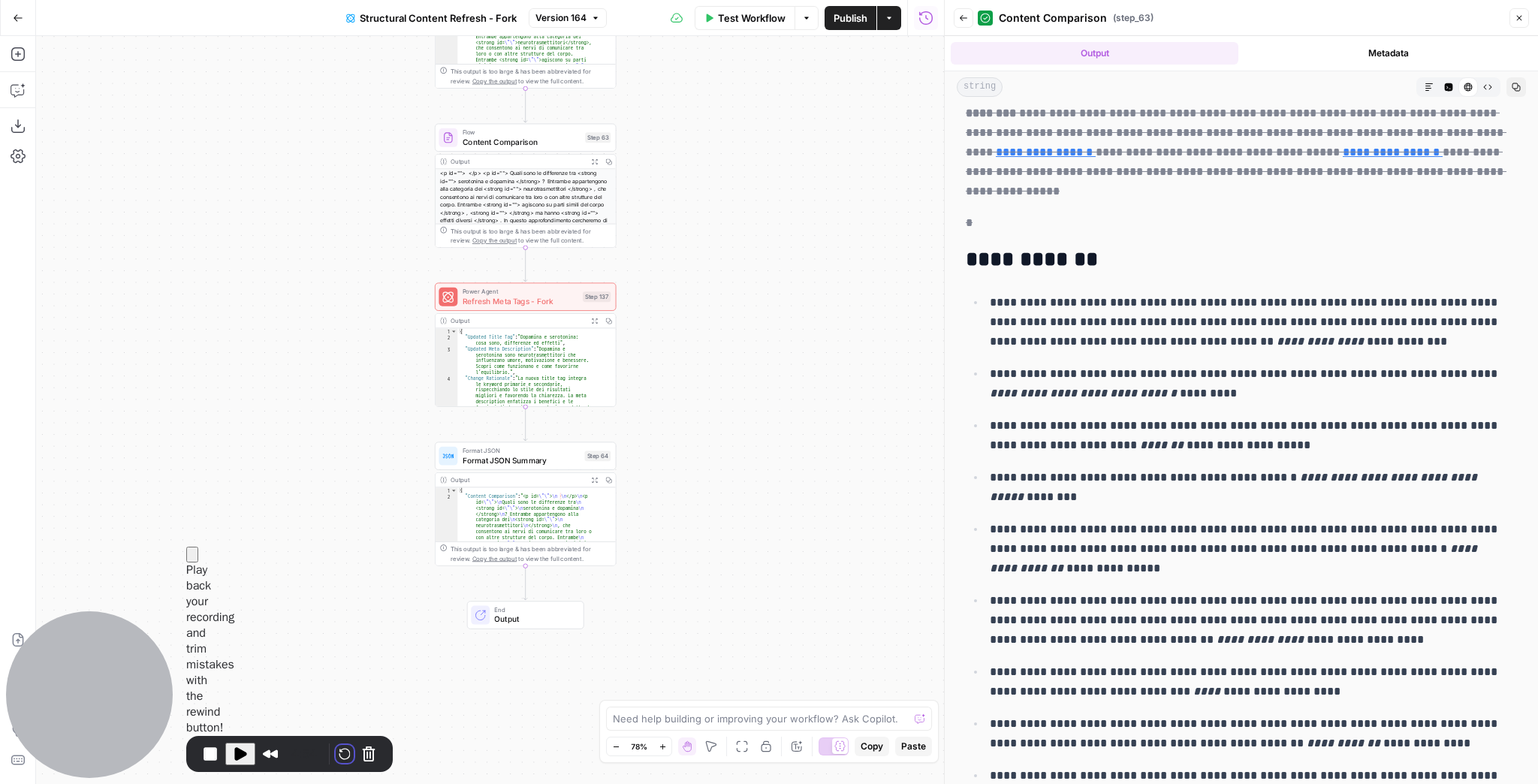 click on "Restart recording" at bounding box center [643, 869] 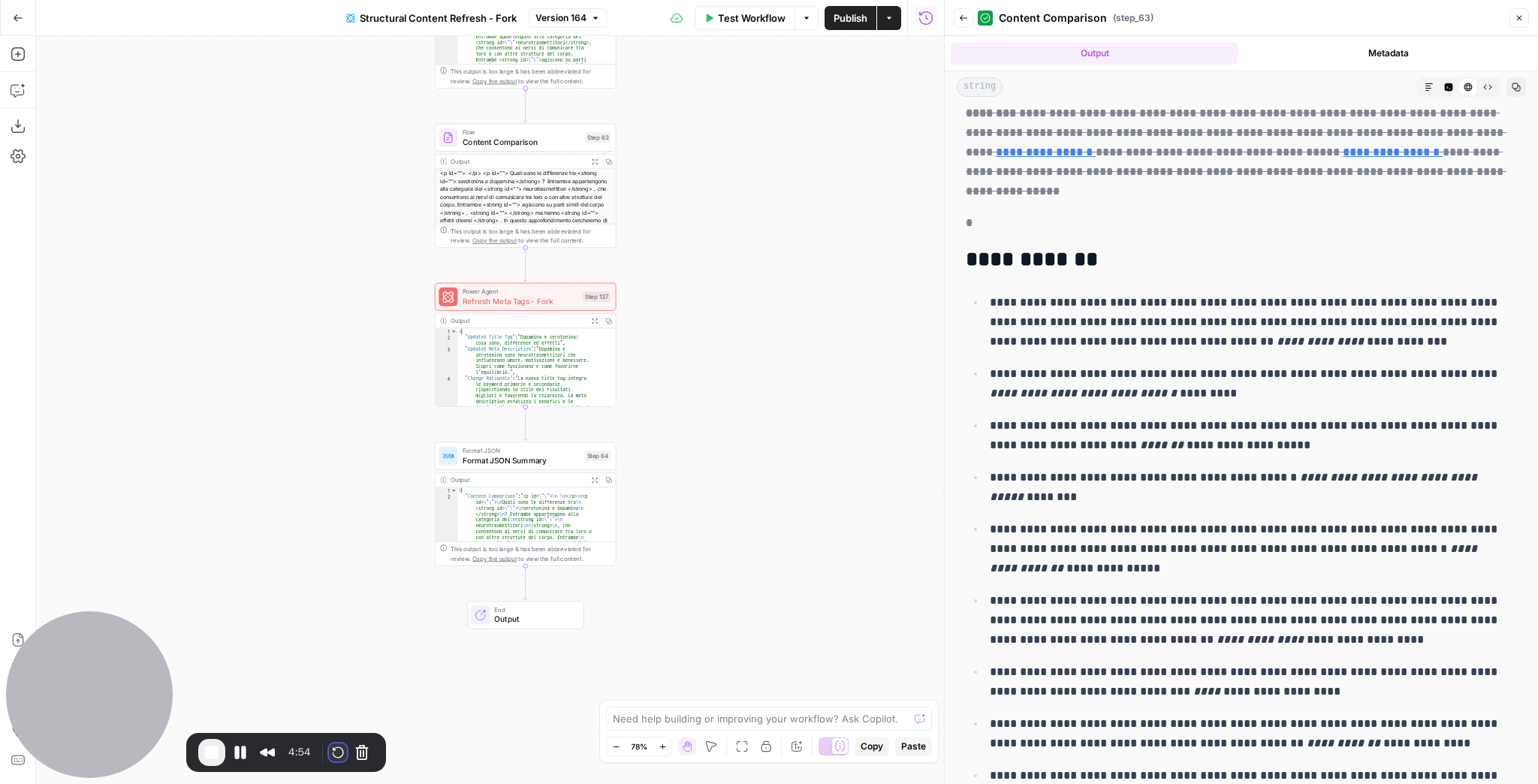 click at bounding box center (338, 752) 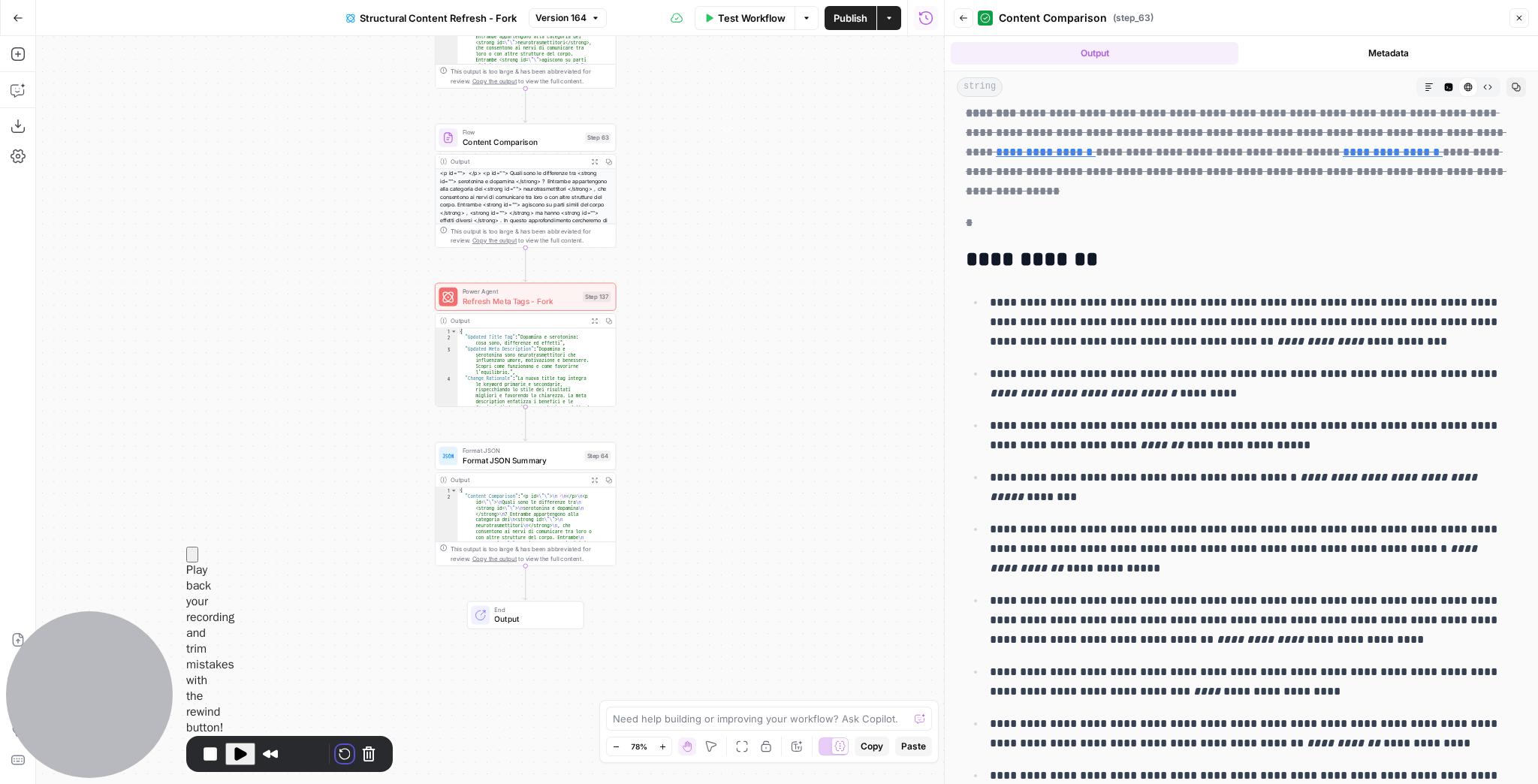 click on "Restart recording" at bounding box center [643, 869] 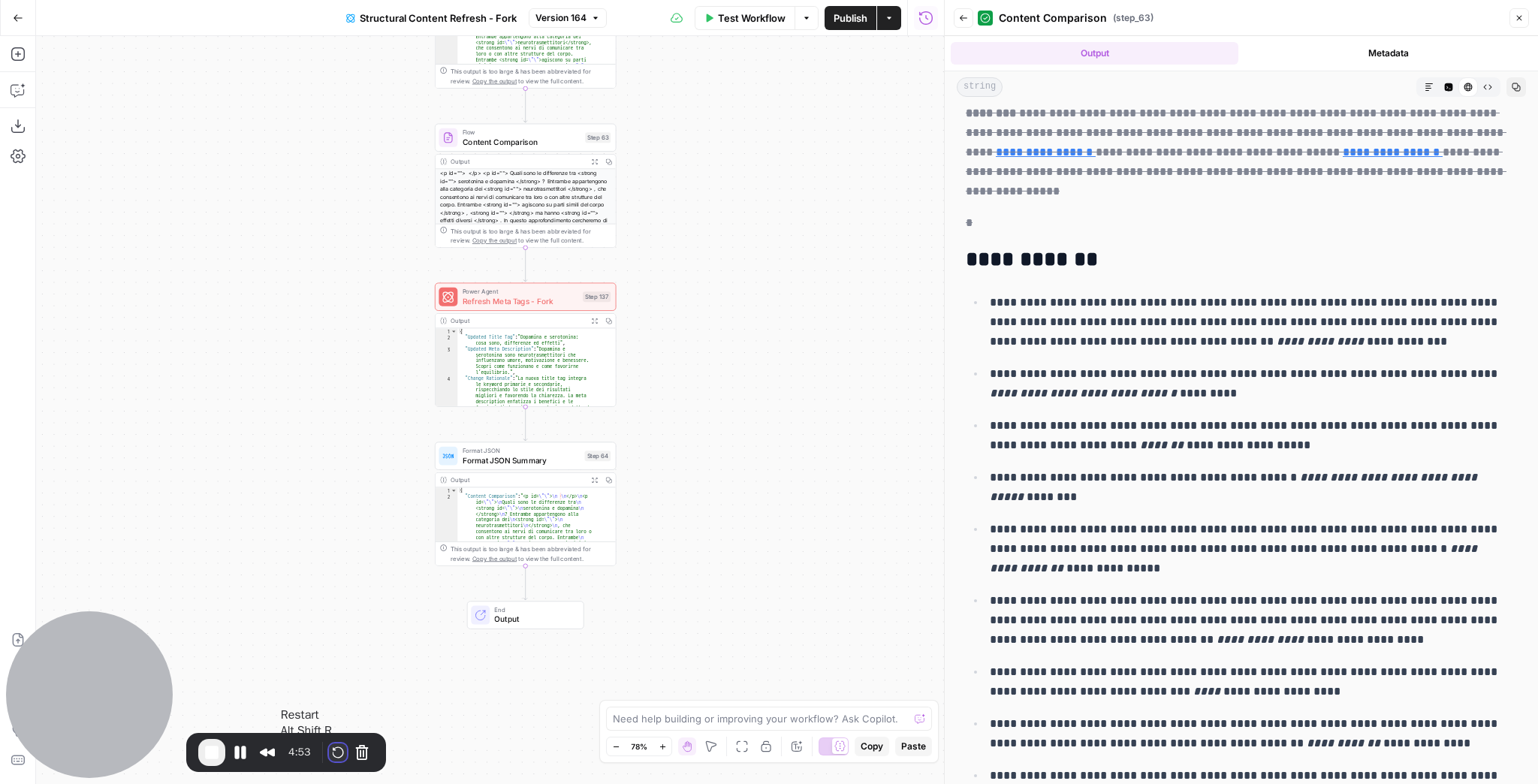 click at bounding box center [338, 752] 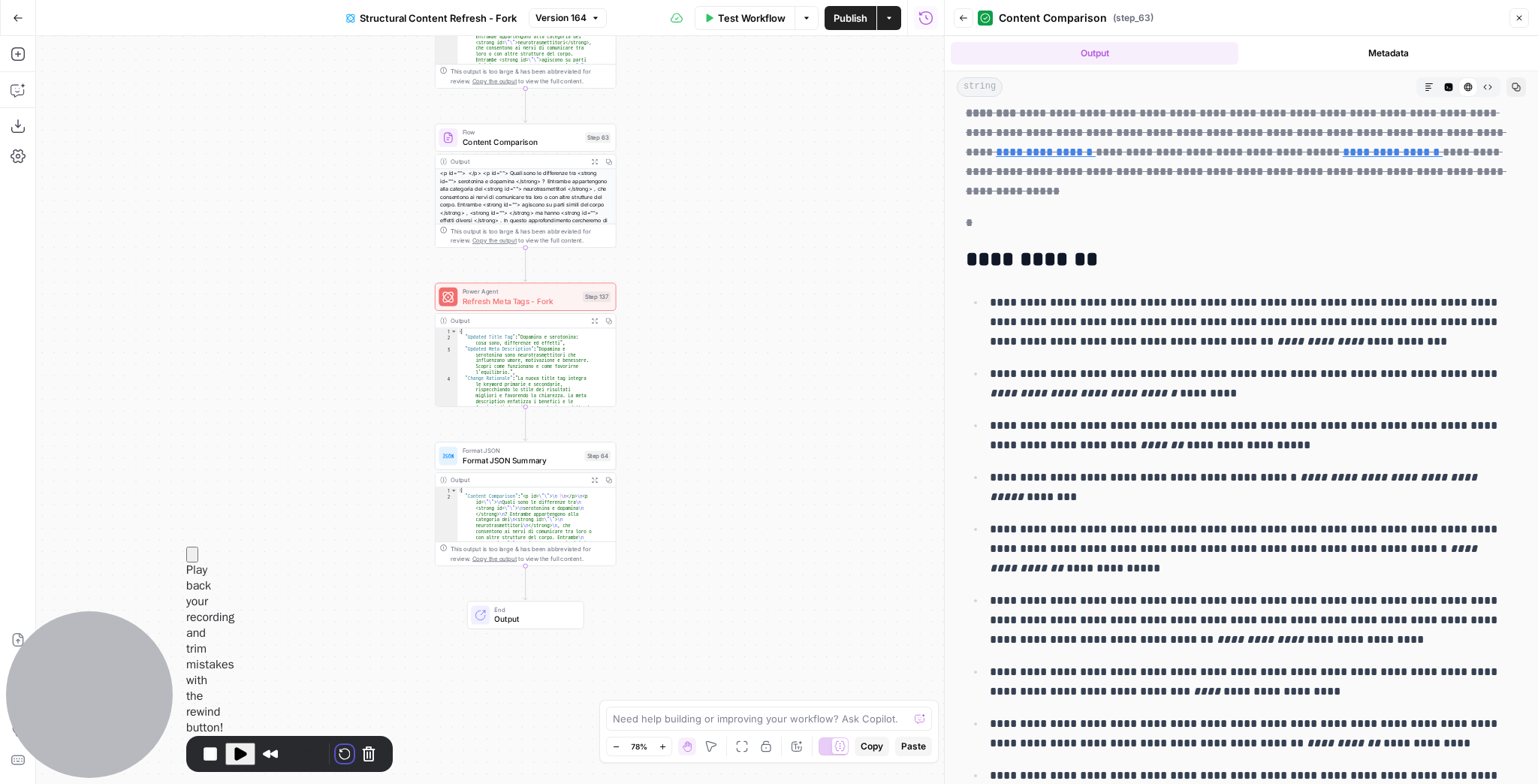 click on "Restart recording" at bounding box center [643, 869] 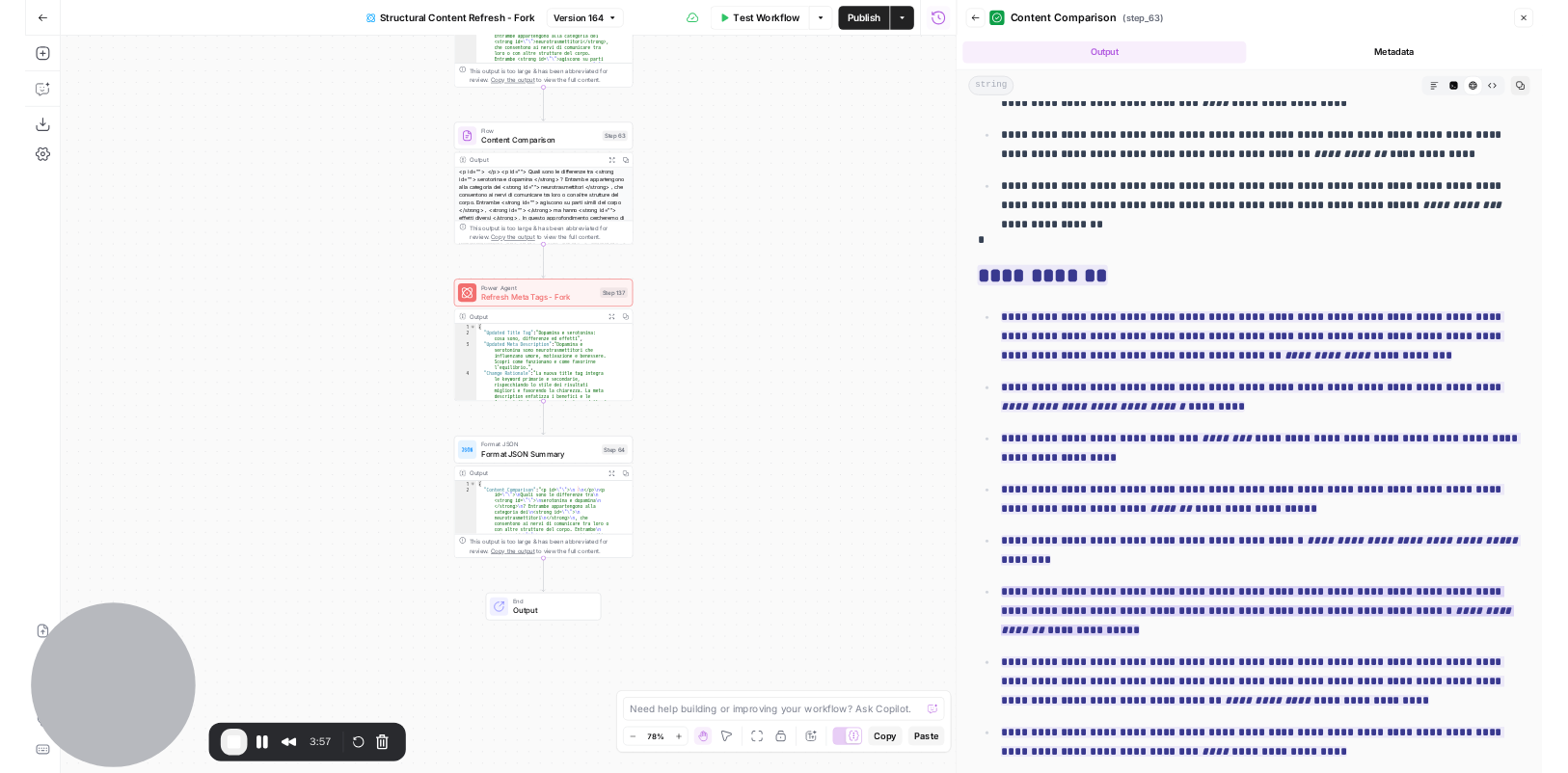 scroll, scrollTop: 11630, scrollLeft: 0, axis: vertical 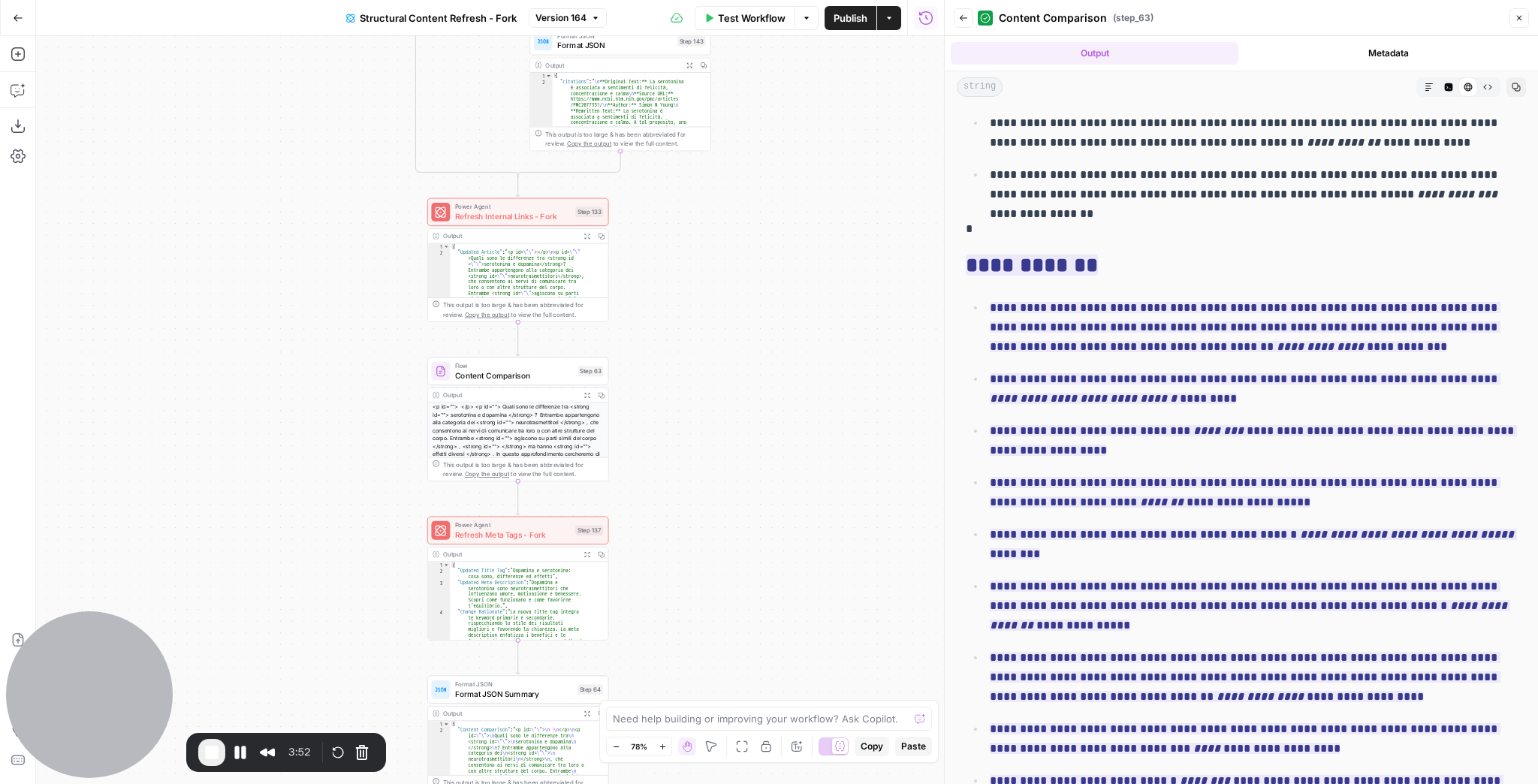 drag, startPoint x: 782, startPoint y: 394, endPoint x: 794, endPoint y: 535, distance: 141.50972 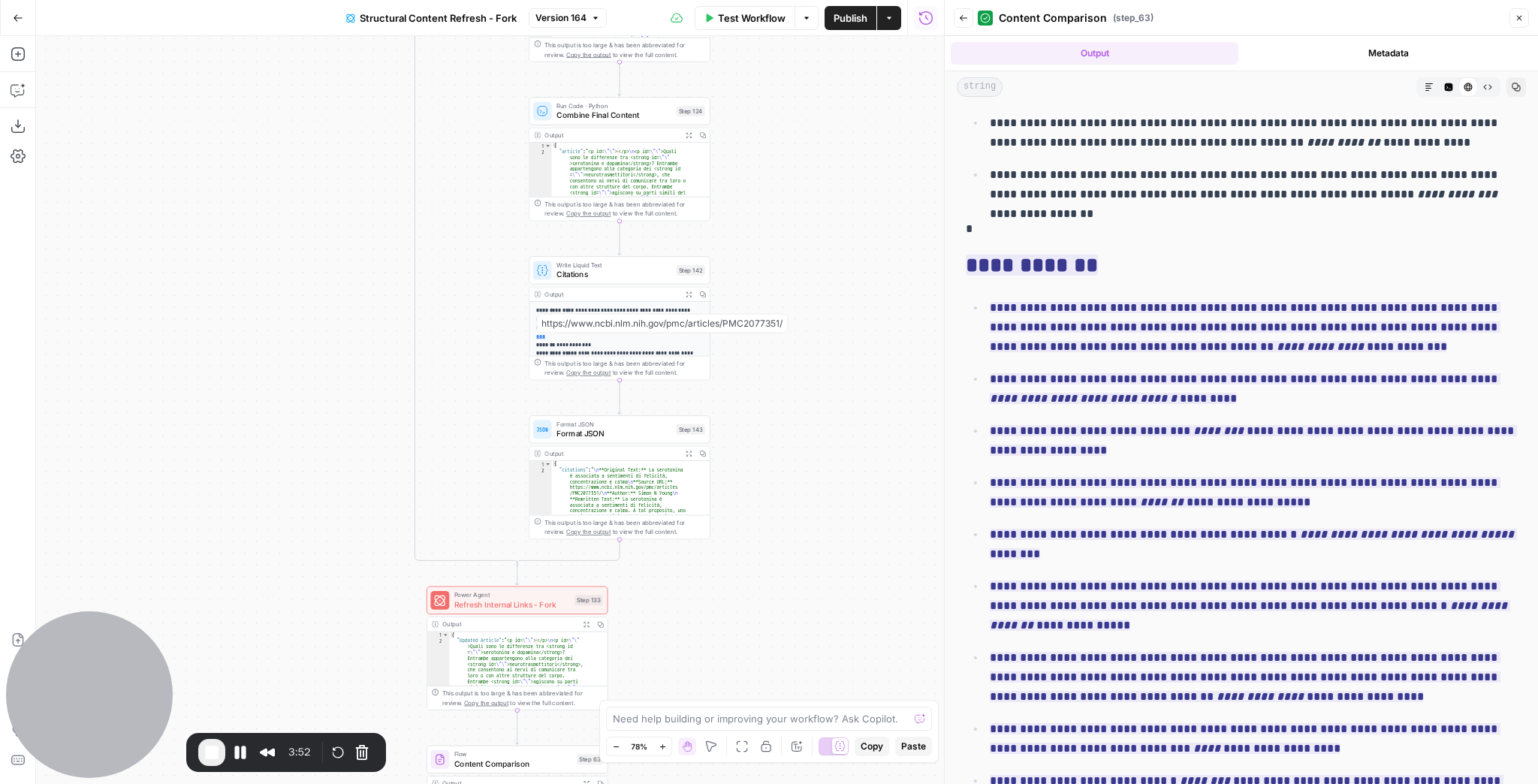drag, startPoint x: 796, startPoint y: 264, endPoint x: 813, endPoint y: 395, distance: 132.09845 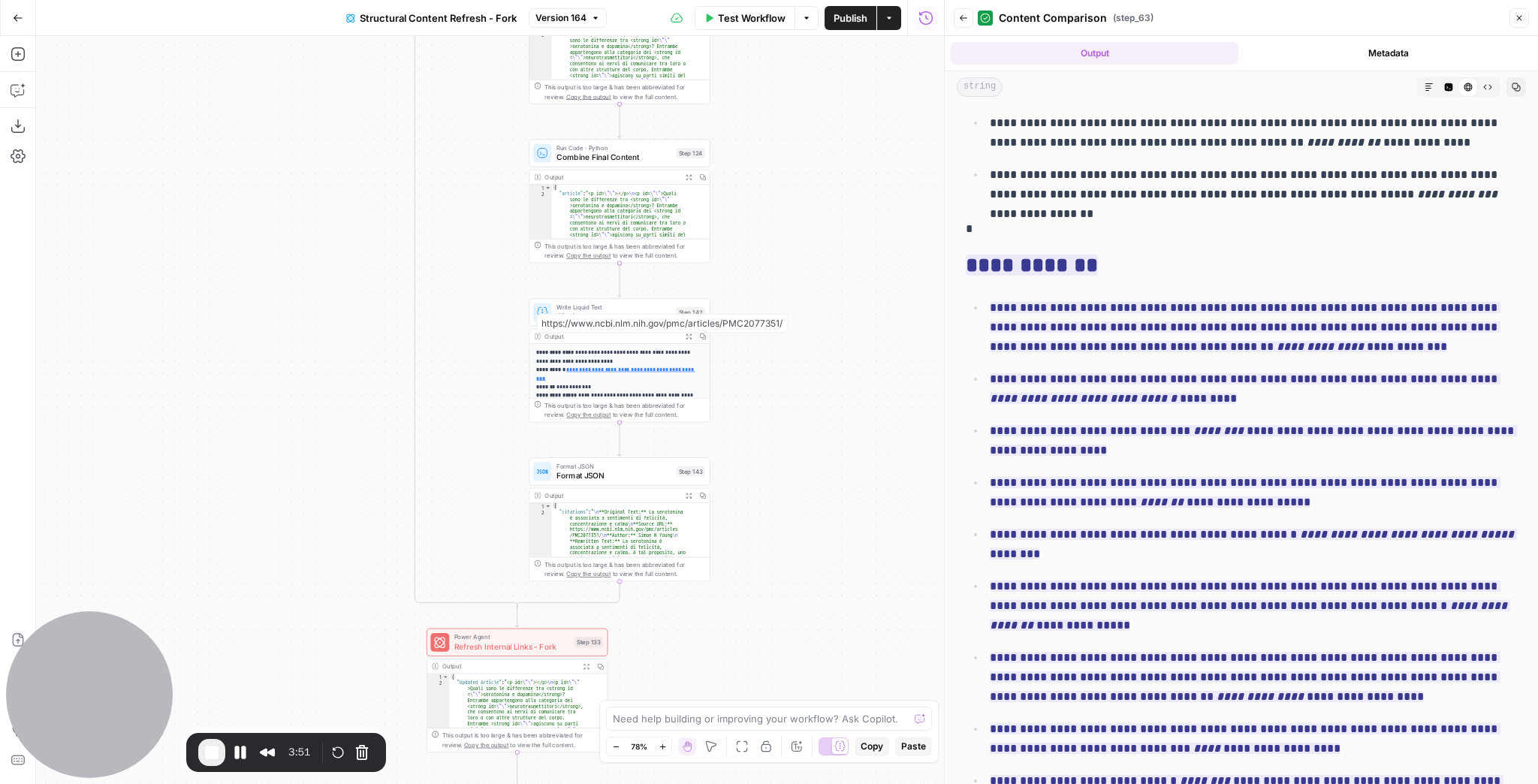 click on "true false false true false true Workflow Set Inputs Inputs Google Search Perform Google Search Step 12 Output Expand Output Copy 1 2 3 4 5 6 7 8 9 {    "search_metadata" :  {      "id" :  "68928ffcb8b4a526a33cc1ba" ,      "status" :  "Success" ,      "json_endpoint" :  "https://serpapi.com          /searches/e1d245b8fb140ec1          /68928ffcb8b4a526a33cc1ba.json" ,      "pixel_position_endpoint" :  "https://serpapi          .com/searches/e1d245b8fb140ec1          /68928ffcb8b4a526a33cc1ba          .json_with_pixel_position" ,      "created_at" :  "2025-08-05 23:13:00 UTC" ,      "processed_at" :  "2025-08-05 23:13:00 UTC" ,      "google_url" :  "https://www.google.it/search          ?q=dopamina+e+serotonina          +-site%3Aunobravo.com&oq=dopamina+e          +serotonina+-site%3Aunobravo.com&hl          =it&gl=it&num=10&sourceid=chrome&ie=UTF          -8" ,     Loop Iteration Label if social or forum Step 13 Output Copy 1 2" at bounding box center [490, 410] 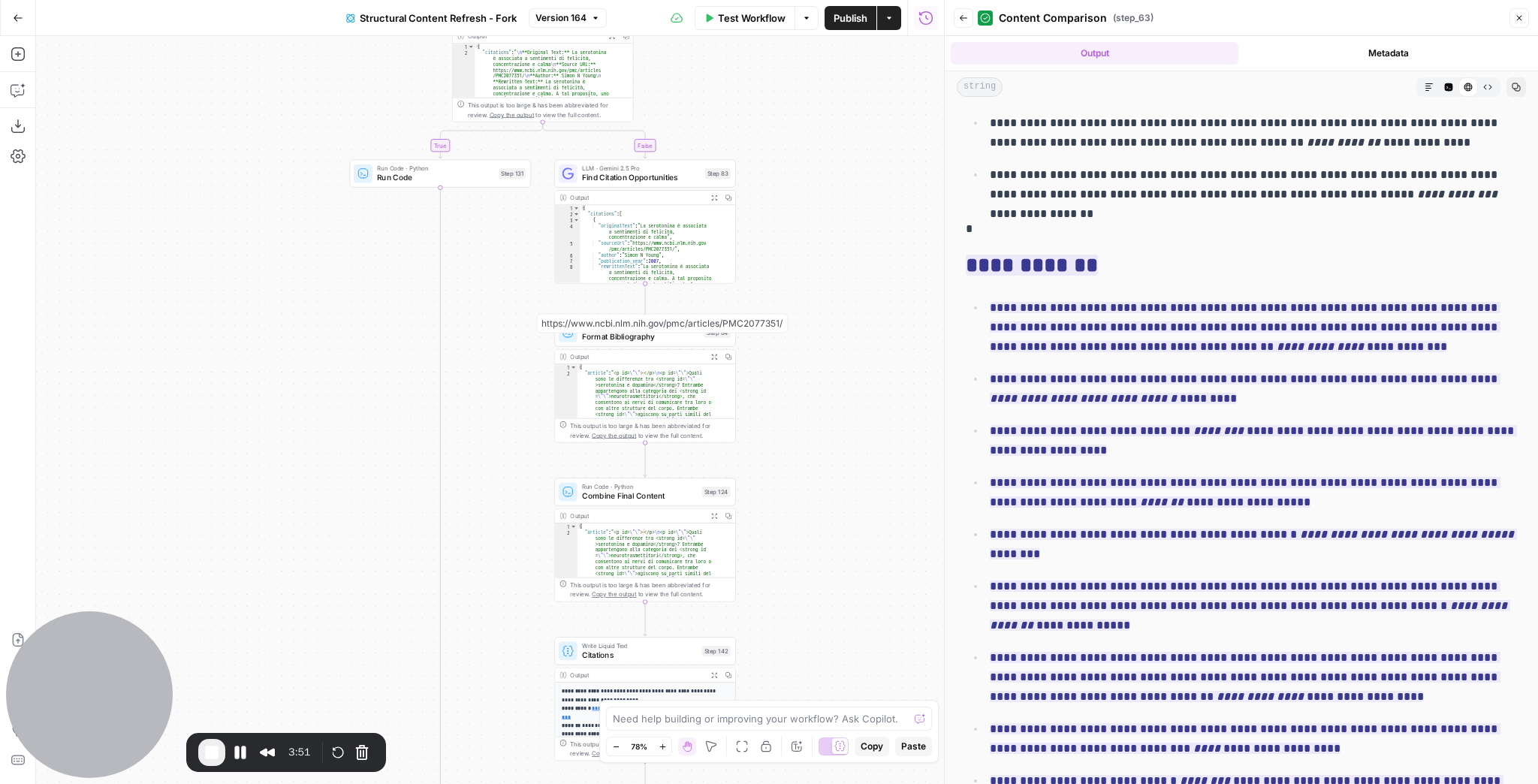 click on "true false false true false true Workflow Set Inputs Inputs Google Search Perform Google Search Step 12 Output Expand Output Copy 1 2 3 4 5 6 7 8 9 {    "search_metadata" :  {      "id" :  "68928ffcb8b4a526a33cc1ba" ,      "status" :  "Success" ,      "json_endpoint" :  "https://serpapi.com          /searches/e1d245b8fb140ec1          /68928ffcb8b4a526a33cc1ba.json" ,      "pixel_position_endpoint" :  "https://serpapi          .com/searches/e1d245b8fb140ec1          /68928ffcb8b4a526a33cc1ba          .json_with_pixel_position" ,      "created_at" :  "2025-08-05 23:13:00 UTC" ,      "processed_at" :  "2025-08-05 23:13:00 UTC" ,      "google_url" :  "https://www.google.it/search          ?q=dopamina+e+serotonina          +-site%3Aunobravo.com&oq=dopamina+e          +serotonina+-site%3Aunobravo.com&hl          =it&gl=it&num=10&sourceid=chrome&ie=UTF          -8" ,     Loop Iteration Label if social or forum Step 13 Output Copy 1 2" at bounding box center [490, 410] 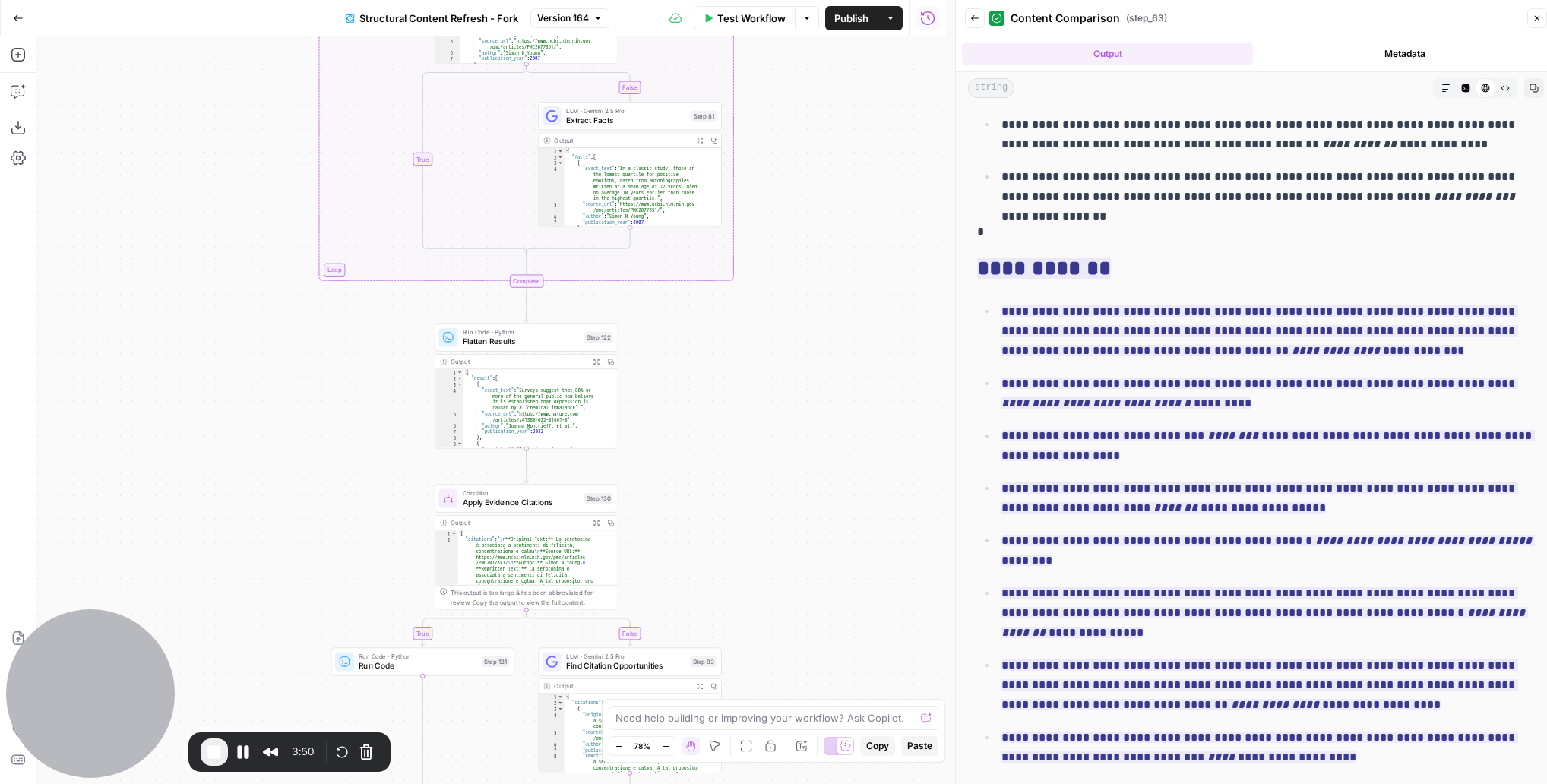 drag, startPoint x: 842, startPoint y: 245, endPoint x: 841, endPoint y: 504, distance: 259.00193 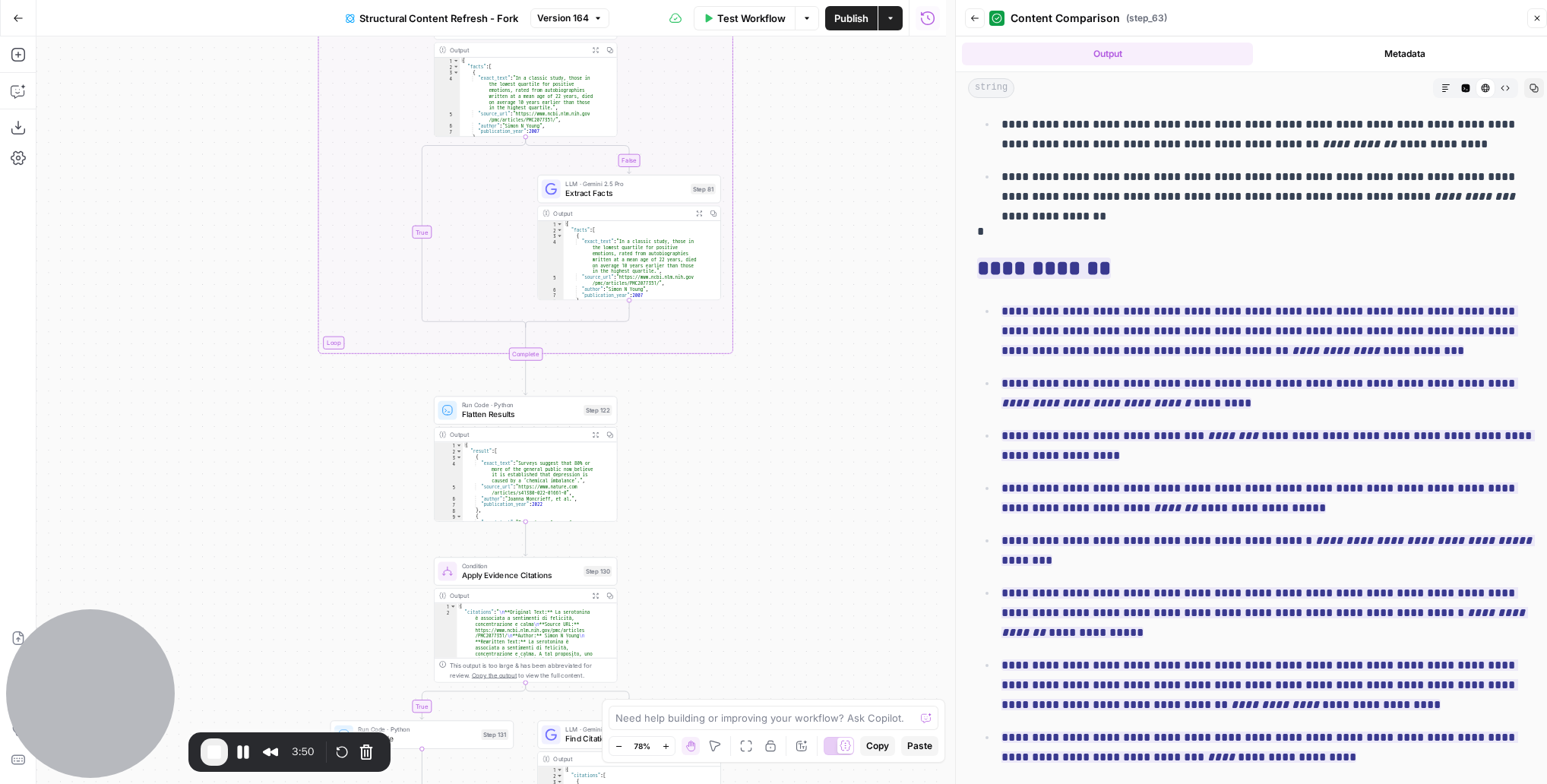 click on "true false false true false true Workflow Set Inputs Inputs Google Search Perform Google Search Step 12 Output Expand Output Copy 1 2 3 4 5 6 7 8 9 {    "search_metadata" :  {      "id" :  "68928ffcb8b4a526a33cc1ba" ,      "status" :  "Success" ,      "json_endpoint" :  "https://serpapi.com          /searches/e1d245b8fb140ec1          /68928ffcb8b4a526a33cc1ba.json" ,      "pixel_position_endpoint" :  "https://serpapi          .com/searches/e1d245b8fb140ec1          /68928ffcb8b4a526a33cc1ba          .json_with_pixel_position" ,      "created_at" :  "2025-08-05 23:13:00 UTC" ,      "processed_at" :  "2025-08-05 23:13:00 UTC" ,      "google_url" :  "https://www.google.it/search          ?q=dopamina+e+serotonina          +-site%3Aunobravo.com&oq=dopamina+e          +serotonina+-site%3Aunobravo.com&hl          =it&gl=it&num=10&sourceid=chrome&ie=UTF          -8" ,     Loop Iteration Label if social or forum Step 13 Output Copy 1 2" at bounding box center (491, 410) 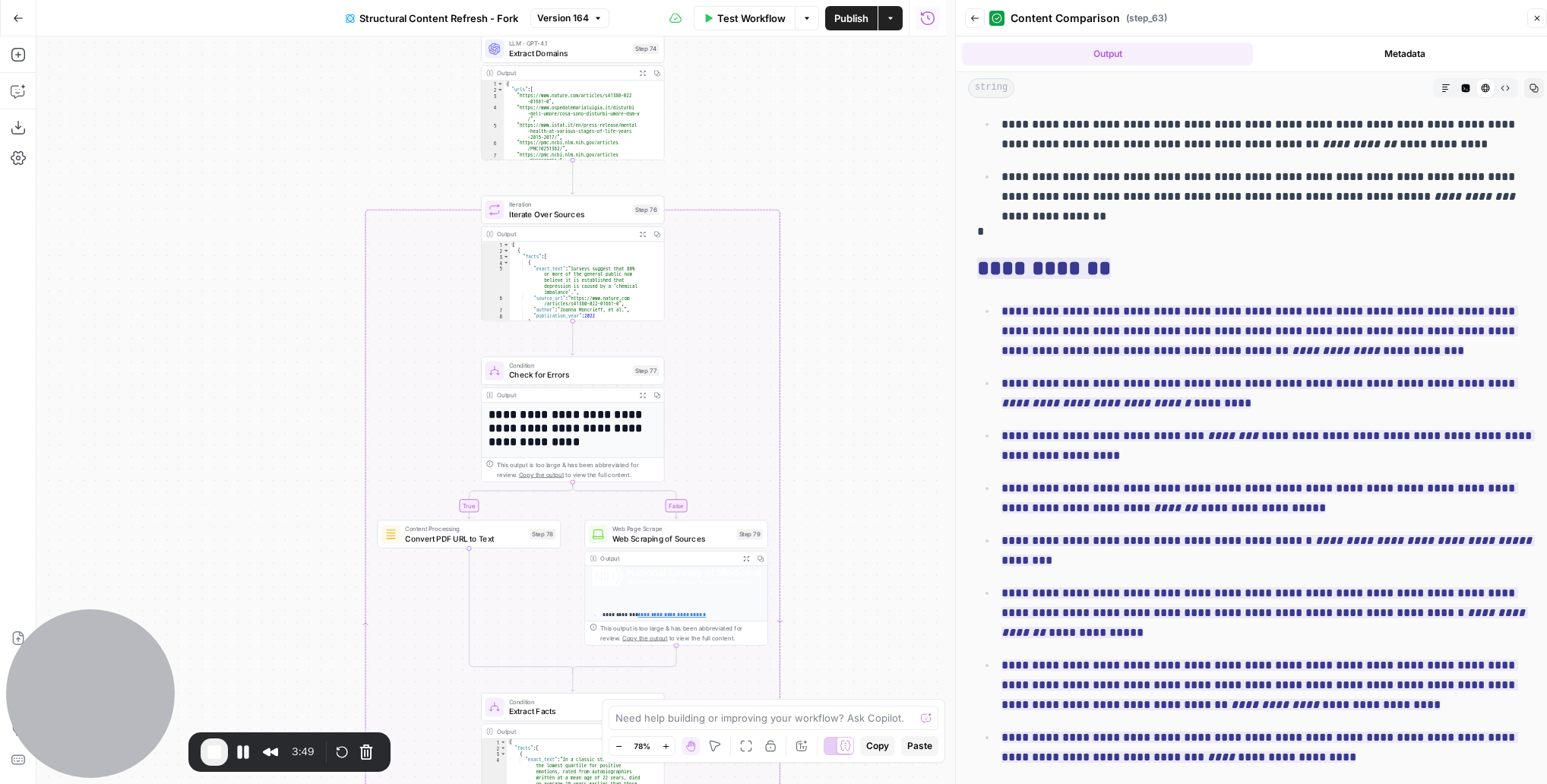 drag, startPoint x: 859, startPoint y: 533, endPoint x: 857, endPoint y: 485, distance: 48.04165 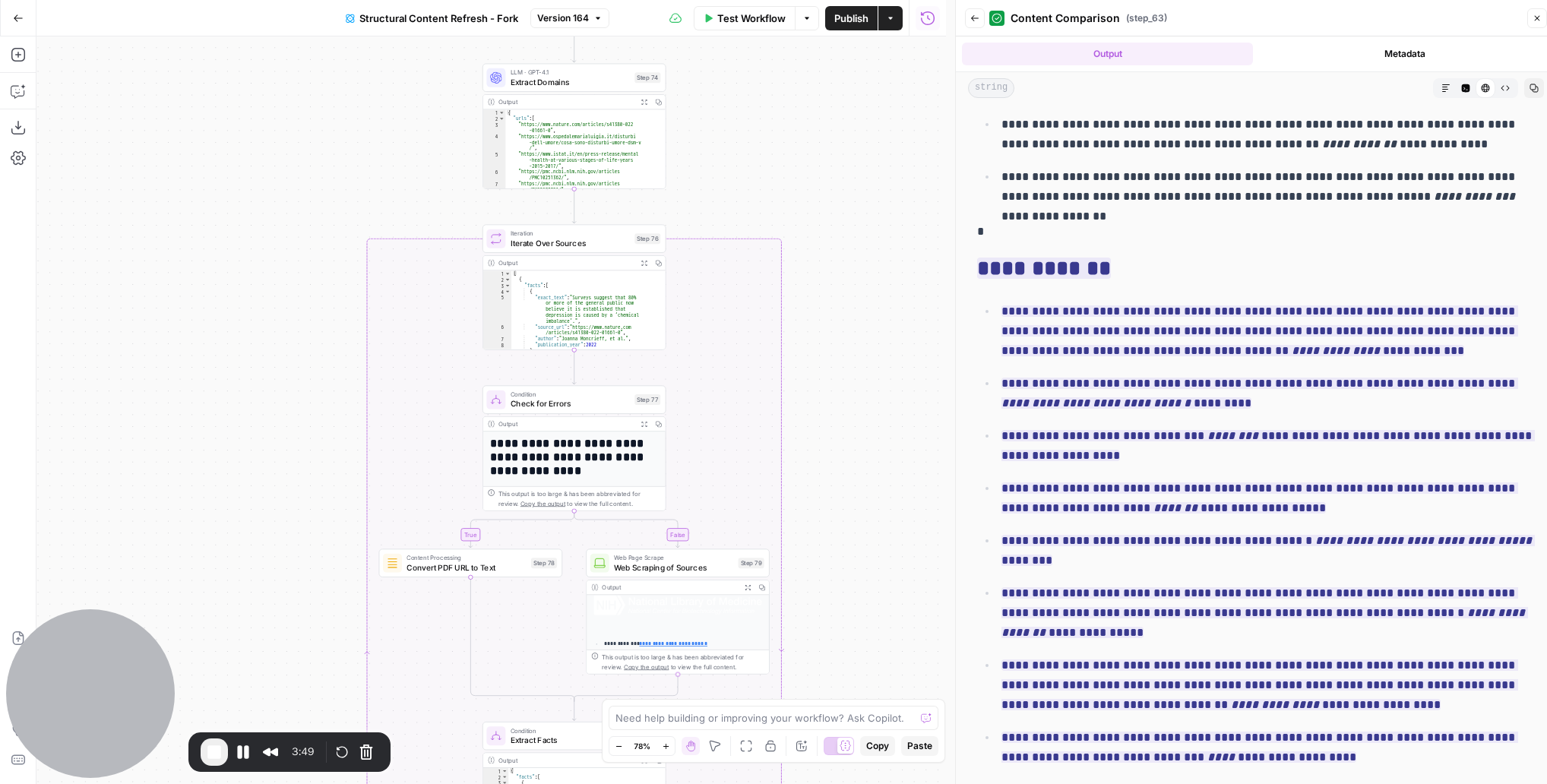 click on "true false false true false true Workflow Set Inputs Inputs Google Search Perform Google Search Step 12 Output Expand Output Copy 1 2 3 4 5 6 7 8 9 {    "search_metadata" :  {      "id" :  "68928ffcb8b4a526a33cc1ba" ,      "status" :  "Success" ,      "json_endpoint" :  "https://serpapi.com          /searches/e1d245b8fb140ec1          /68928ffcb8b4a526a33cc1ba.json" ,      "pixel_position_endpoint" :  "https://serpapi          .com/searches/e1d245b8fb140ec1          /68928ffcb8b4a526a33cc1ba          .json_with_pixel_position" ,      "created_at" :  "2025-08-05 23:13:00 UTC" ,      "processed_at" :  "2025-08-05 23:13:00 UTC" ,      "google_url" :  "https://www.google.it/search          ?q=dopamina+e+serotonina          +-site%3Aunobravo.com&oq=dopamina+e          +serotonina+-site%3Aunobravo.com&hl          =it&gl=it&num=10&sourceid=chrome&ie=UTF          -8" ,     Loop Iteration Label if social or forum Step 13 Output Copy 1 2" at bounding box center [491, 410] 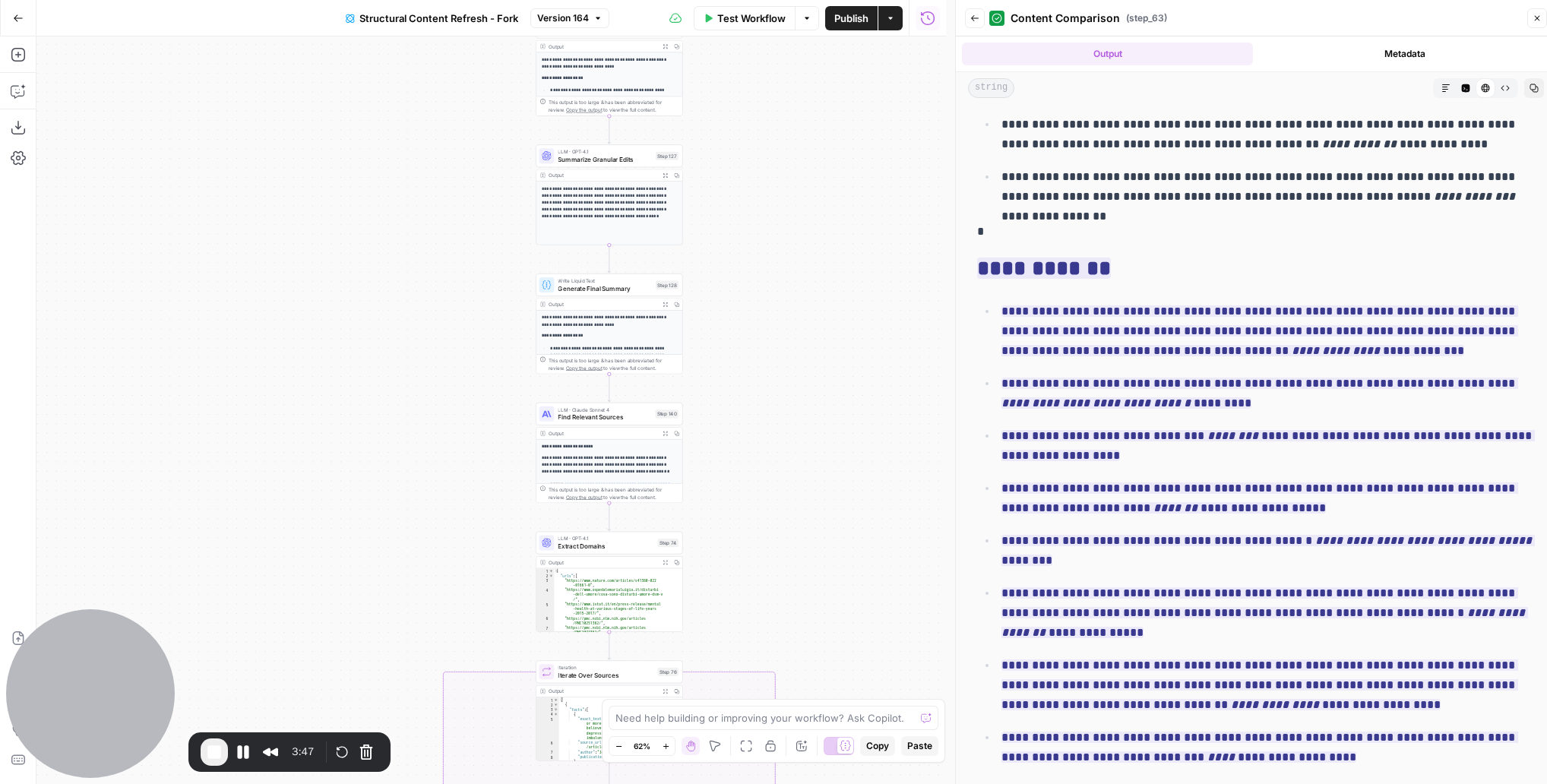 drag, startPoint x: 800, startPoint y: 454, endPoint x: 800, endPoint y: 470, distance: 16 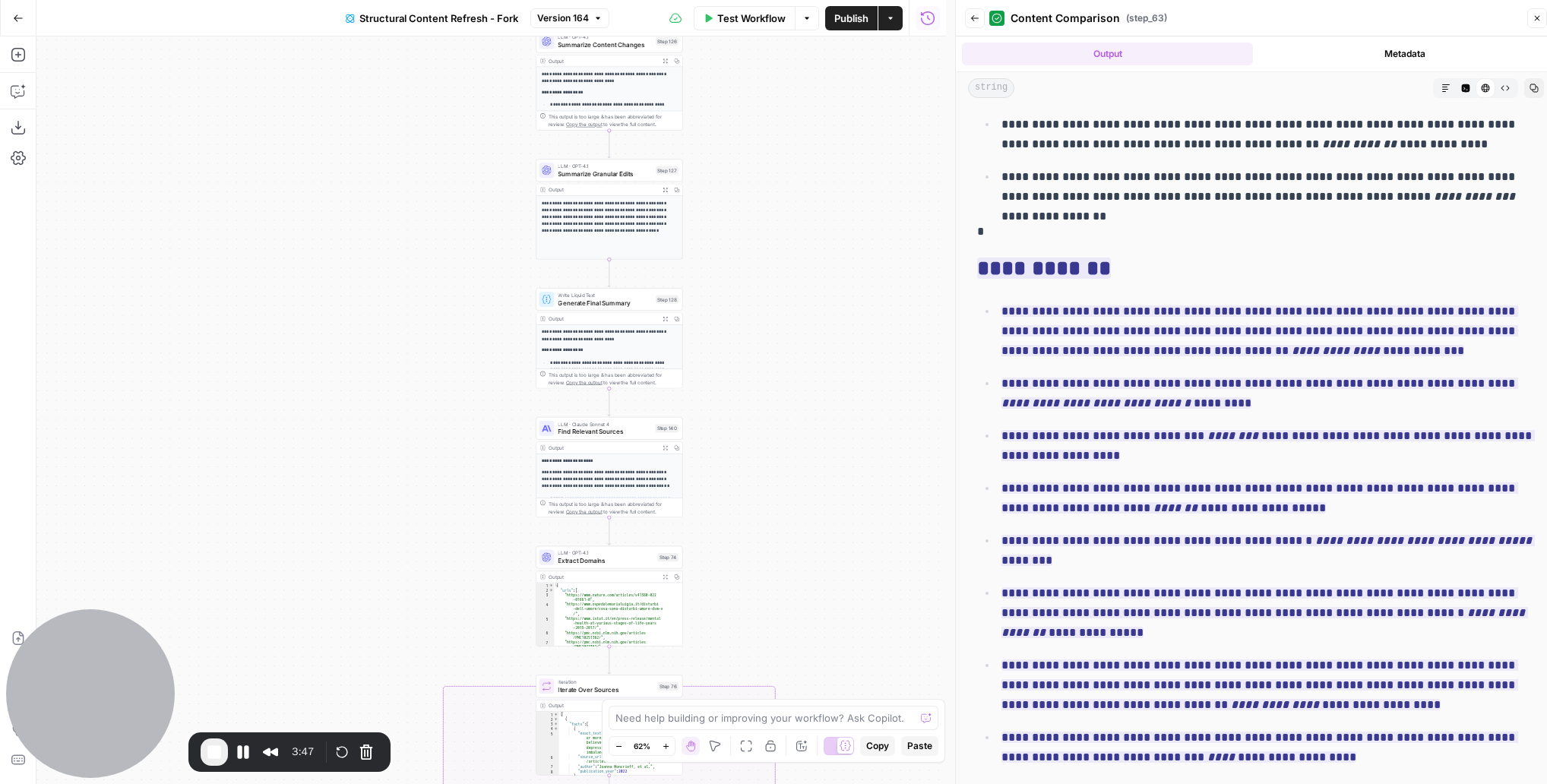 click on "true false false true false true Workflow Set Inputs Inputs Google Search Perform Google Search Step 12 Output Expand Output Copy 1 2 3 4 5 6 7 8 9 {    "search_metadata" :  {      "id" :  "68928ffcb8b4a526a33cc1ba" ,      "status" :  "Success" ,      "json_endpoint" :  "https://serpapi.com          /searches/e1d245b8fb140ec1          /68928ffcb8b4a526a33cc1ba.json" ,      "pixel_position_endpoint" :  "https://serpapi          .com/searches/e1d245b8fb140ec1          /68928ffcb8b4a526a33cc1ba          .json_with_pixel_position" ,      "created_at" :  "2025-08-05 23:13:00 UTC" ,      "processed_at" :  "2025-08-05 23:13:00 UTC" ,      "google_url" :  "https://www.google.it/search          ?q=dopamina+e+serotonina          +-site%3Aunobravo.com&oq=dopamina+e          +serotonina+-site%3Aunobravo.com&hl          =it&gl=it&num=10&sourceid=chrome&ie=UTF          -8" ,     Loop Iteration Label if social or forum Step 13 Output Copy 1 2" at bounding box center (491, 410) 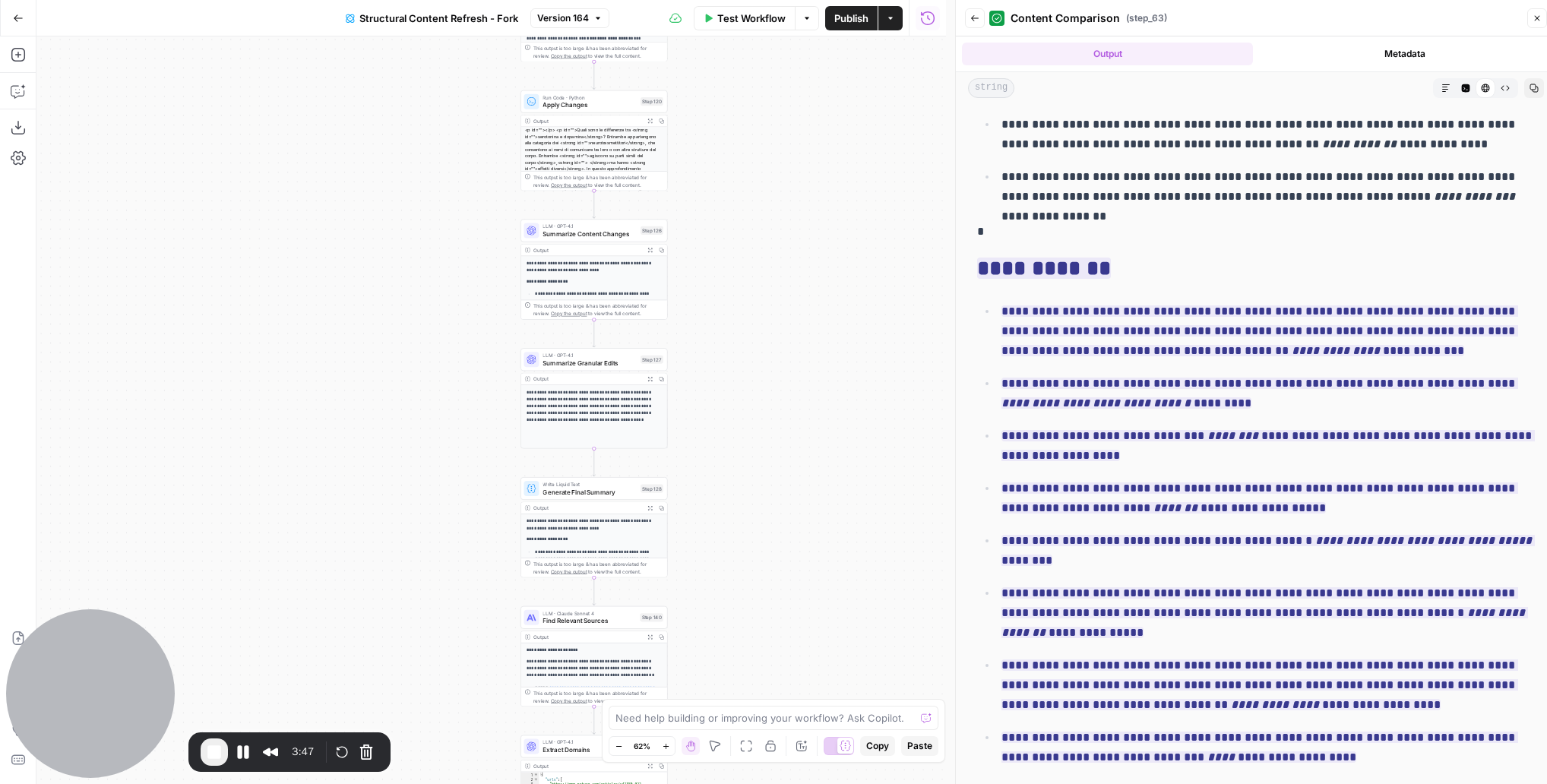 click on "true false false true false true Workflow Set Inputs Inputs Google Search Perform Google Search Step 12 Output Expand Output Copy 1 2 3 4 5 6 7 8 9 {    "search_metadata" :  {      "id" :  "68928ffcb8b4a526a33cc1ba" ,      "status" :  "Success" ,      "json_endpoint" :  "https://serpapi.com          /searches/e1d245b8fb140ec1          /68928ffcb8b4a526a33cc1ba.json" ,      "pixel_position_endpoint" :  "https://serpapi          .com/searches/e1d245b8fb140ec1          /68928ffcb8b4a526a33cc1ba          .json_with_pixel_position" ,      "created_at" :  "2025-08-05 23:13:00 UTC" ,      "processed_at" :  "2025-08-05 23:13:00 UTC" ,      "google_url" :  "https://www.google.it/search          ?q=dopamina+e+serotonina          +-site%3Aunobravo.com&oq=dopamina+e          +serotonina+-site%3Aunobravo.com&hl          =it&gl=it&num=10&sourceid=chrome&ie=UTF          -8" ,     Loop Iteration Label if social or forum Step 13 Output Copy 1 2" at bounding box center [491, 410] 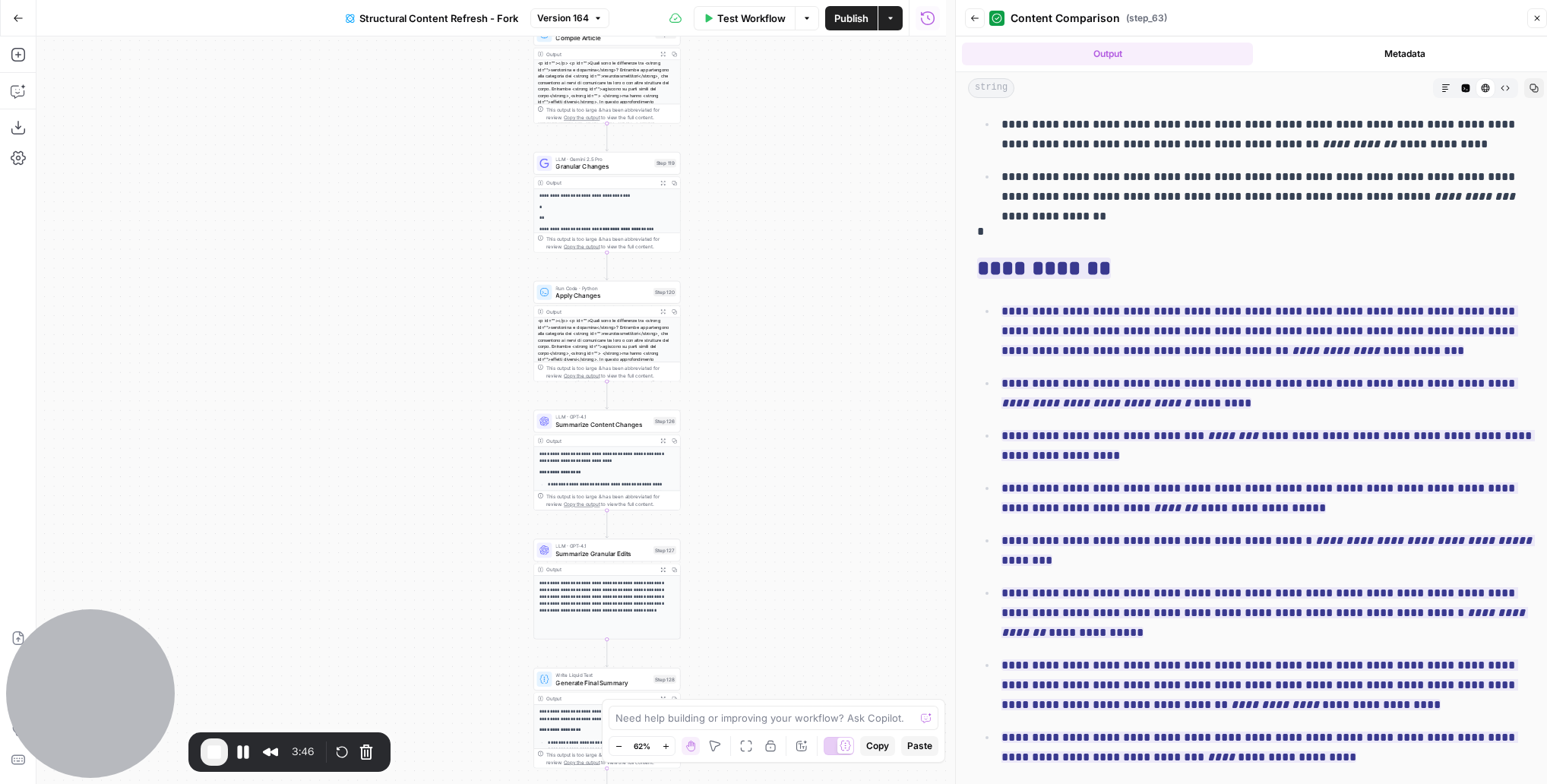 click on "true false false true false true Workflow Set Inputs Inputs Google Search Perform Google Search Step 12 Output Expand Output Copy 1 2 3 4 5 6 7 8 9 {    "search_metadata" :  {      "id" :  "68928ffcb8b4a526a33cc1ba" ,      "status" :  "Success" ,      "json_endpoint" :  "https://serpapi.com          /searches/e1d245b8fb140ec1          /68928ffcb8b4a526a33cc1ba.json" ,      "pixel_position_endpoint" :  "https://serpapi          .com/searches/e1d245b8fb140ec1          /68928ffcb8b4a526a33cc1ba          .json_with_pixel_position" ,      "created_at" :  "2025-08-05 23:13:00 UTC" ,      "processed_at" :  "2025-08-05 23:13:00 UTC" ,      "google_url" :  "https://www.google.it/search          ?q=dopamina+e+serotonina          +-site%3Aunobravo.com&oq=dopamina+e          +serotonina+-site%3Aunobravo.com&hl          =it&gl=it&num=10&sourceid=chrome&ie=UTF          -8" ,     Loop Iteration Label if social or forum Step 13 Output Copy 1 2" at bounding box center (491, 410) 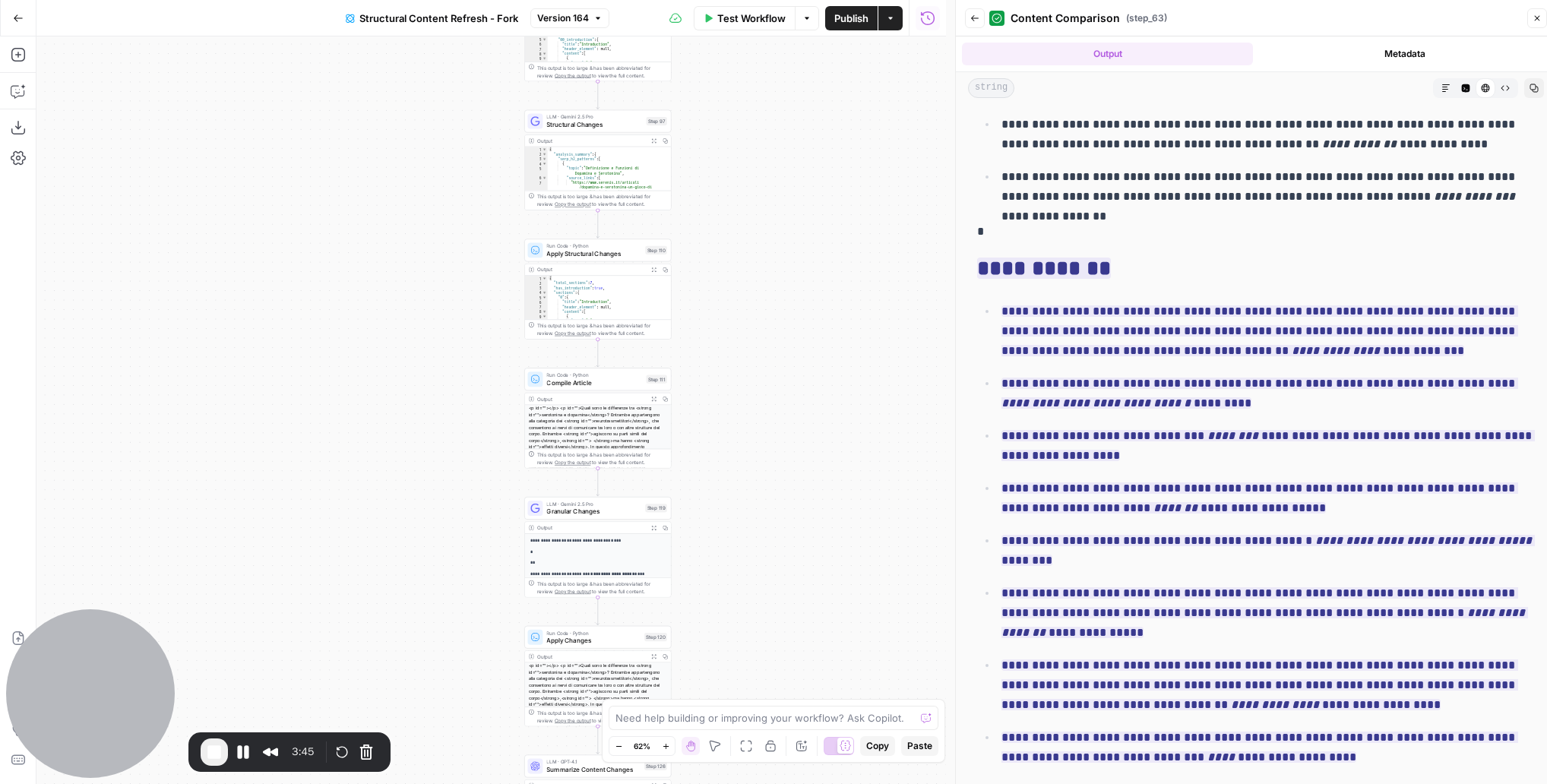 drag, startPoint x: 748, startPoint y: 475, endPoint x: 747, endPoint y: 441, distance: 34.0147 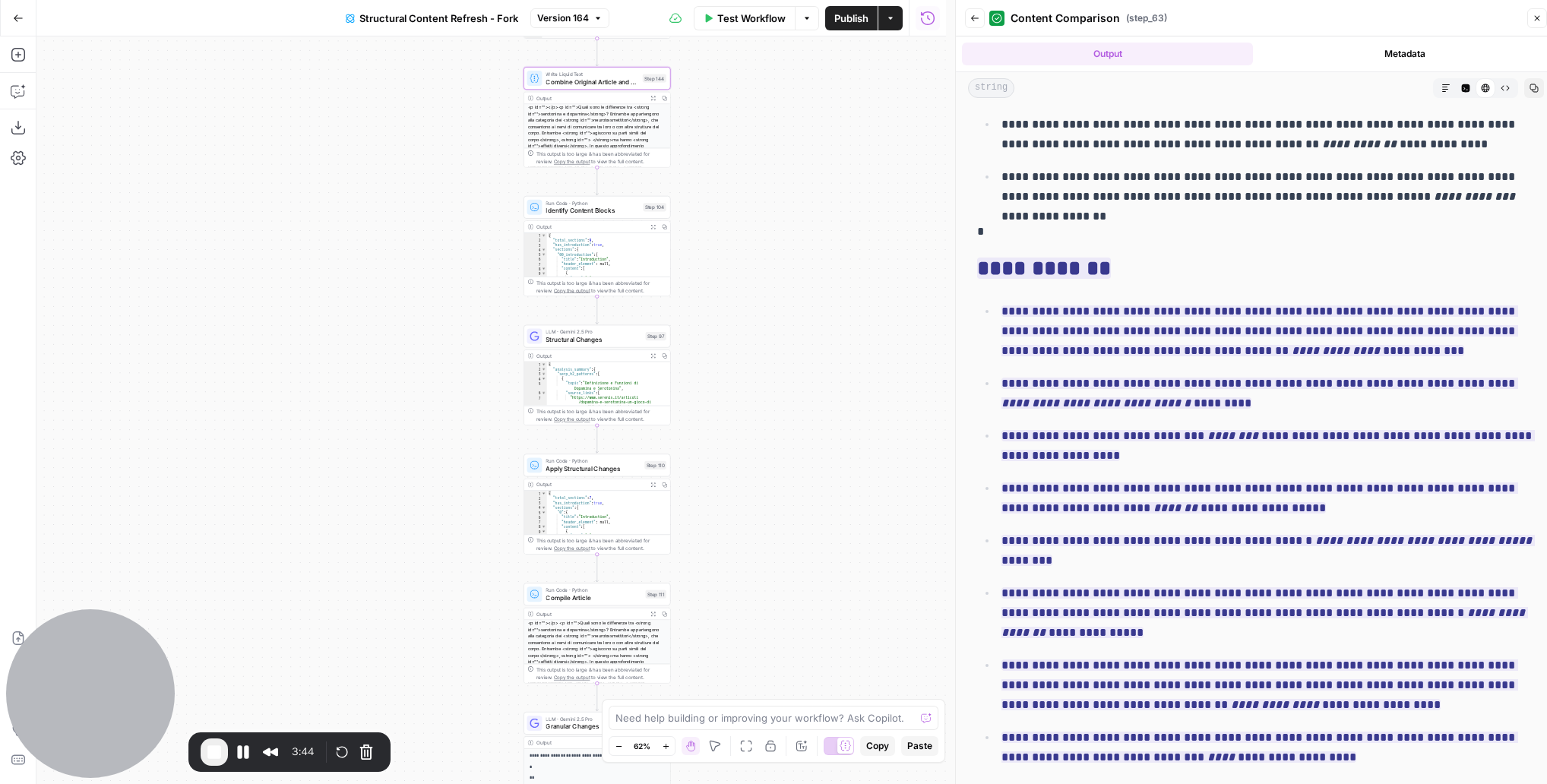 click on "true false false true false true Workflow Set Inputs Inputs Google Search Perform Google Search Step 12 Output Expand Output Copy 1 2 3 4 5 6 7 8 9 {    "search_metadata" :  {      "id" :  "68928ffcb8b4a526a33cc1ba" ,      "status" :  "Success" ,      "json_endpoint" :  "https://serpapi.com          /searches/e1d245b8fb140ec1          /68928ffcb8b4a526a33cc1ba.json" ,      "pixel_position_endpoint" :  "https://serpapi          .com/searches/e1d245b8fb140ec1          /68928ffcb8b4a526a33cc1ba          .json_with_pixel_position" ,      "created_at" :  "2025-08-05 23:13:00 UTC" ,      "processed_at" :  "2025-08-05 23:13:00 UTC" ,      "google_url" :  "https://www.google.it/search          ?q=dopamina+e+serotonina          +-site%3Aunobravo.com&oq=dopamina+e          +serotonina+-site%3Aunobravo.com&hl          =it&gl=it&num=10&sourceid=chrome&ie=UTF          -8" ,     Loop Iteration Label if social or forum Step 13 Output Copy 1 2" at bounding box center [491, 410] 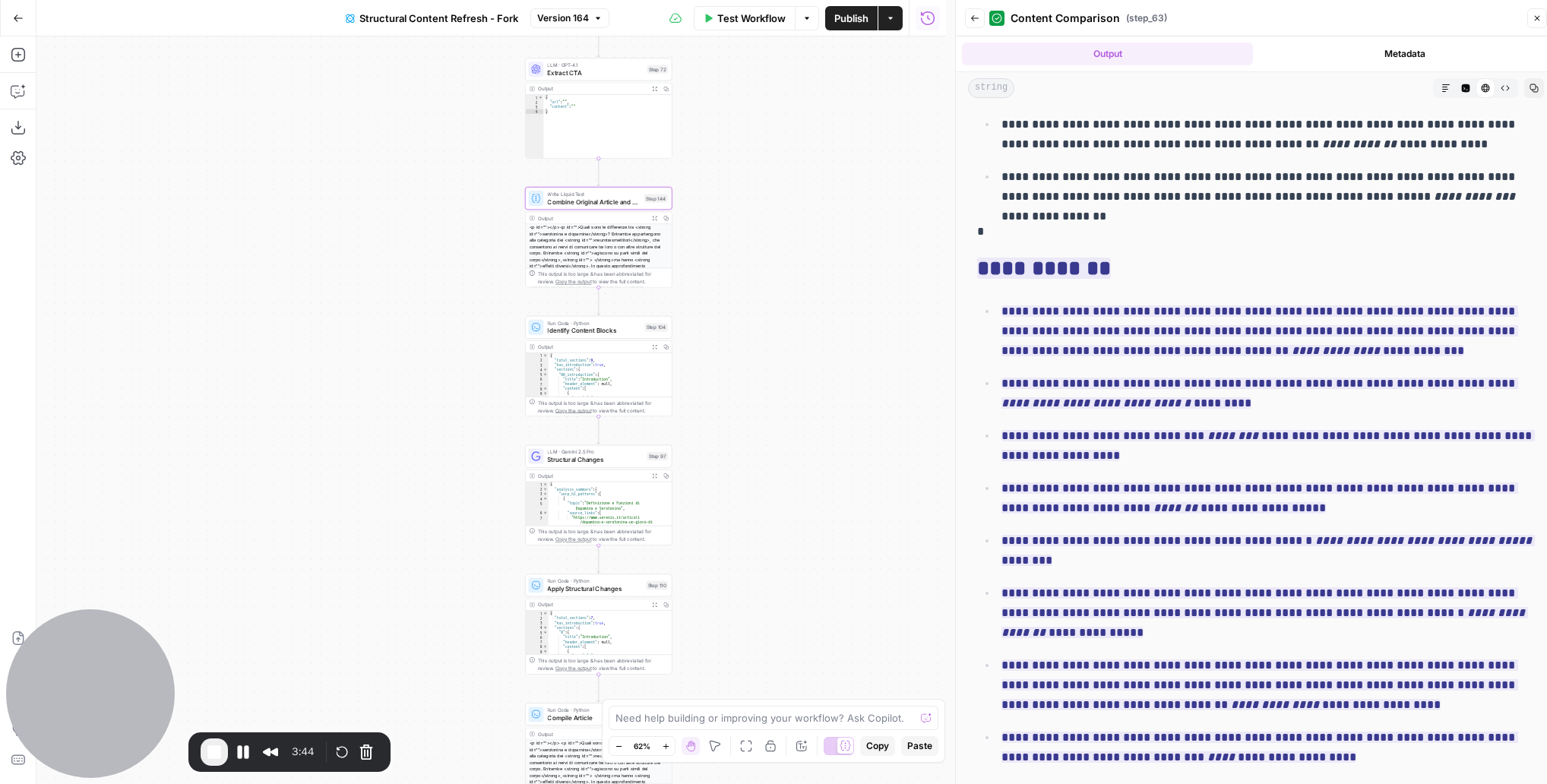 drag, startPoint x: 755, startPoint y: 266, endPoint x: 742, endPoint y: 414, distance: 148.56985 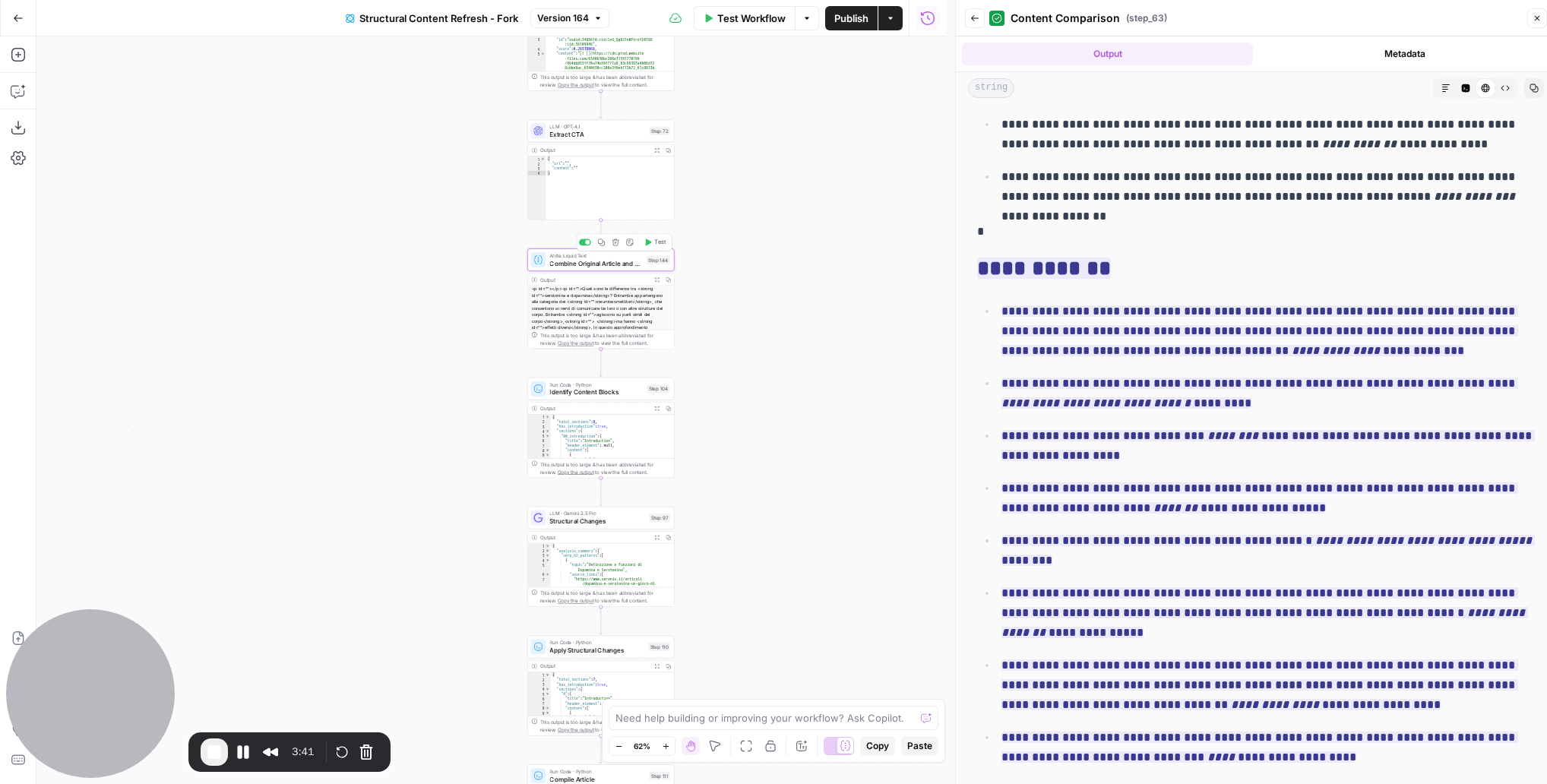 click on "Write Liquid Text Combine Original Article and Bibliography Step 144 Copy step Delete step Add Note Test" at bounding box center [600, 260] 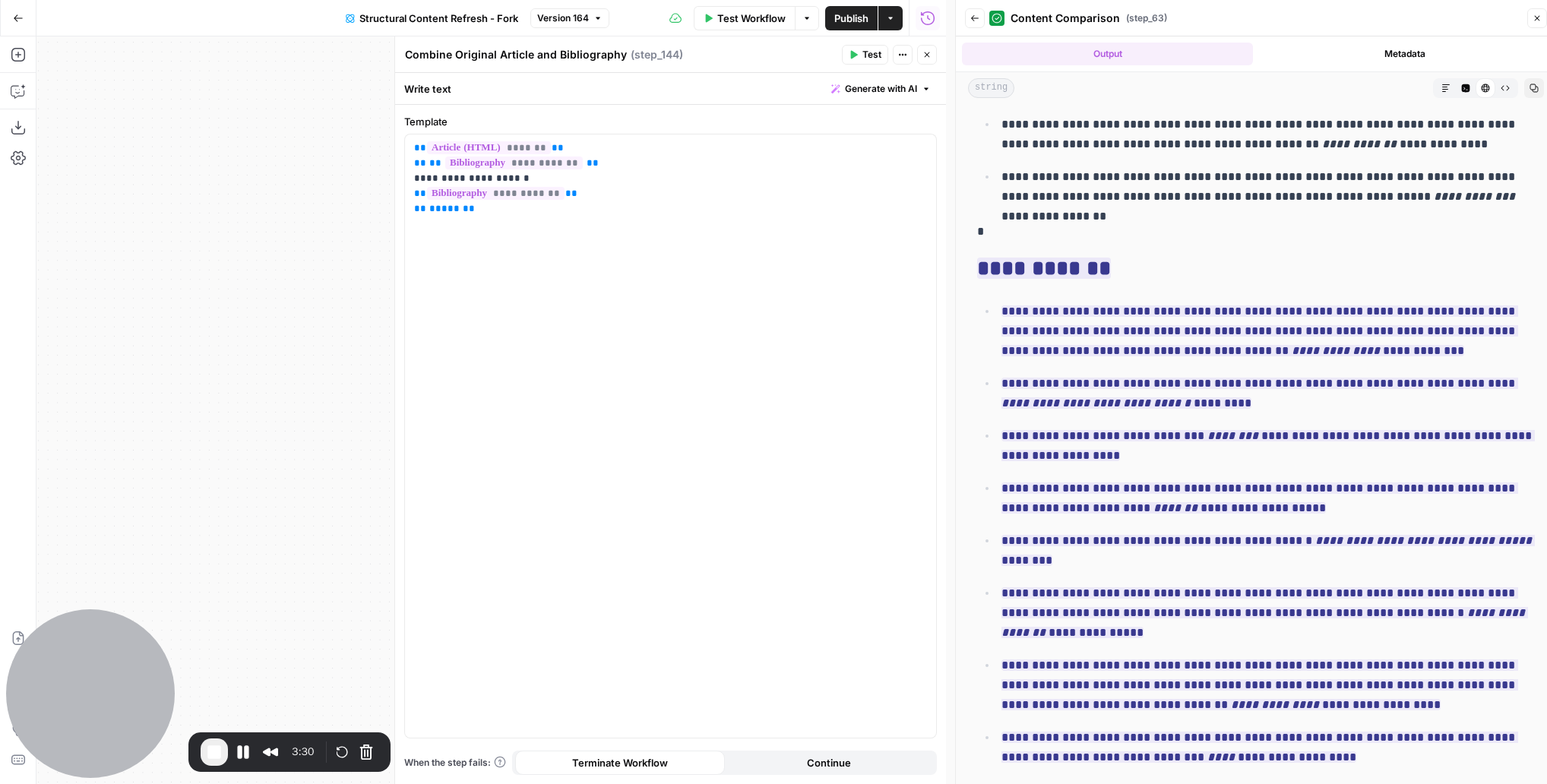 click on "Close" at bounding box center [927, 55] 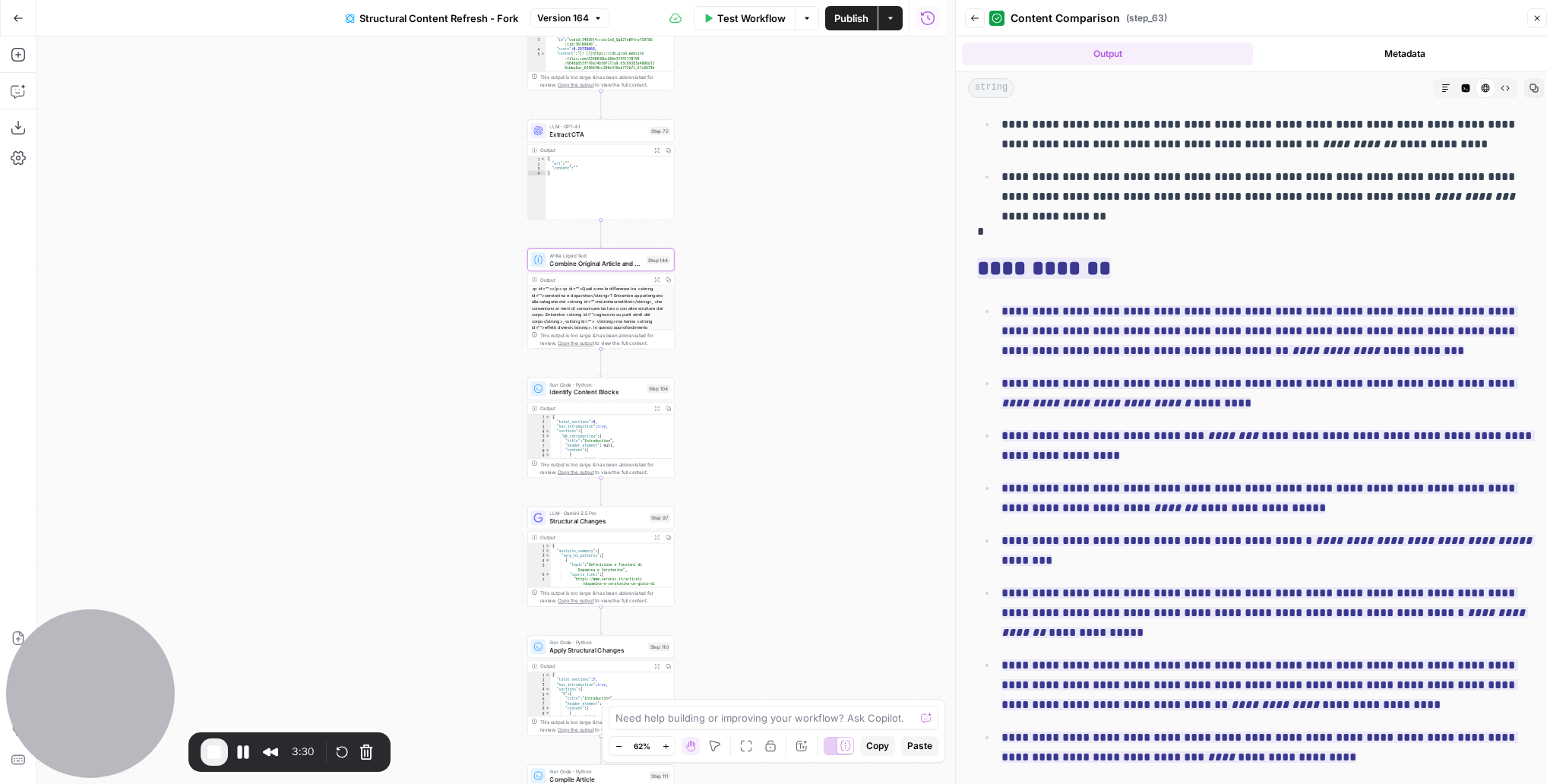 drag, startPoint x: 837, startPoint y: 424, endPoint x: 754, endPoint y: -24, distance: 455.62375 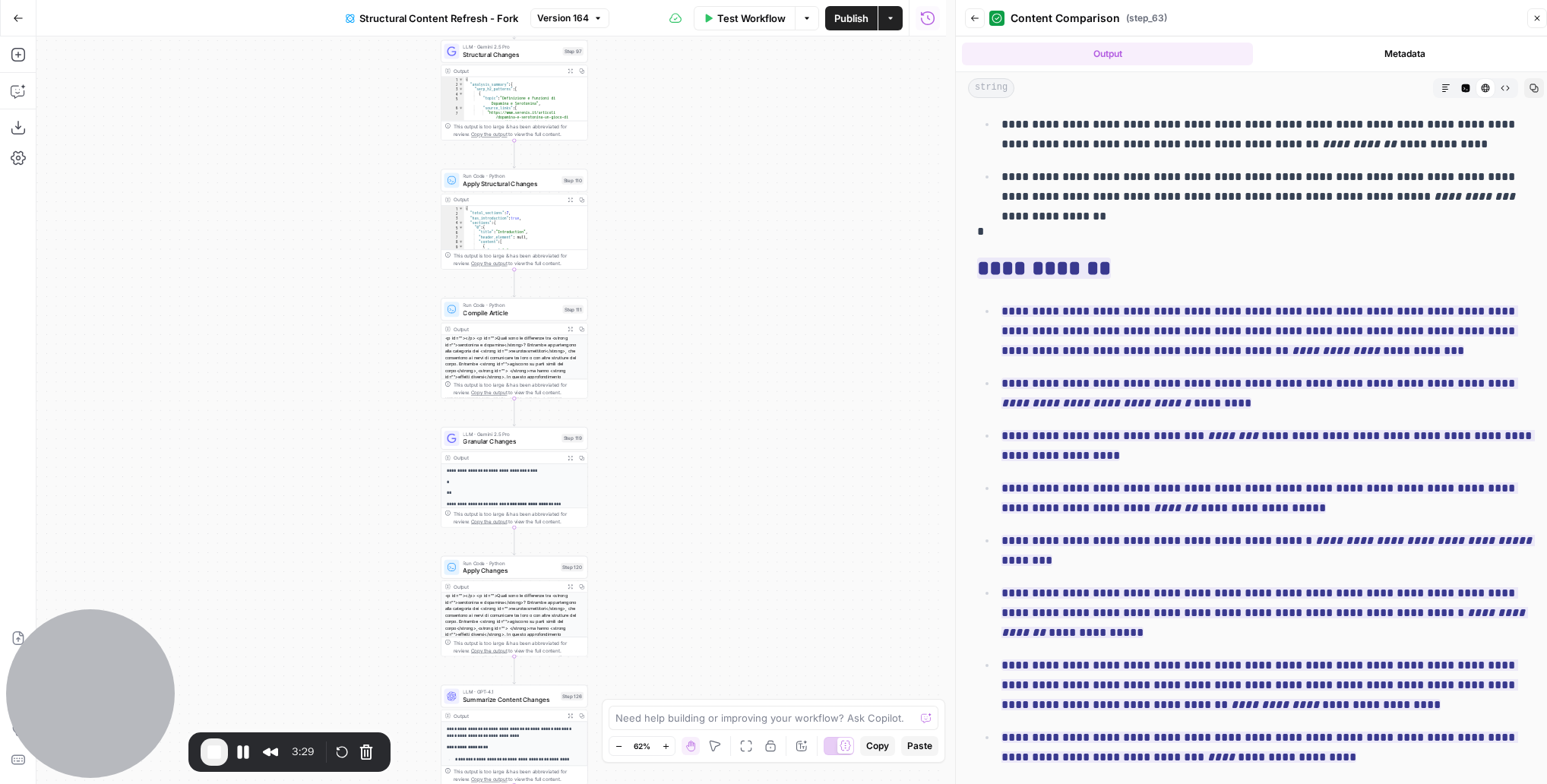 click on "true false false true false true Workflow Set Inputs Inputs Google Search Perform Google Search Step 12 Output Expand Output Copy 1 2 3 4 5 6 7 8 9 {    "search_metadata" :  {      "id" :  "68928ffcb8b4a526a33cc1ba" ,      "status" :  "Success" ,      "json_endpoint" :  "https://serpapi.com          /searches/e1d245b8fb140ec1          /68928ffcb8b4a526a33cc1ba.json" ,      "pixel_position_endpoint" :  "https://serpapi          .com/searches/e1d245b8fb140ec1          /68928ffcb8b4a526a33cc1ba          .json_with_pixel_position" ,      "created_at" :  "2025-08-05 23:13:00 UTC" ,      "processed_at" :  "2025-08-05 23:13:00 UTC" ,      "google_url" :  "https://www.google.it/search          ?q=dopamina+e+serotonina          +-site%3Aunobravo.com&oq=dopamina+e          +serotonina+-site%3Aunobravo.com&hl          =it&gl=it&num=10&sourceid=chrome&ie=UTF          -8" ,     Loop Iteration Label if social or forum Step 13 Output Copy 1 2" at bounding box center (491, 410) 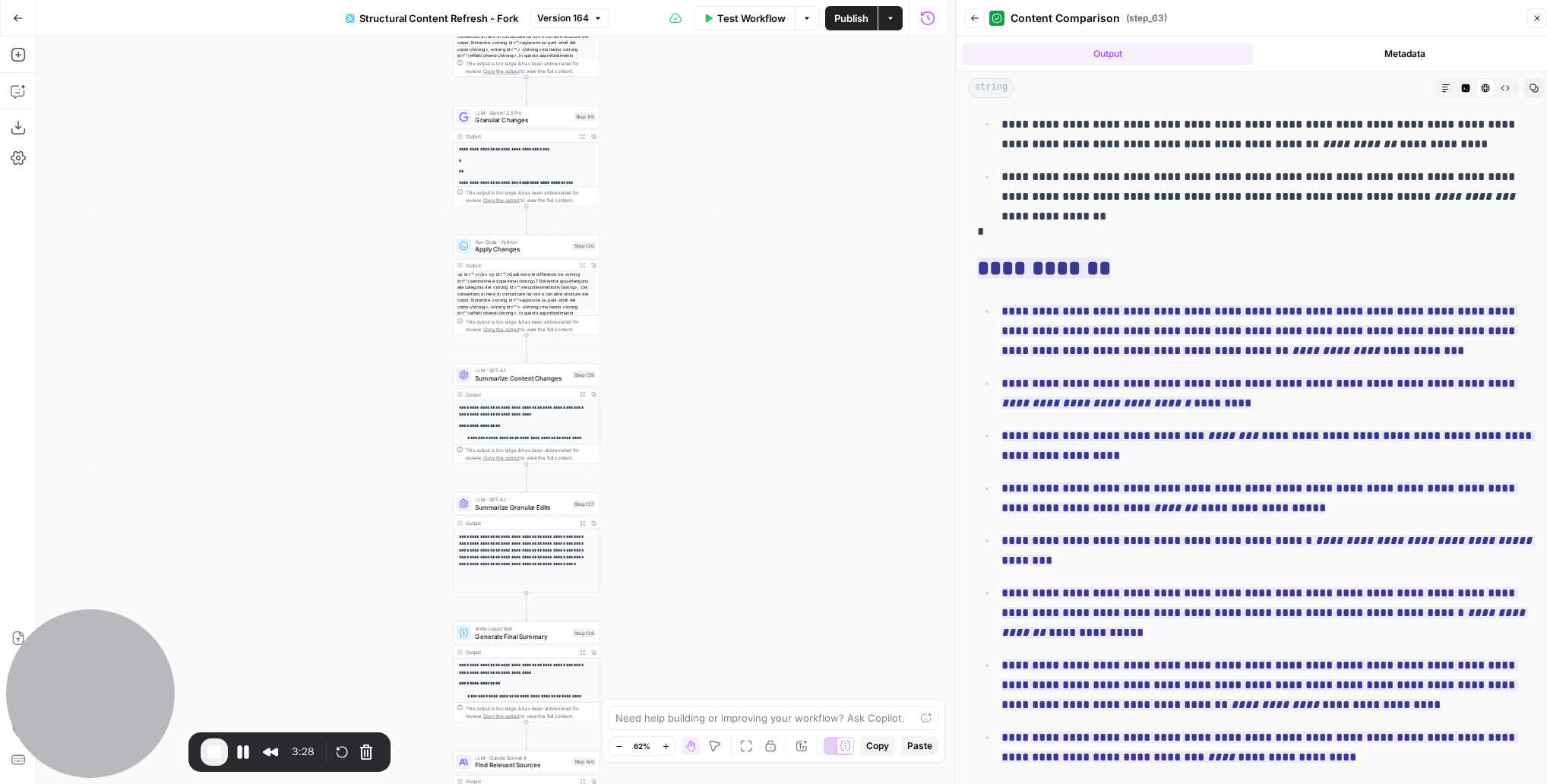 click on "true false false true false true Workflow Set Inputs Inputs Google Search Perform Google Search Step 12 Output Expand Output Copy 1 2 3 4 5 6 7 8 9 {    "search_metadata" :  {      "id" :  "68928ffcb8b4a526a33cc1ba" ,      "status" :  "Success" ,      "json_endpoint" :  "https://serpapi.com          /searches/e1d245b8fb140ec1          /68928ffcb8b4a526a33cc1ba.json" ,      "pixel_position_endpoint" :  "https://serpapi          .com/searches/e1d245b8fb140ec1          /68928ffcb8b4a526a33cc1ba          .json_with_pixel_position" ,      "created_at" :  "2025-08-05 23:13:00 UTC" ,      "processed_at" :  "2025-08-05 23:13:00 UTC" ,      "google_url" :  "https://www.google.it/search          ?q=dopamina+e+serotonina          +-site%3Aunobravo.com&oq=dopamina+e          +serotonina+-site%3Aunobravo.com&hl          =it&gl=it&num=10&sourceid=chrome&ie=UTF          -8" ,     Loop Iteration Label if social or forum Step 13 Output Copy 1 2" at bounding box center (491, 410) 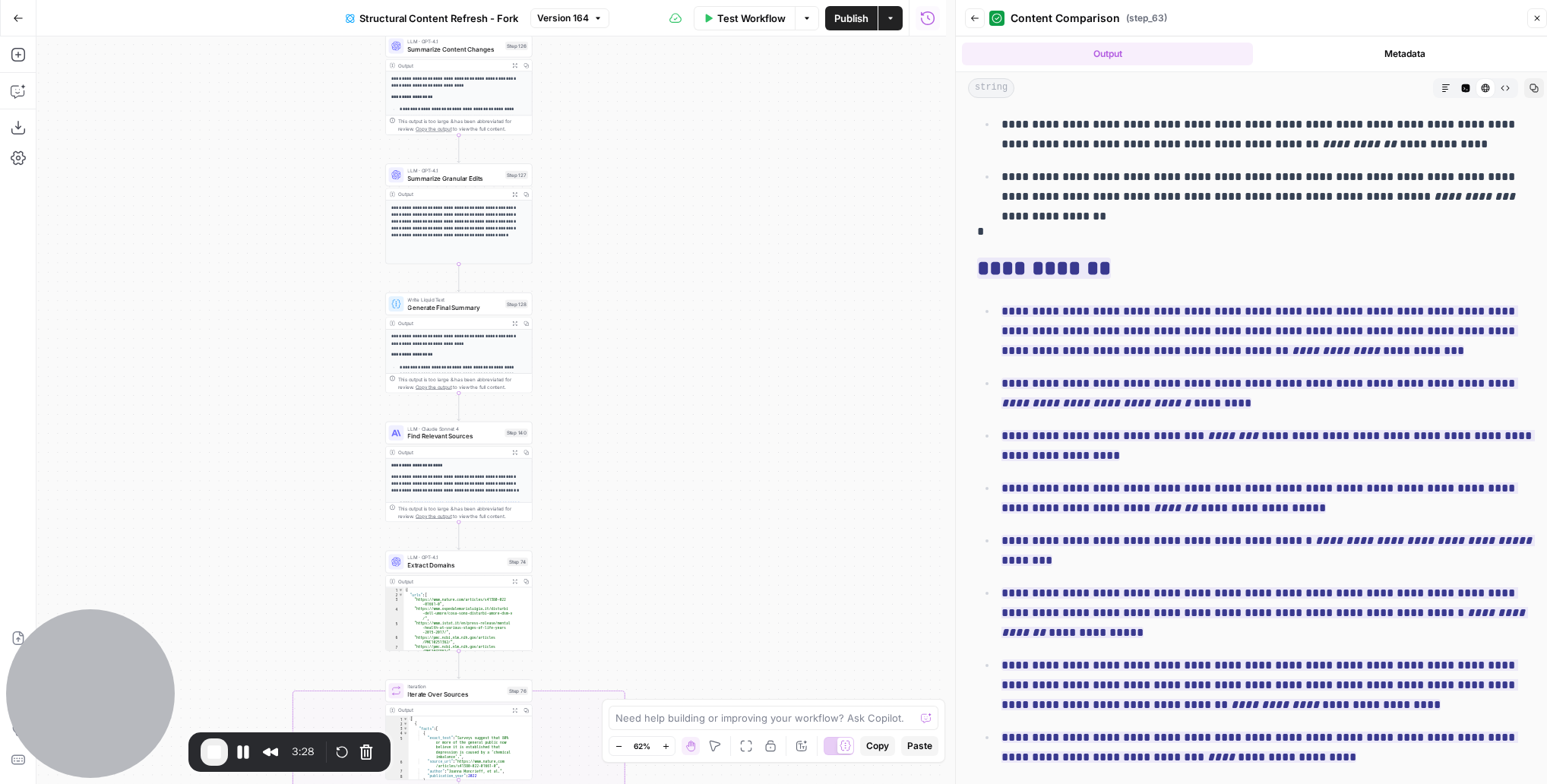 click on "true false false true false true Workflow Set Inputs Inputs Google Search Perform Google Search Step 12 Output Expand Output Copy 1 2 3 4 5 6 7 8 9 {    "search_metadata" :  {      "id" :  "68928ffcb8b4a526a33cc1ba" ,      "status" :  "Success" ,      "json_endpoint" :  "https://serpapi.com          /searches/e1d245b8fb140ec1          /68928ffcb8b4a526a33cc1ba.json" ,      "pixel_position_endpoint" :  "https://serpapi          .com/searches/e1d245b8fb140ec1          /68928ffcb8b4a526a33cc1ba          .json_with_pixel_position" ,      "created_at" :  "2025-08-05 23:13:00 UTC" ,      "processed_at" :  "2025-08-05 23:13:00 UTC" ,      "google_url" :  "https://www.google.it/search          ?q=dopamina+e+serotonina          +-site%3Aunobravo.com&oq=dopamina+e          +serotonina+-site%3Aunobravo.com&hl          =it&gl=it&num=10&sourceid=chrome&ie=UTF          -8" ,     Loop Iteration Label if social or forum Step 13 Output Copy 1 2" at bounding box center (491, 410) 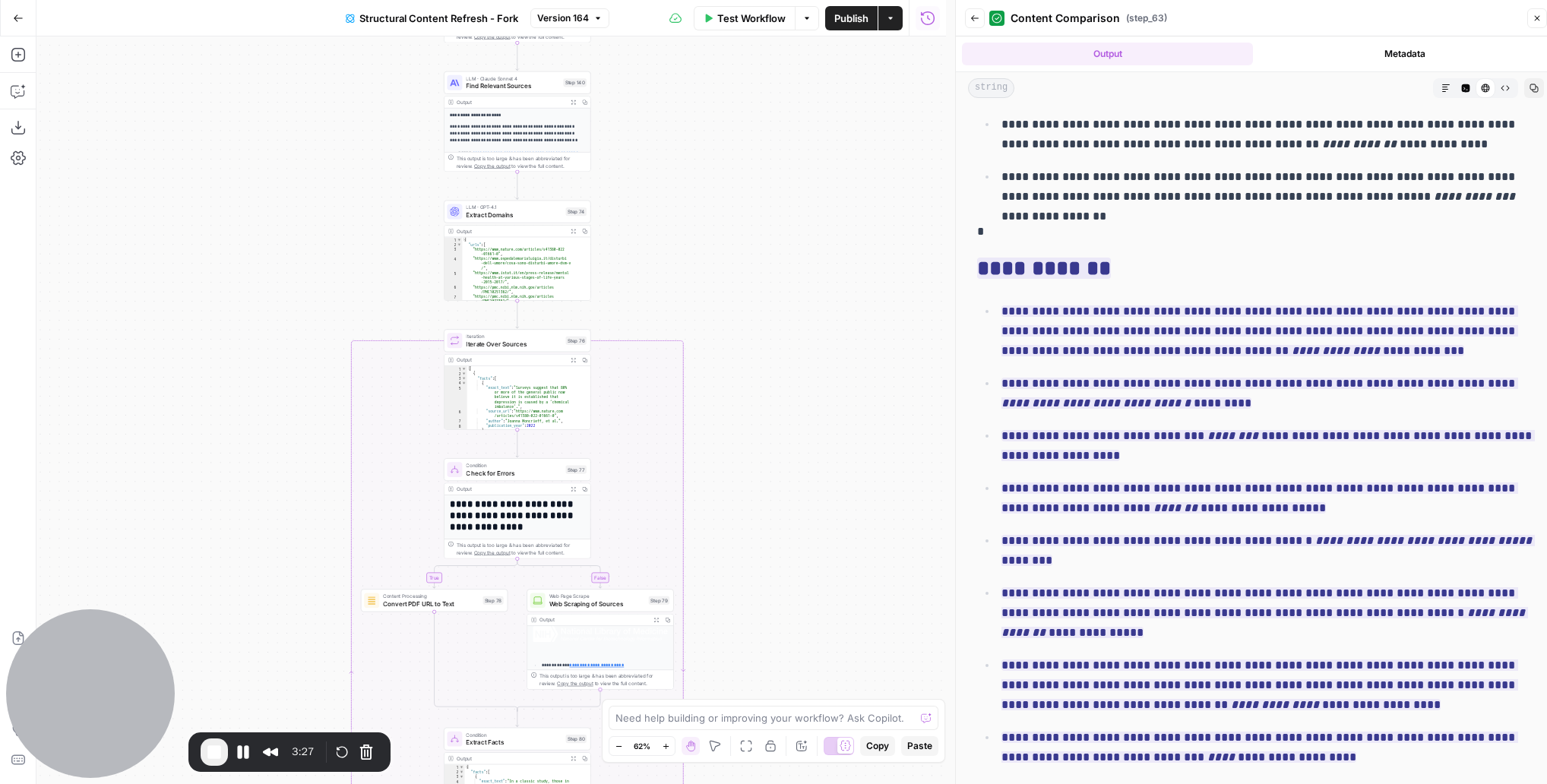 click on "true false false true false true Workflow Set Inputs Inputs Google Search Perform Google Search Step 12 Output Expand Output Copy 1 2 3 4 5 6 7 8 9 {    "search_metadata" :  {      "id" :  "68928ffcb8b4a526a33cc1ba" ,      "status" :  "Success" ,      "json_endpoint" :  "https://serpapi.com          /searches/e1d245b8fb140ec1          /68928ffcb8b4a526a33cc1ba.json" ,      "pixel_position_endpoint" :  "https://serpapi          .com/searches/e1d245b8fb140ec1          /68928ffcb8b4a526a33cc1ba          .json_with_pixel_position" ,      "created_at" :  "2025-08-05 23:13:00 UTC" ,      "processed_at" :  "2025-08-05 23:13:00 UTC" ,      "google_url" :  "https://www.google.it/search          ?q=dopamina+e+serotonina          +-site%3Aunobravo.com&oq=dopamina+e          +serotonina+-site%3Aunobravo.com&hl          =it&gl=it&num=10&sourceid=chrome&ie=UTF          -8" ,     Loop Iteration Label if social or forum Step 13 Output Copy 1 2" at bounding box center [491, 410] 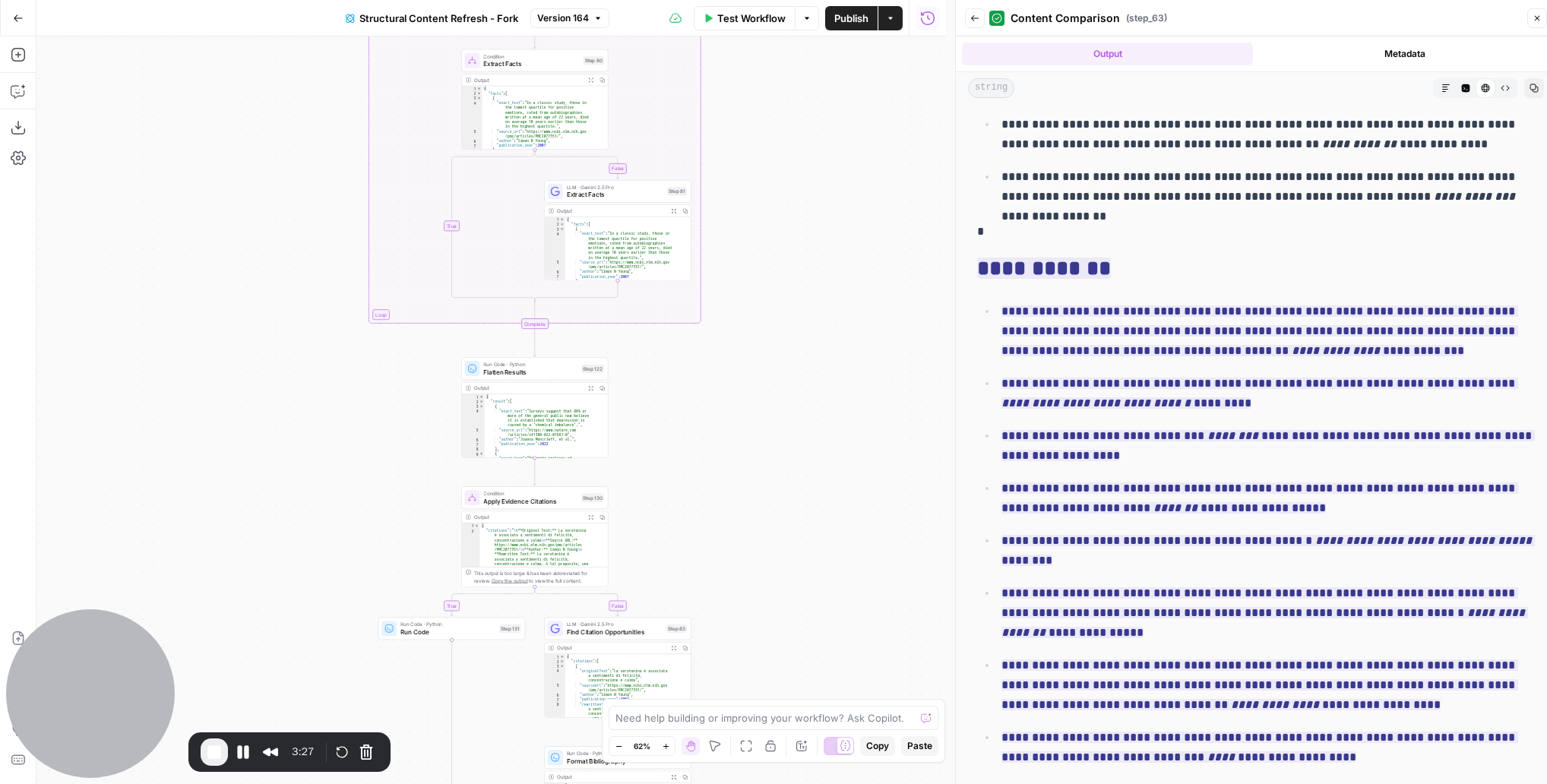 drag, startPoint x: 753, startPoint y: 222, endPoint x: 760, endPoint y: 352, distance: 130.18833 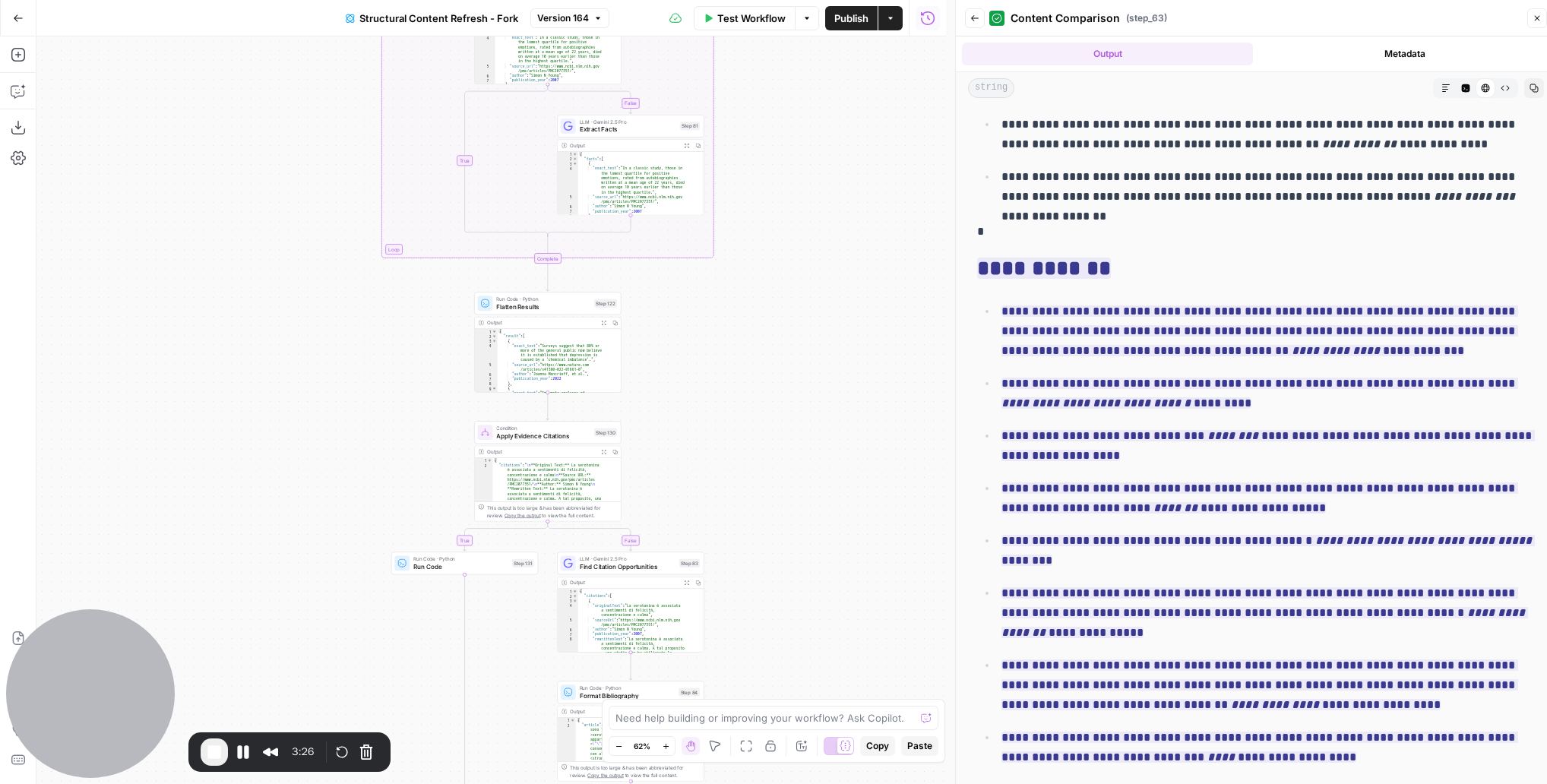 click on "true false false true false true Workflow Set Inputs Inputs Google Search Perform Google Search Step 12 Output Expand Output Copy 1 2 3 4 5 6 7 8 9 {    "search_metadata" :  {      "id" :  "68928ffcb8b4a526a33cc1ba" ,      "status" :  "Success" ,      "json_endpoint" :  "https://serpapi.com          /searches/e1d245b8fb140ec1          /68928ffcb8b4a526a33cc1ba.json" ,      "pixel_position_endpoint" :  "https://serpapi          .com/searches/e1d245b8fb140ec1          /68928ffcb8b4a526a33cc1ba          .json_with_pixel_position" ,      "created_at" :  "2025-08-05 23:13:00 UTC" ,      "processed_at" :  "2025-08-05 23:13:00 UTC" ,      "google_url" :  "https://www.google.it/search          ?q=dopamina+e+serotonina          +-site%3Aunobravo.com&oq=dopamina+e          +serotonina+-site%3Aunobravo.com&hl          =it&gl=it&num=10&sourceid=chrome&ie=UTF          -8" ,     Loop Iteration Label if social or forum Step 13 Output Copy 1 2" at bounding box center [491, 410] 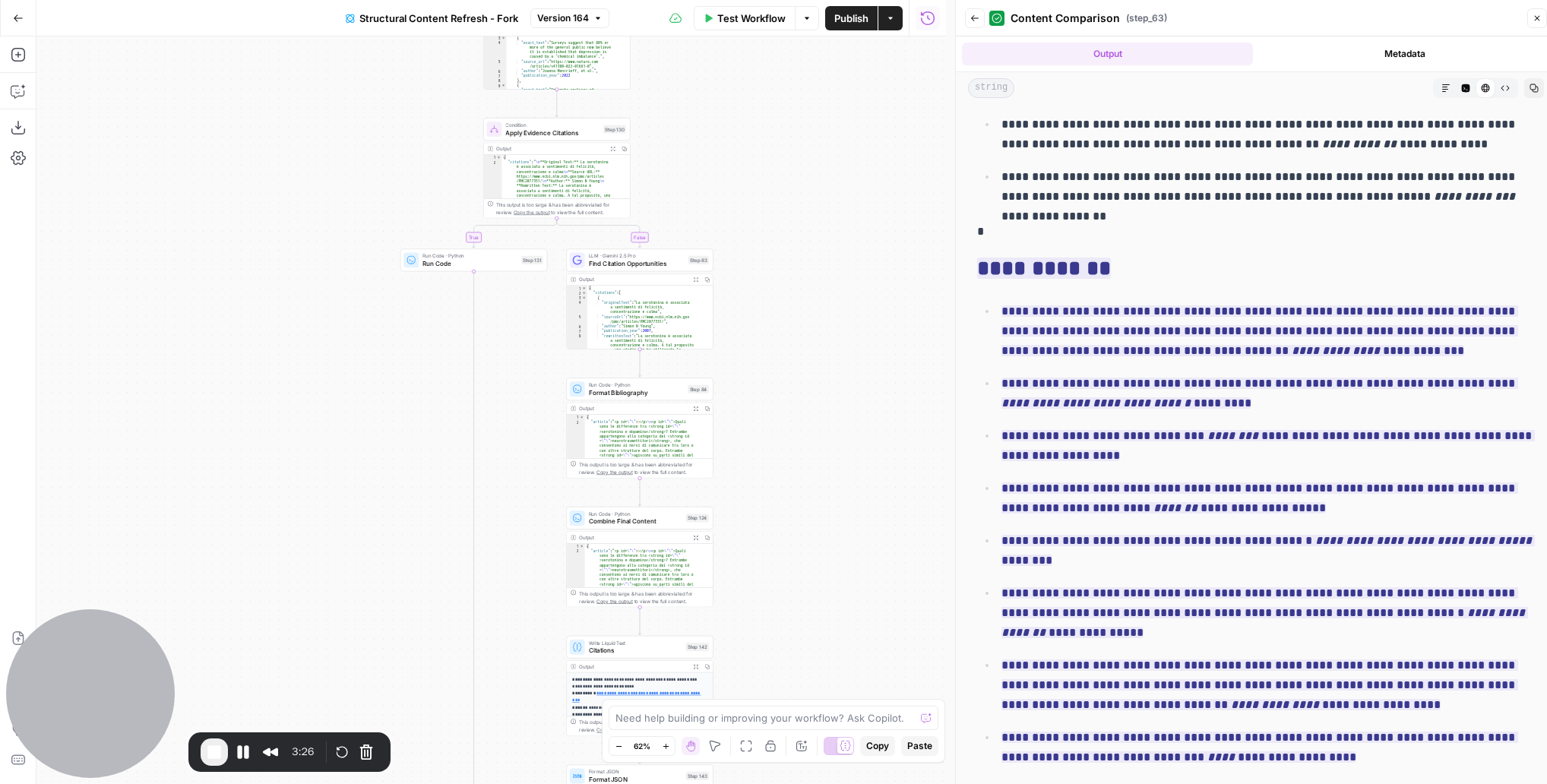 drag, startPoint x: 799, startPoint y: 348, endPoint x: 808, endPoint y: 226, distance: 122.33152 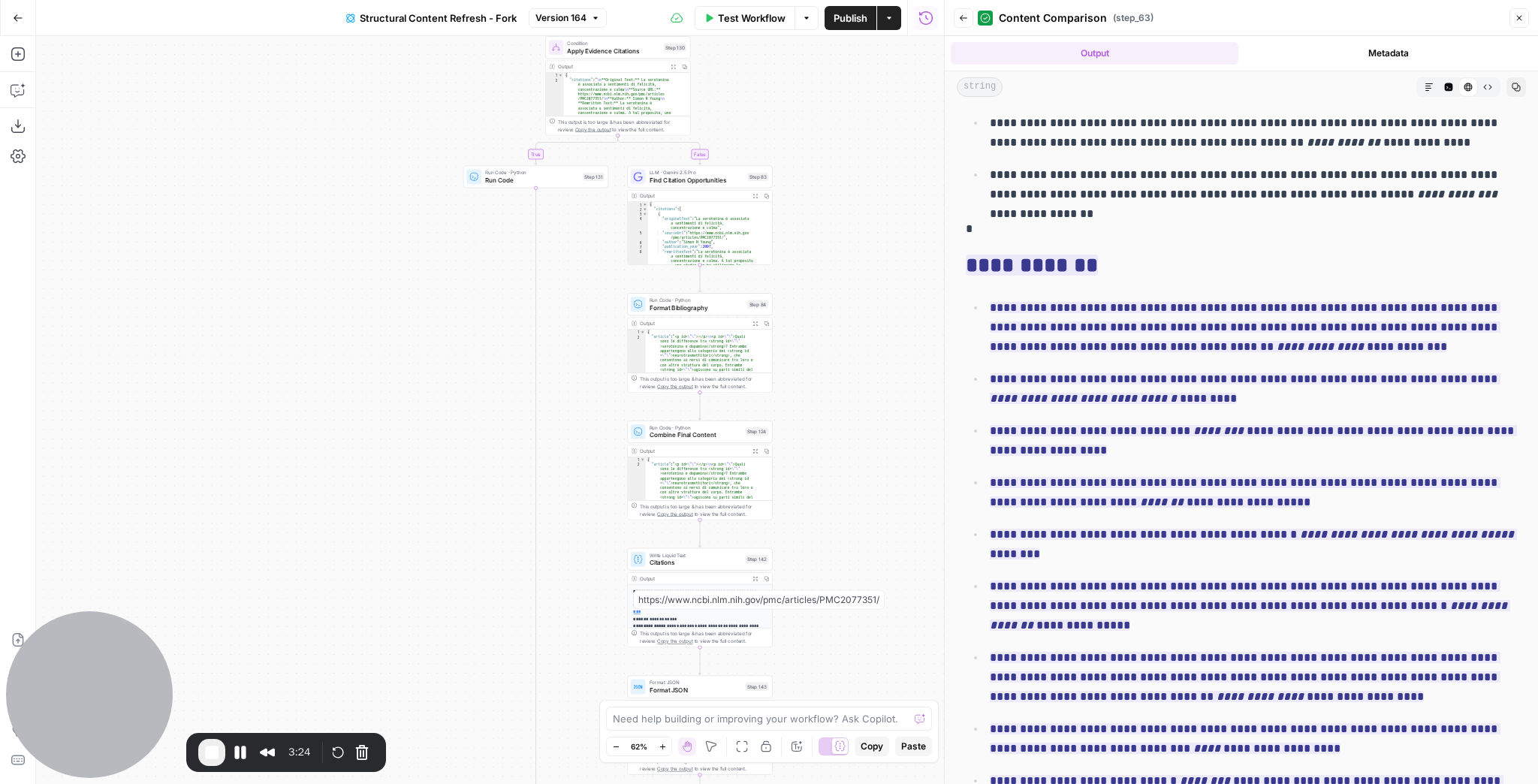 click on "true false false true false true Workflow Set Inputs Inputs Google Search Perform Google Search Step 12 Output Expand Output Copy 1 2 3 4 5 6 7 8 9 {    "search_metadata" :  {      "id" :  "68928ffcb8b4a526a33cc1ba" ,      "status" :  "Success" ,      "json_endpoint" :  "https://serpapi.com          /searches/e1d245b8fb140ec1          /68928ffcb8b4a526a33cc1ba.json" ,      "pixel_position_endpoint" :  "https://serpapi          .com/searches/e1d245b8fb140ec1          /68928ffcb8b4a526a33cc1ba          .json_with_pixel_position" ,      "created_at" :  "2025-08-05 23:13:00 UTC" ,      "processed_at" :  "2025-08-05 23:13:00 UTC" ,      "google_url" :  "https://www.google.it/search          ?q=dopamina+e+serotonina          +-site%3Aunobravo.com&oq=dopamina+e          +serotonina+-site%3Aunobravo.com&hl          =it&gl=it&num=10&sourceid=chrome&ie=UTF          -8" ,     Loop Iteration Label if social or forum Step 13 Output Copy 1 2" at bounding box center (490, 410) 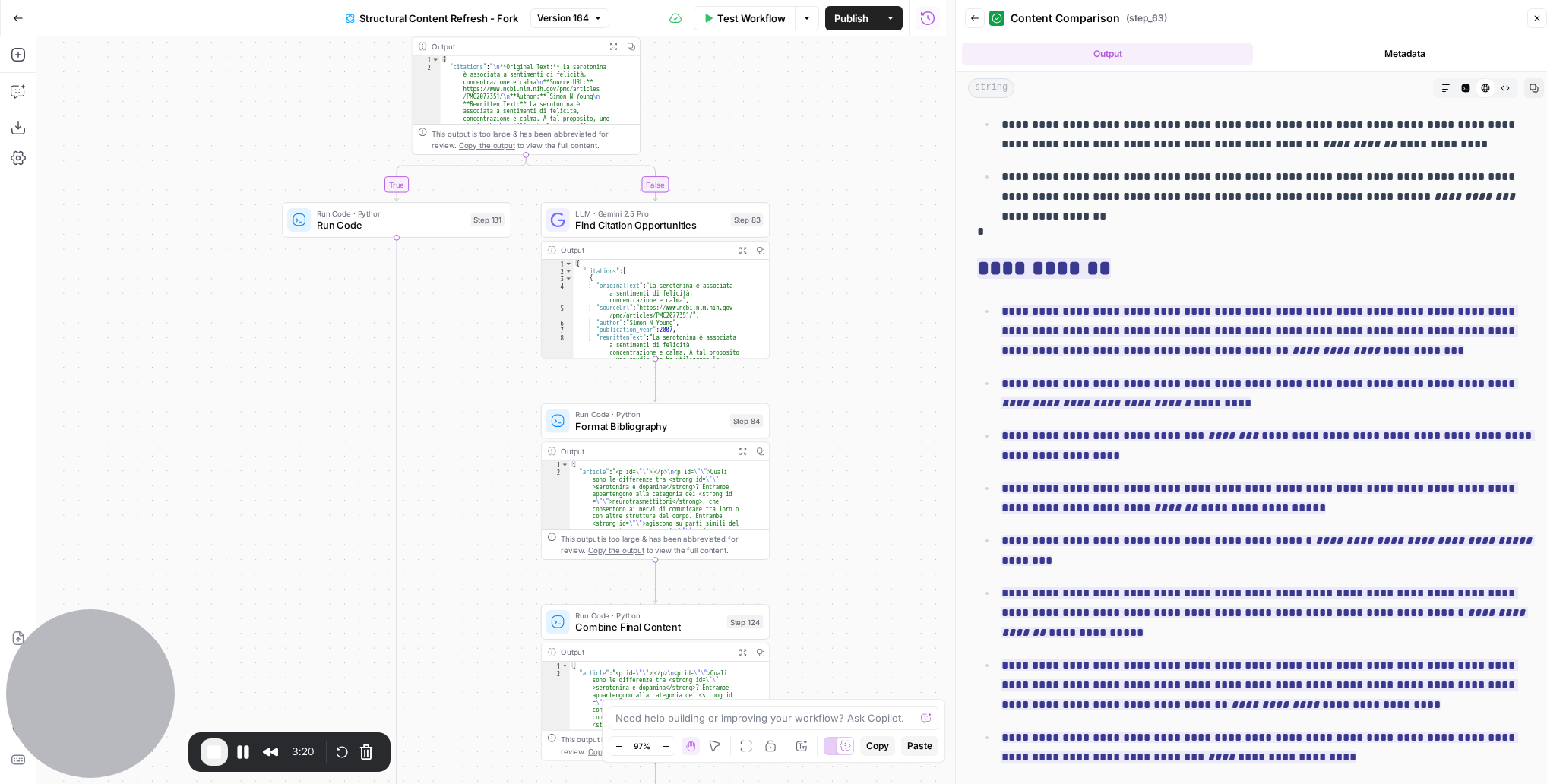 drag, startPoint x: 844, startPoint y: 294, endPoint x: 856, endPoint y: 378, distance: 84.85281 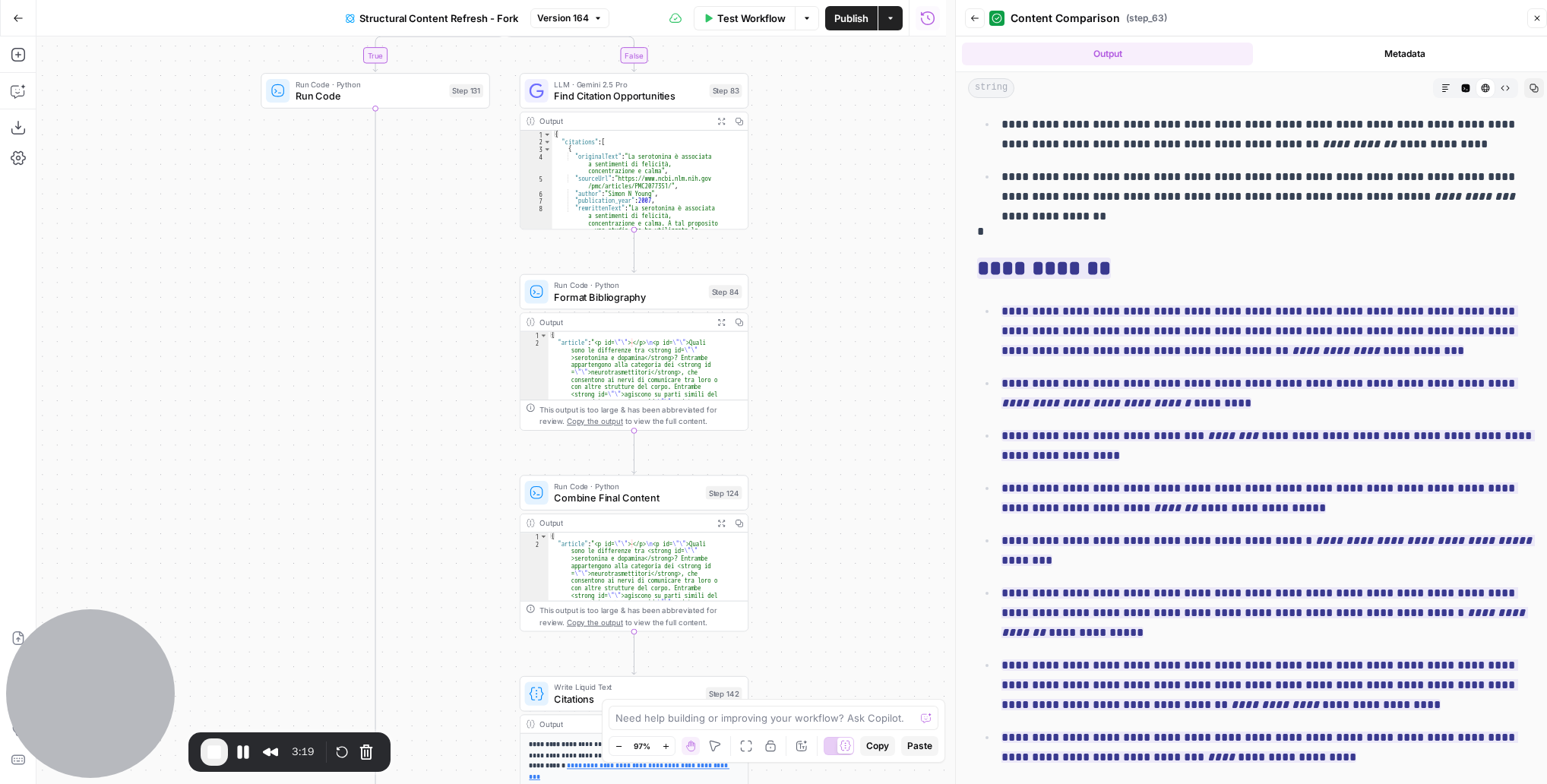 click on "true false false true false true Workflow Set Inputs Inputs Google Search Perform Google Search Step 12 Output Expand Output Copy 1 2 3 4 5 6 7 8 9 {    "search_metadata" :  {      "id" :  "68928ffcb8b4a526a33cc1ba" ,      "status" :  "Success" ,      "json_endpoint" :  "https://serpapi.com          /searches/e1d245b8fb140ec1          /68928ffcb8b4a526a33cc1ba.json" ,      "pixel_position_endpoint" :  "https://serpapi          .com/searches/e1d245b8fb140ec1          /68928ffcb8b4a526a33cc1ba          .json_with_pixel_position" ,      "created_at" :  "2025-08-05 23:13:00 UTC" ,      "processed_at" :  "2025-08-05 23:13:00 UTC" ,      "google_url" :  "https://www.google.it/search          ?q=dopamina+e+serotonina          +-site%3Aunobravo.com&oq=dopamina+e          +serotonina+-site%3Aunobravo.com&hl          =it&gl=it&num=10&sourceid=chrome&ie=UTF          -8" ,     Loop Iteration Label if social or forum Step 13 Output Copy 1 2" at bounding box center [491, 410] 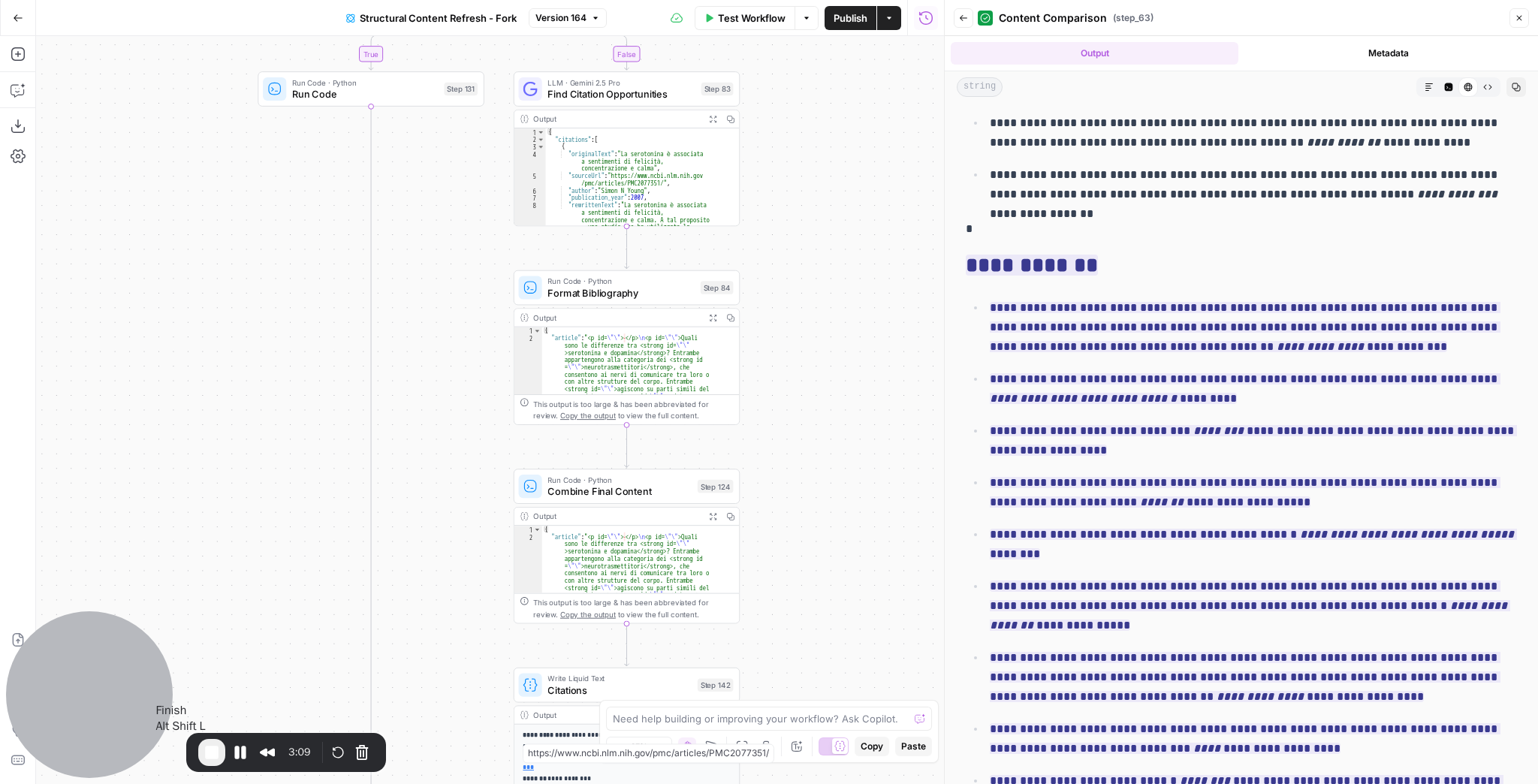 click at bounding box center (212, 752) 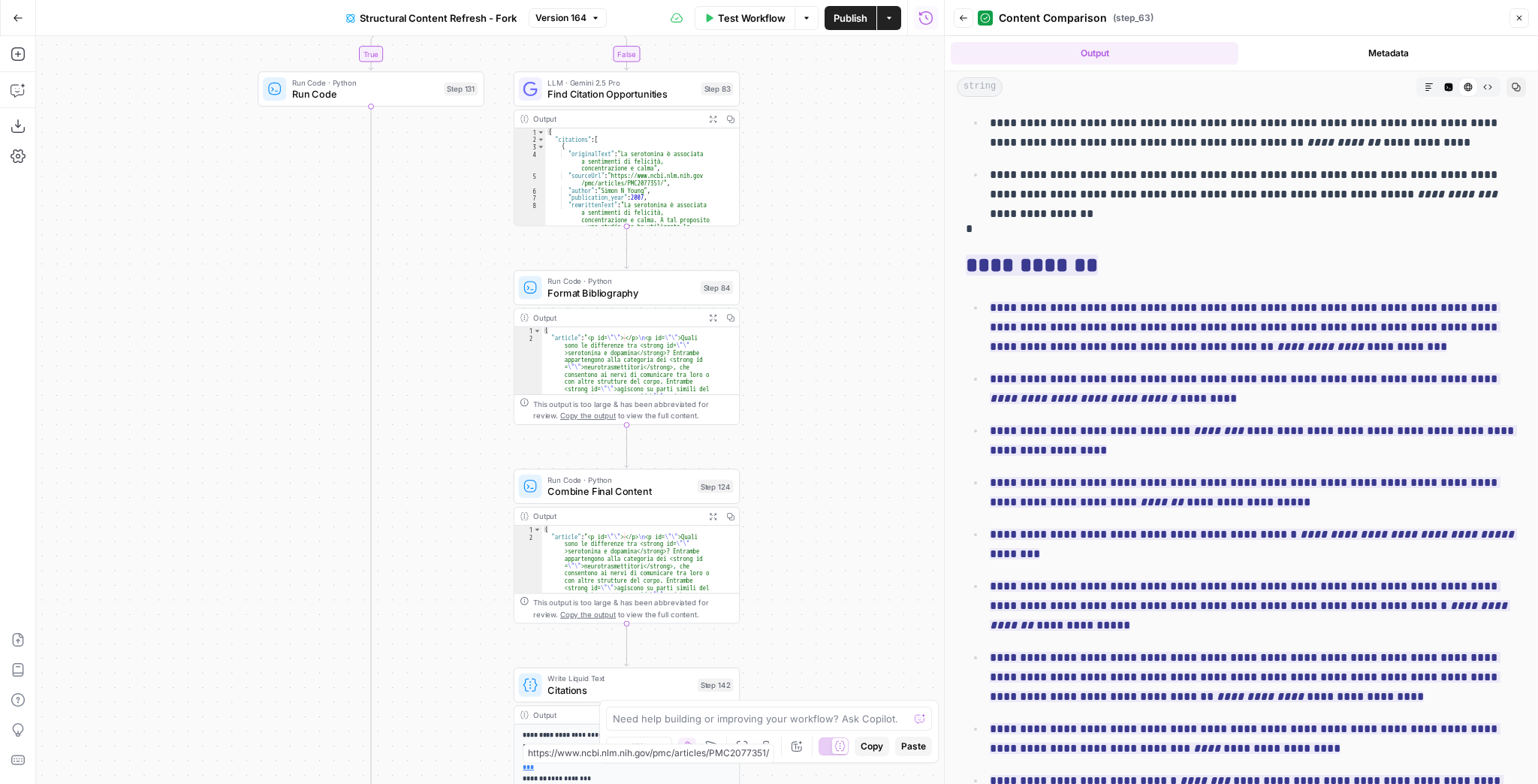 drag, startPoint x: 463, startPoint y: 306, endPoint x: 461, endPoint y: 111, distance: 195.01026 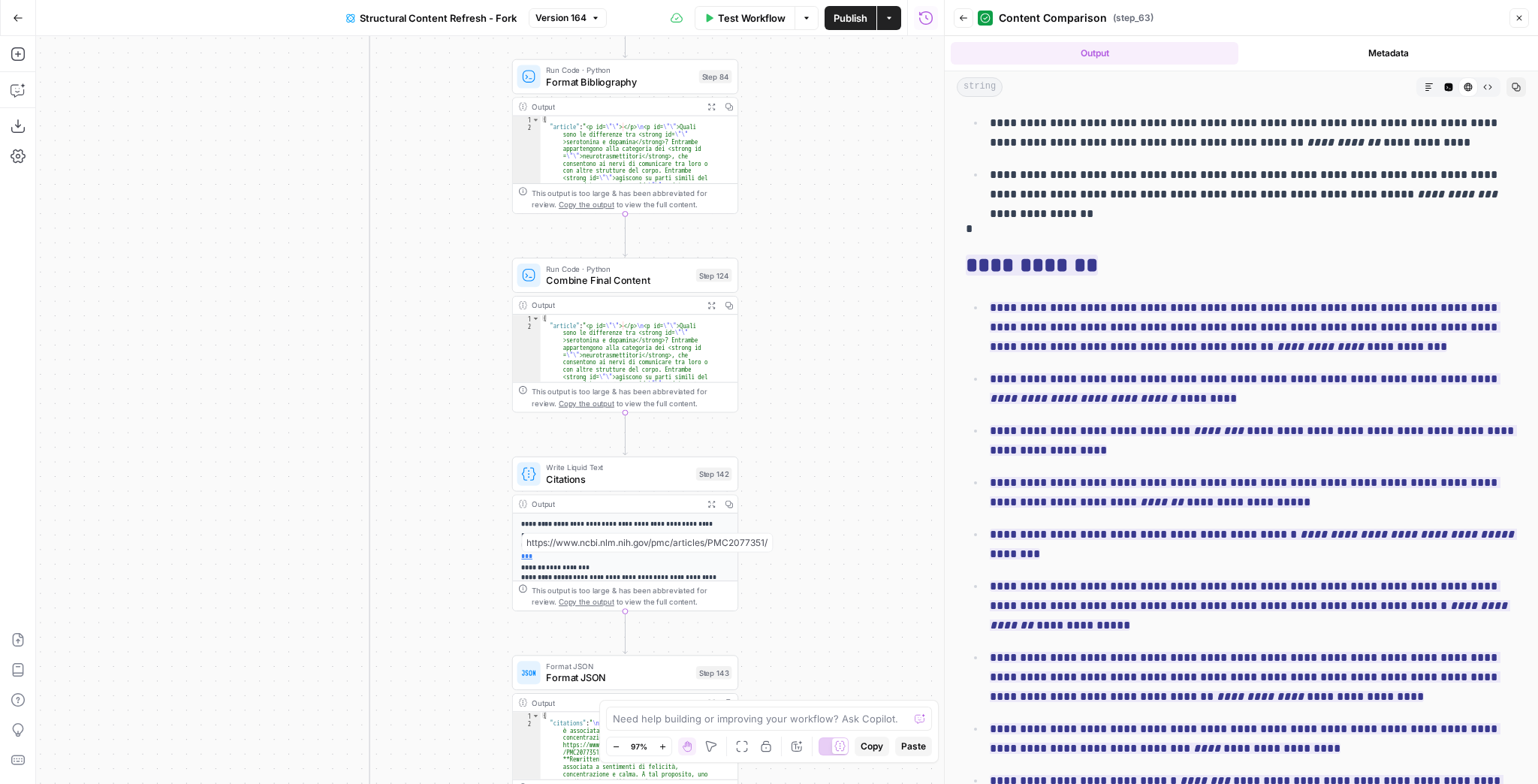 click on "true false false true false true Workflow Set Inputs Inputs Google Search Perform Google Search Step 12 Output Expand Output Copy 1 2 3 4 5 6 7 8 9 {    "search_metadata" :  {      "id" :  "68928ffcb8b4a526a33cc1ba" ,      "status" :  "Success" ,      "json_endpoint" :  "https://serpapi.com          /searches/e1d245b8fb140ec1          /68928ffcb8b4a526a33cc1ba.json" ,      "pixel_position_endpoint" :  "https://serpapi          .com/searches/e1d245b8fb140ec1          /68928ffcb8b4a526a33cc1ba          .json_with_pixel_position" ,      "created_at" :  "2025-08-05 23:13:00 UTC" ,      "processed_at" :  "2025-08-05 23:13:00 UTC" ,      "google_url" :  "https://www.google.it/search          ?q=dopamina+e+serotonina          +-site%3Aunobravo.com&oq=dopamina+e          +serotonina+-site%3Aunobravo.com&hl          =it&gl=it&num=10&sourceid=chrome&ie=UTF          -8" ,     Loop Iteration Label if social or forum Step 13 Output Copy 1 2" at bounding box center (490, 410) 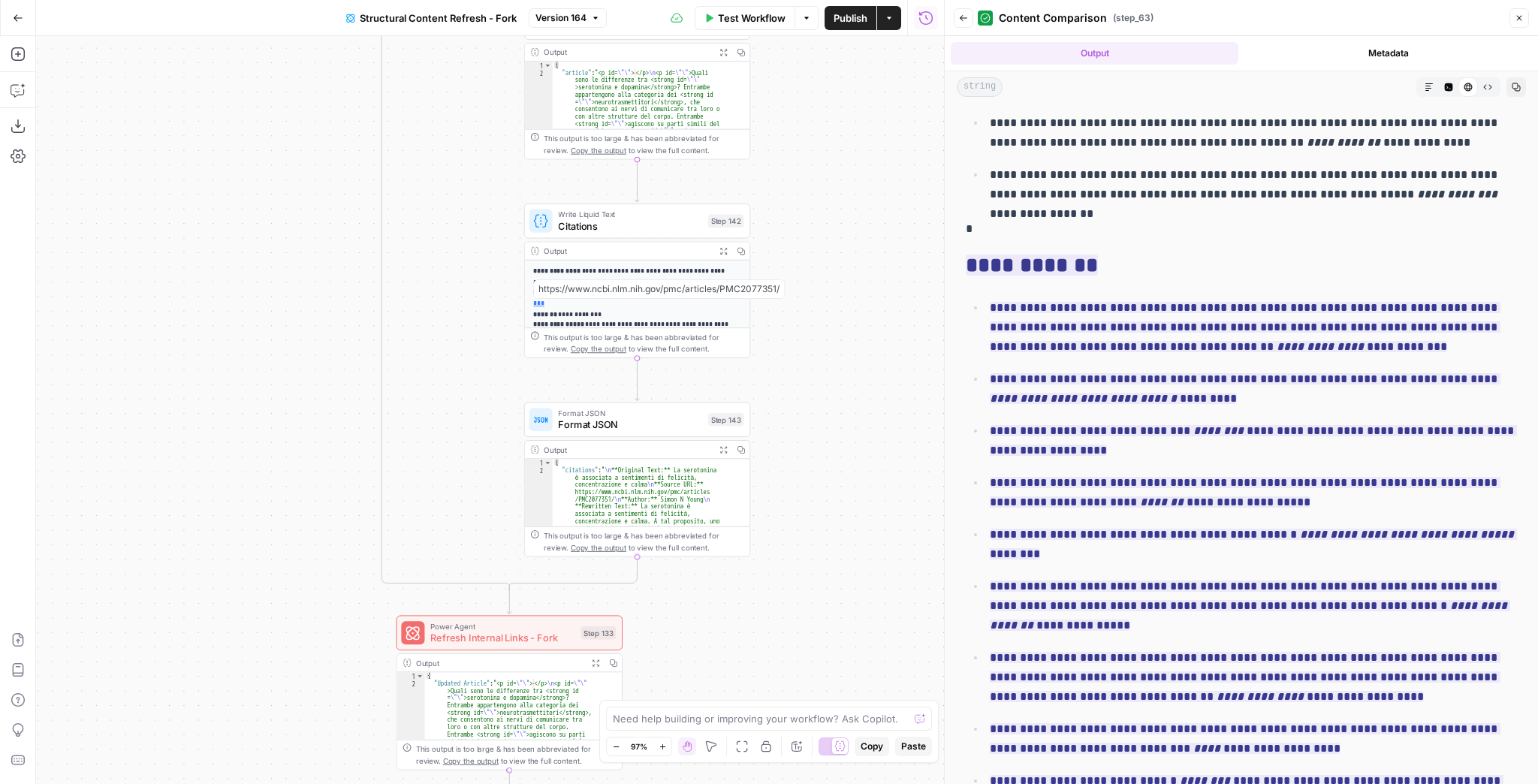 click on "true false false true false true Workflow Set Inputs Inputs Google Search Perform Google Search Step 12 Output Expand Output Copy 1 2 3 4 5 6 7 8 9 {    "search_metadata" :  {      "id" :  "68928ffcb8b4a526a33cc1ba" ,      "status" :  "Success" ,      "json_endpoint" :  "https://serpapi.com          /searches/e1d245b8fb140ec1          /68928ffcb8b4a526a33cc1ba.json" ,      "pixel_position_endpoint" :  "https://serpapi          .com/searches/e1d245b8fb140ec1          /68928ffcb8b4a526a33cc1ba          .json_with_pixel_position" ,      "created_at" :  "2025-08-05 23:13:00 UTC" ,      "processed_at" :  "2025-08-05 23:13:00 UTC" ,      "google_url" :  "https://www.google.it/search          ?q=dopamina+e+serotonina          +-site%3Aunobravo.com&oq=dopamina+e          +serotonina+-site%3Aunobravo.com&hl          =it&gl=it&num=10&sourceid=chrome&ie=UTF          -8" ,     Loop Iteration Label if social or forum Step 13 Output Copy 1 2" at bounding box center [490, 410] 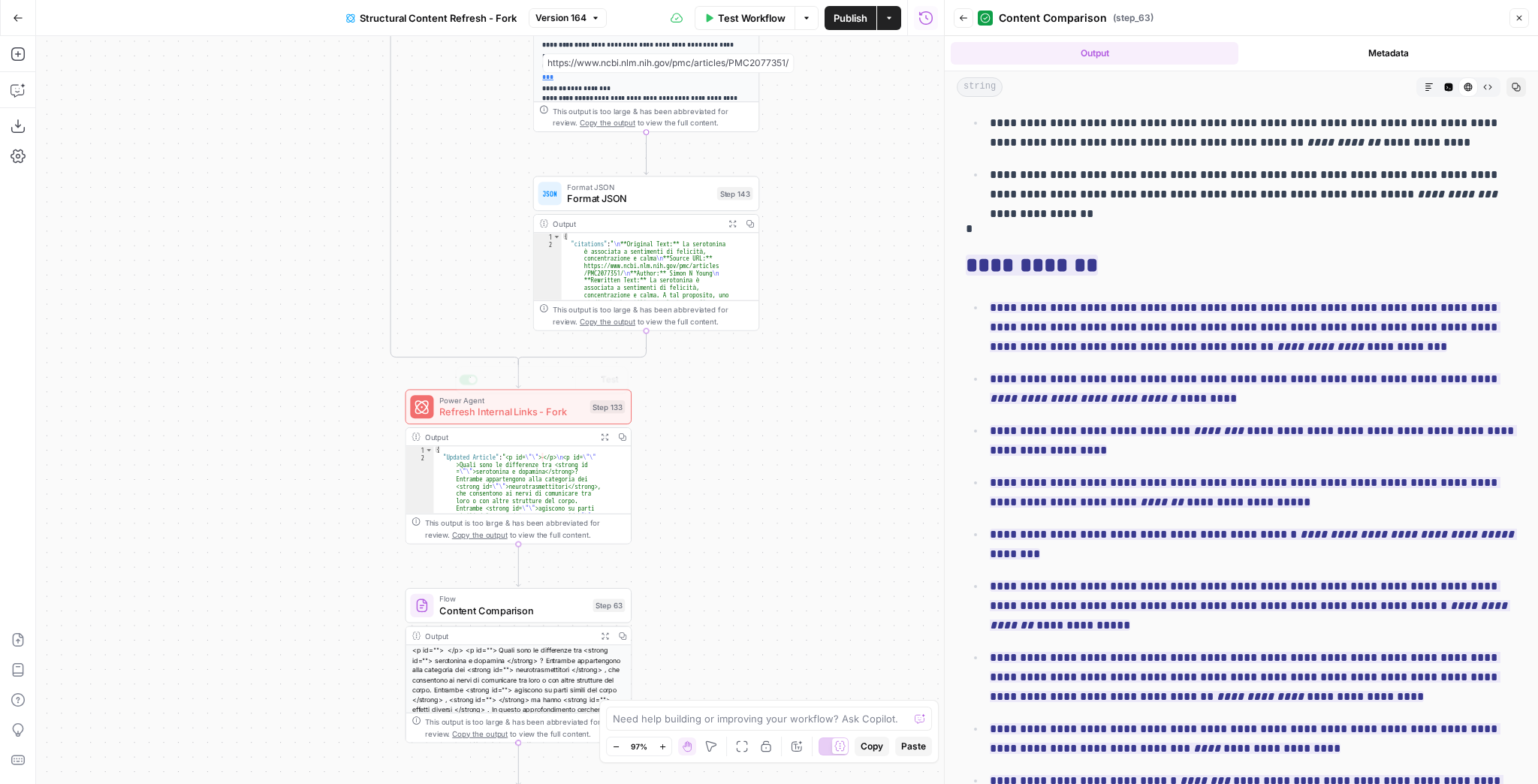 click on "true false false true false true Workflow Set Inputs Inputs Google Search Perform Google Search Step 12 Output Expand Output Copy 1 2 3 4 5 6 7 8 9 {    "search_metadata" :  {      "id" :  "68928ffcb8b4a526a33cc1ba" ,      "status" :  "Success" ,      "json_endpoint" :  "https://serpapi.com          /searches/e1d245b8fb140ec1          /68928ffcb8b4a526a33cc1ba.json" ,      "pixel_position_endpoint" :  "https://serpapi          .com/searches/e1d245b8fb140ec1          /68928ffcb8b4a526a33cc1ba          .json_with_pixel_position" ,      "created_at" :  "2025-08-05 23:13:00 UTC" ,      "processed_at" :  "2025-08-05 23:13:00 UTC" ,      "google_url" :  "https://www.google.it/search          ?q=dopamina+e+serotonina          +-site%3Aunobravo.com&oq=dopamina+e          +serotonina+-site%3Aunobravo.com&hl          =it&gl=it&num=10&sourceid=chrome&ie=UTF          -8" ,     Loop Iteration Label if social or forum Step 13 Output Copy 1 2" at bounding box center (490, 410) 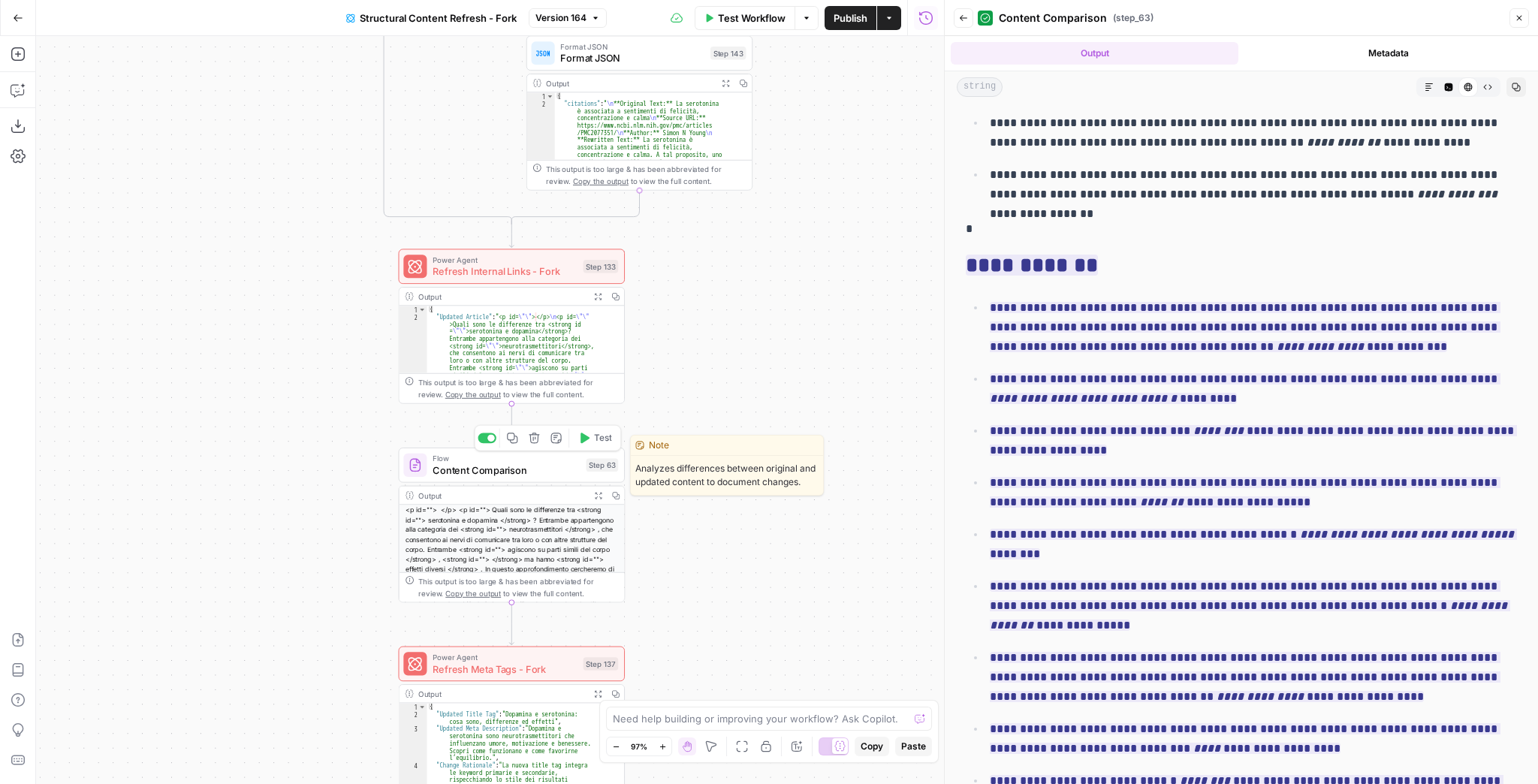 click on "Content Comparison" at bounding box center (506, 469) 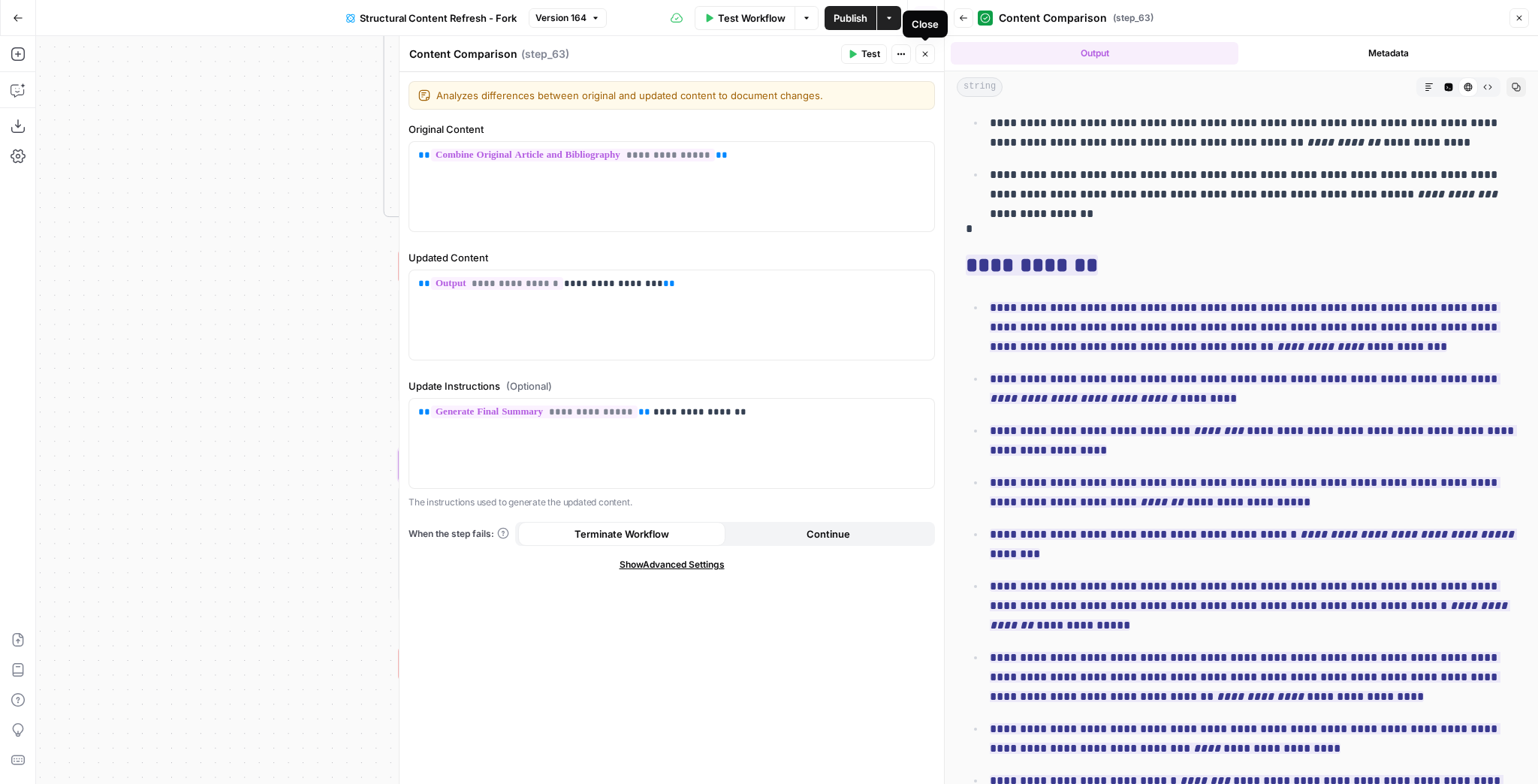 click on "Close" at bounding box center [925, 54] 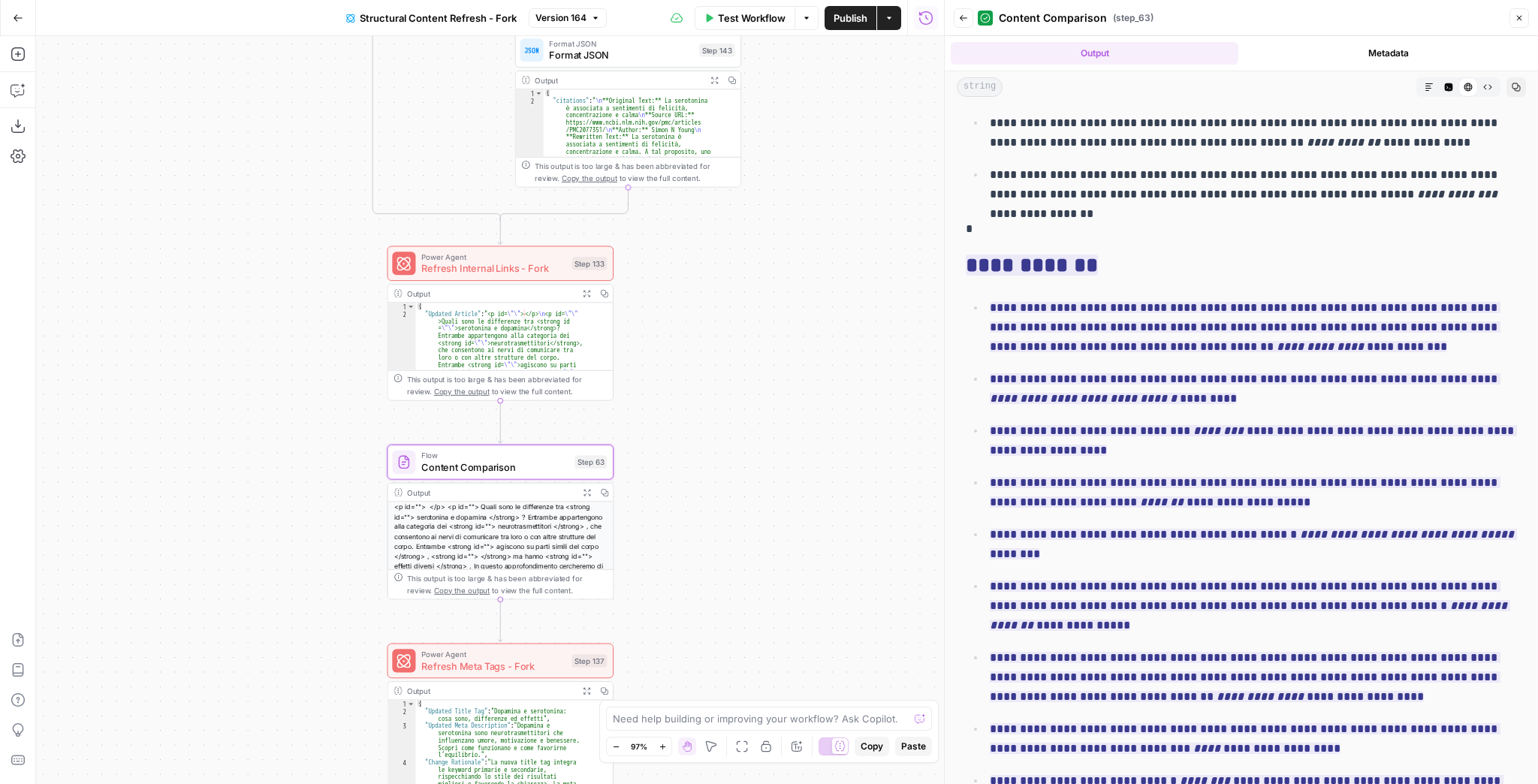 drag, startPoint x: 733, startPoint y: 303, endPoint x: 712, endPoint y: 300, distance: 21.213203 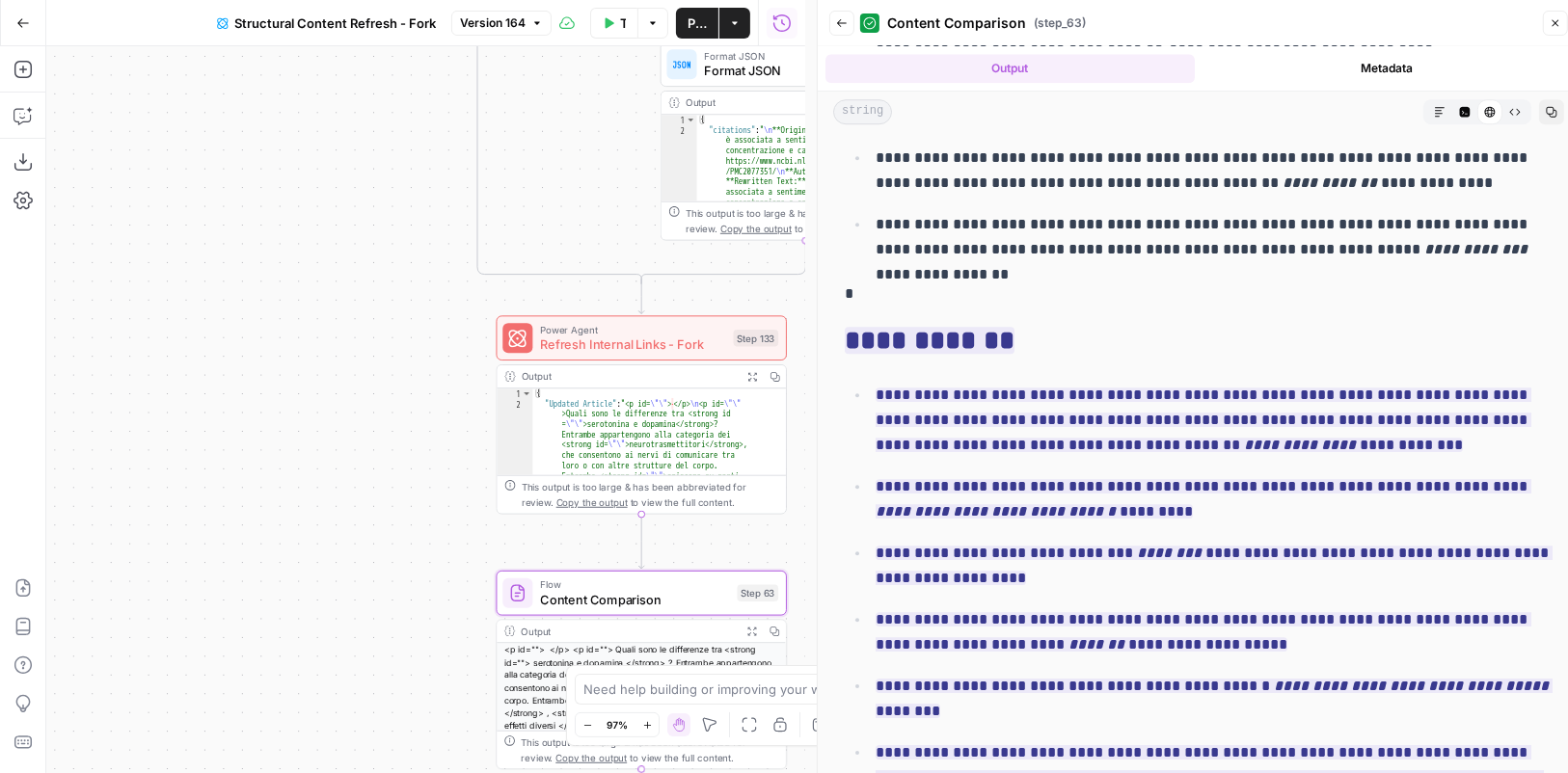 scroll, scrollTop: 743, scrollLeft: 0, axis: vertical 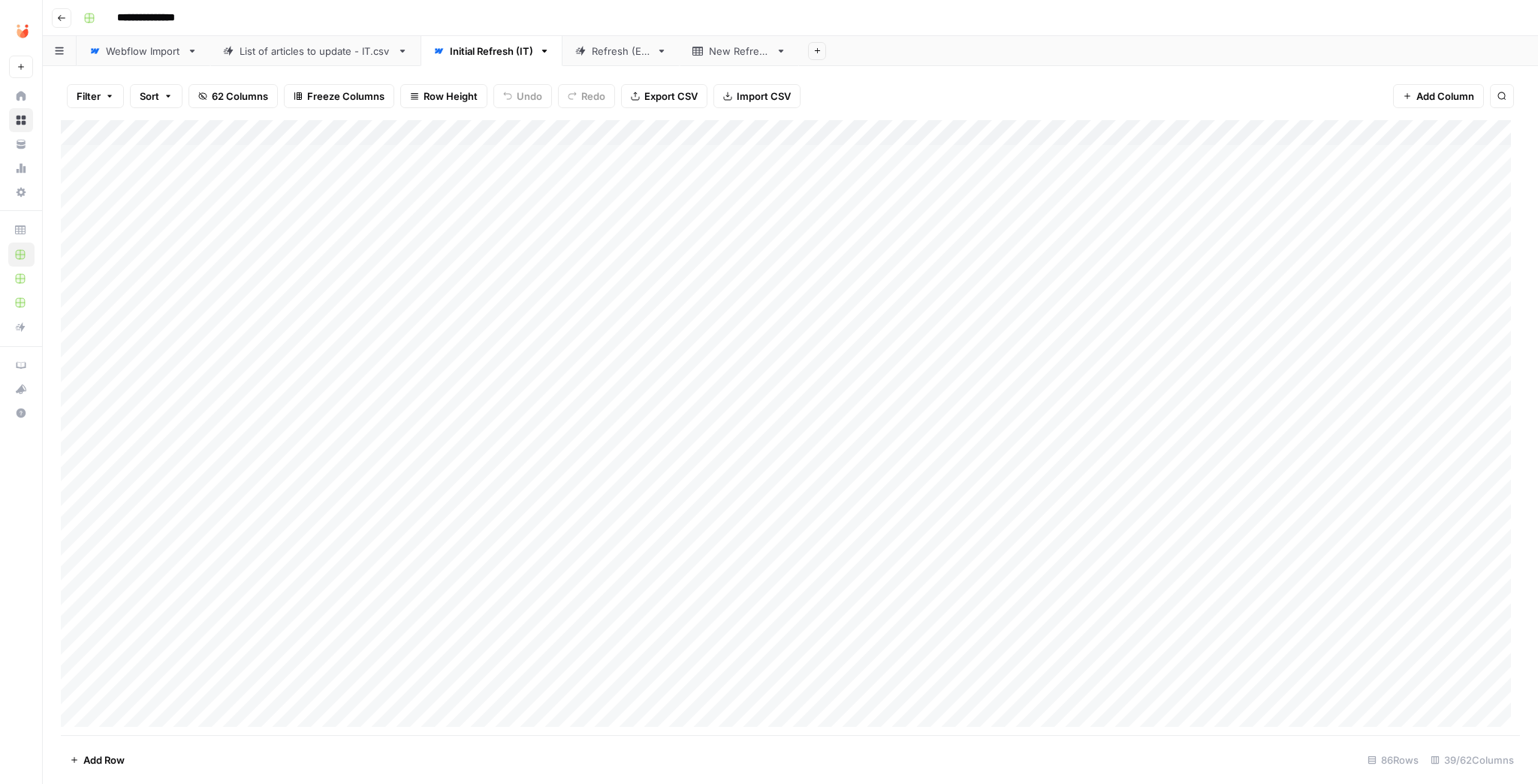 click 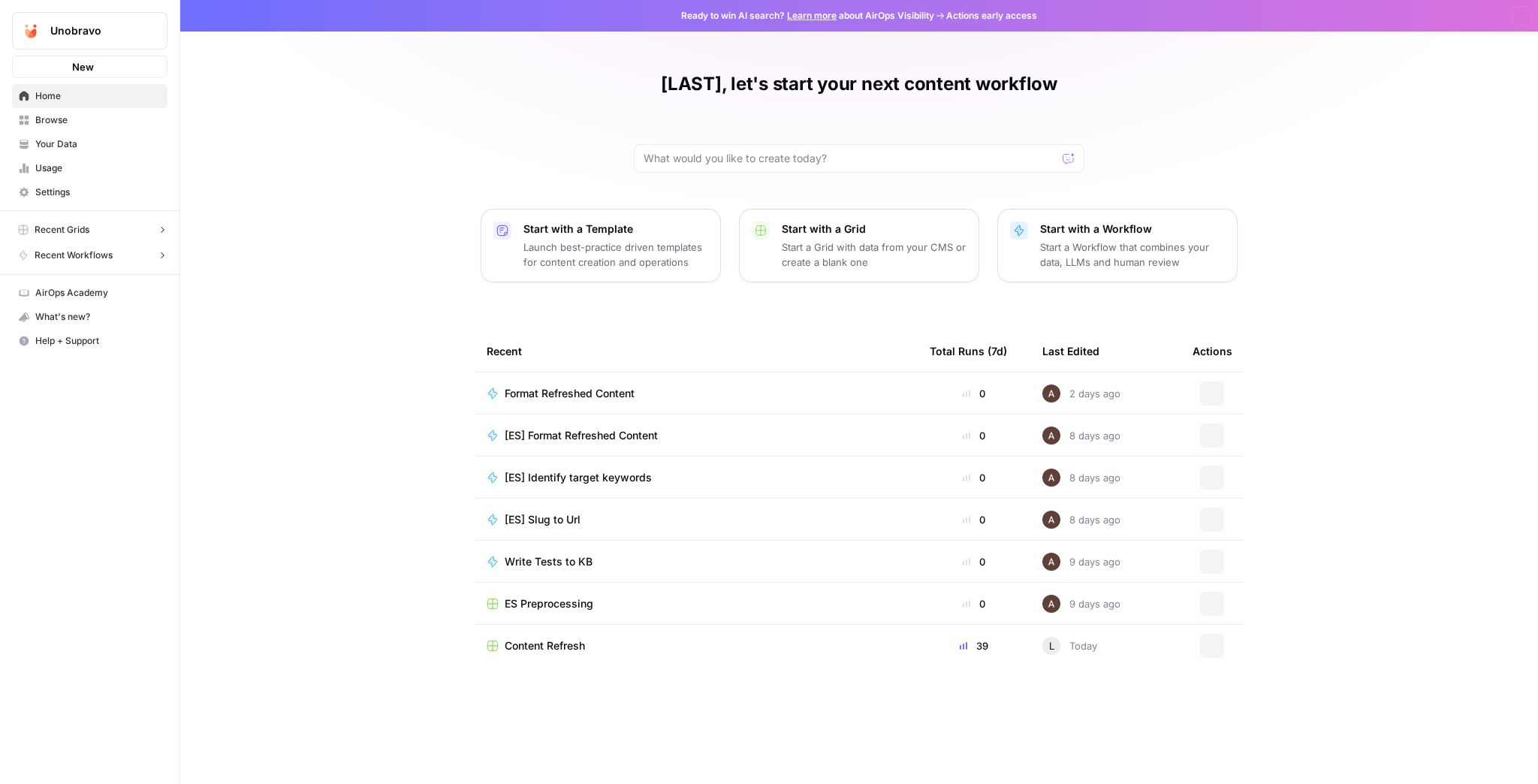 scroll, scrollTop: 0, scrollLeft: 0, axis: both 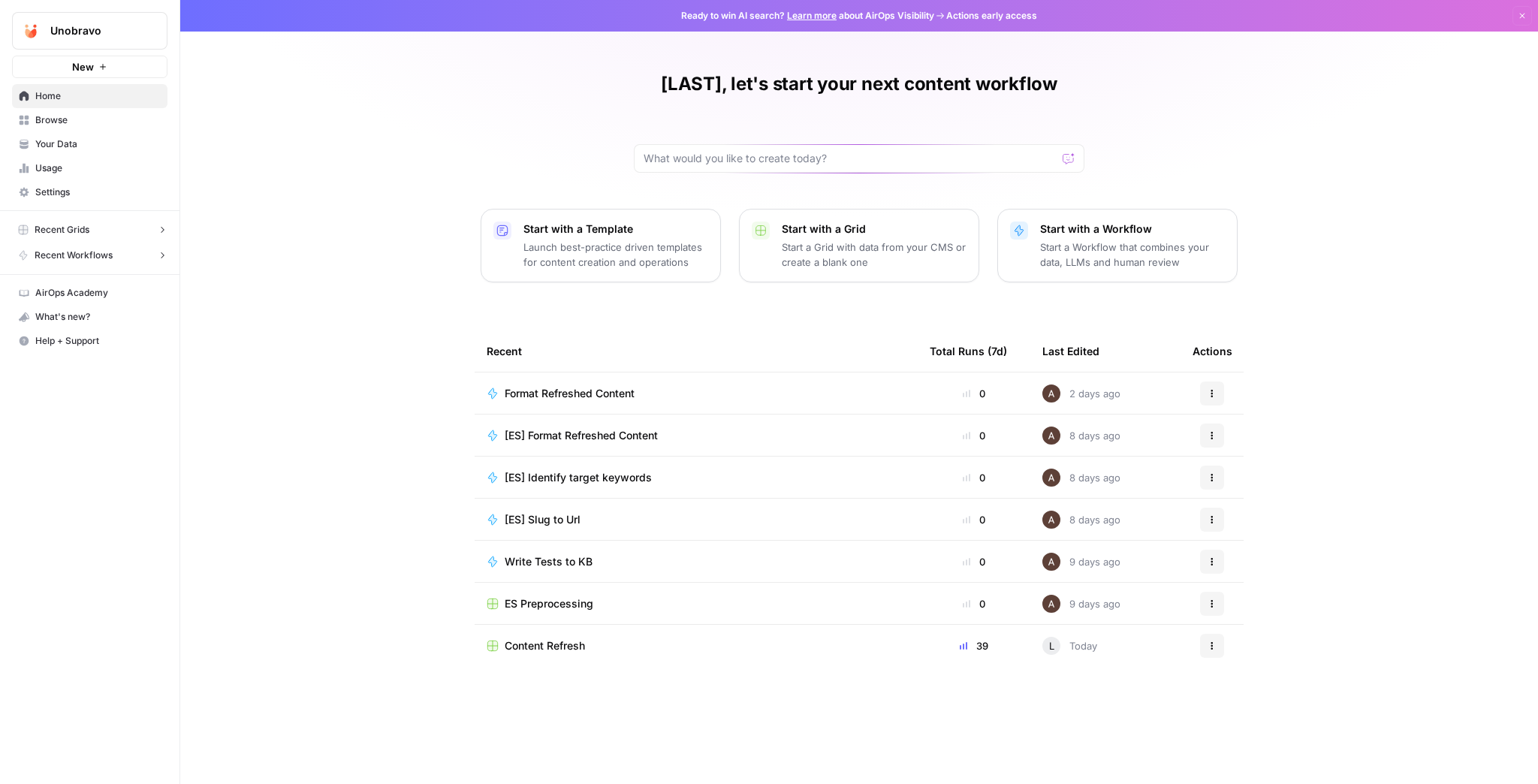 click on "Unobravo" at bounding box center (95, 31) 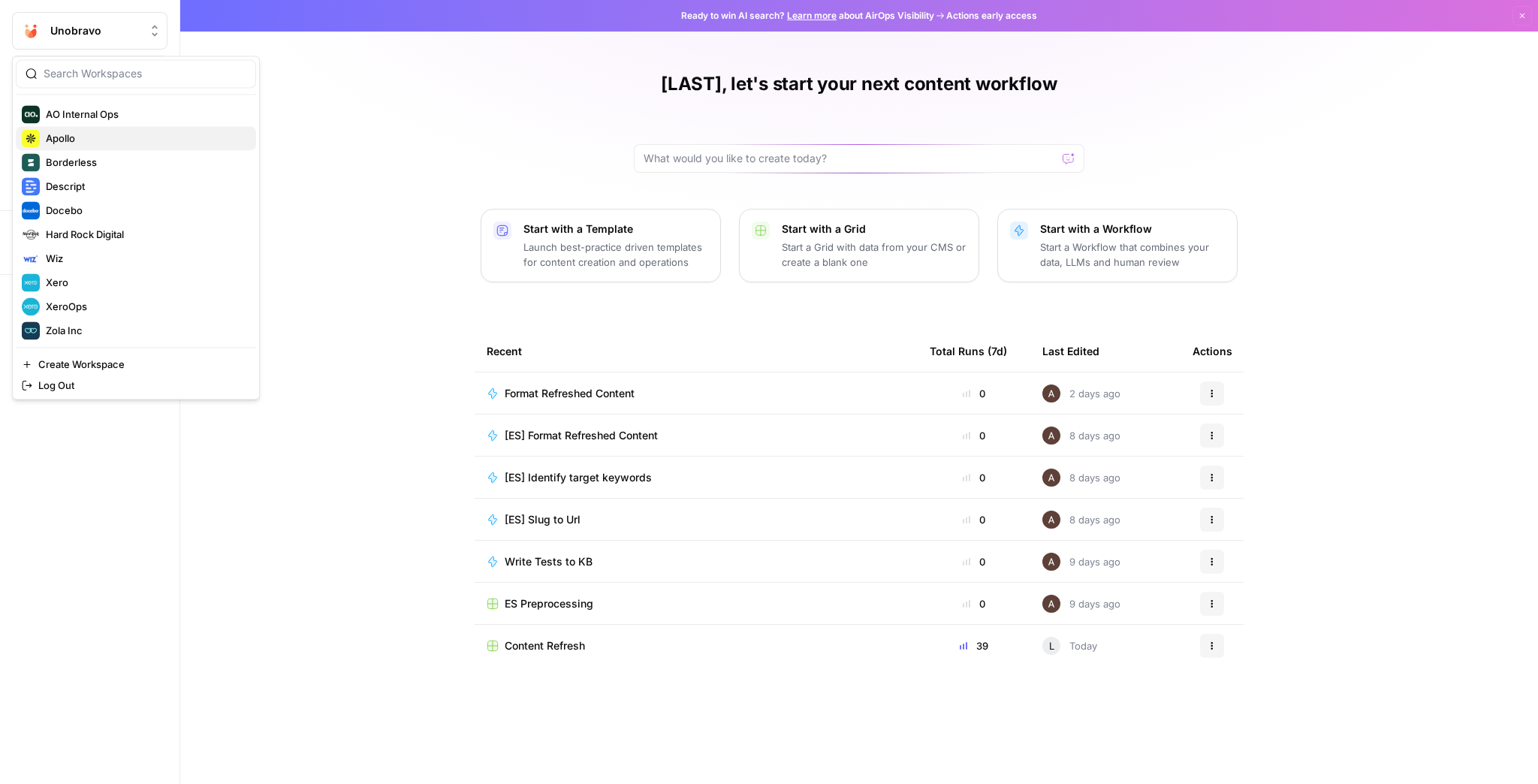 scroll, scrollTop: 96, scrollLeft: 0, axis: vertical 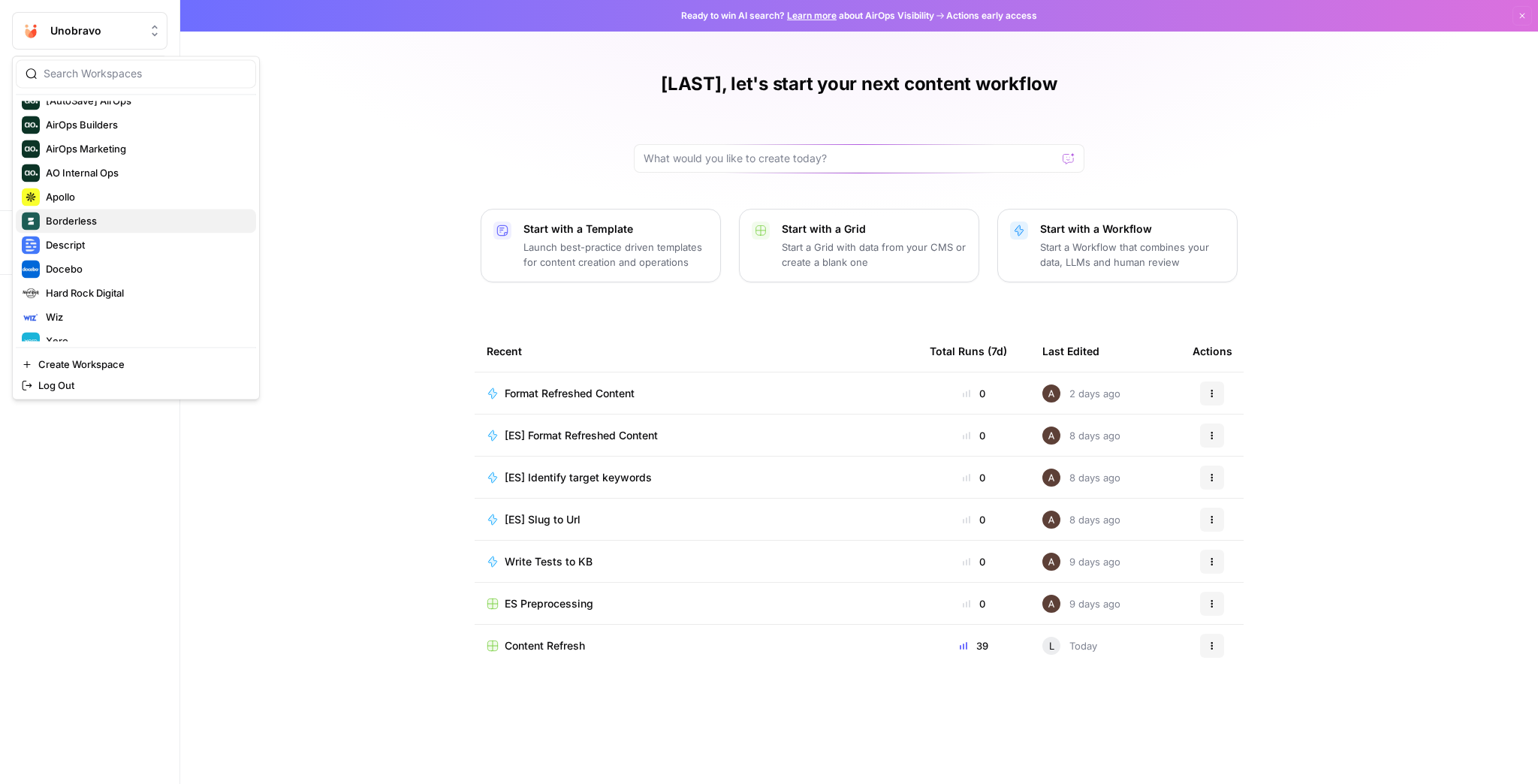 click on "Borderless" at bounding box center [145, 221] 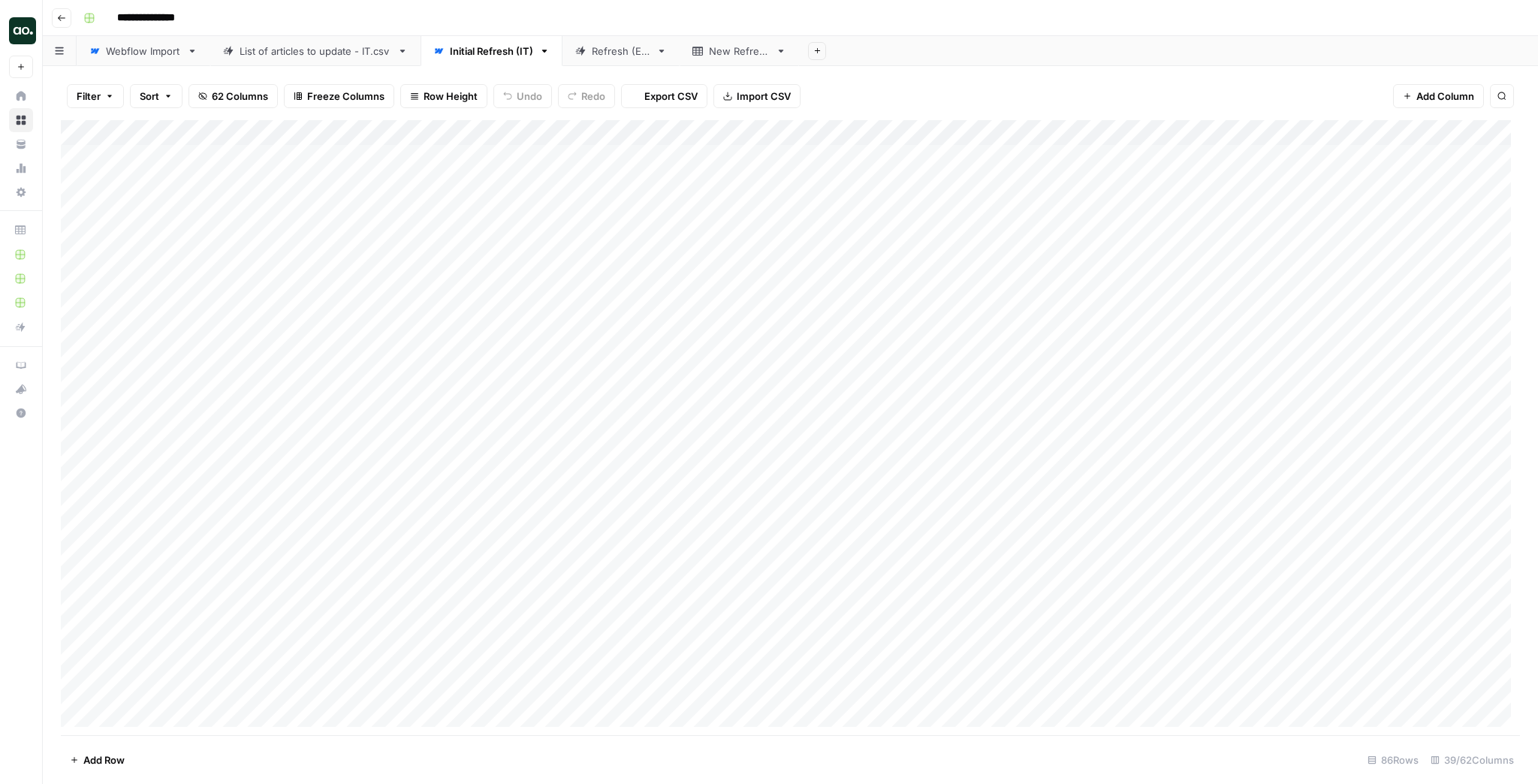 scroll, scrollTop: 0, scrollLeft: 0, axis: both 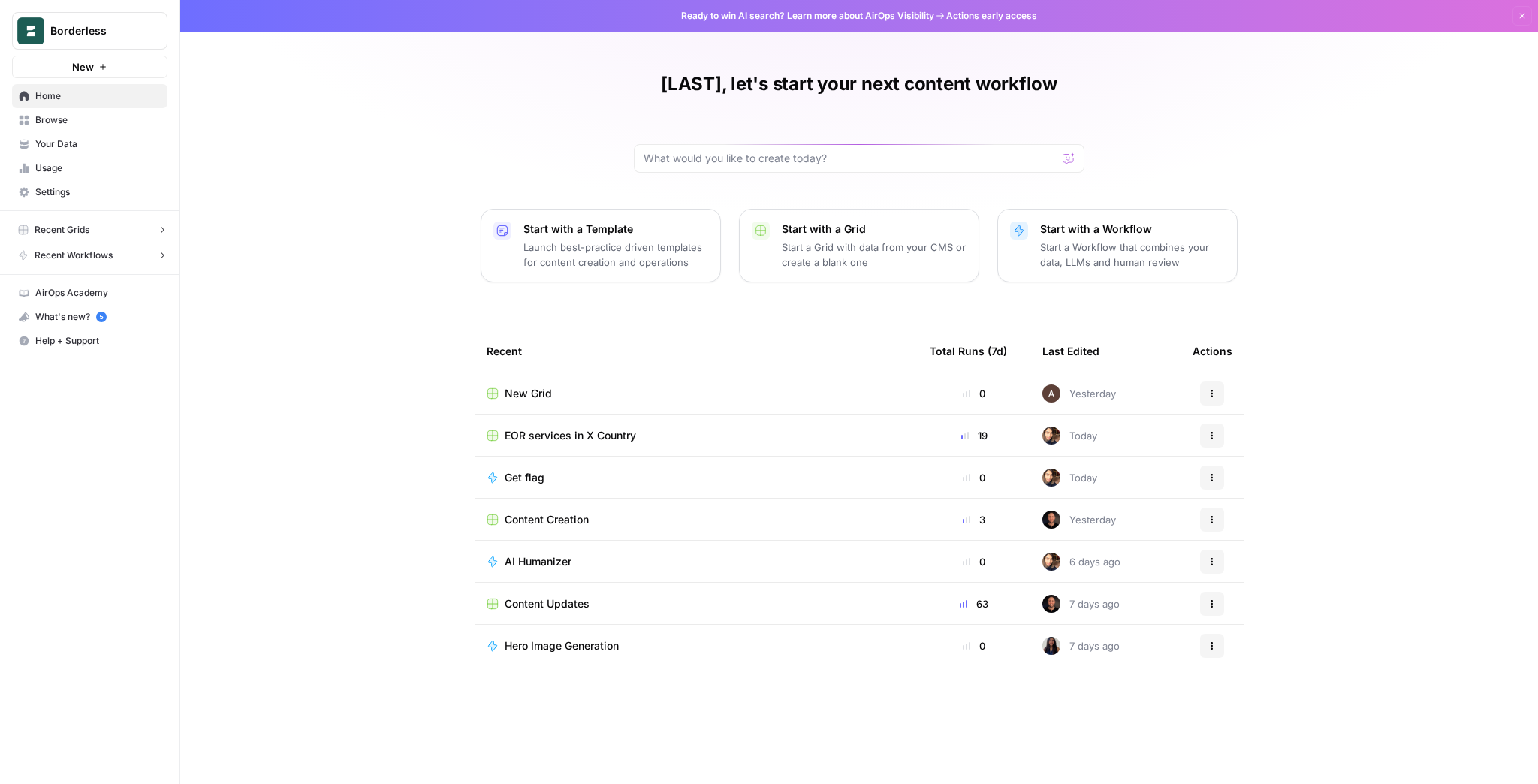click on "EOR services in X Country" at bounding box center (570, 436) 